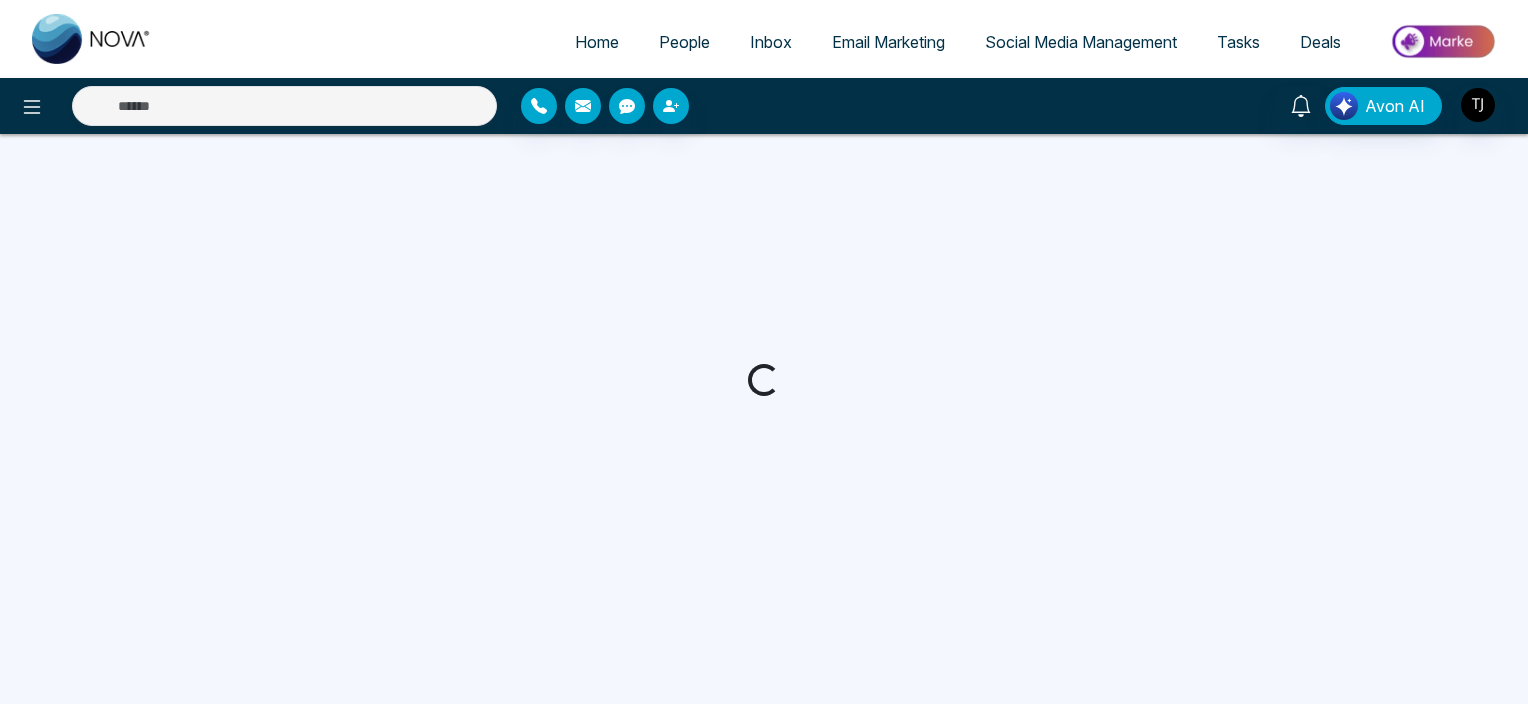 scroll, scrollTop: 0, scrollLeft: 0, axis: both 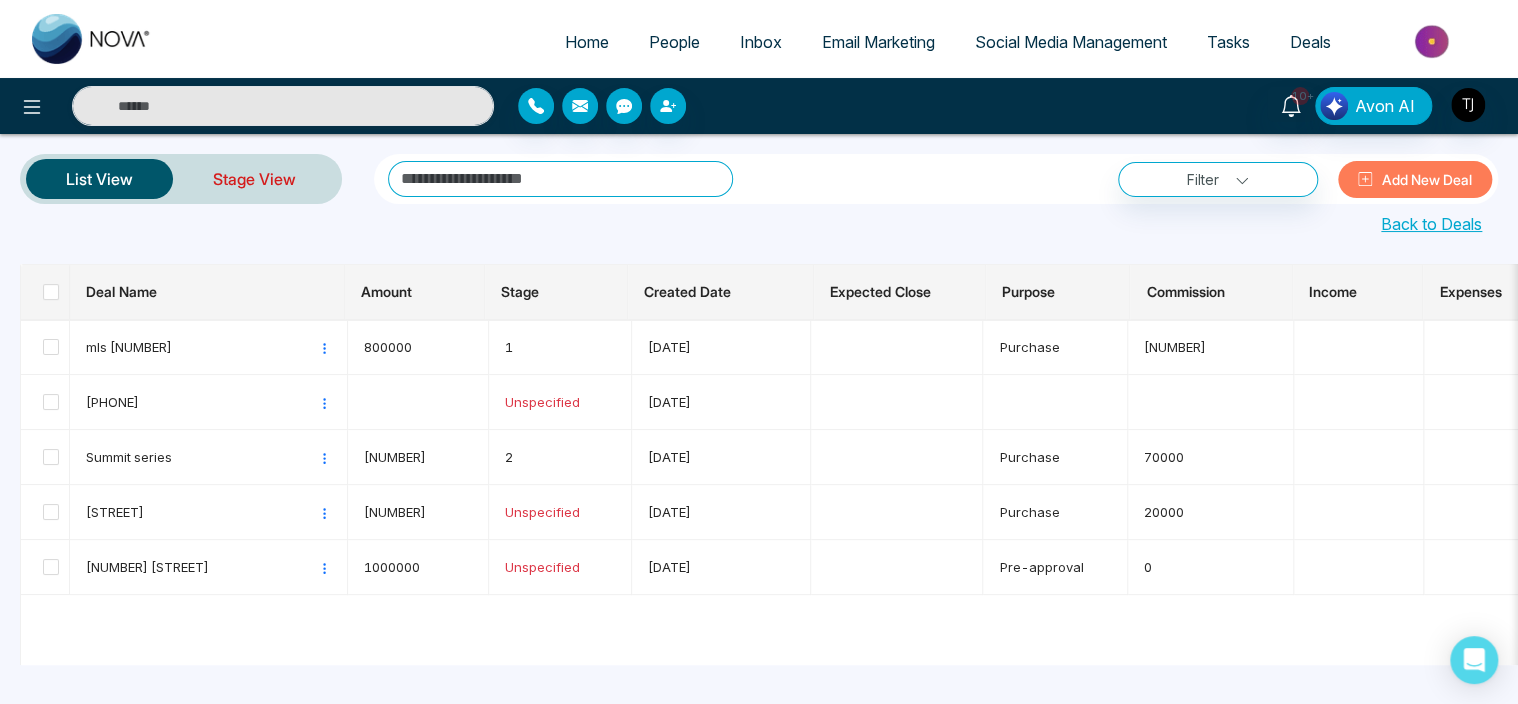 click on "Stage View" at bounding box center [254, 179] 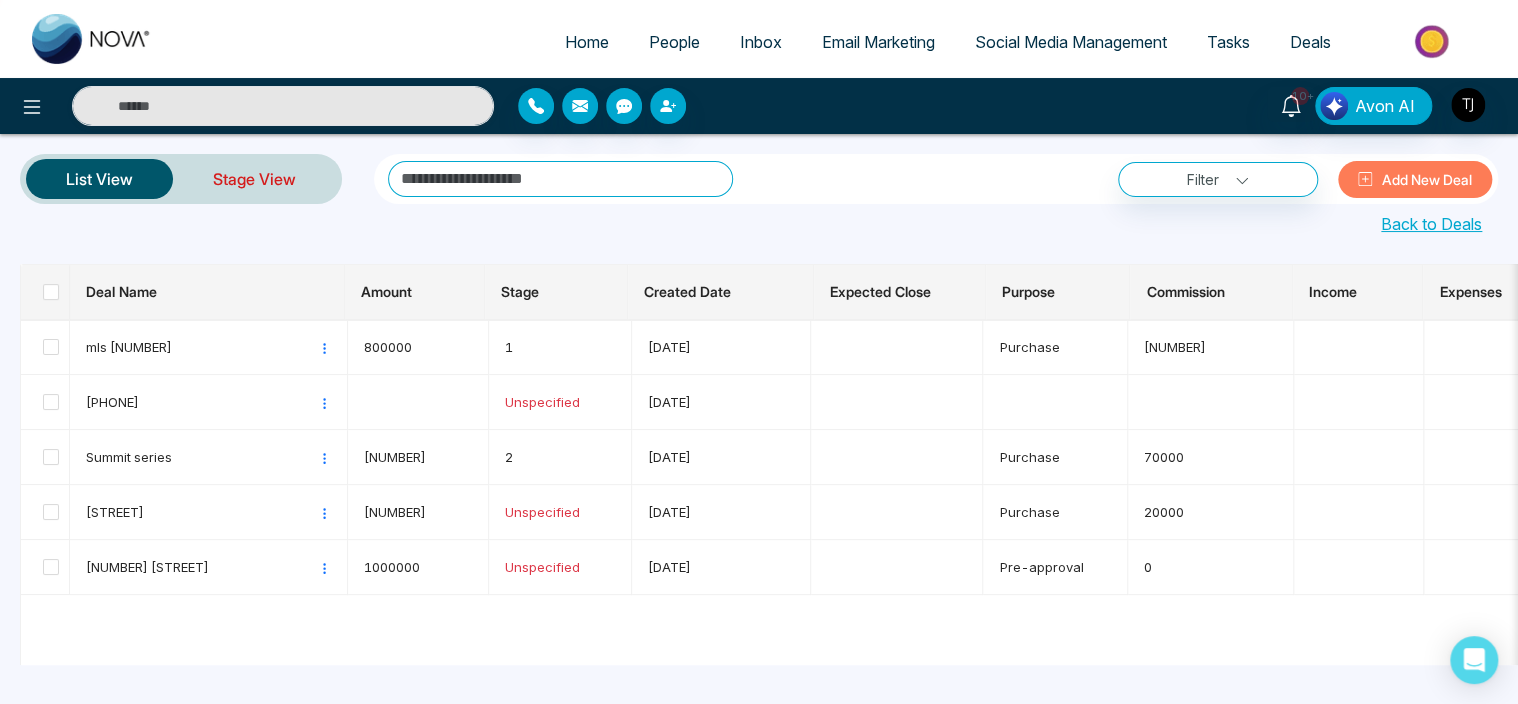 click on "Stage View" at bounding box center [254, 179] 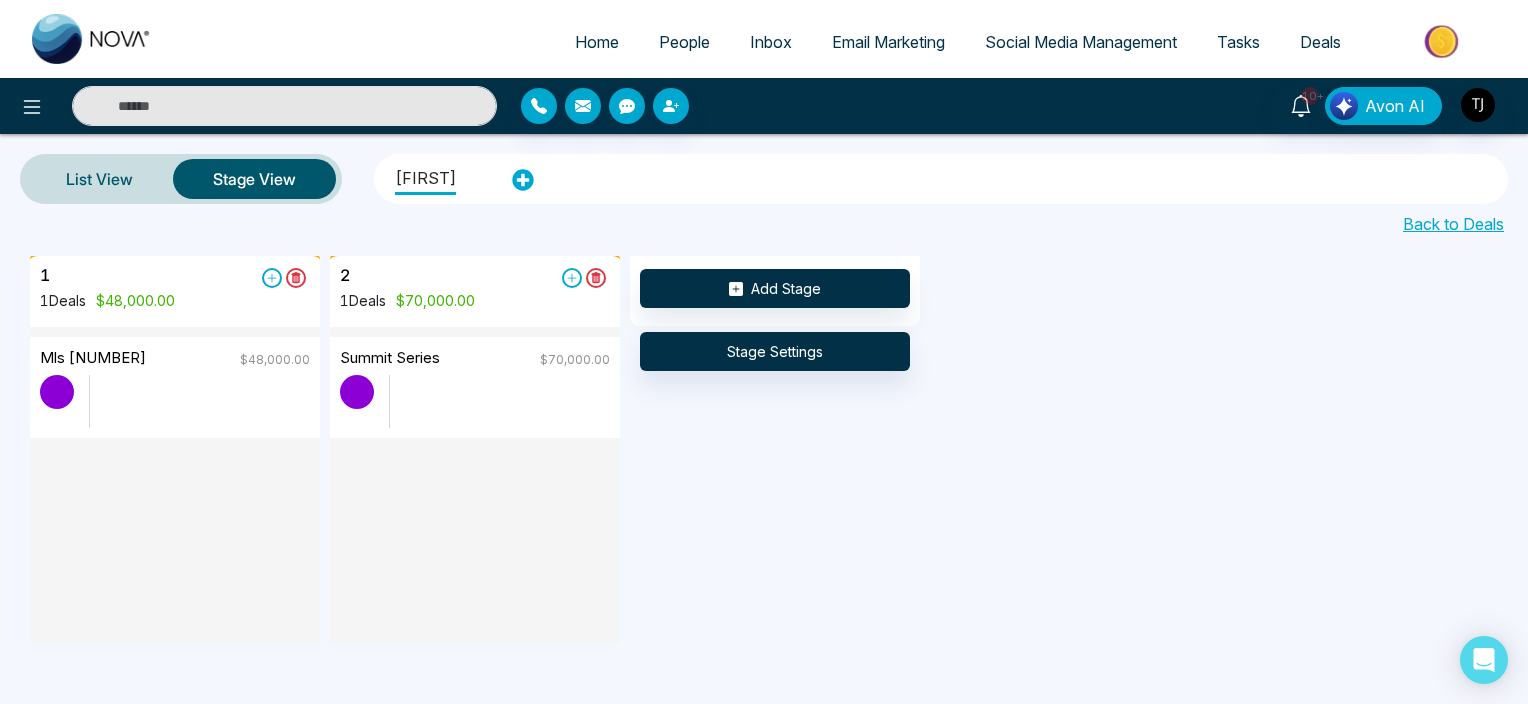 scroll, scrollTop: 0, scrollLeft: 0, axis: both 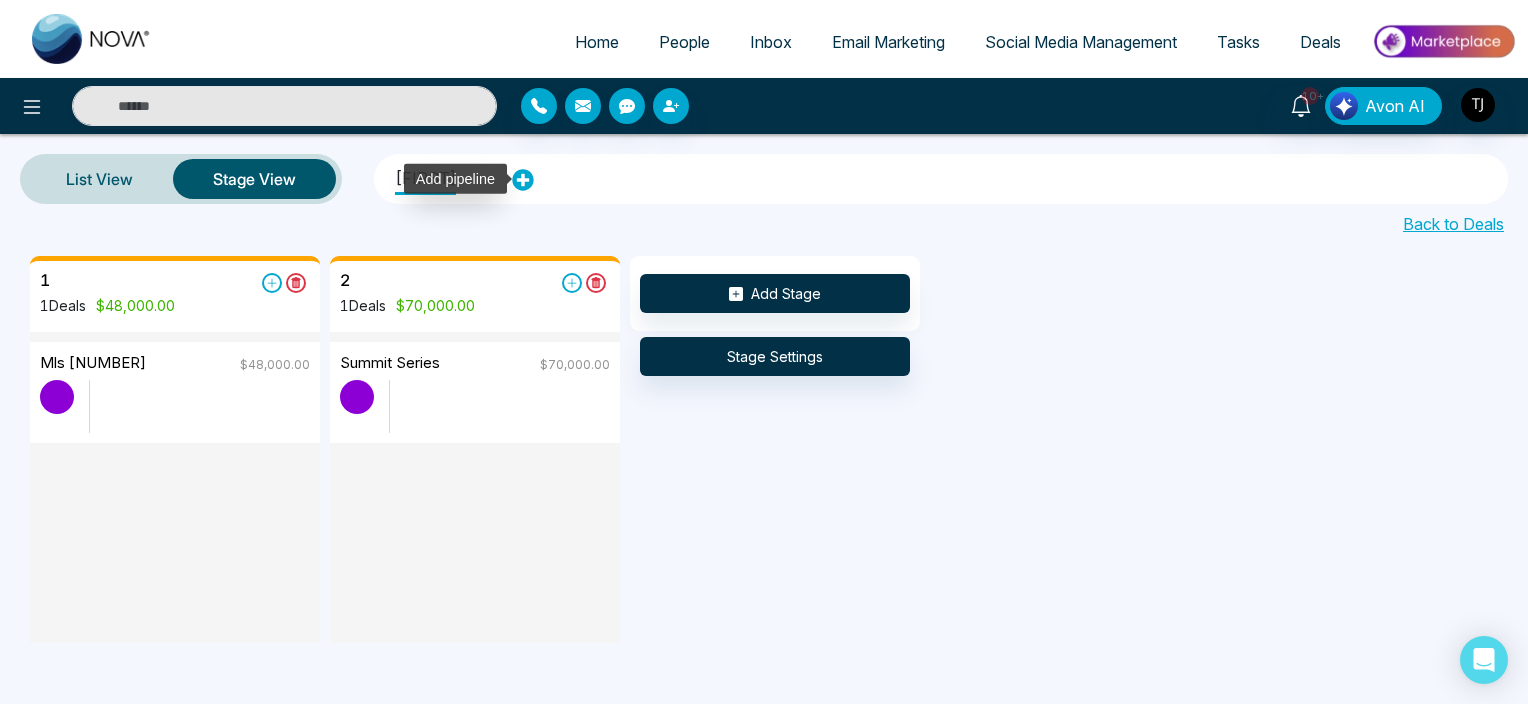 click 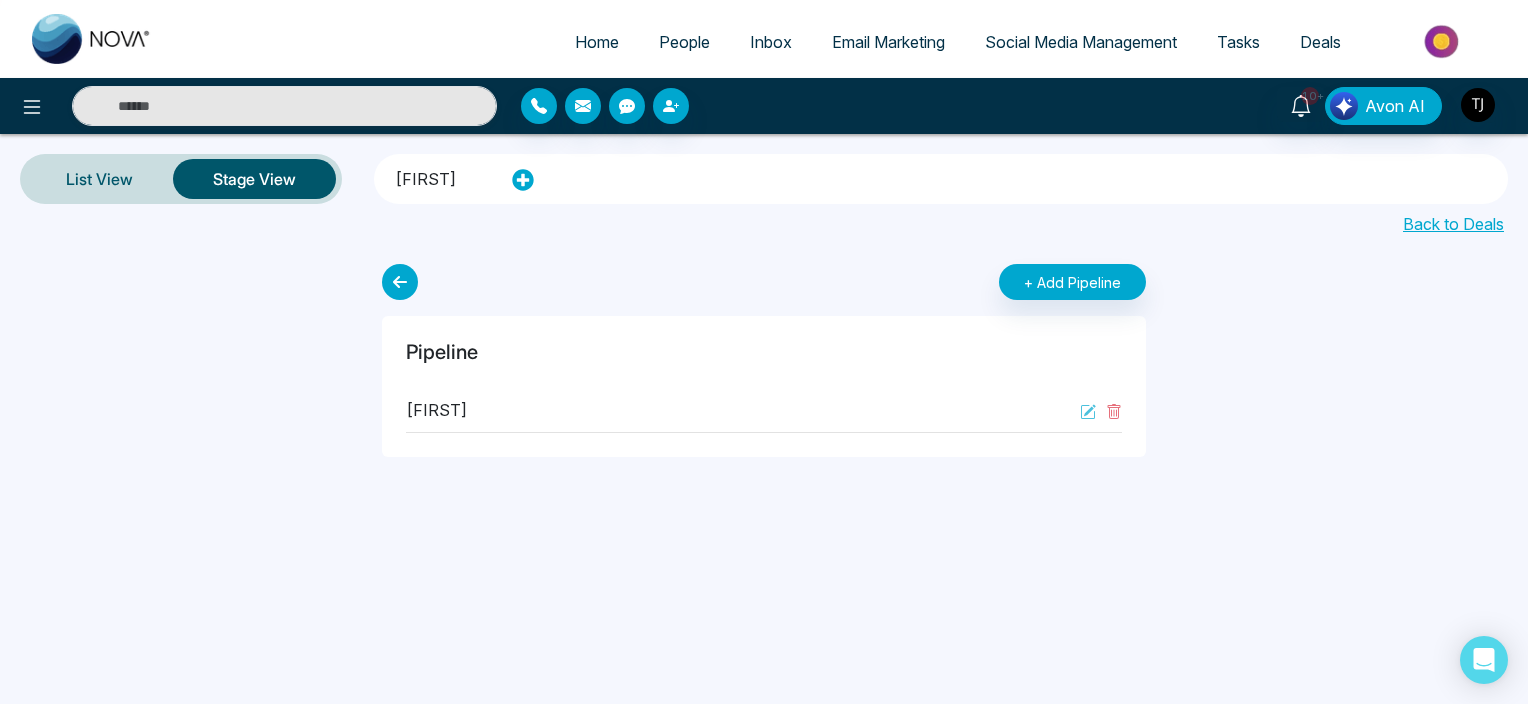 click on "[FIRST]" at bounding box center [425, 176] 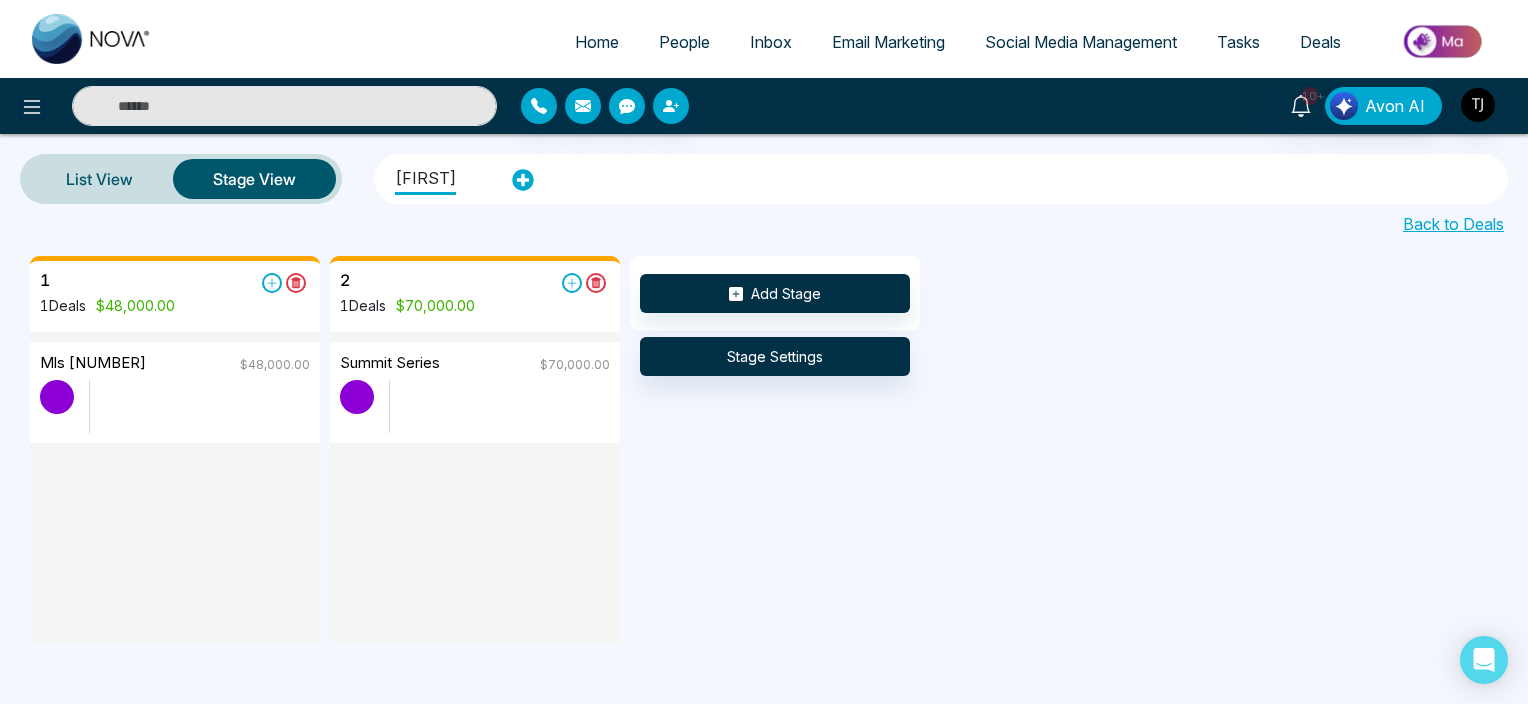 click on "Back to Deals" at bounding box center (1453, 224) 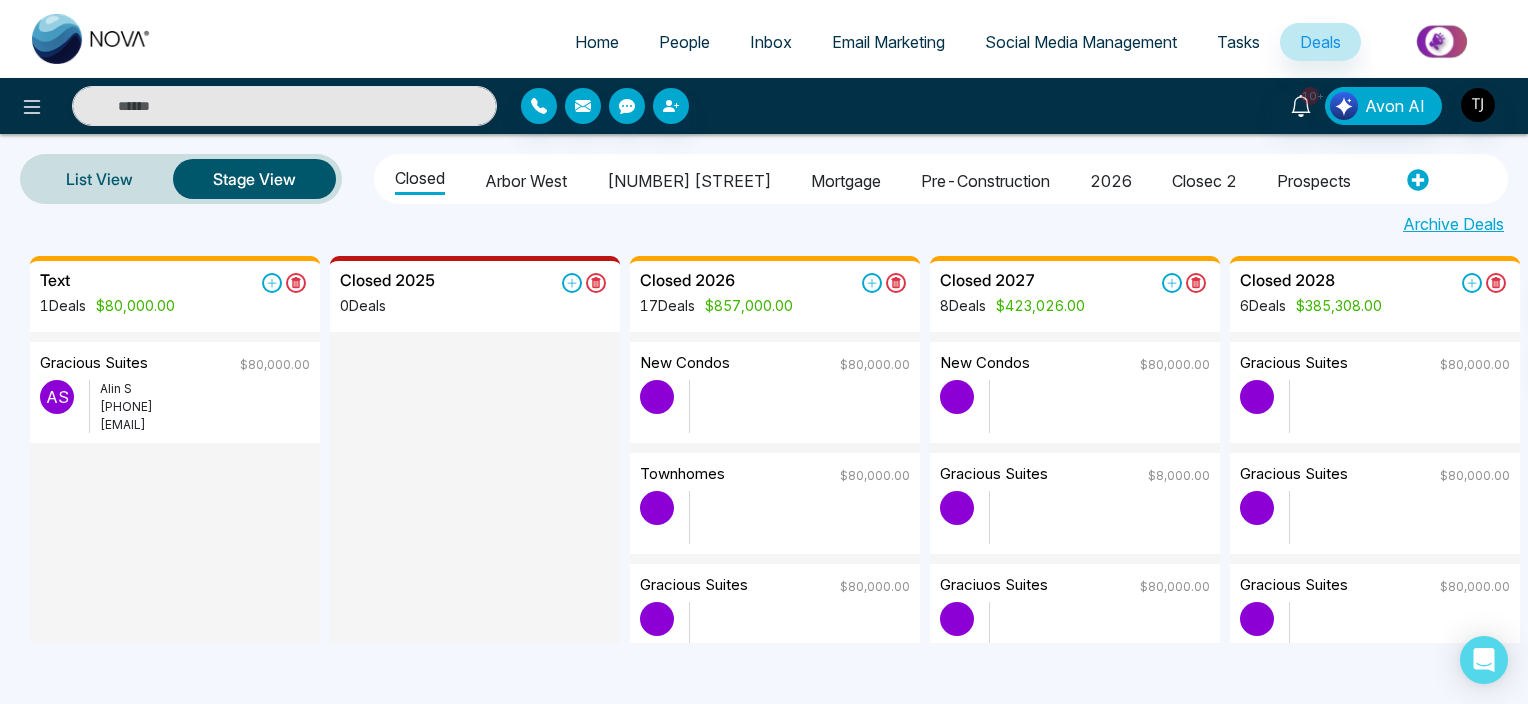 click on "[EMAIL]" at bounding box center [205, 425] 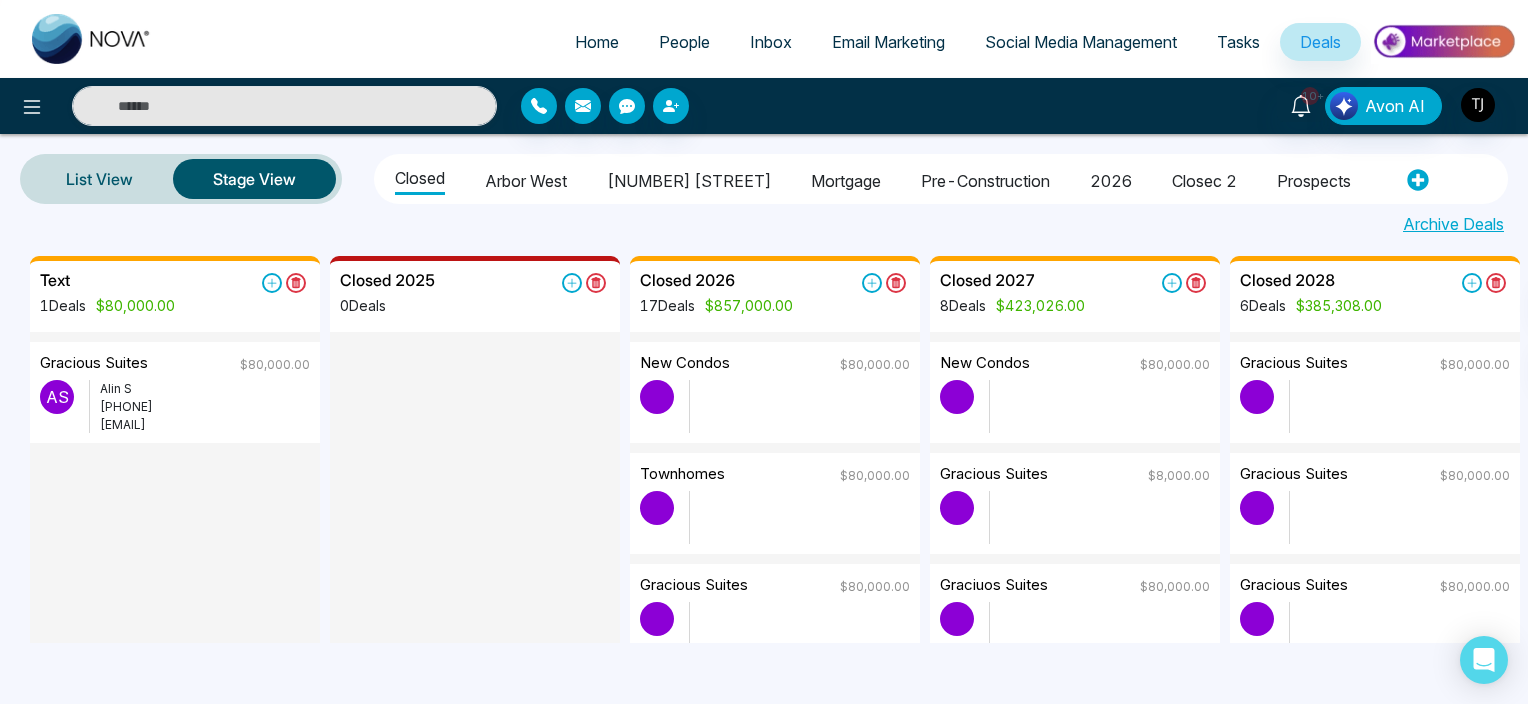 click on "Text 1 Deals $80,000.00" at bounding box center [175, 301] 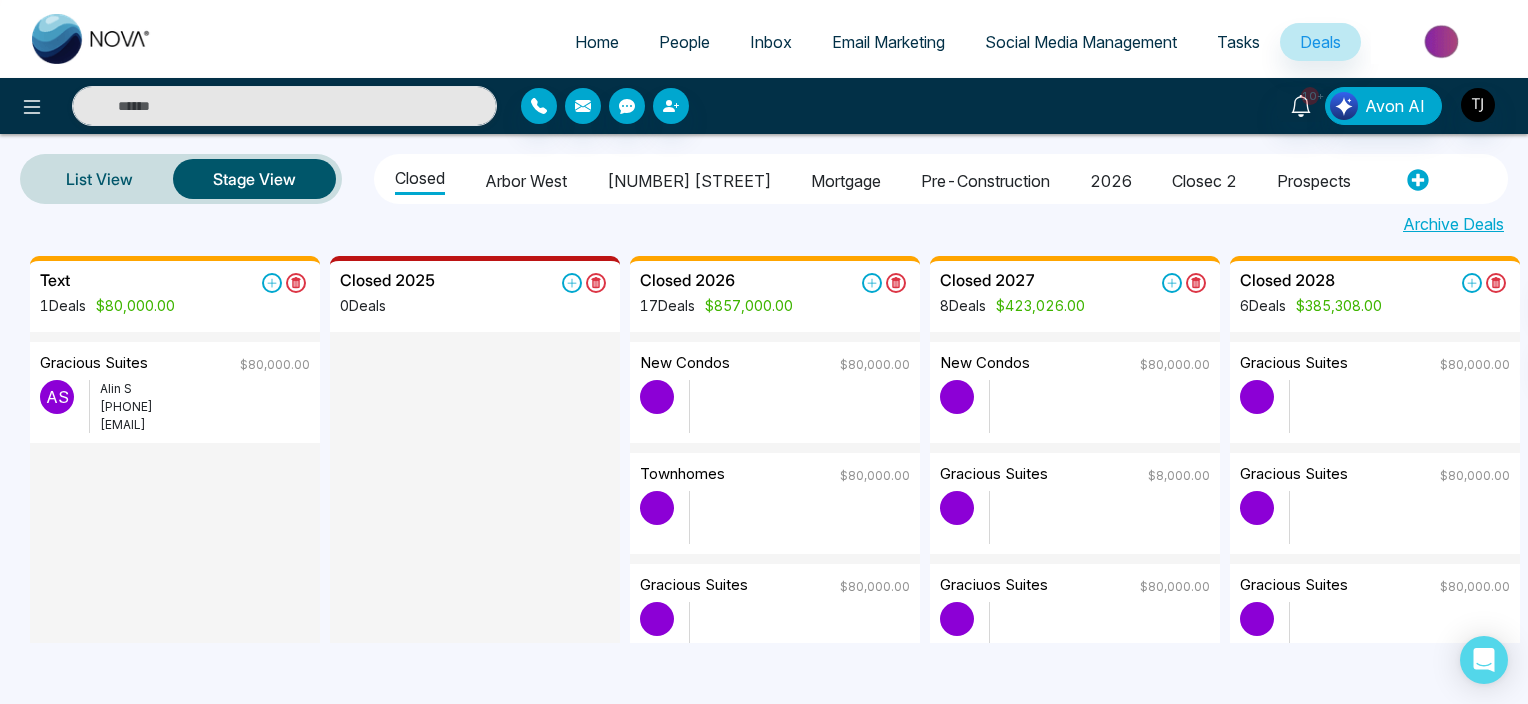 click on "Text 1 Deals $80,000.00" at bounding box center [175, 301] 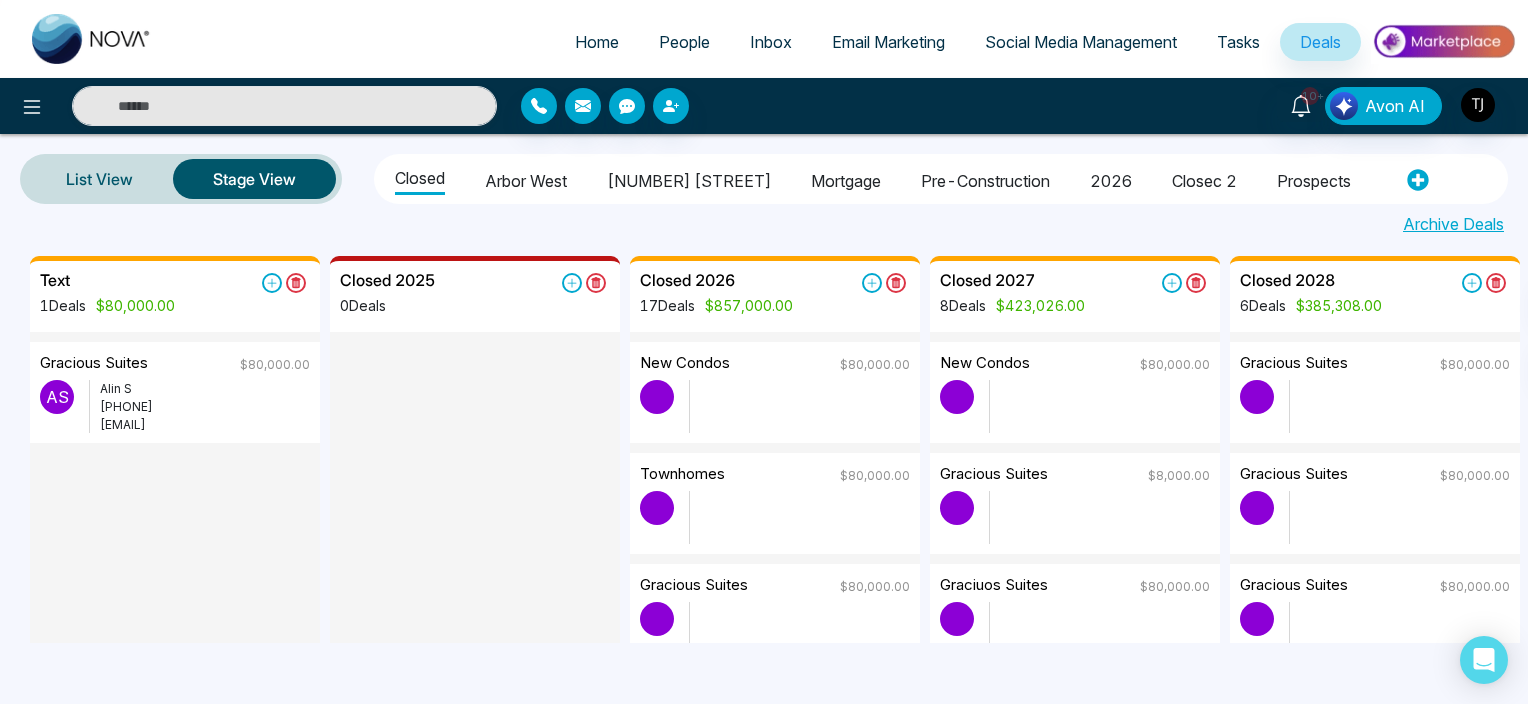 click on "Text 1 Deals $80,000.00" at bounding box center (175, 301) 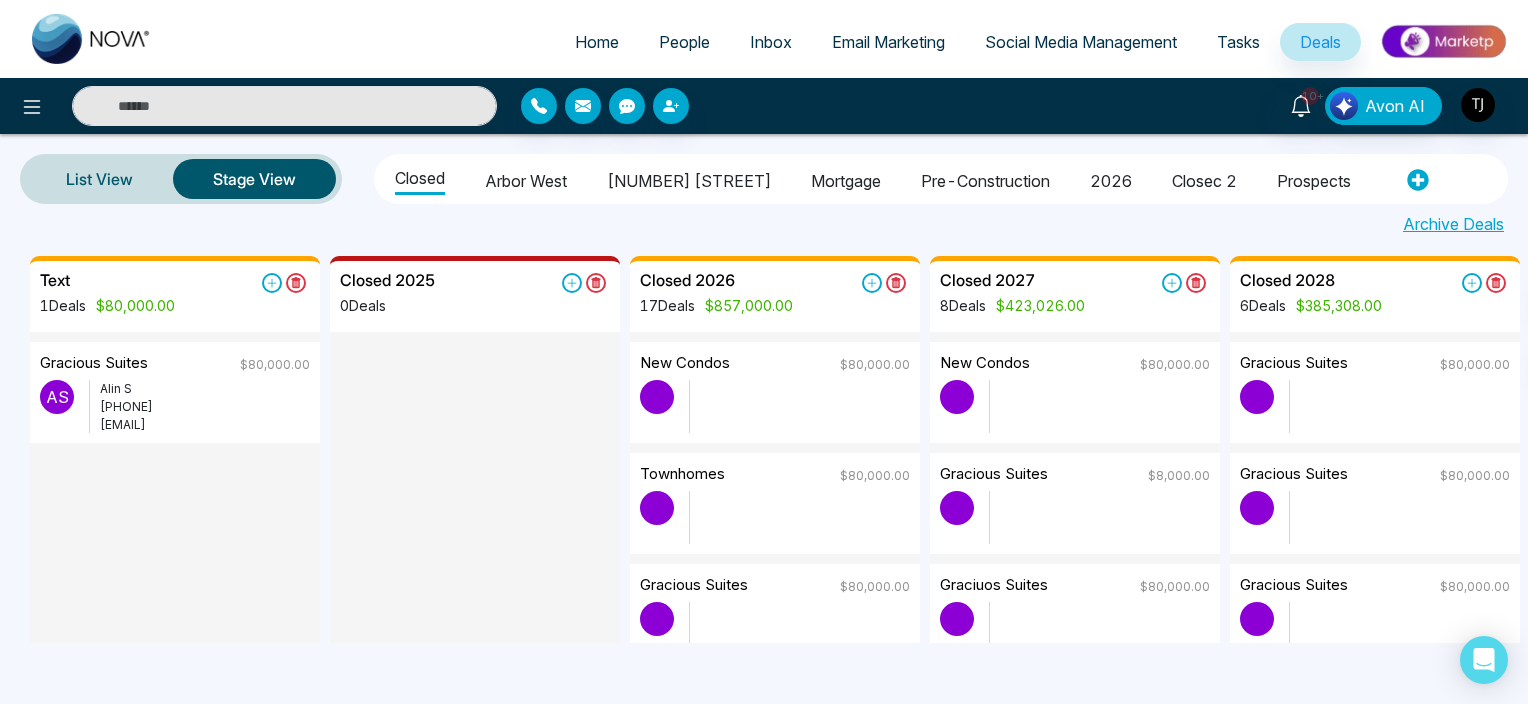 click on "0  Deals" at bounding box center [387, 305] 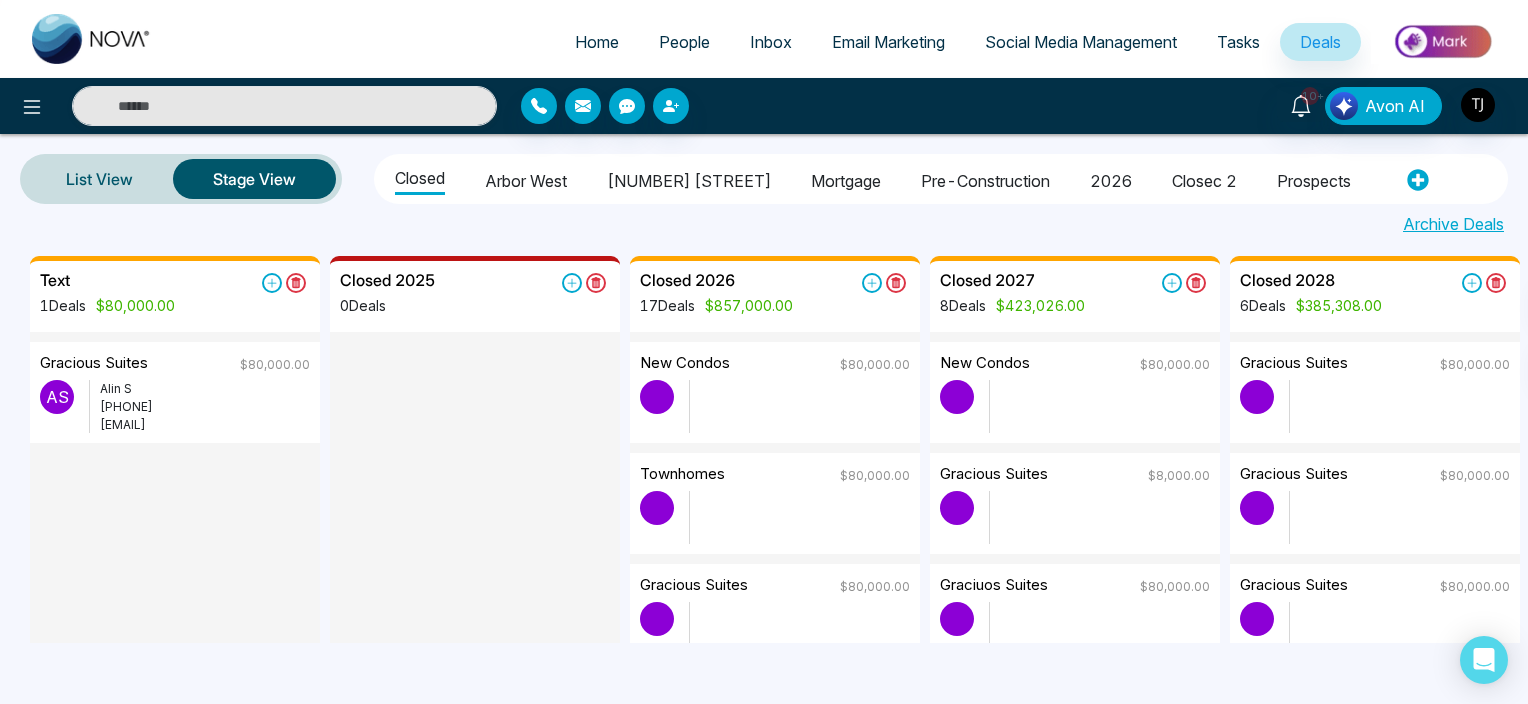 click on "Text 1 Deals $80,000.00" at bounding box center [175, 301] 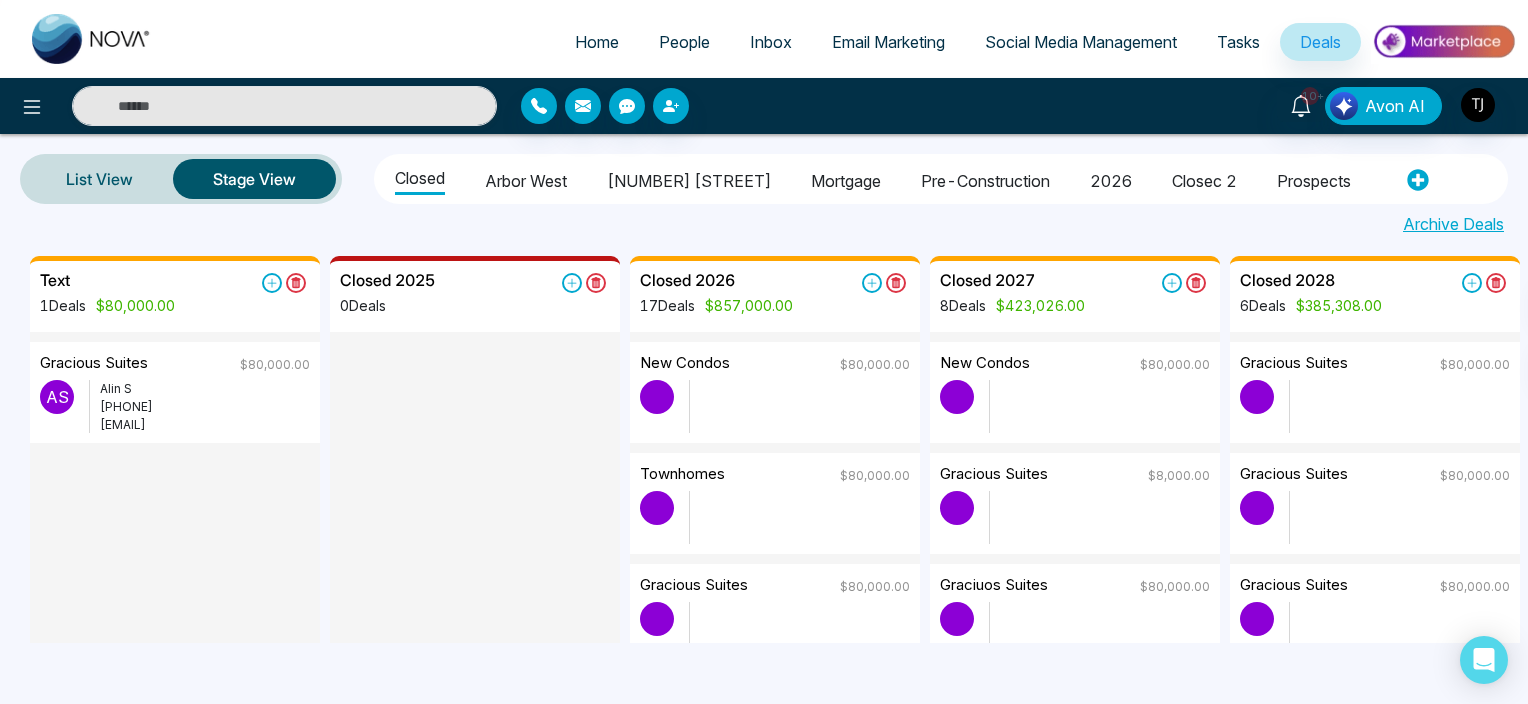 click on "Text 1 Deals $80,000.00" at bounding box center [175, 301] 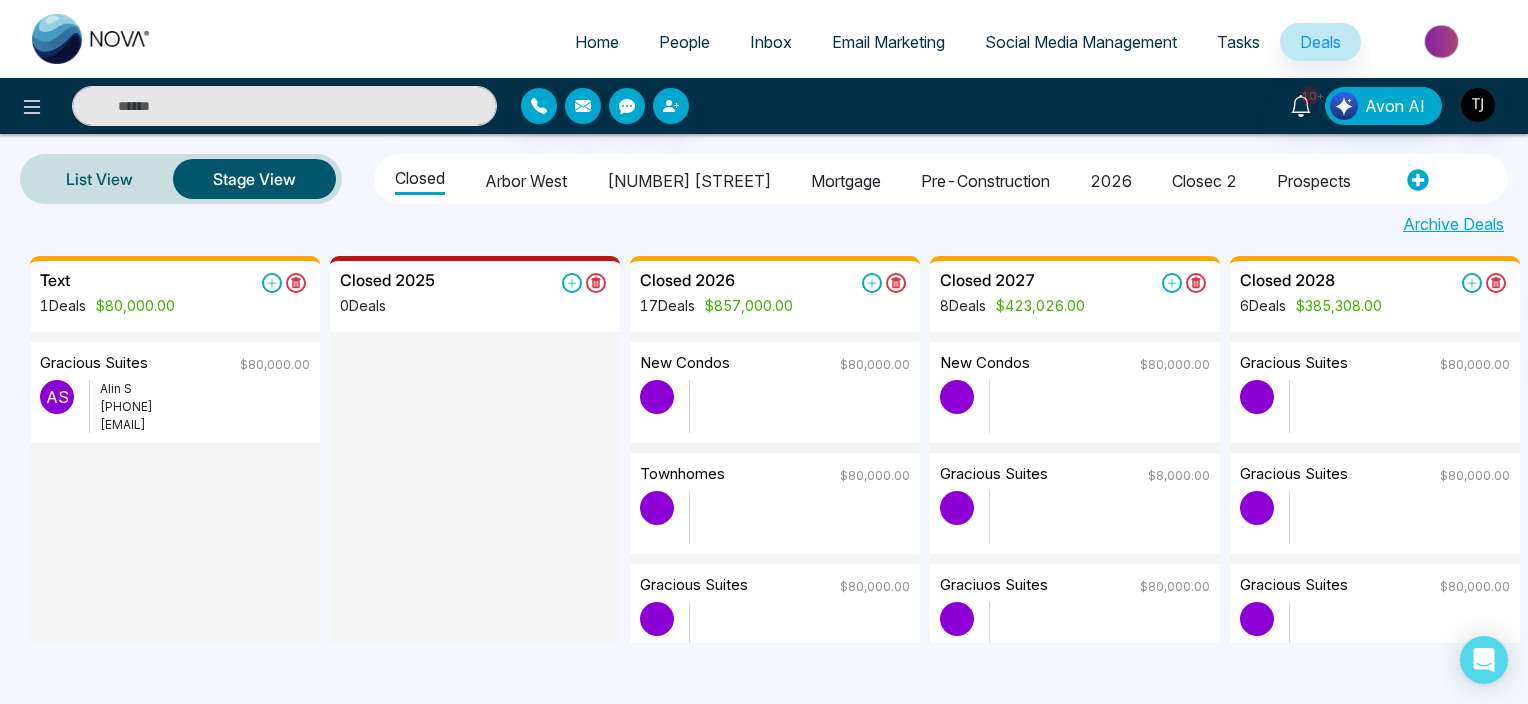 click on "Text 1 Deals $80,000.00" at bounding box center [175, 301] 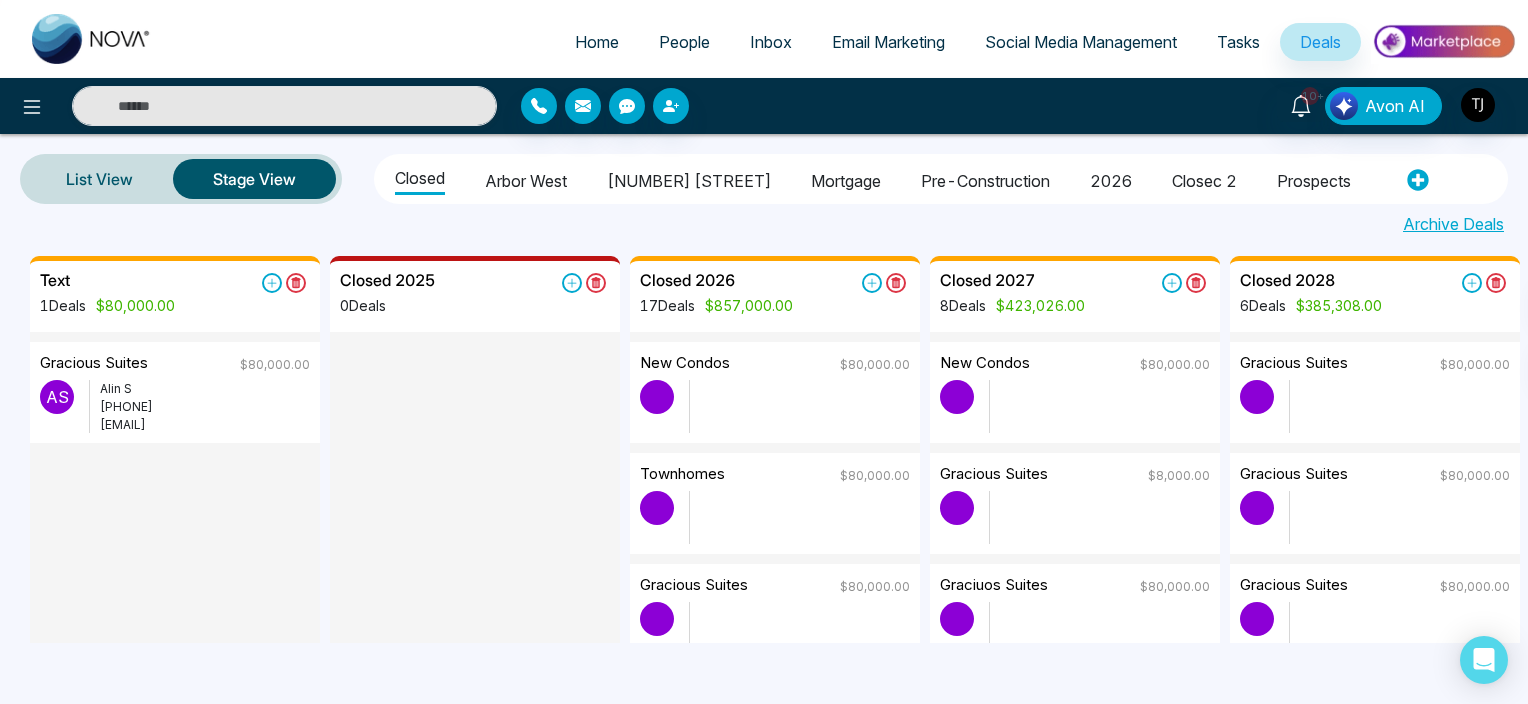 click on "Text 1 Deals $80,000.00" at bounding box center [175, 301] 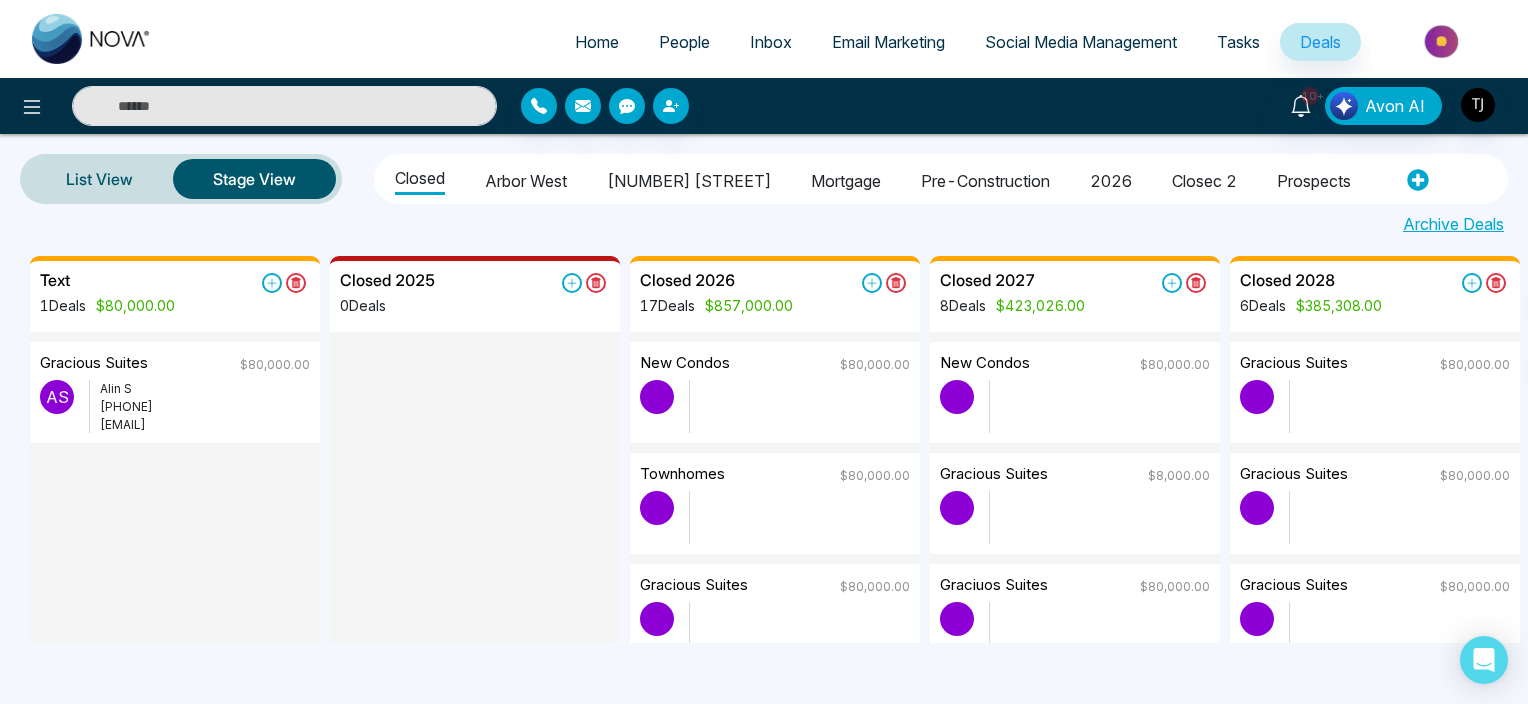 drag, startPoint x: 206, startPoint y: 285, endPoint x: 136, endPoint y: 224, distance: 92.84934 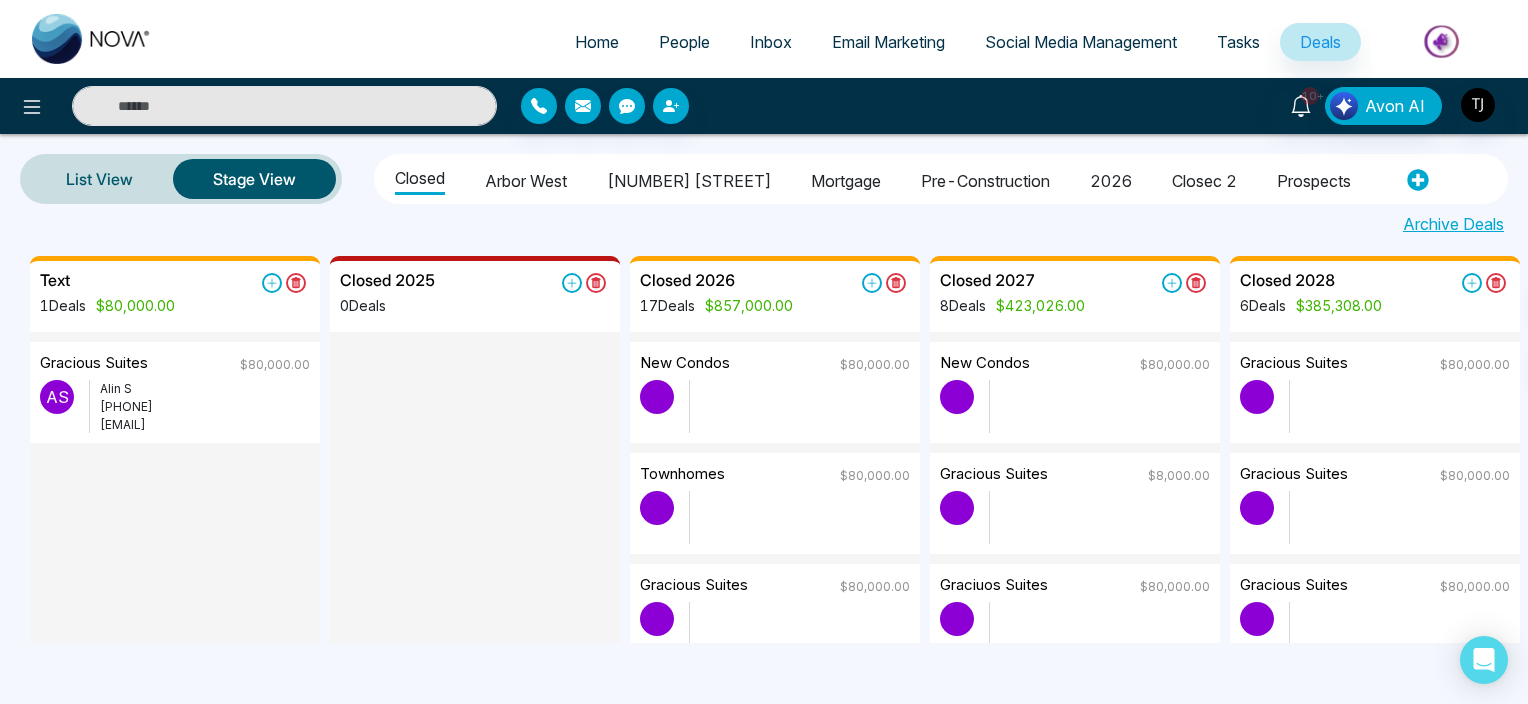 click on "Archive Deals" at bounding box center (764, 220) 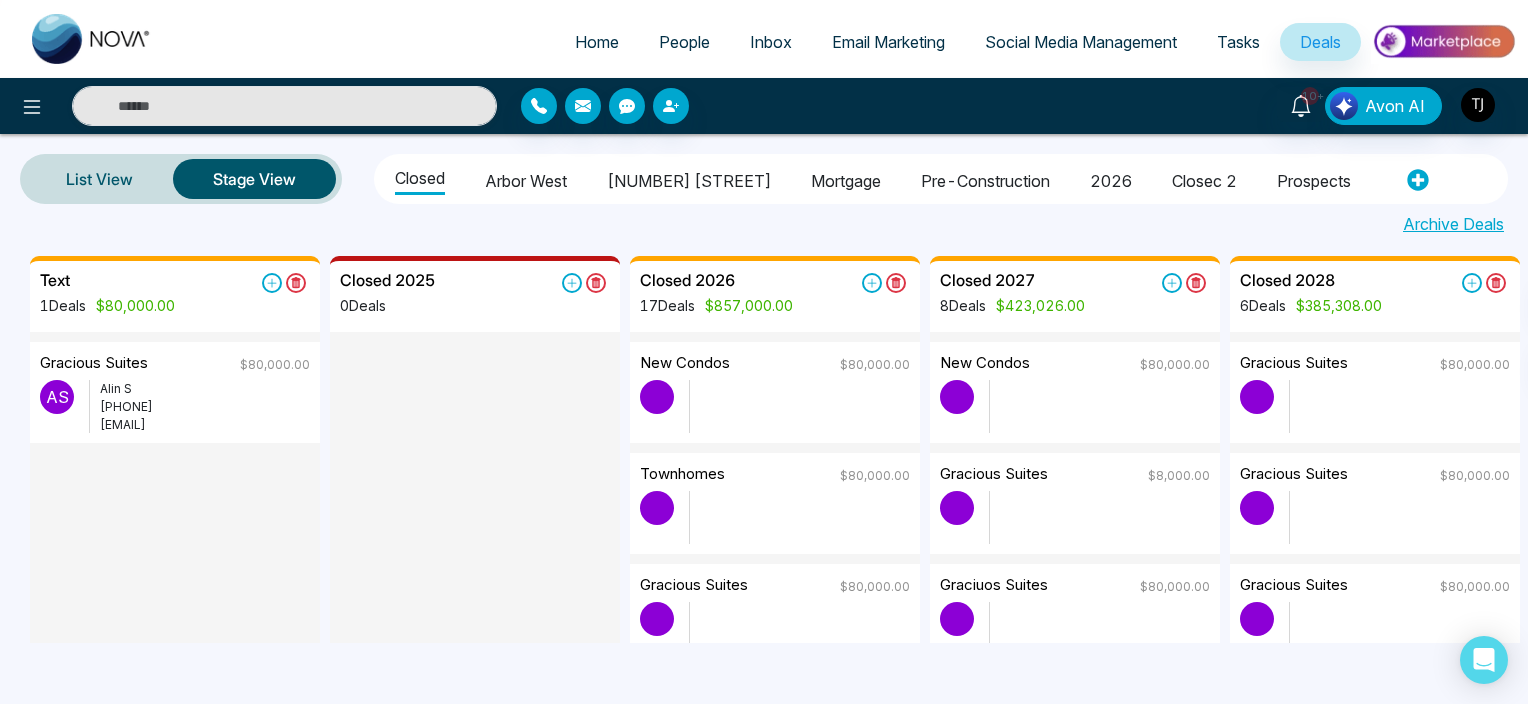click on "Text 1 Deals $80,000.00" at bounding box center [107, 301] 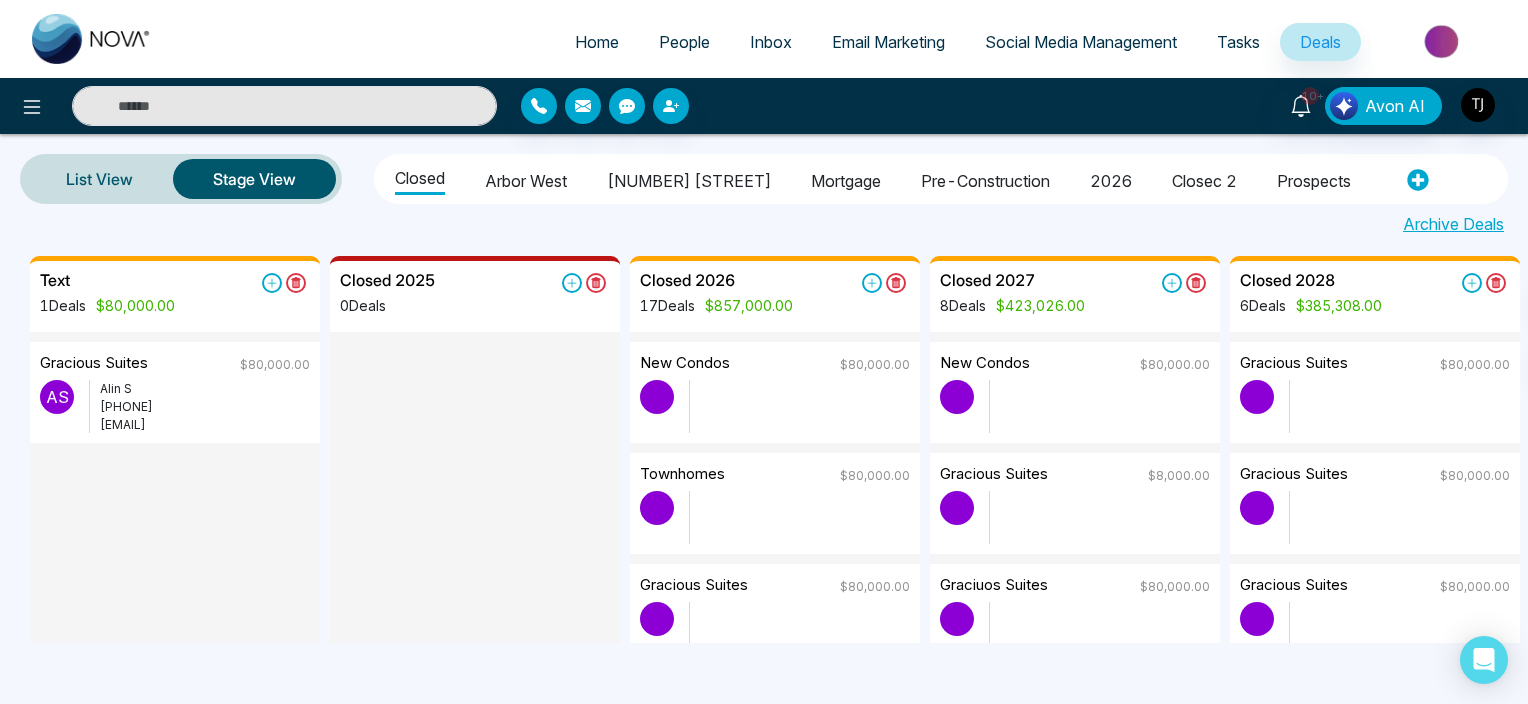 click on "Closed [DATE] 0 Deals" at bounding box center (475, 301) 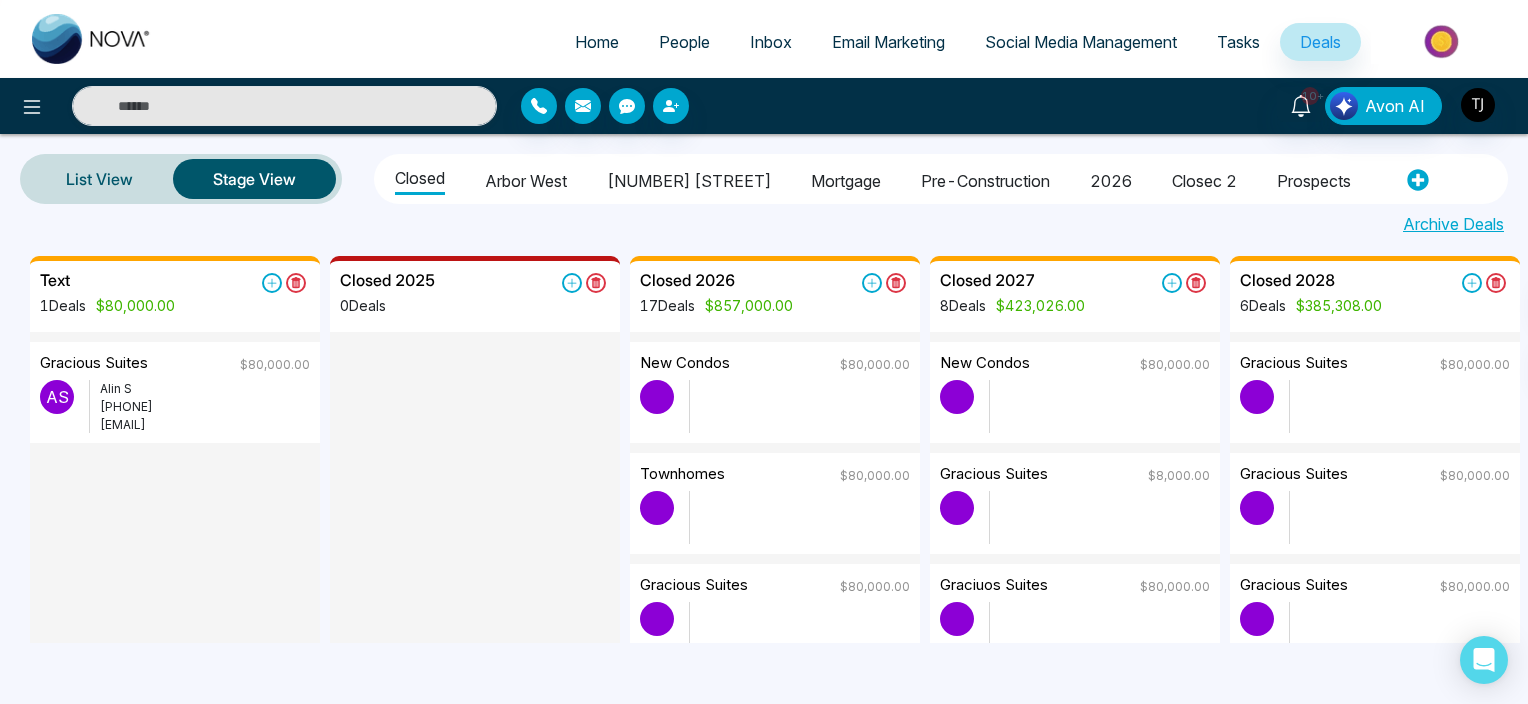 click on "Closed [DATE] 17 Deals $857,000.00" at bounding box center (716, 301) 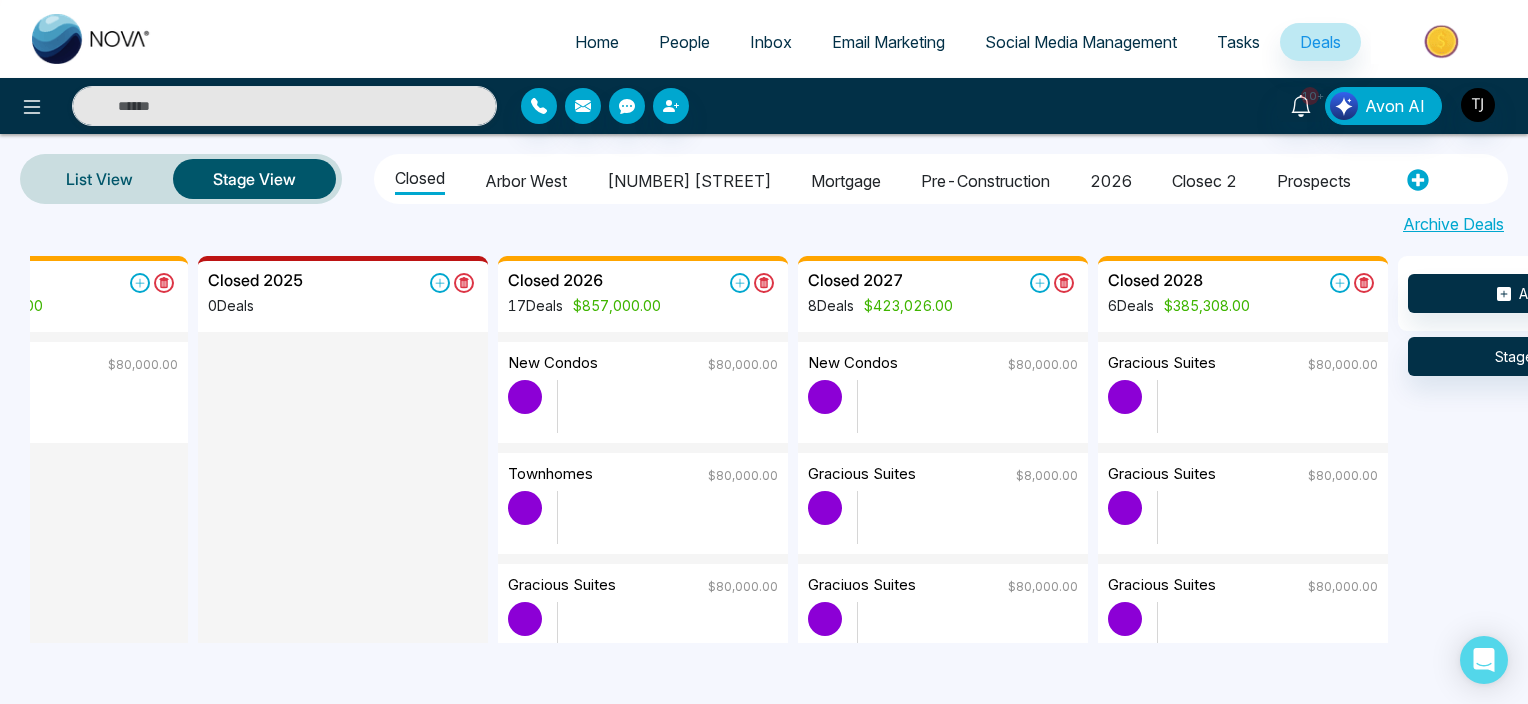 scroll, scrollTop: 0, scrollLeft: 0, axis: both 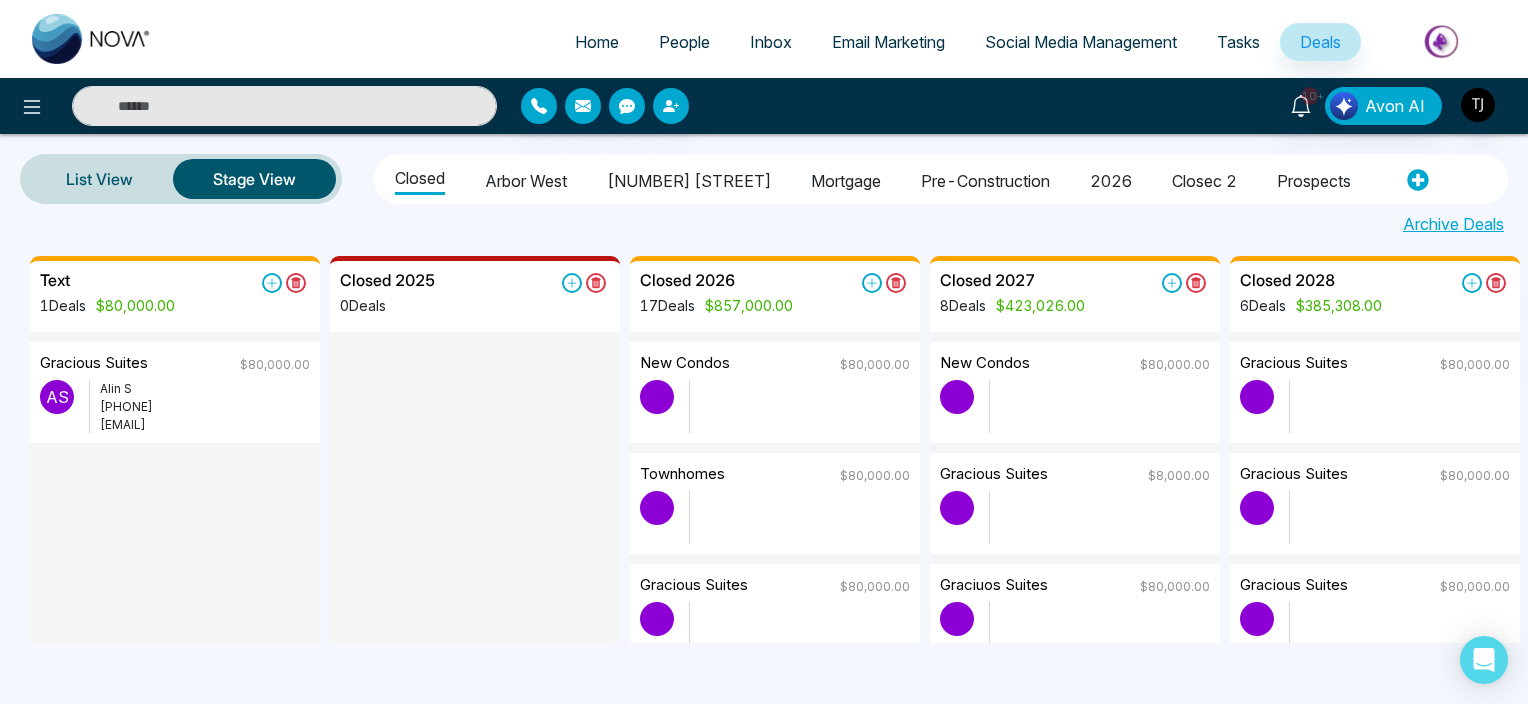click on "Text 1 Deals $80,000.00" at bounding box center [175, 301] 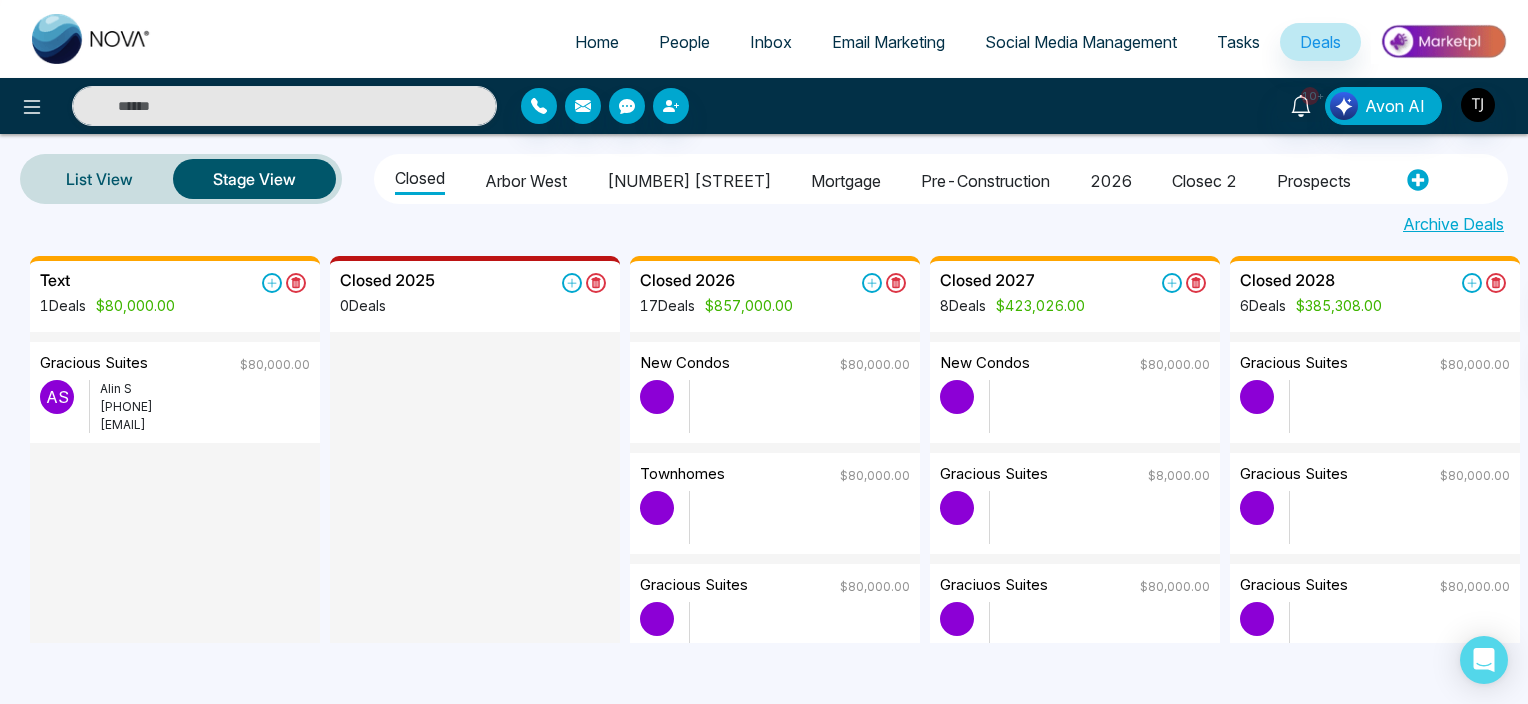 click on "List View Stage View Closed [STREET] Mortgage pre-construction [DATE] closec 2 Prospects Archive Deals" at bounding box center [764, 195] 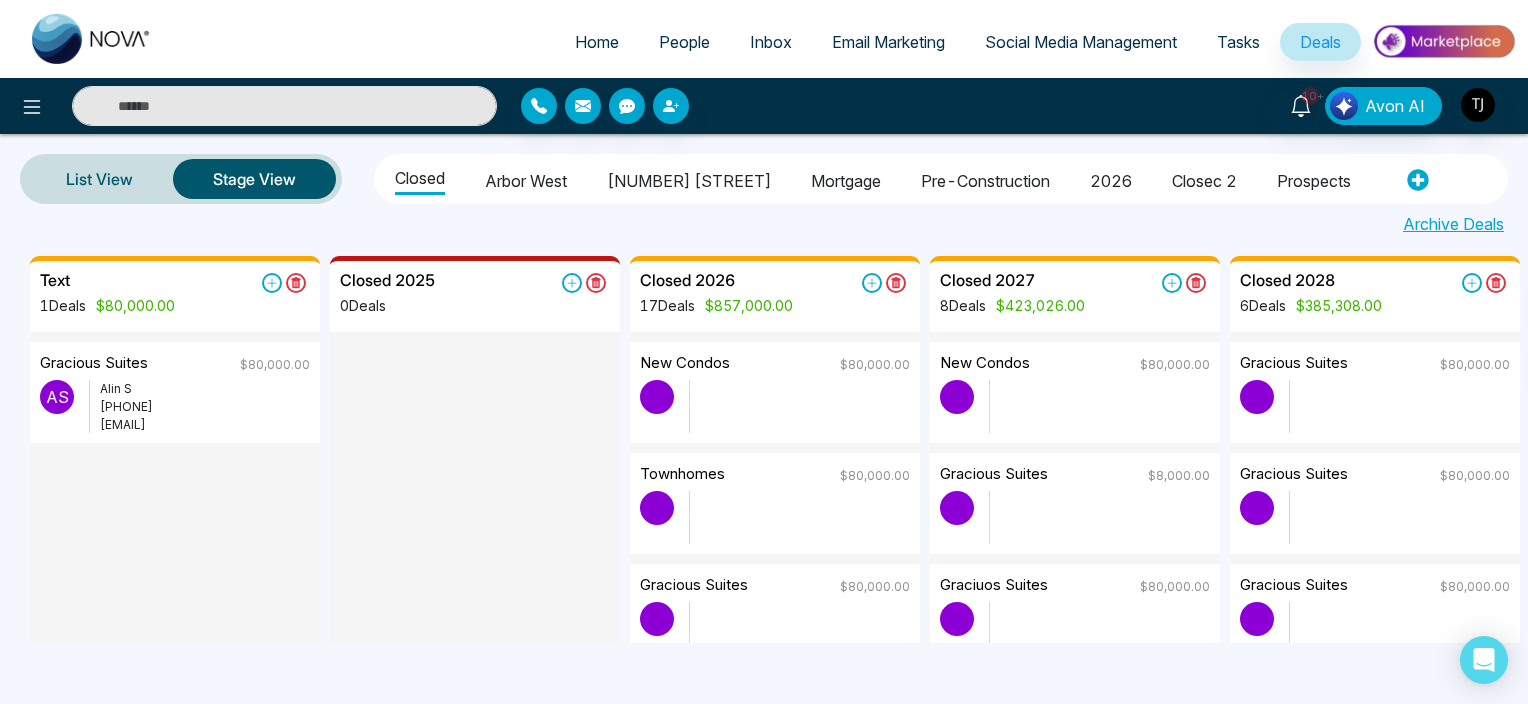 click on "Text 1 Deals $80,000.00" at bounding box center (175, 294) 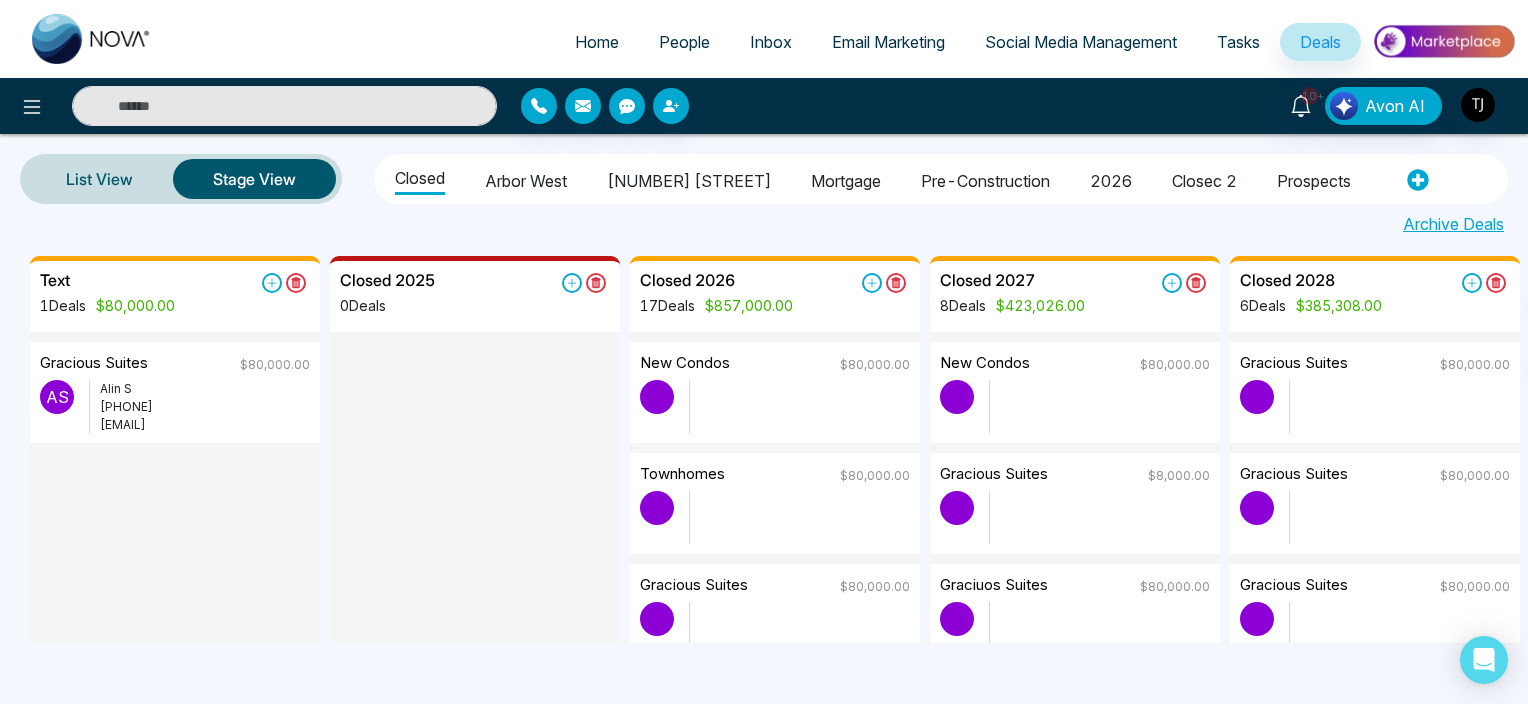 click on "Text 1 Deals $80,000.00" at bounding box center (175, 301) 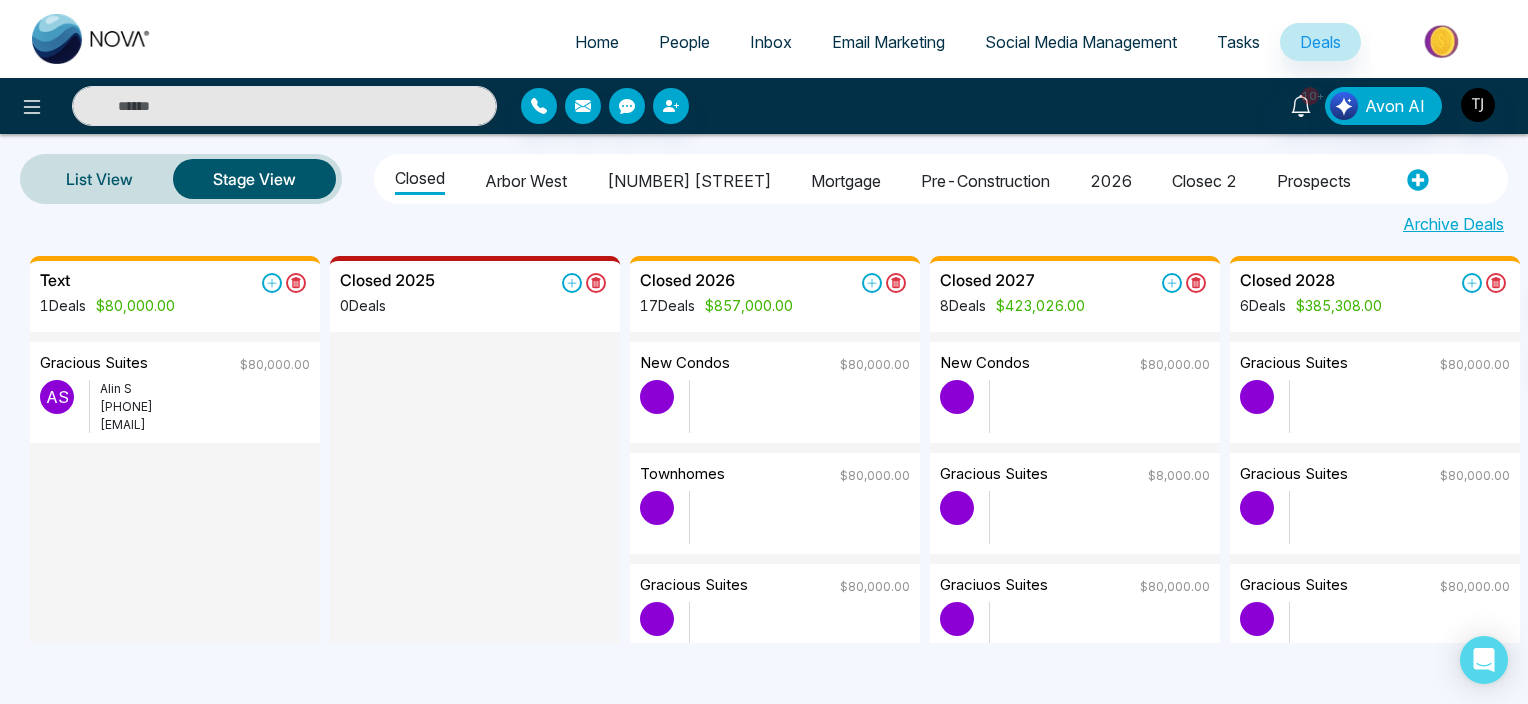 click on "Text 1 Deals $80,000.00" at bounding box center [107, 301] 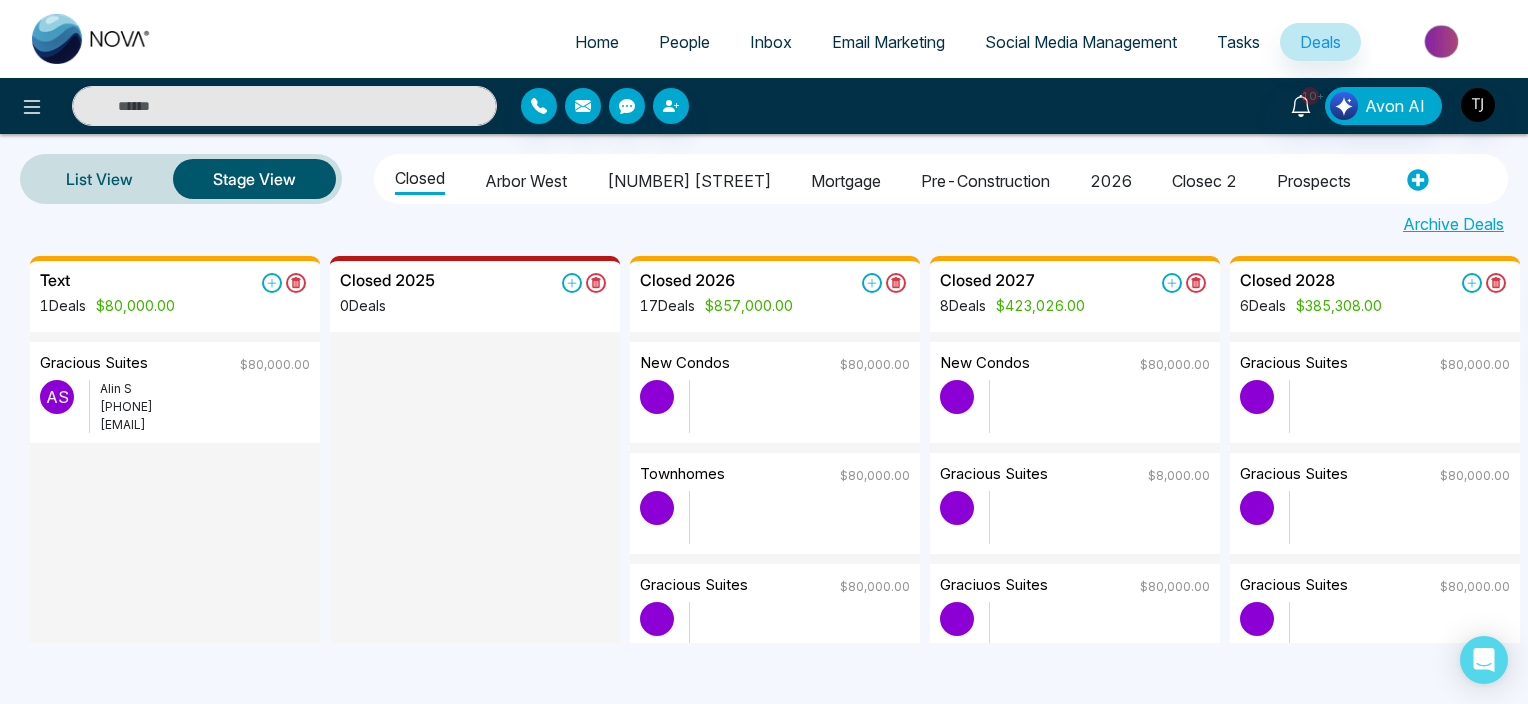 click on "$80,000.00" at bounding box center [130, 305] 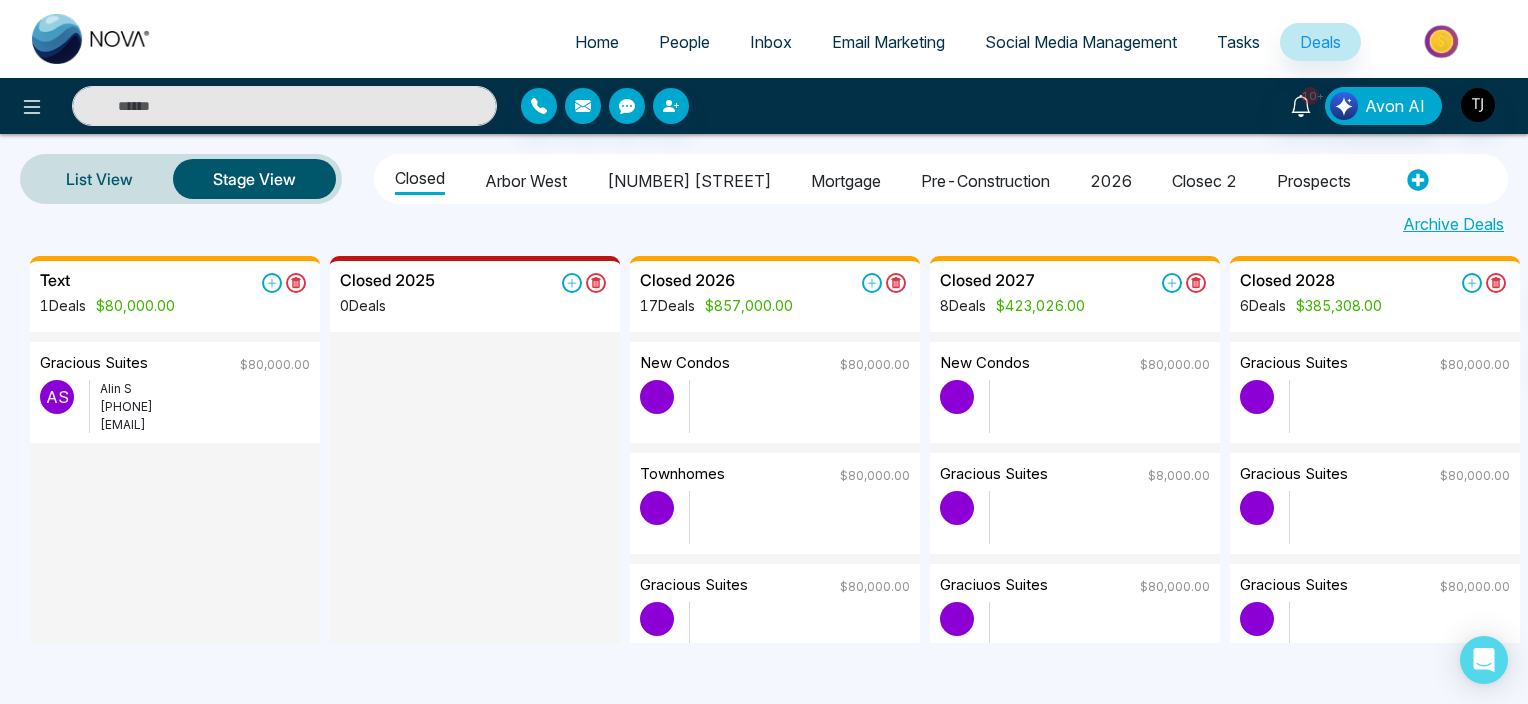 click on "1 Deals $80,000.00" at bounding box center (107, 305) 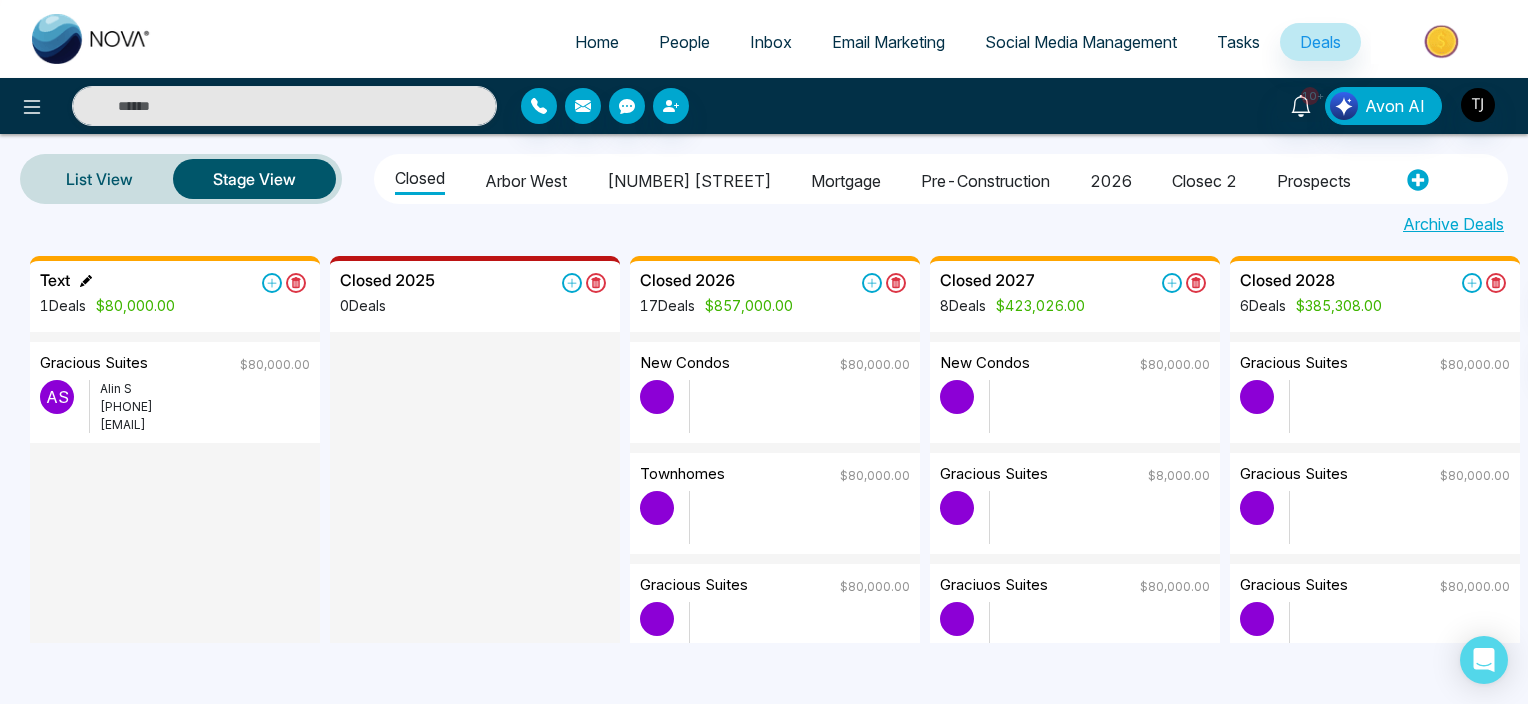 click on "Text" at bounding box center [55, 280] 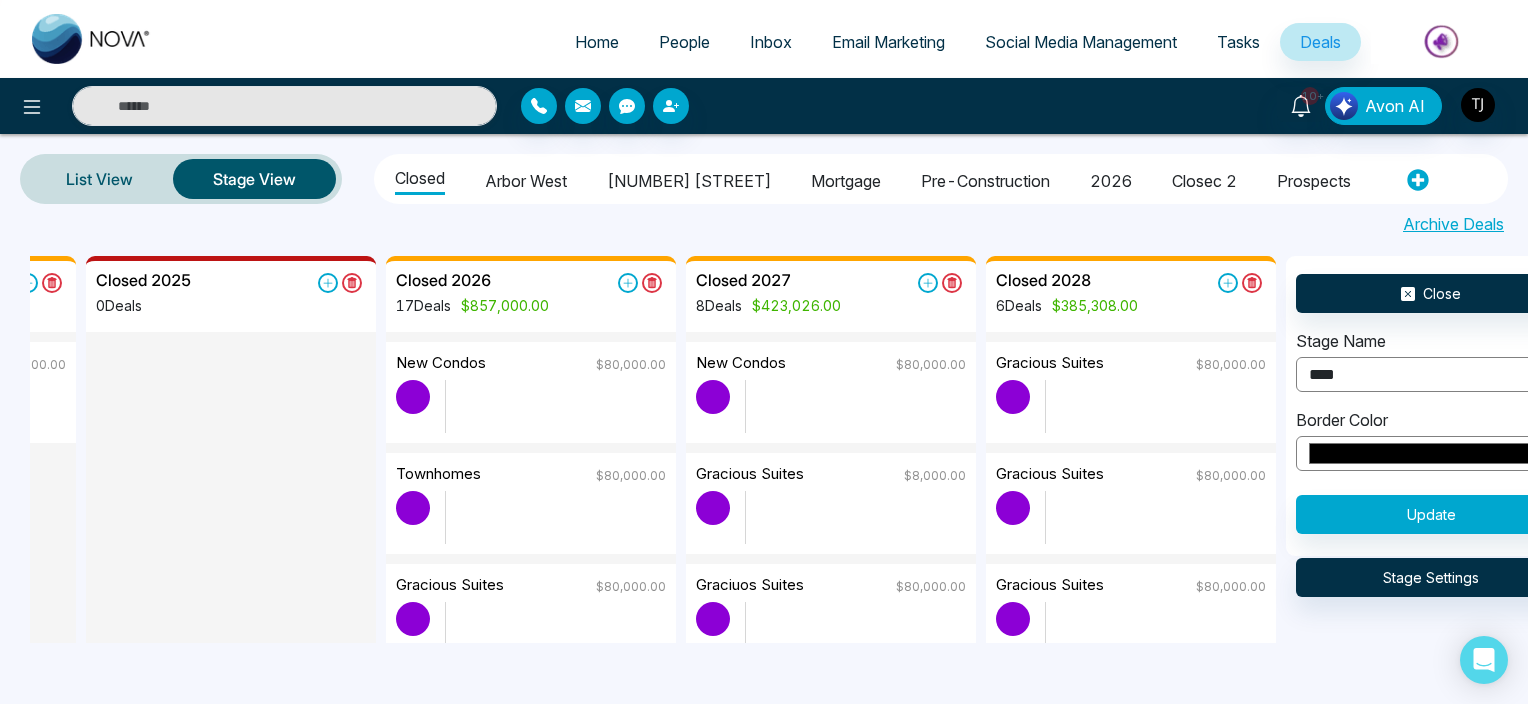 scroll, scrollTop: 0, scrollLeft: 288, axis: horizontal 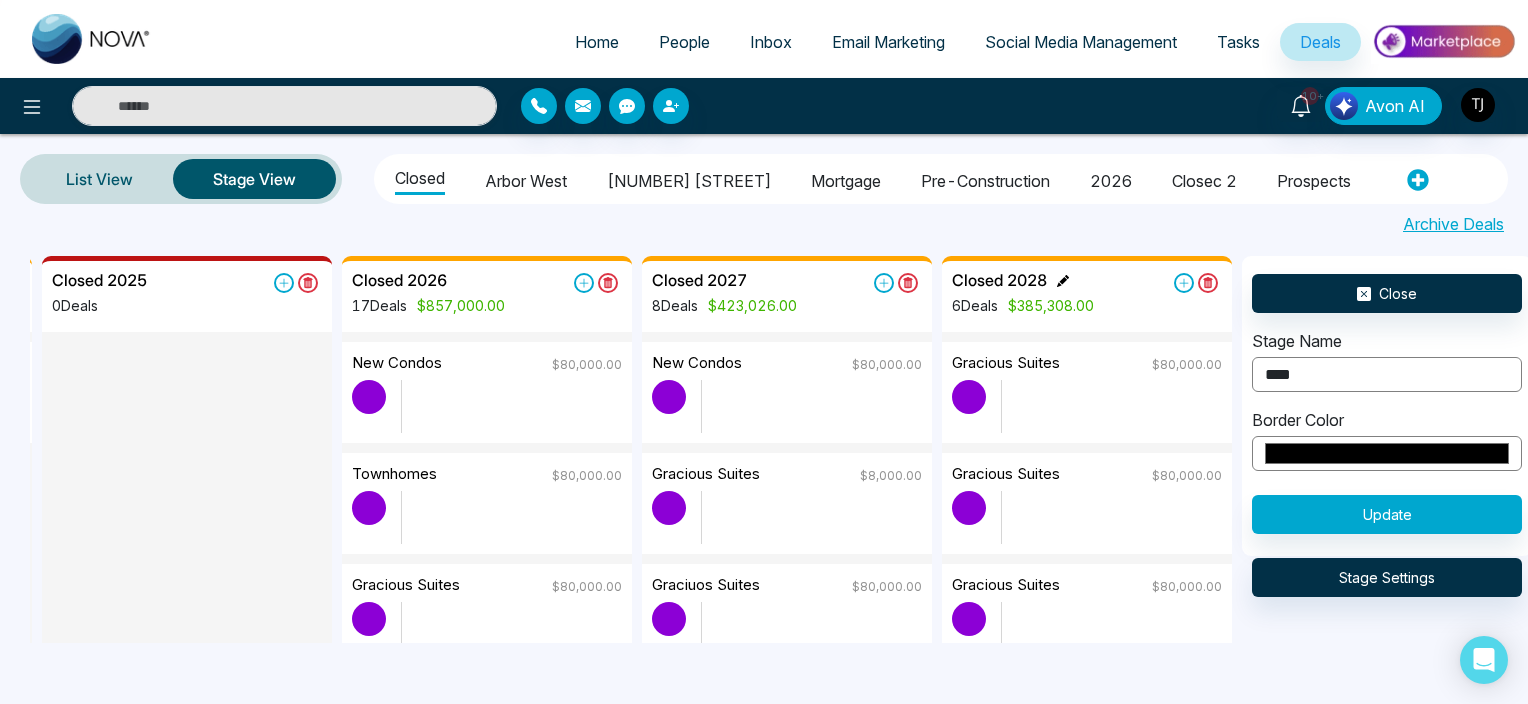 click on "Closed 2028" at bounding box center (1023, 280) 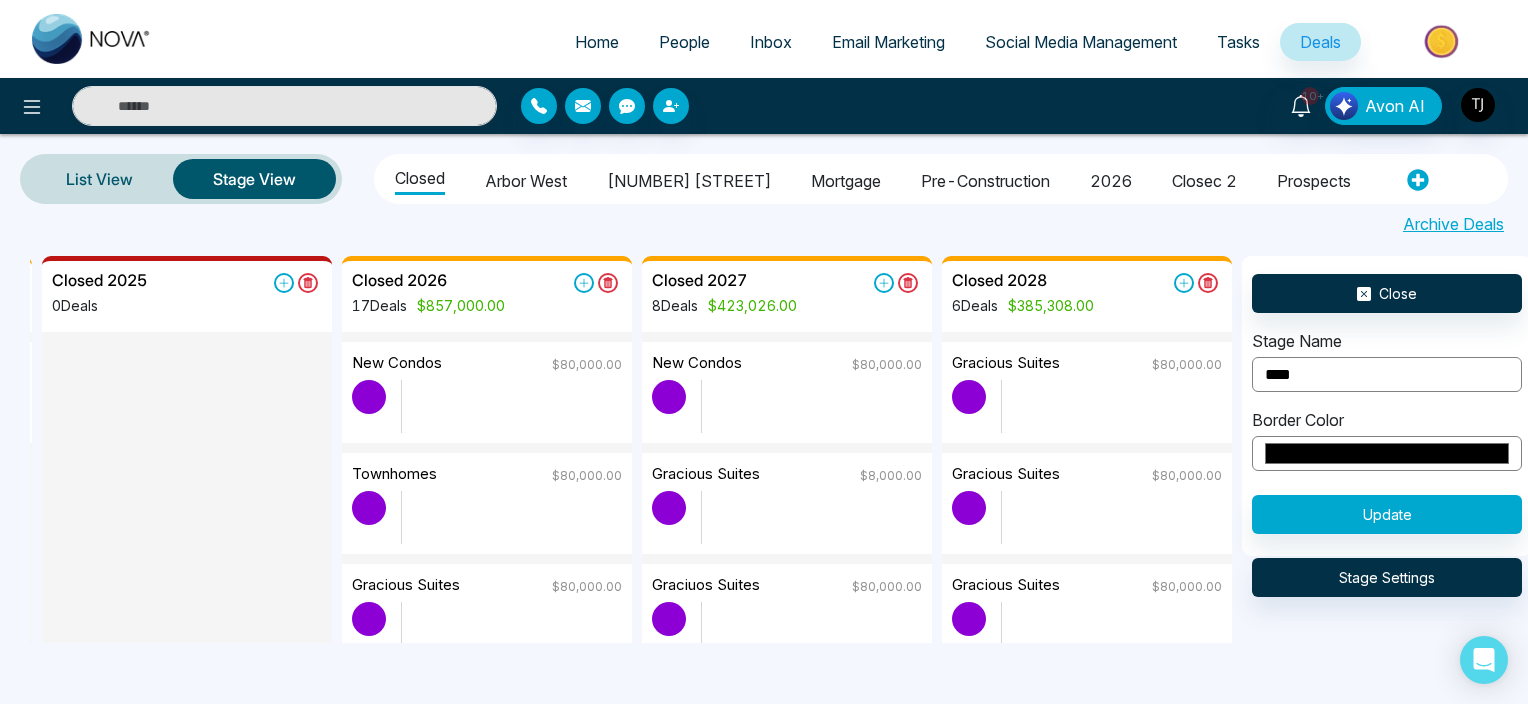 type on "**********" 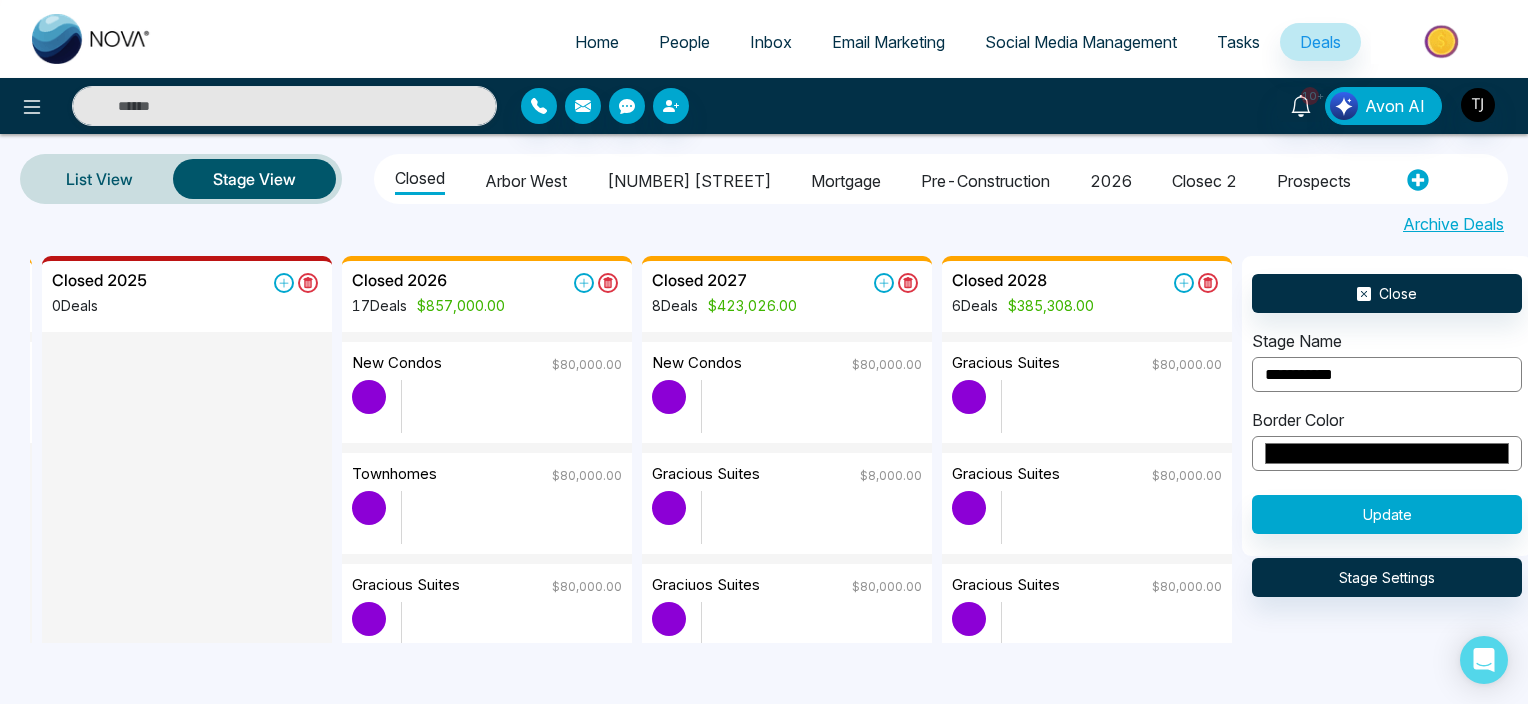 scroll, scrollTop: 0, scrollLeft: 304, axis: horizontal 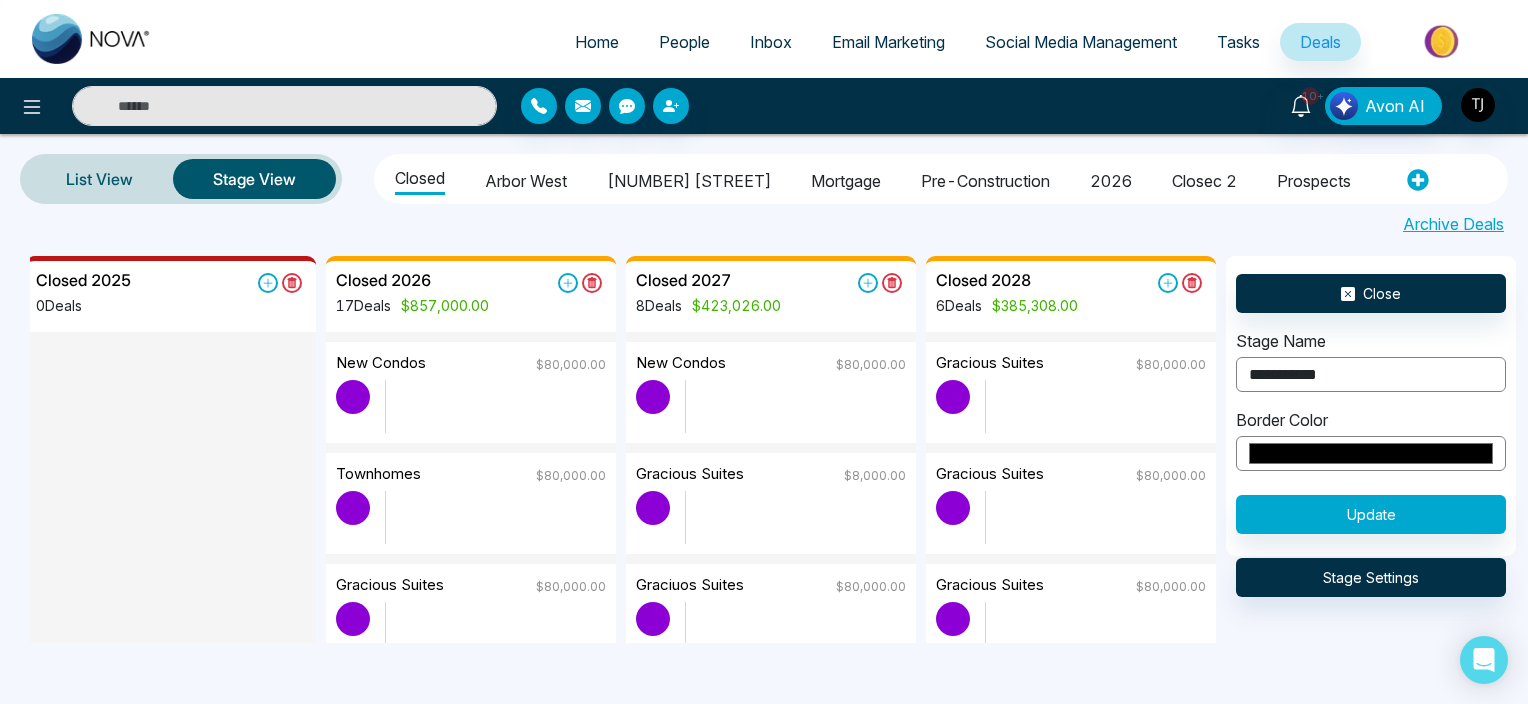 click on "Closed [DATE] 6 Deals $385,308.00" at bounding box center (1071, 301) 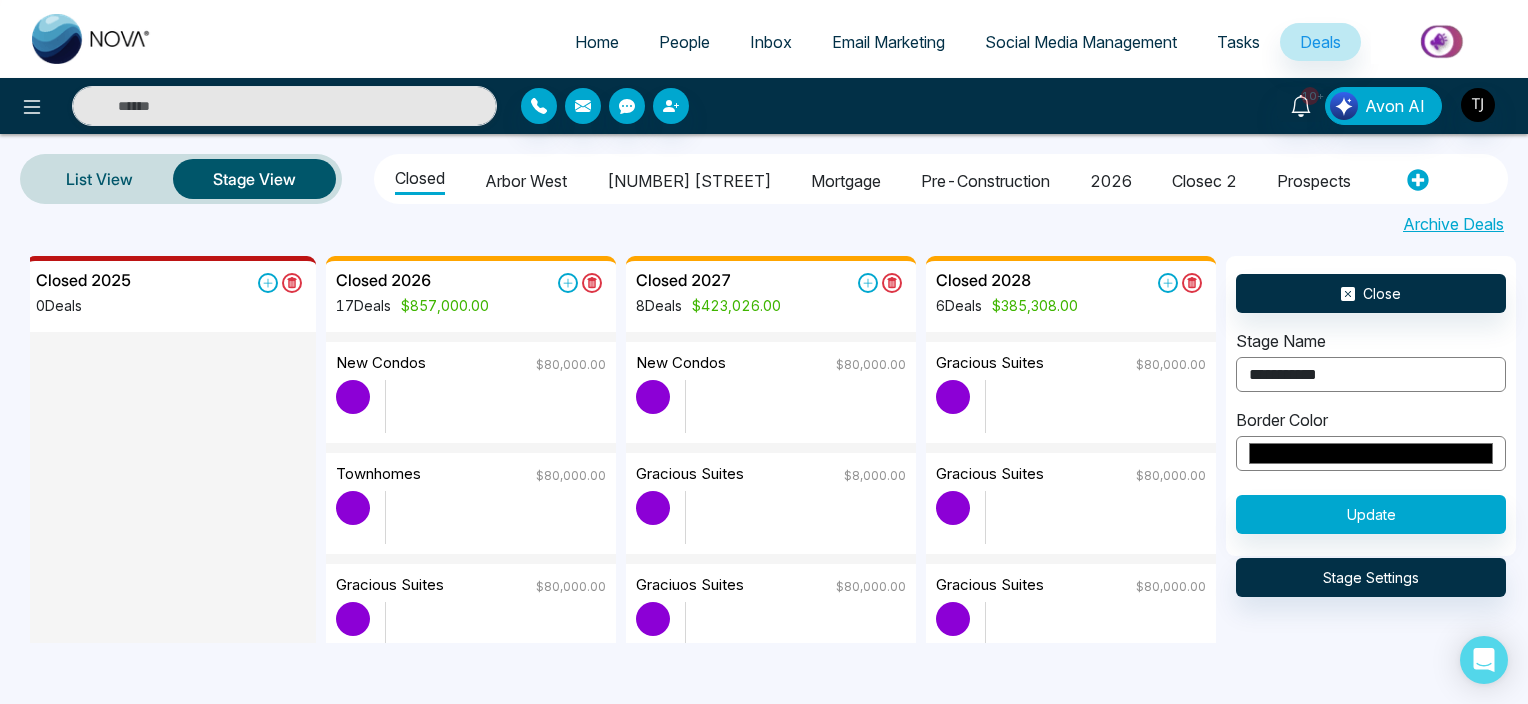 click on "Closed [DATE] 6 Deals $385,308.00" at bounding box center [1071, 301] 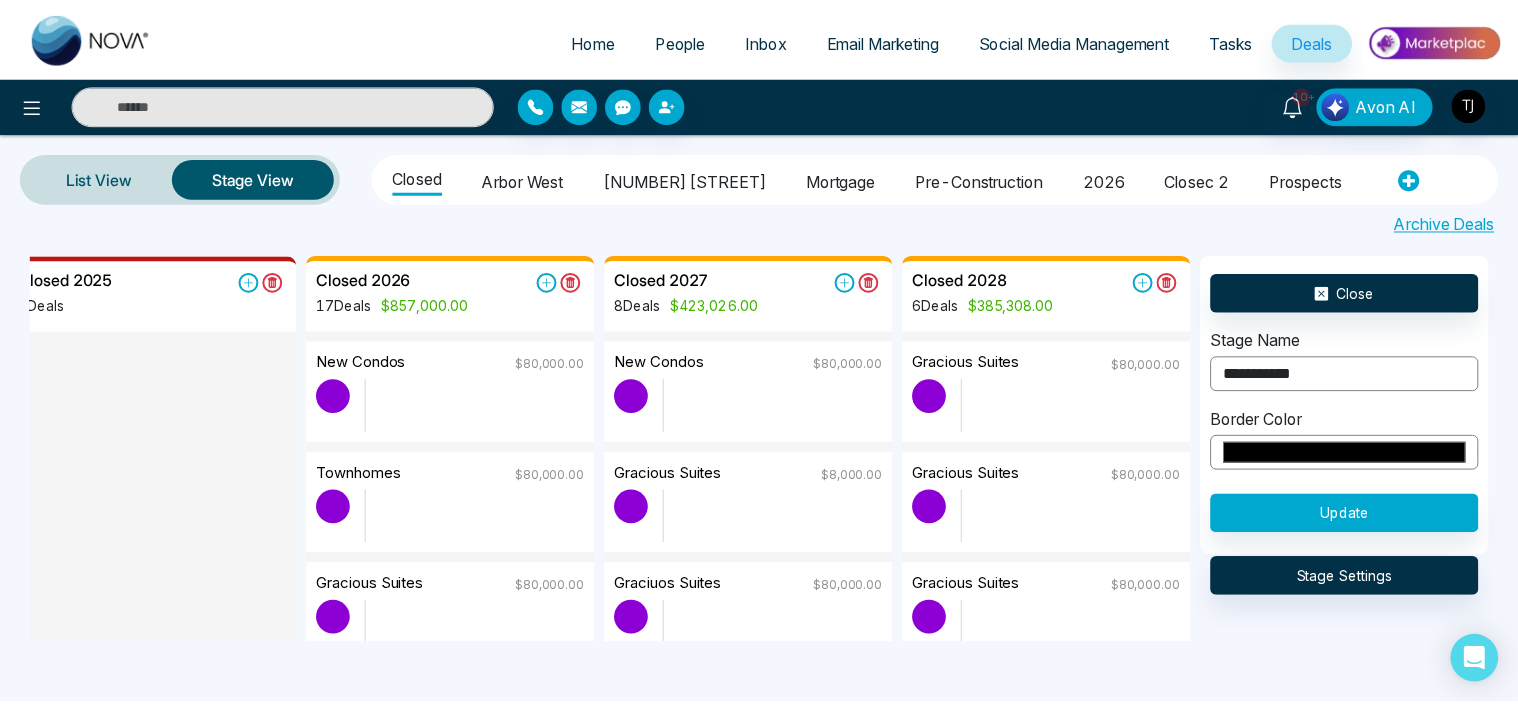 scroll, scrollTop: 0, scrollLeft: 373, axis: horizontal 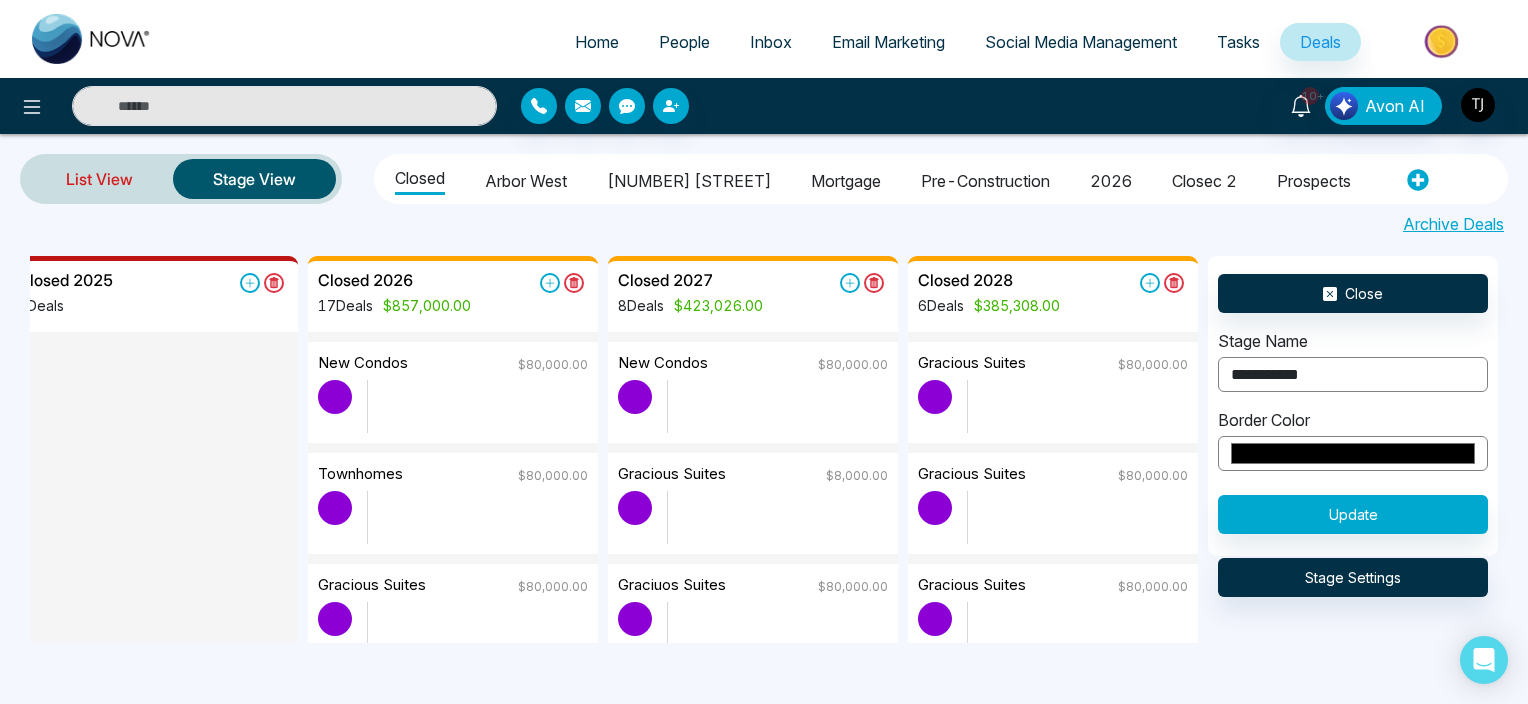 click on "List View" at bounding box center (99, 179) 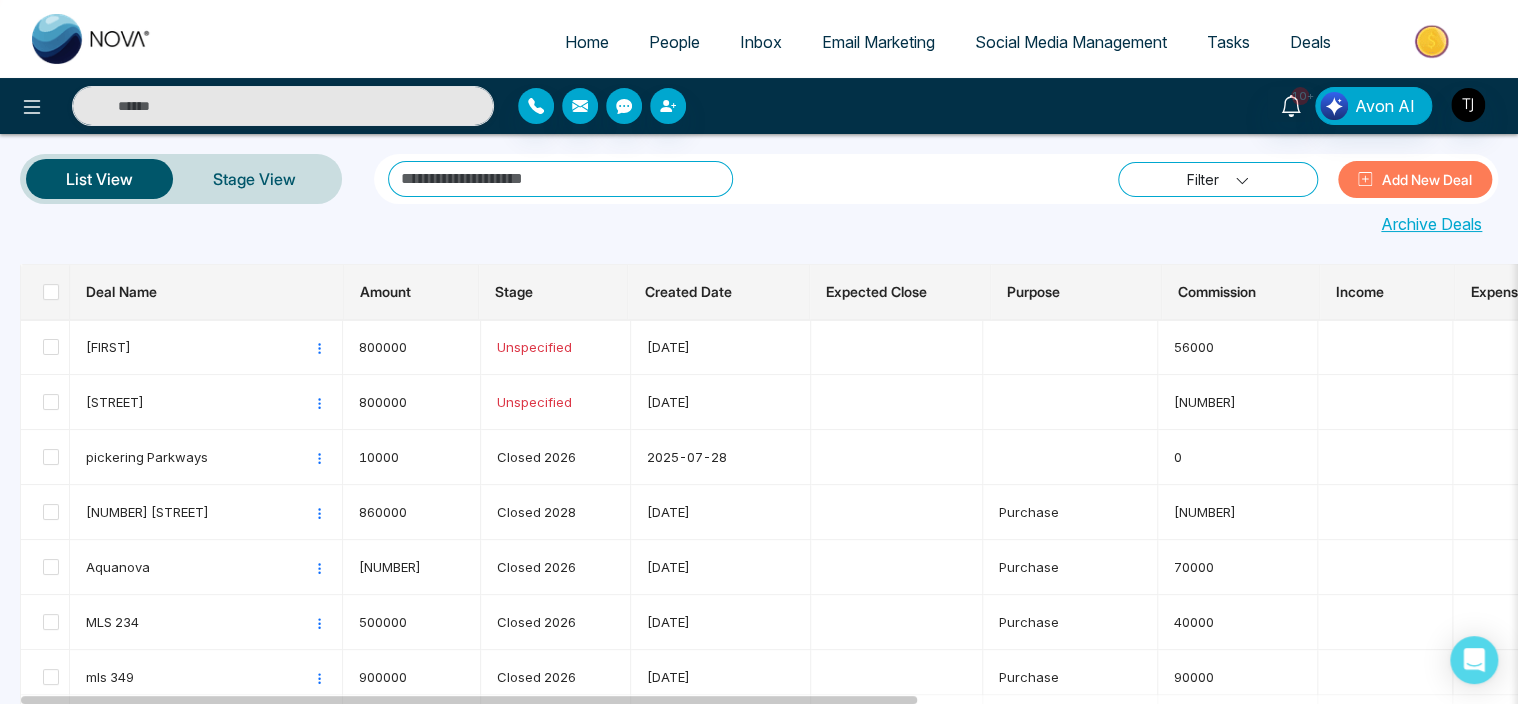 click on "Filter" at bounding box center (1218, 179) 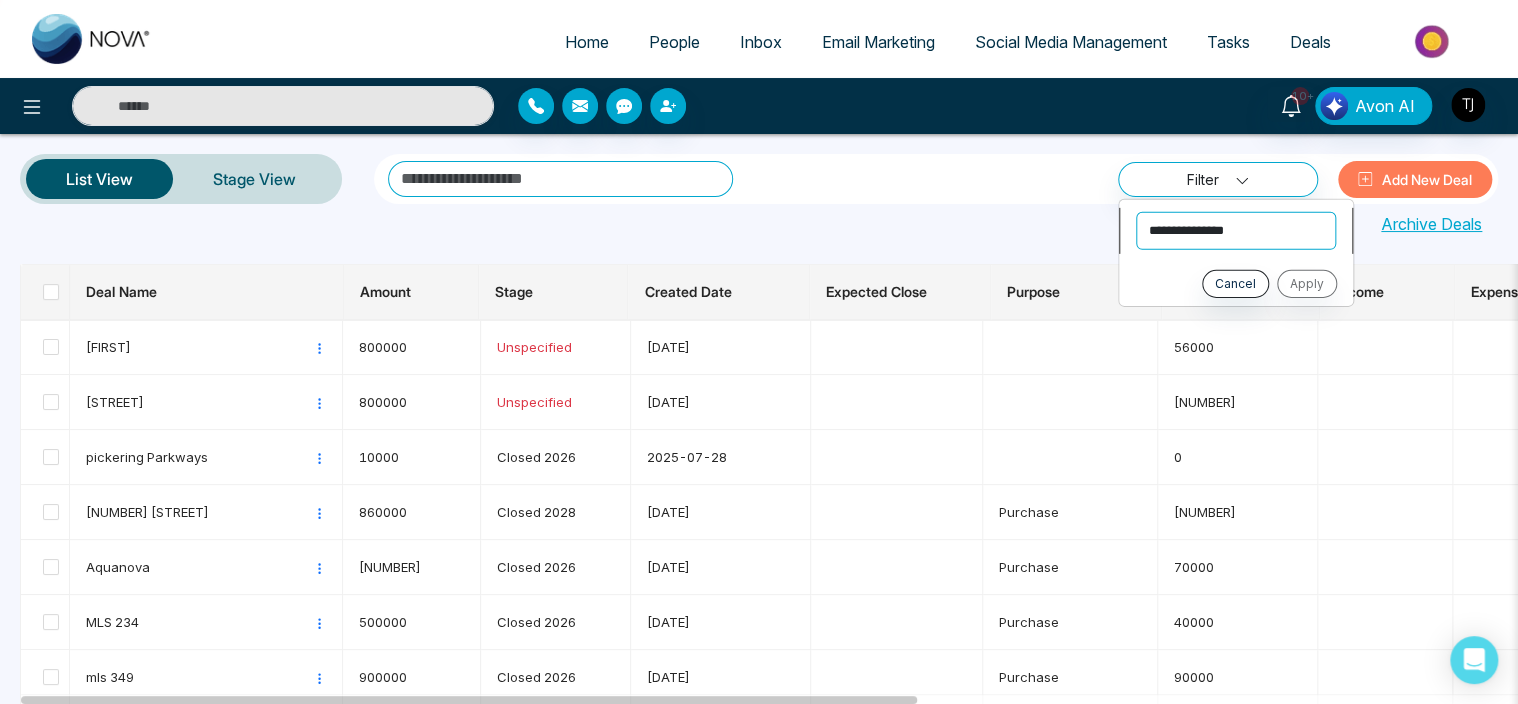 click on "**********" at bounding box center (1236, 230) 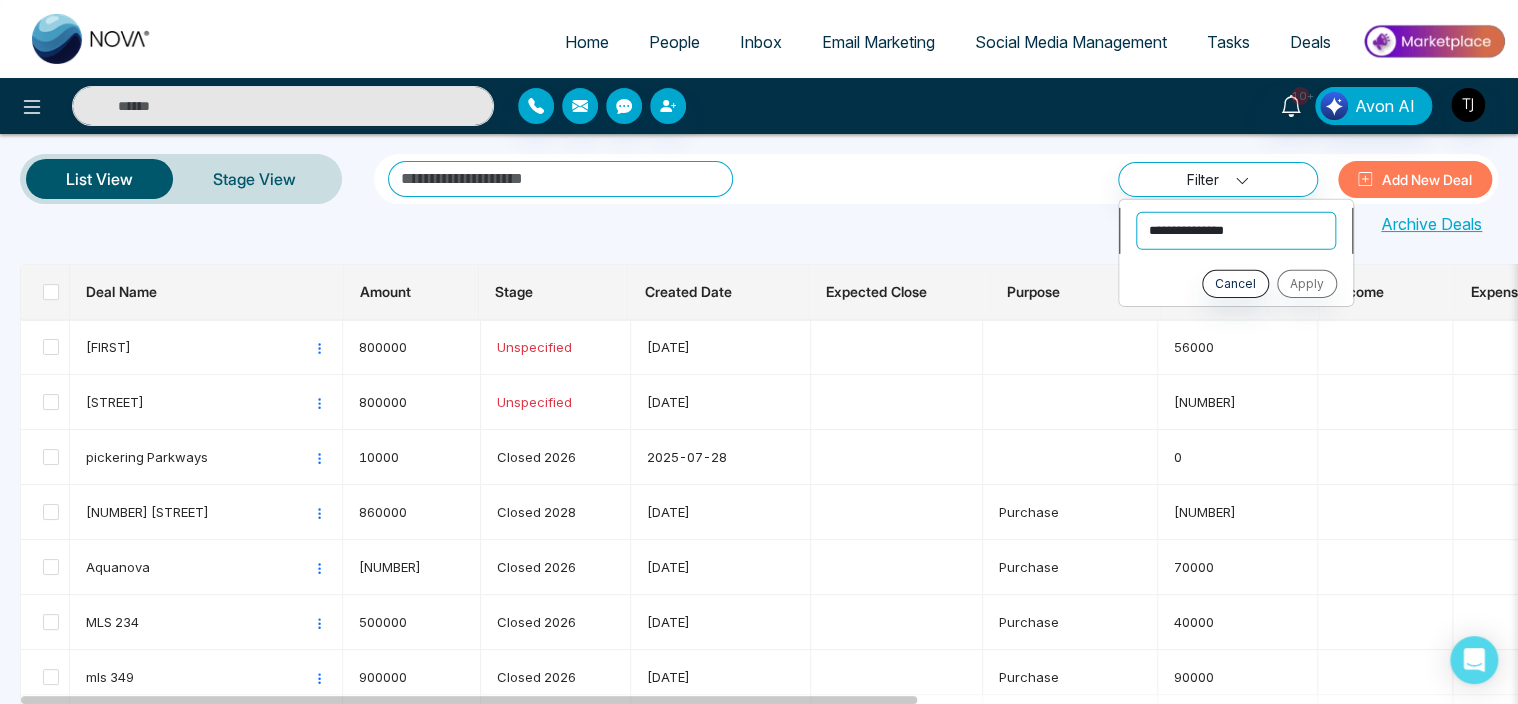 click on "**********" at bounding box center (1236, 230) 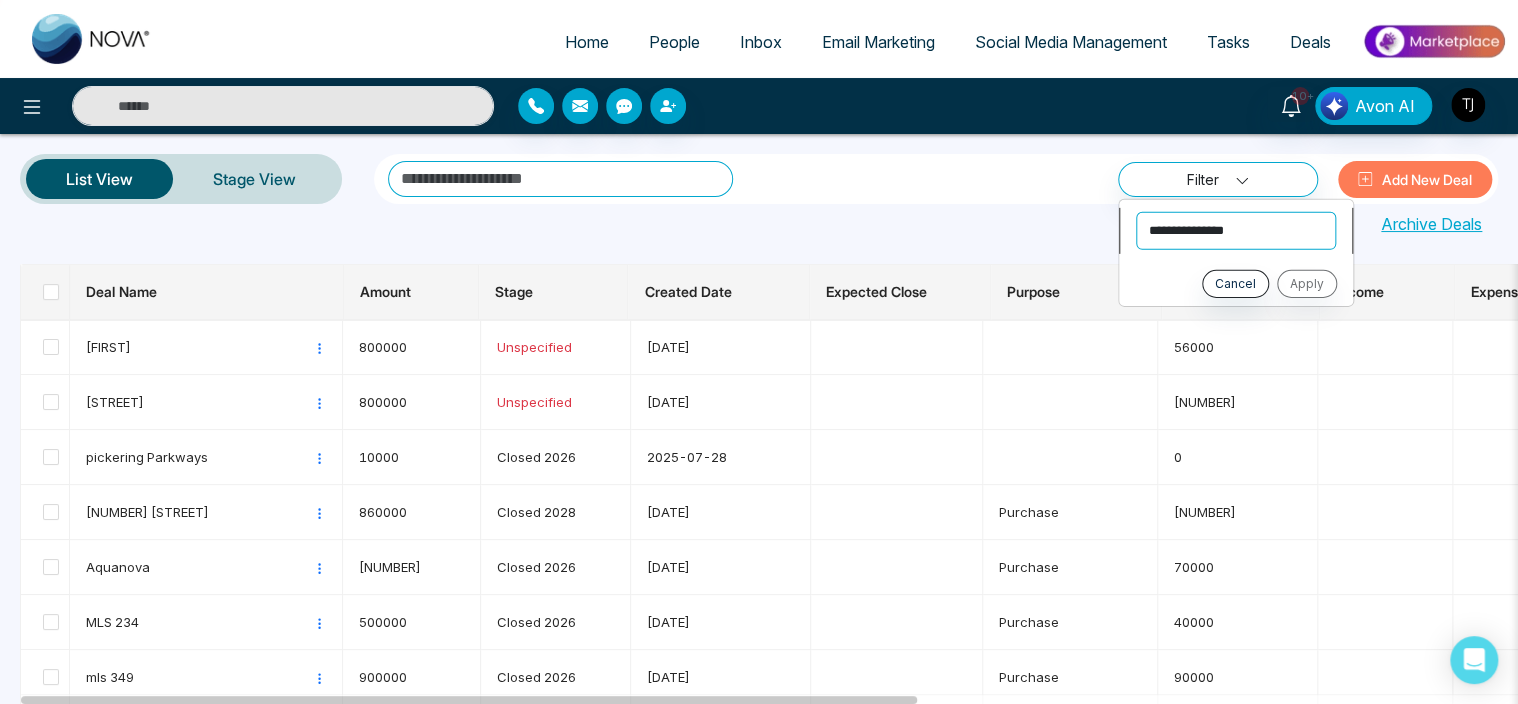 select on "*******" 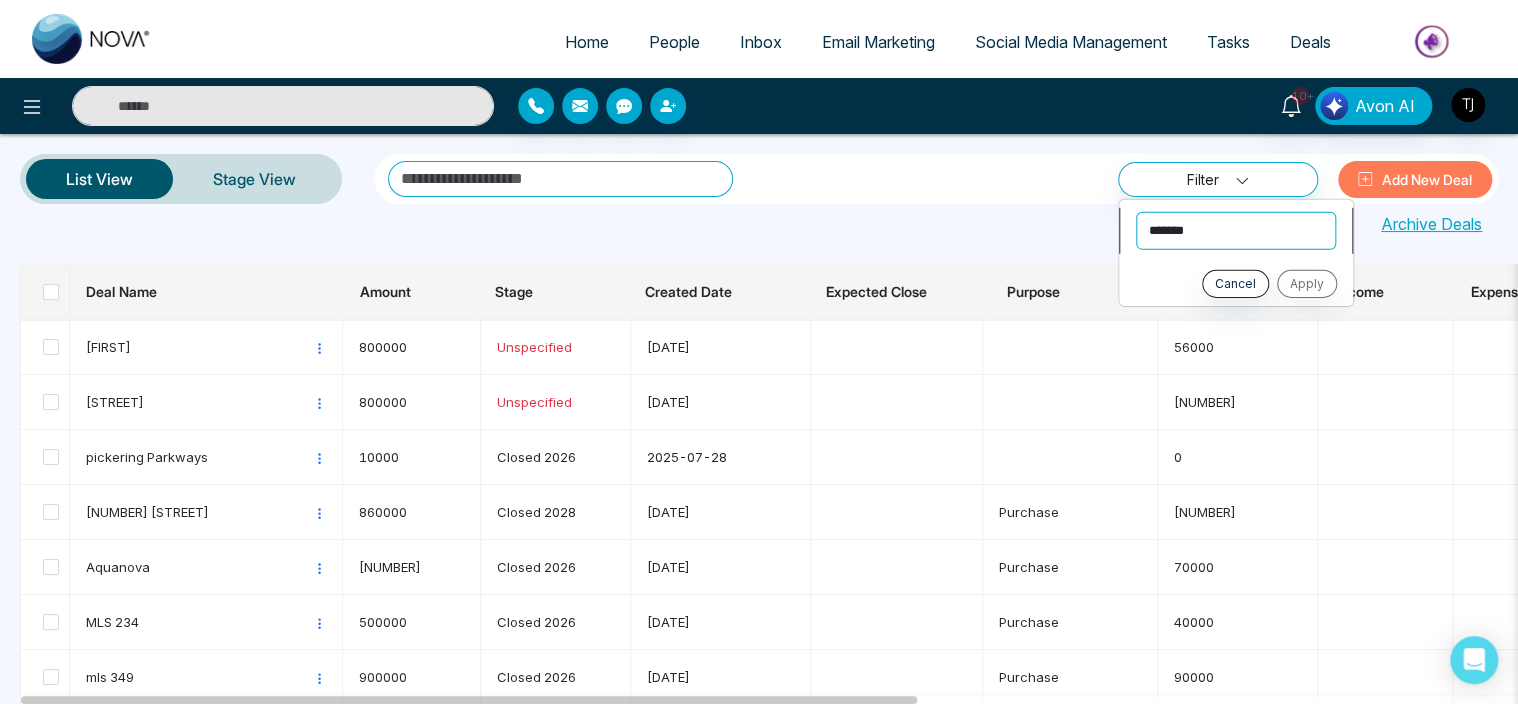 click on "**********" at bounding box center [1236, 230] 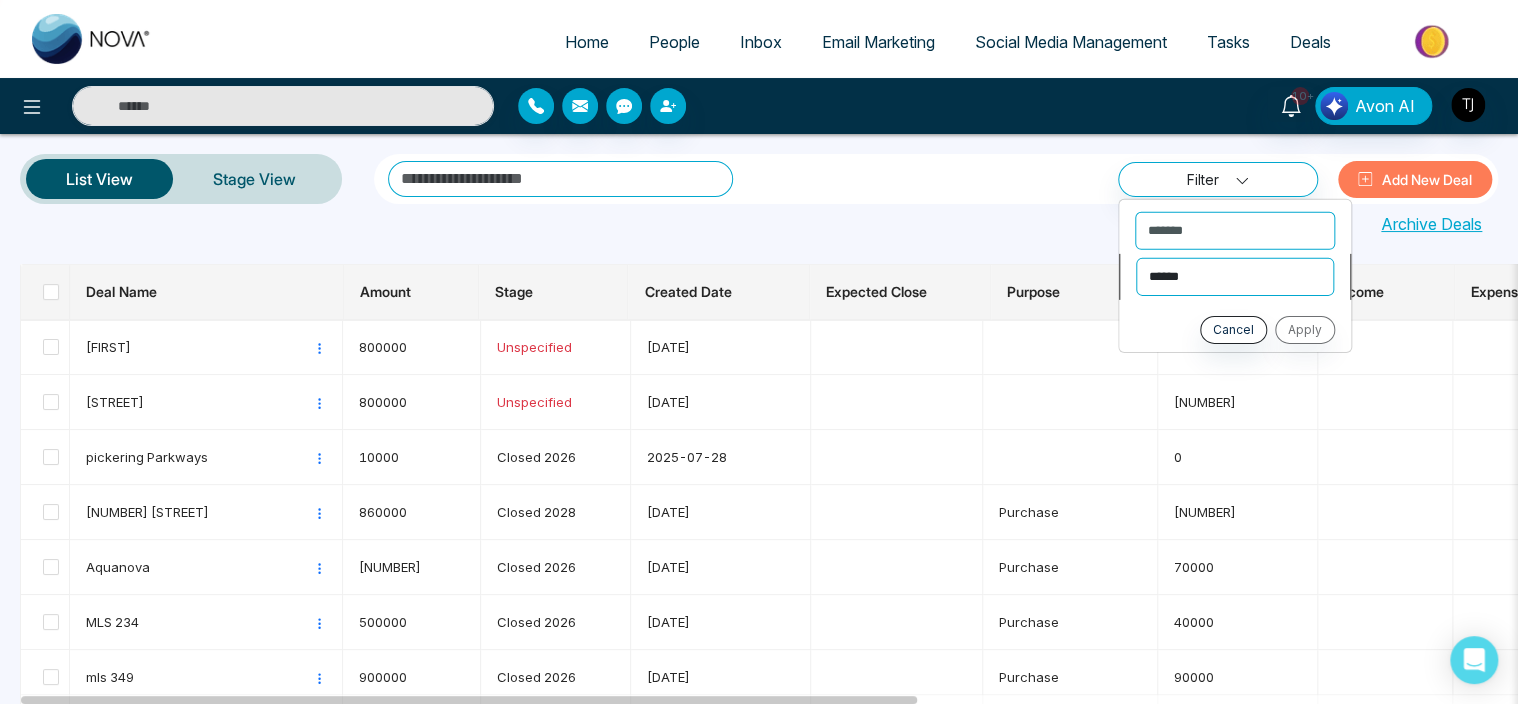 click on "**********" at bounding box center [1235, 276] 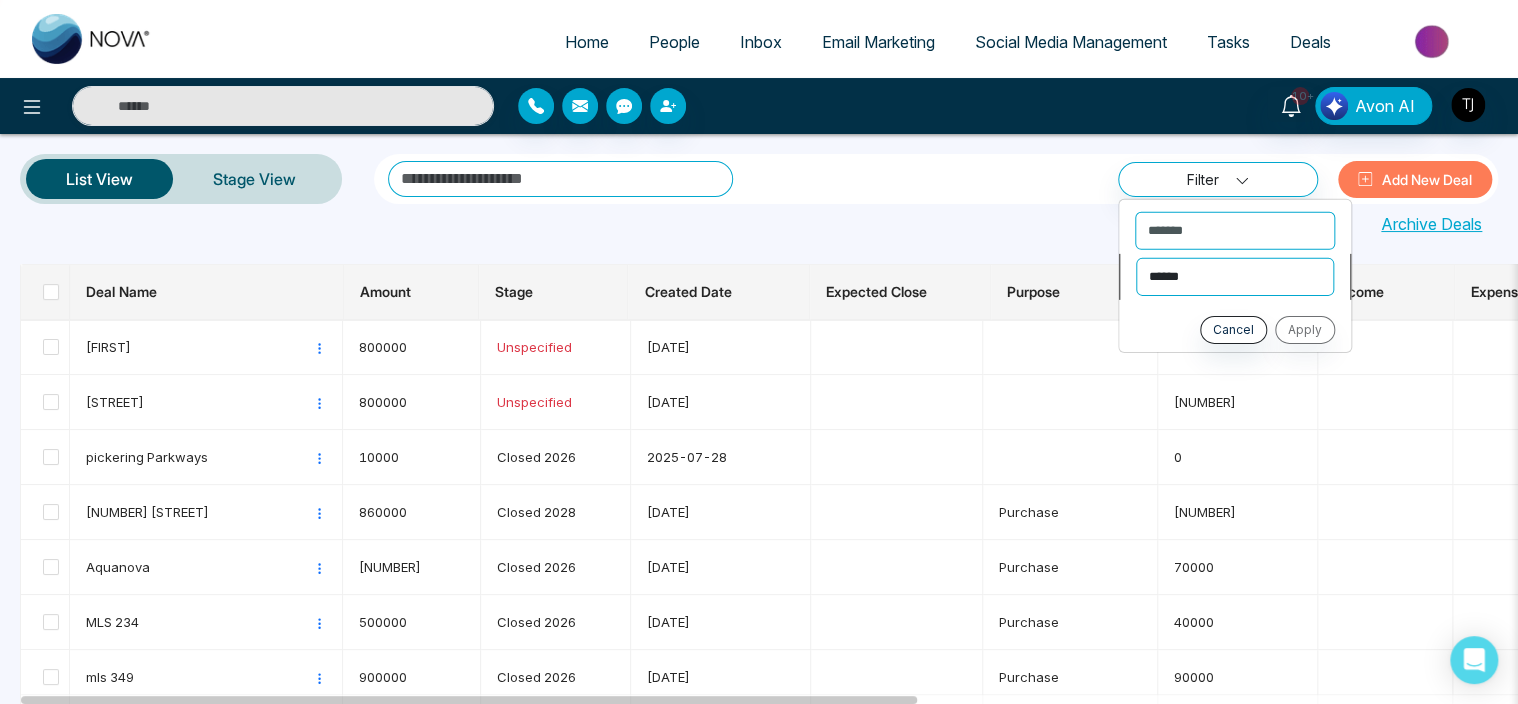 click on "**********" at bounding box center (1235, 276) 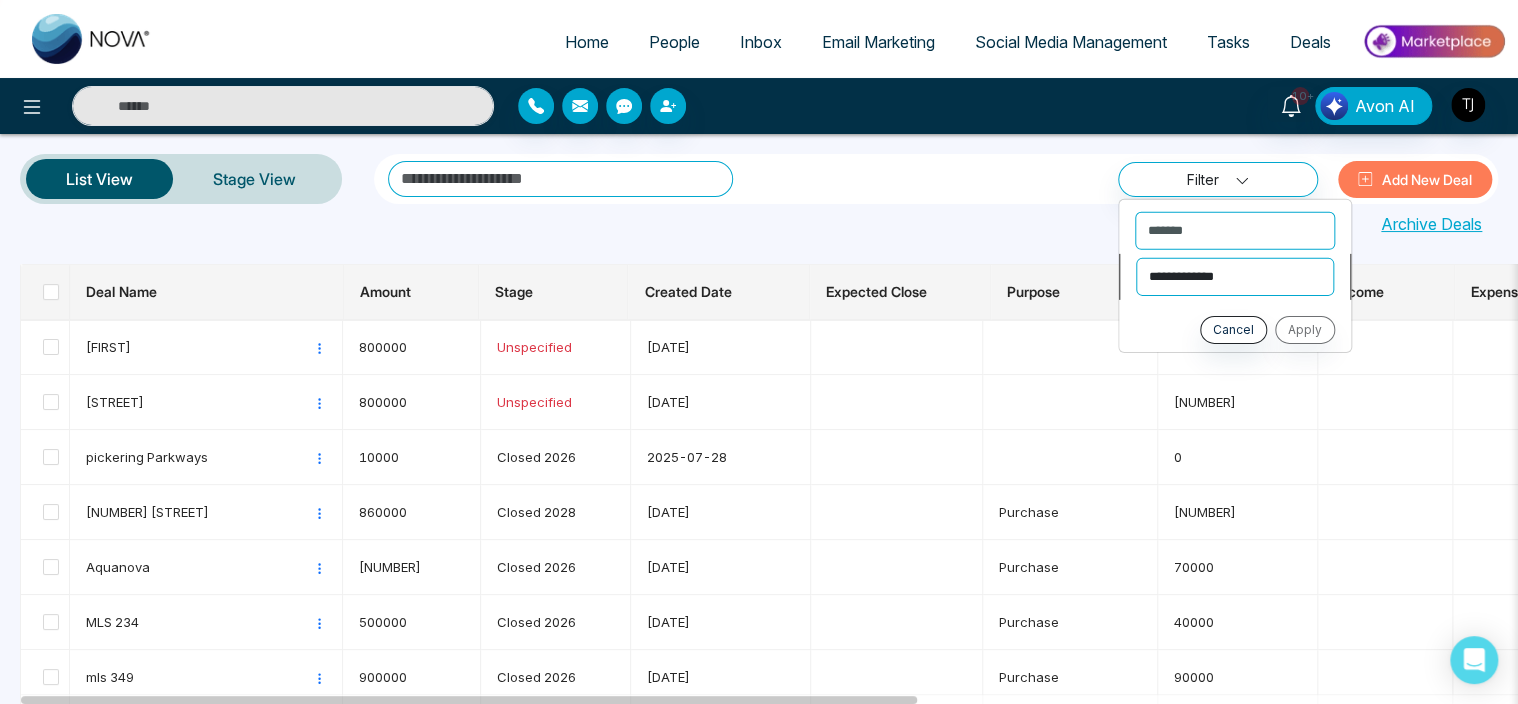 click on "**********" at bounding box center (1235, 276) 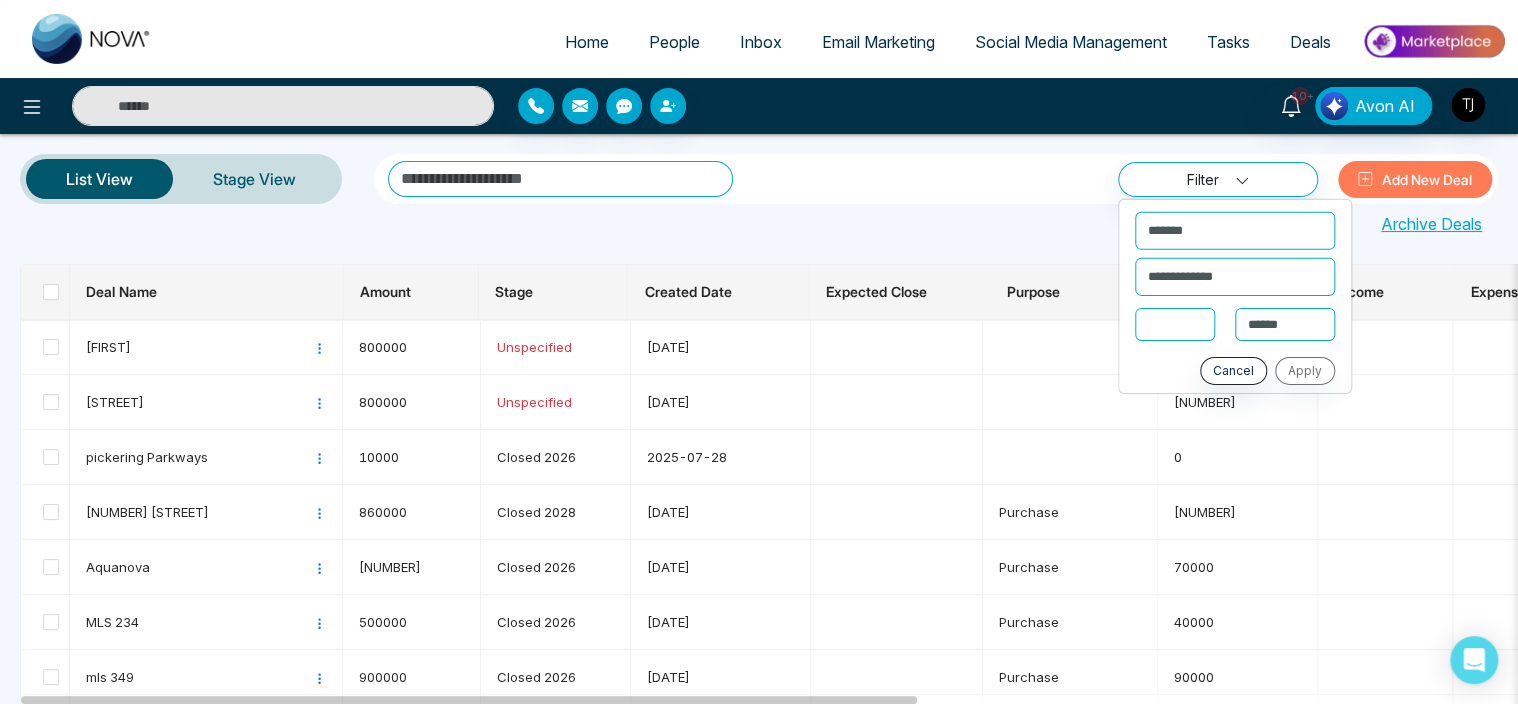 click at bounding box center [1175, 323] 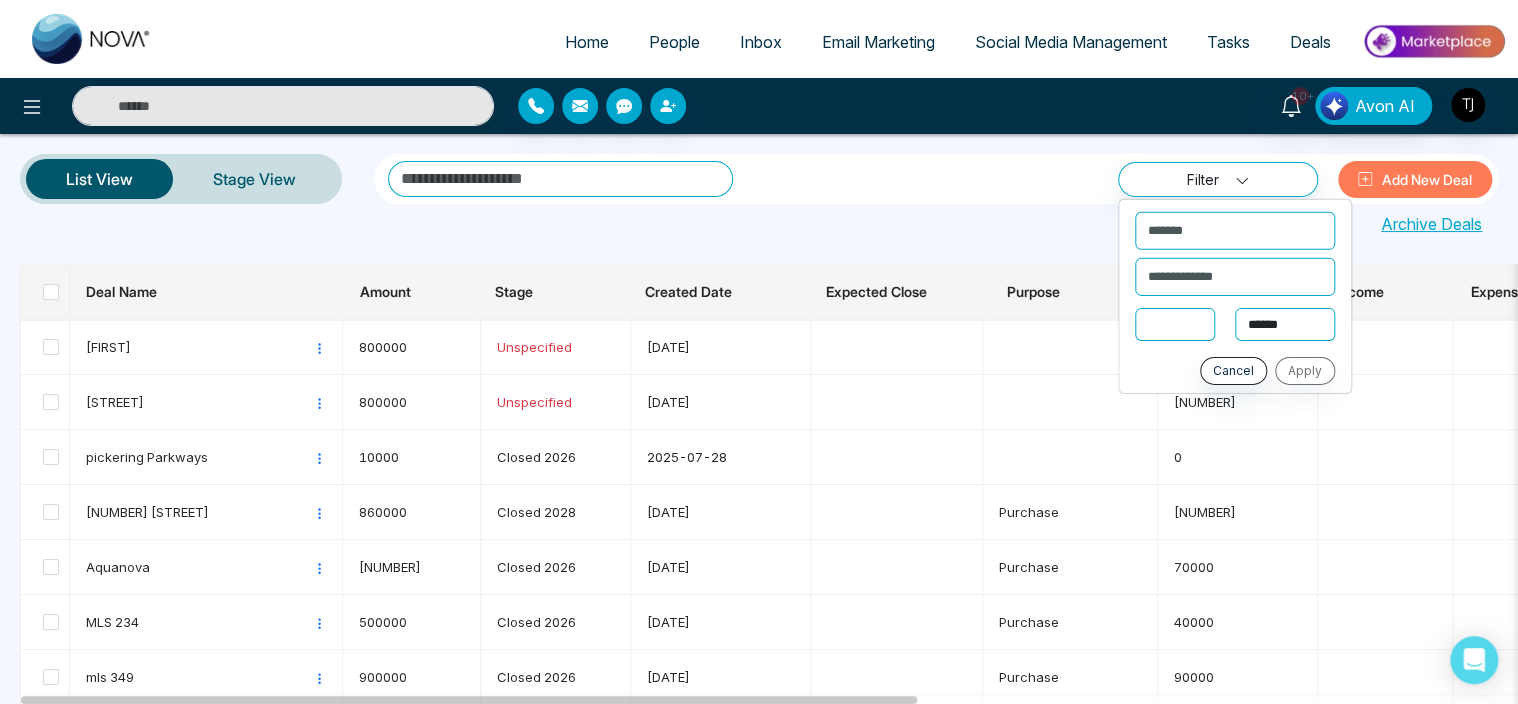 click on "**********" at bounding box center (1285, 324) 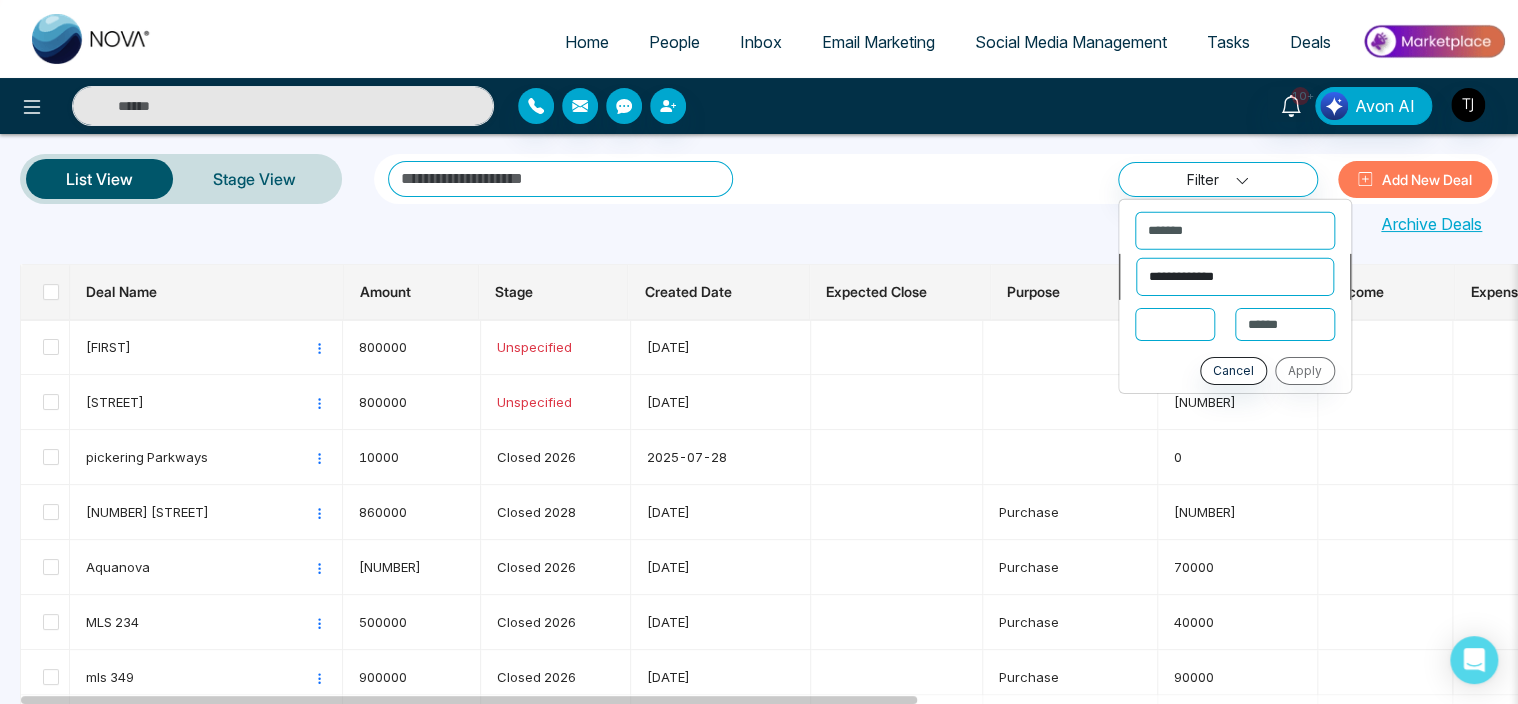 click on "**********" at bounding box center [1235, 276] 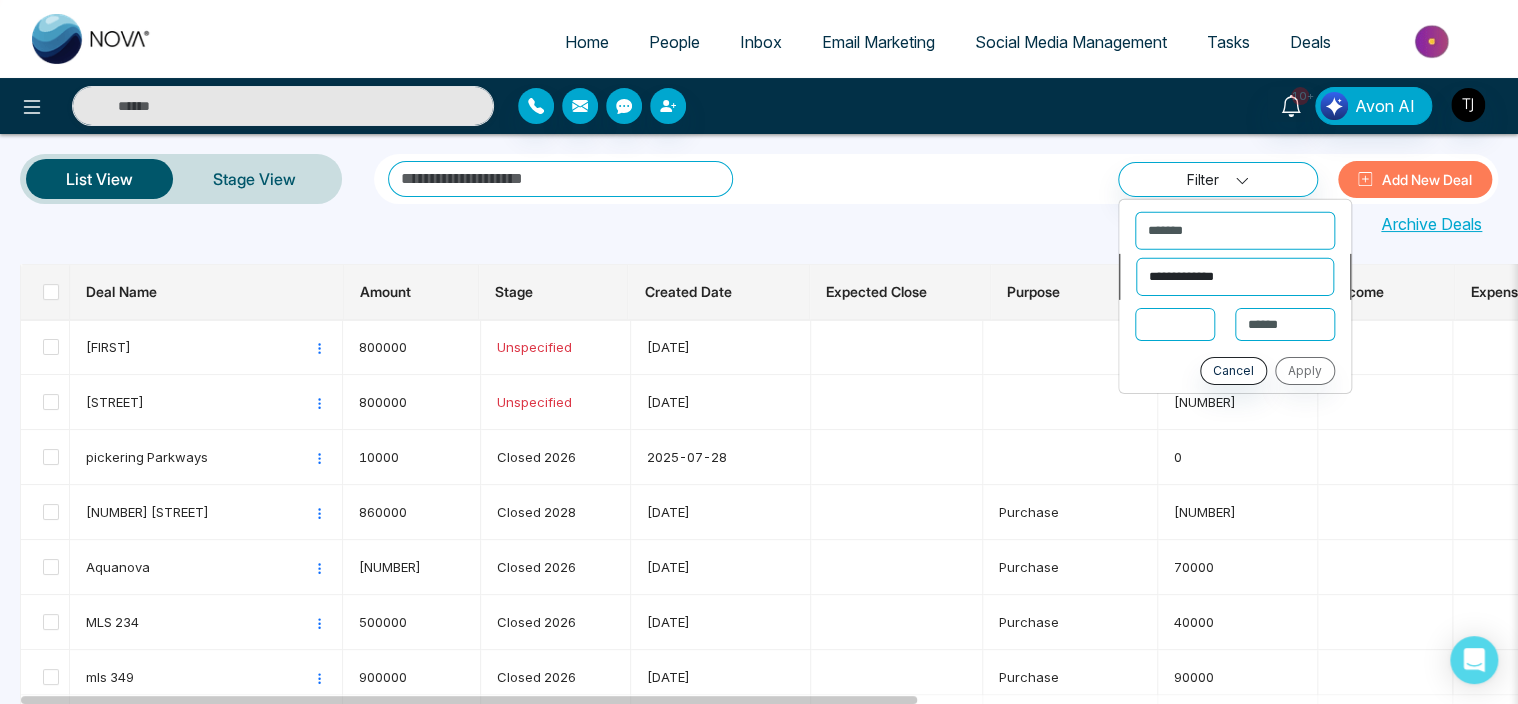select on "*********" 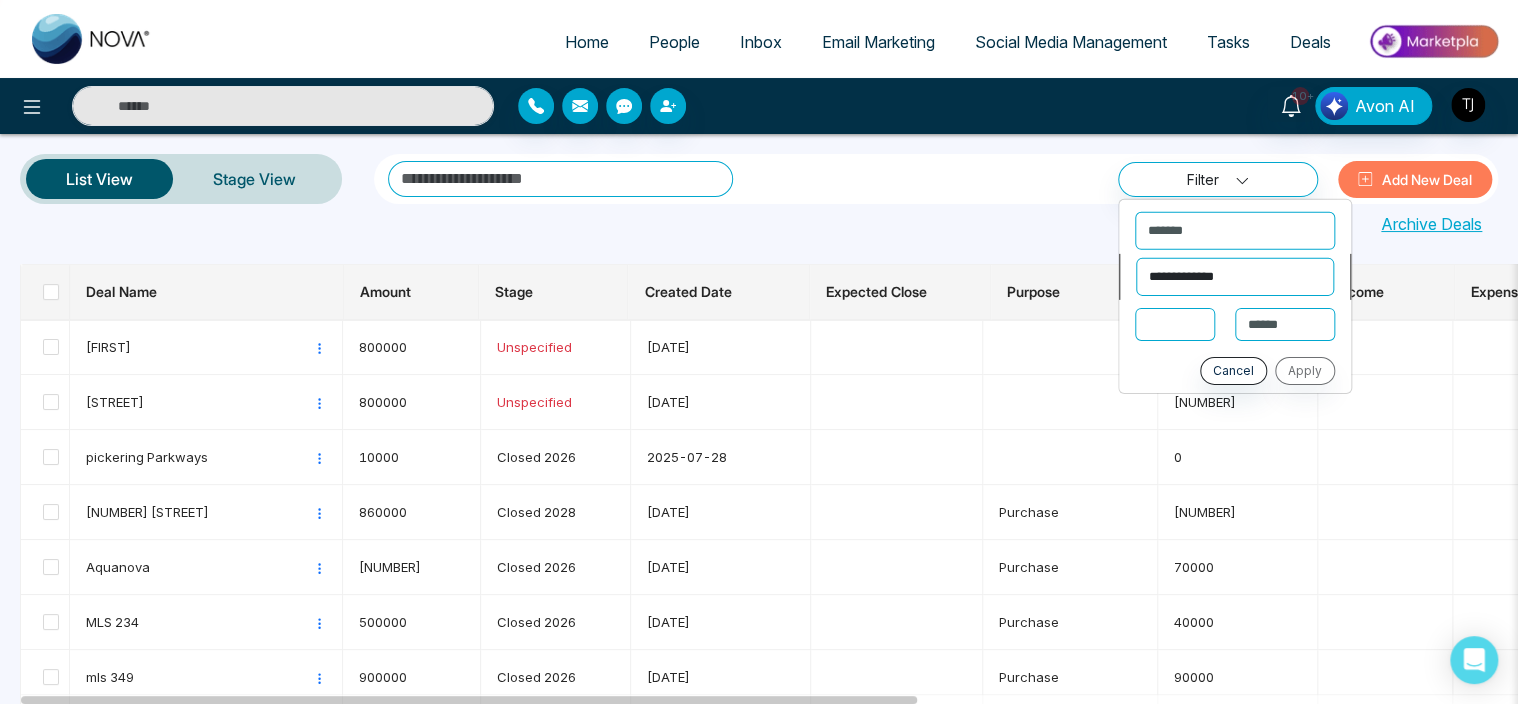 click on "**********" at bounding box center (1235, 276) 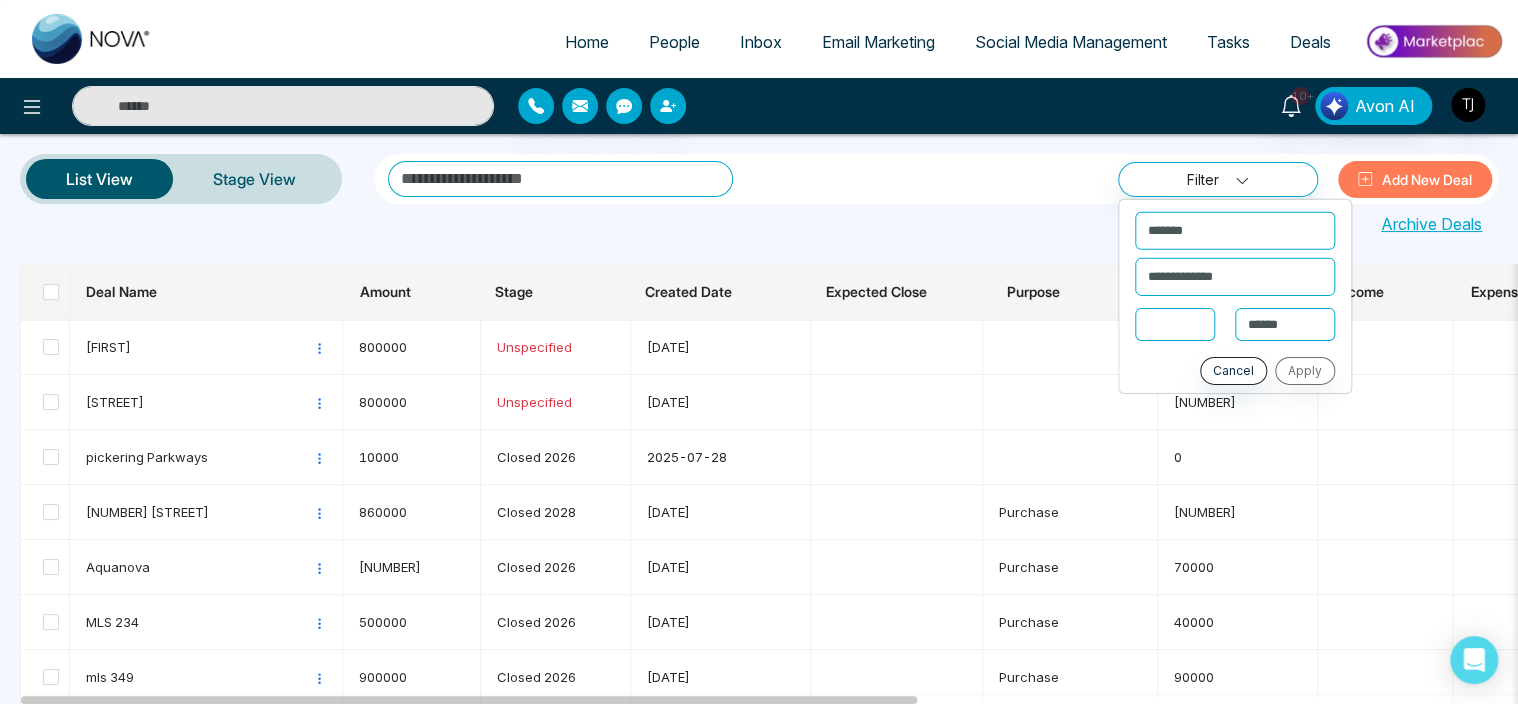 click at bounding box center [1175, 323] 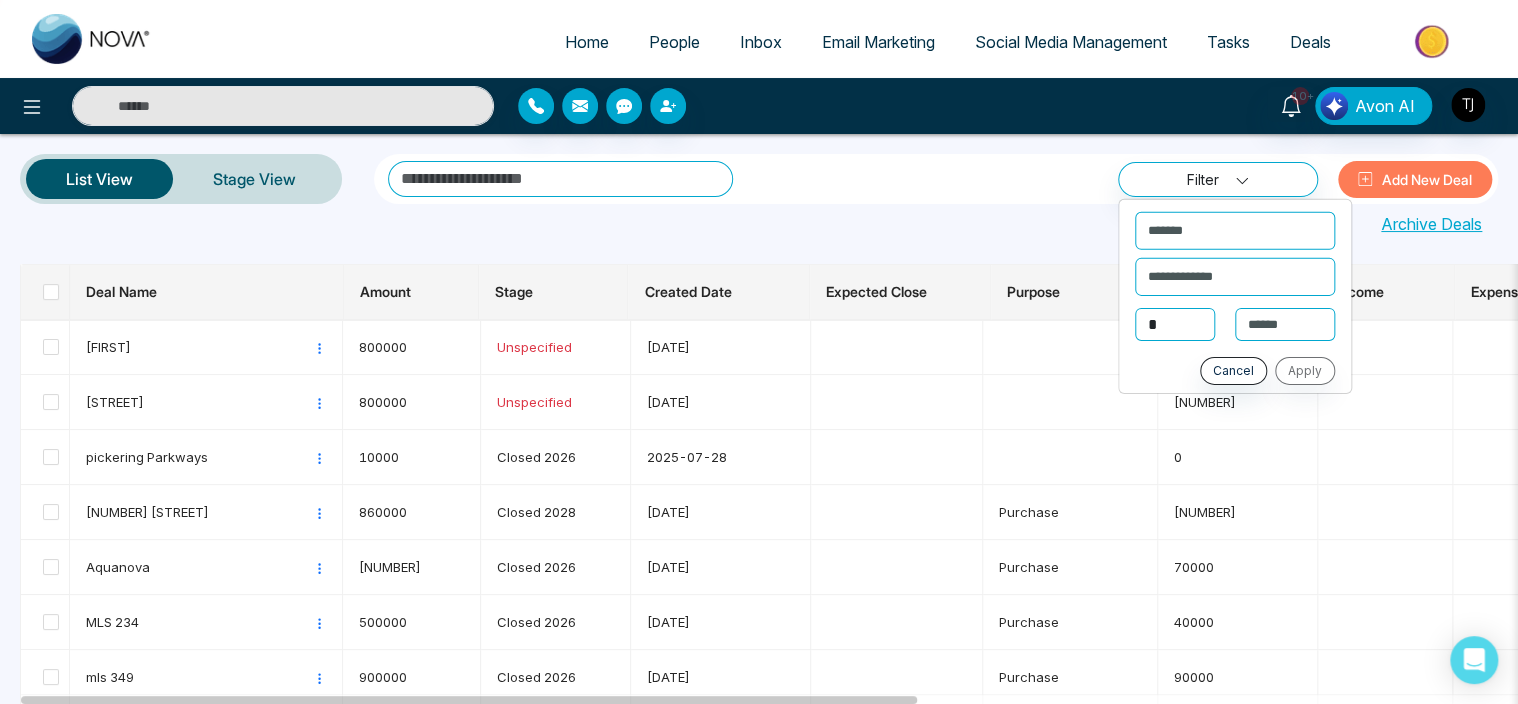 type on "*" 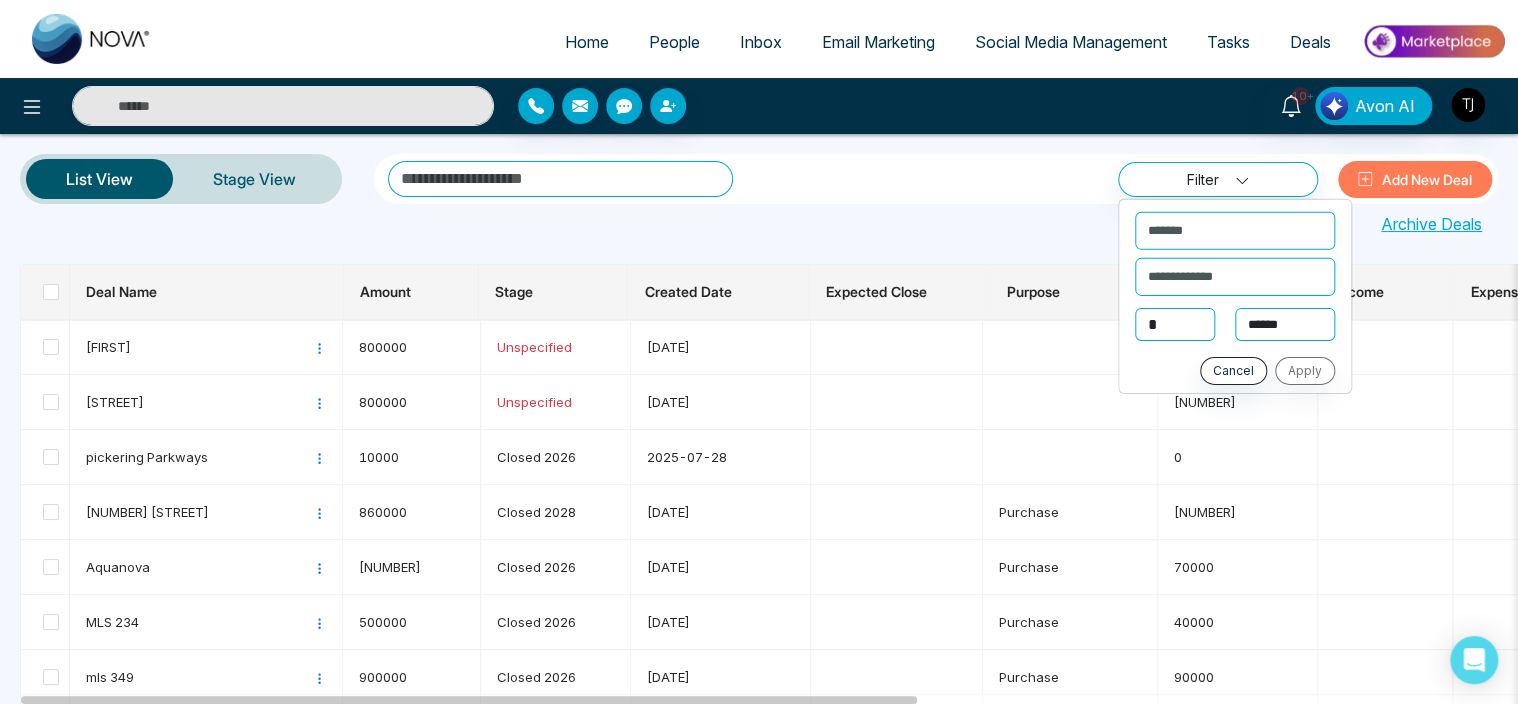 click on "**********" at bounding box center (1285, 324) 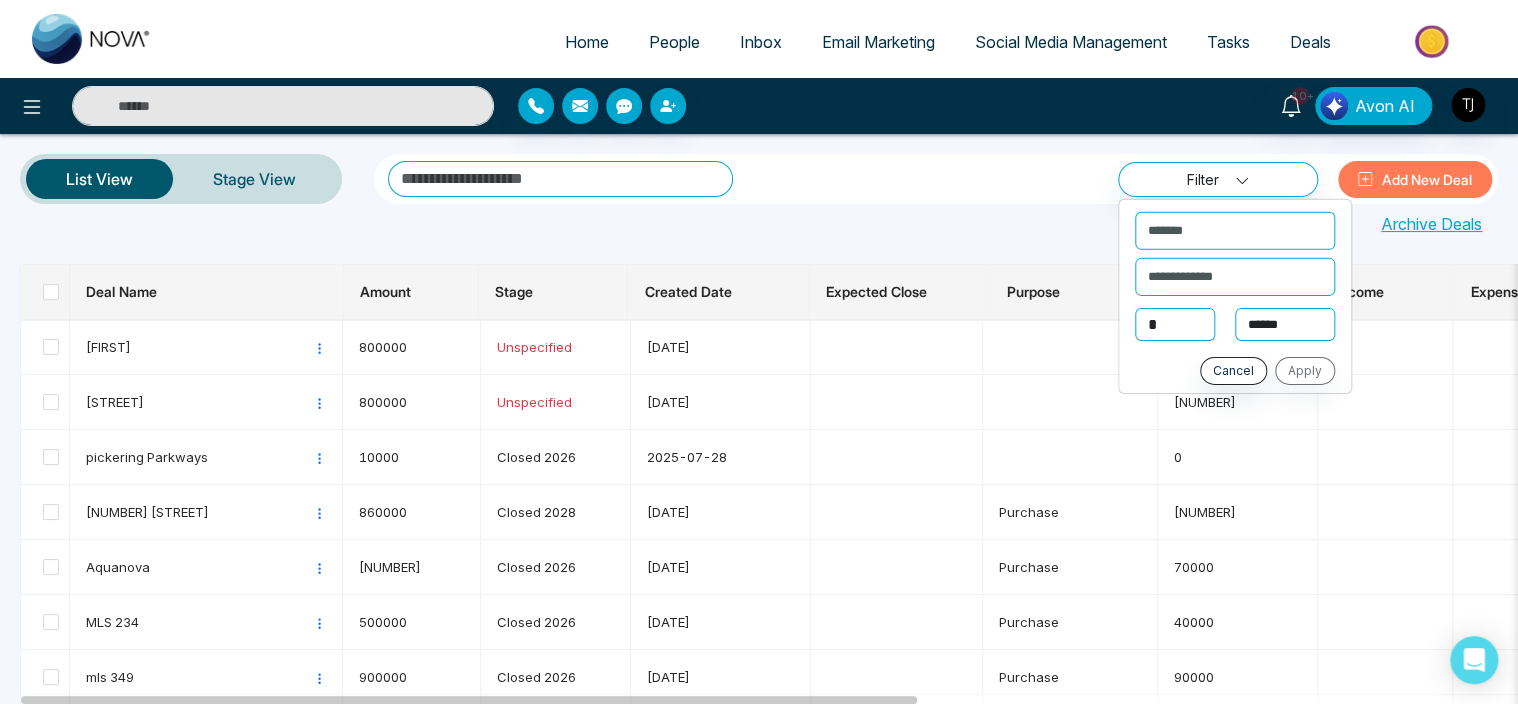 select on "****" 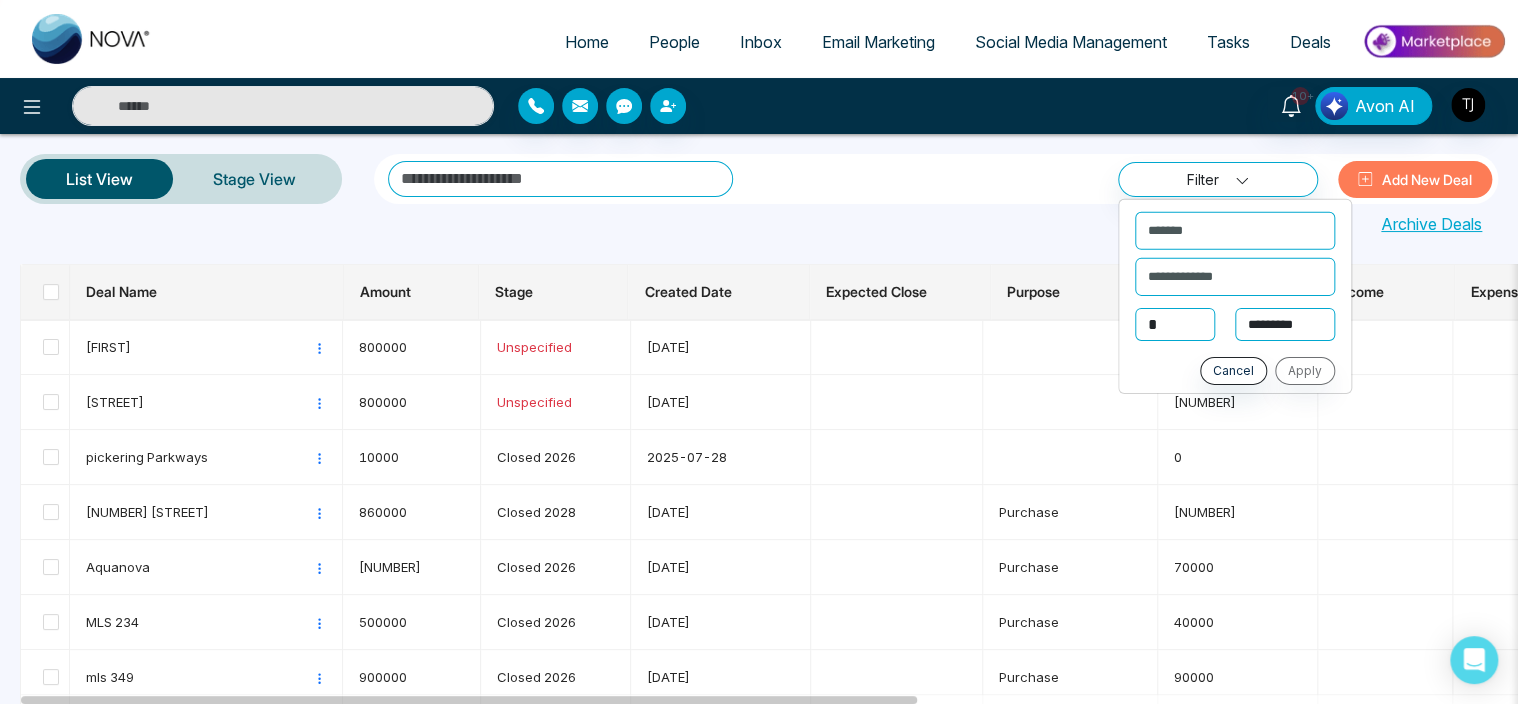 click on "**********" at bounding box center (1285, 324) 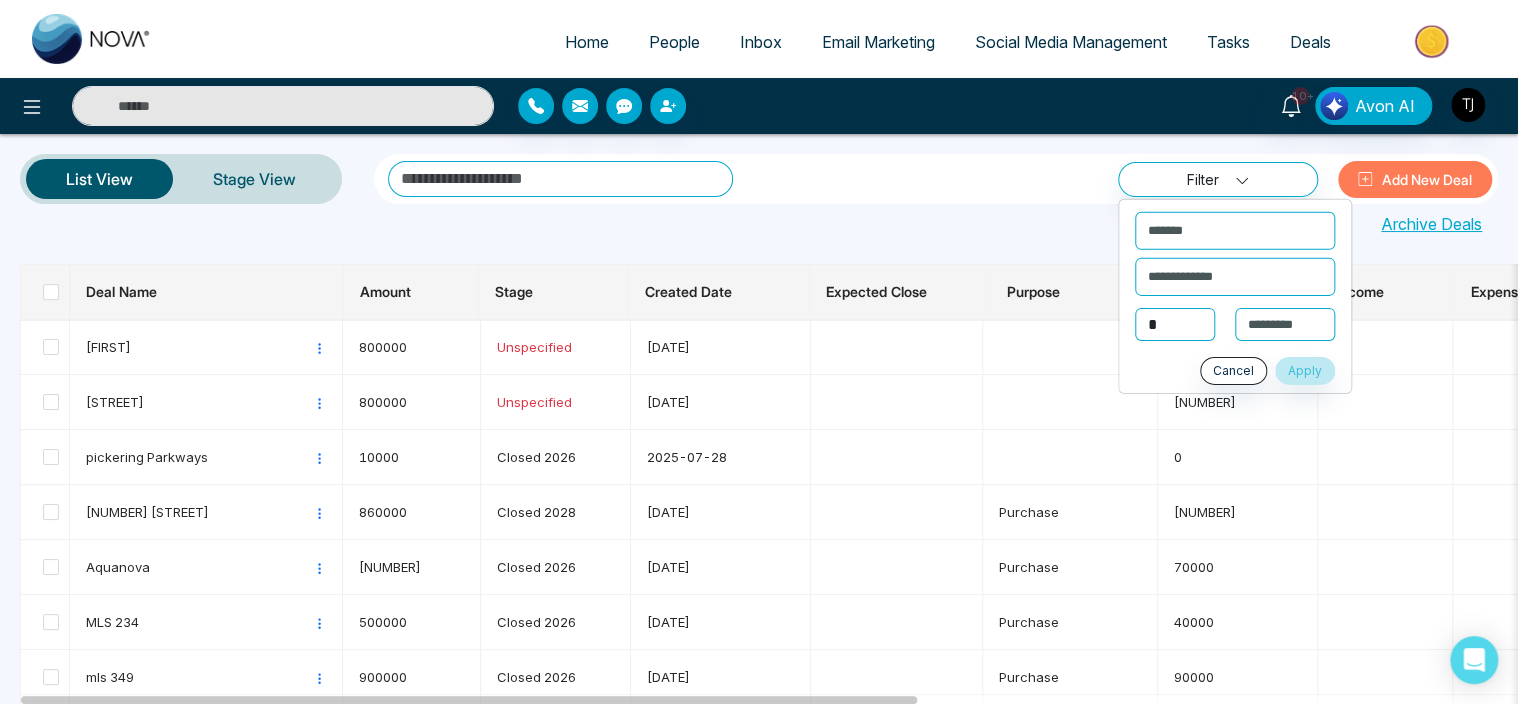 click on "**********" at bounding box center (759, 1314) 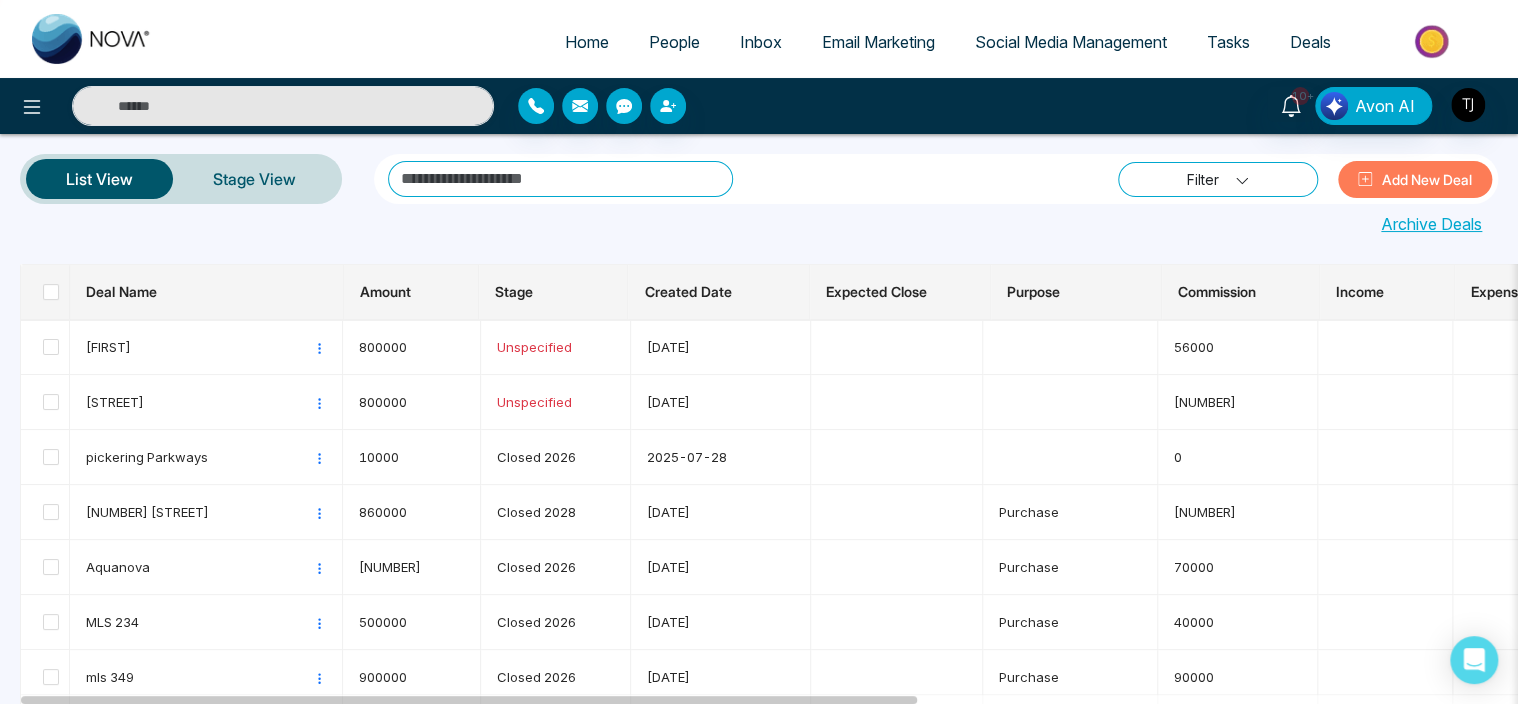 click 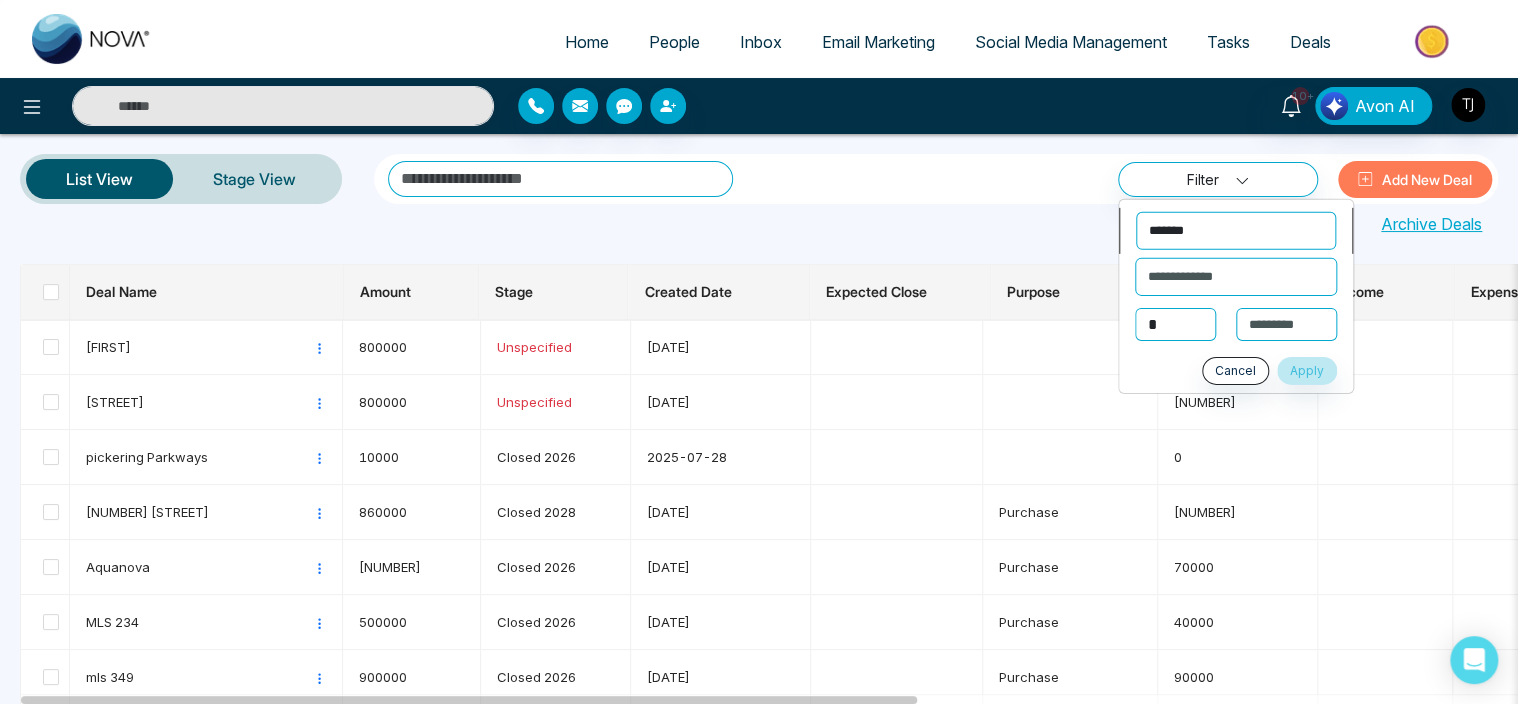 click on "**********" at bounding box center (1236, 230) 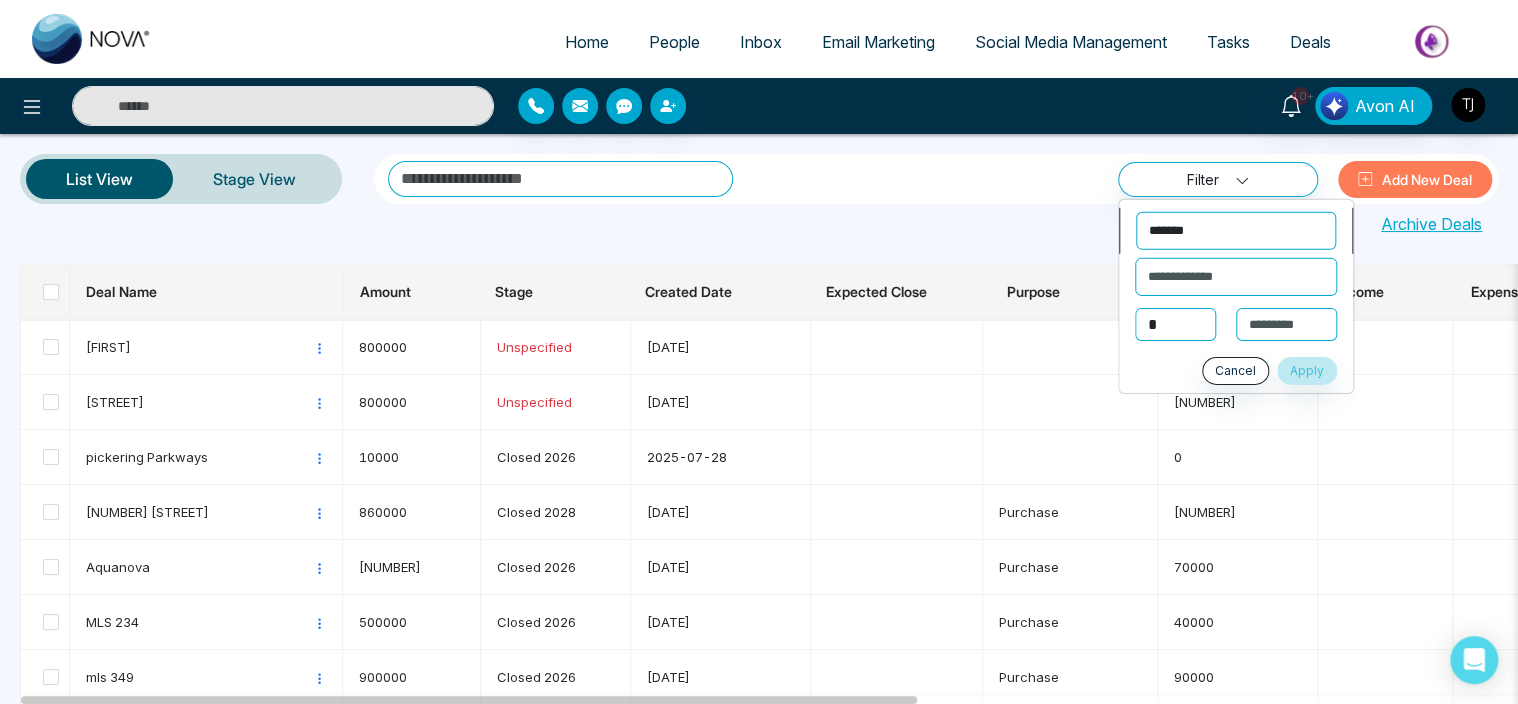 click on "**********" at bounding box center [1236, 230] 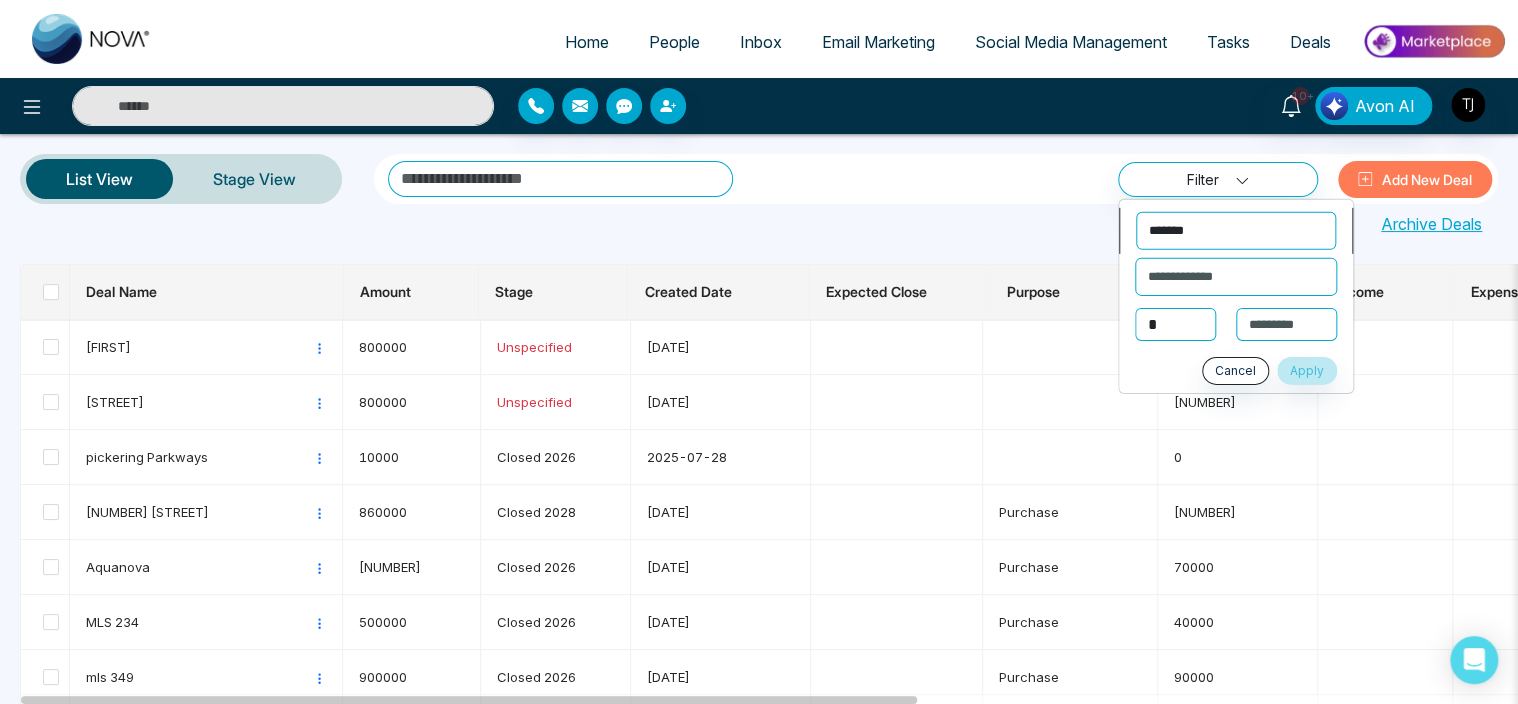 select on "*****" 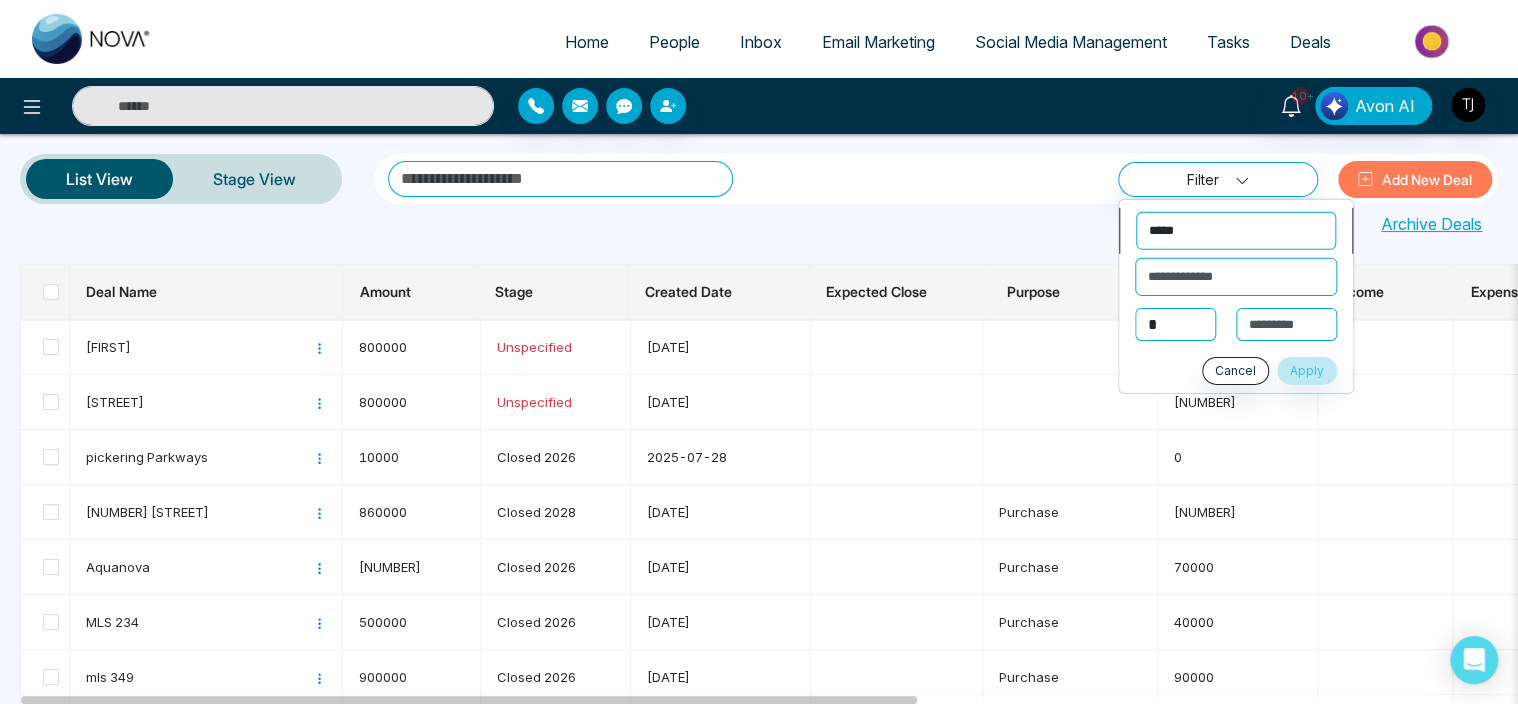 click on "**********" at bounding box center (1236, 230) 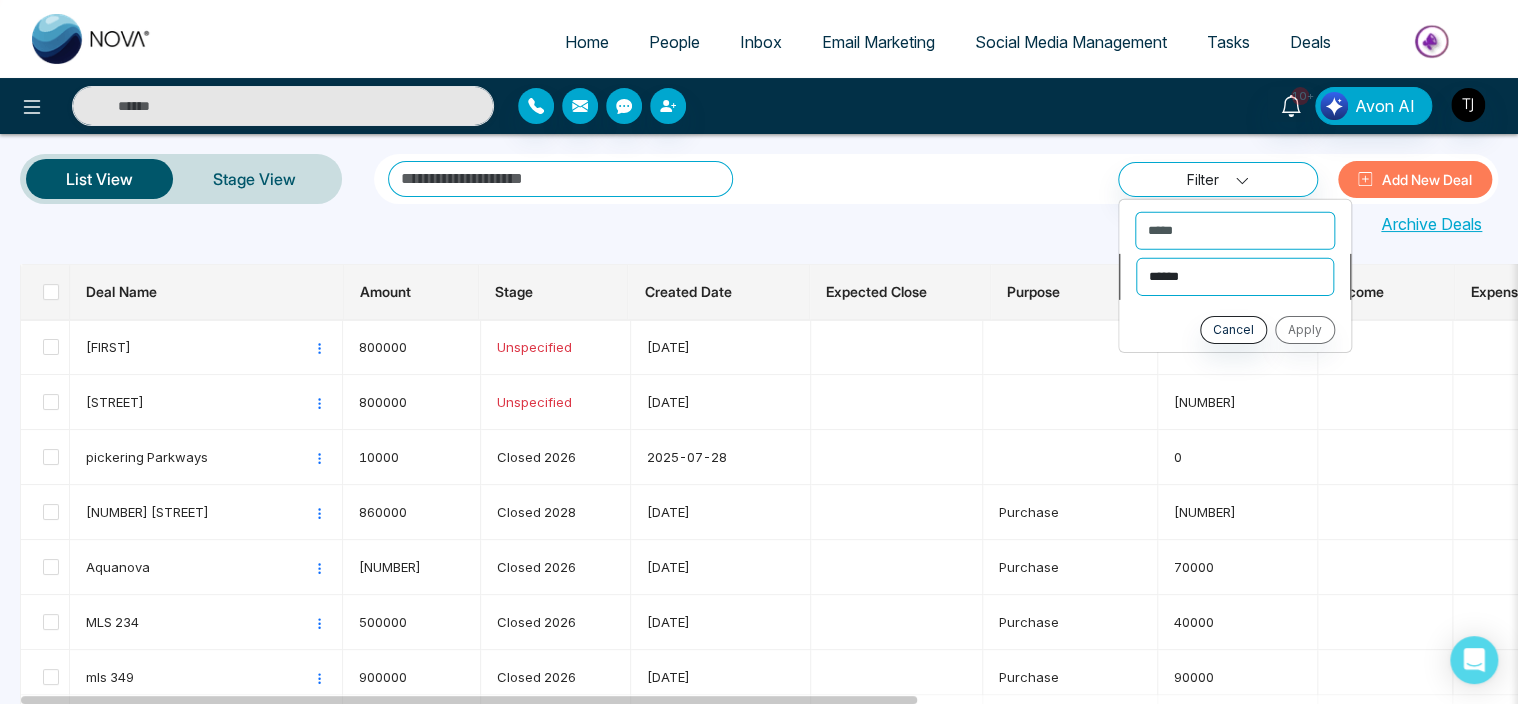 click on "****** ******* *******" at bounding box center [1235, 276] 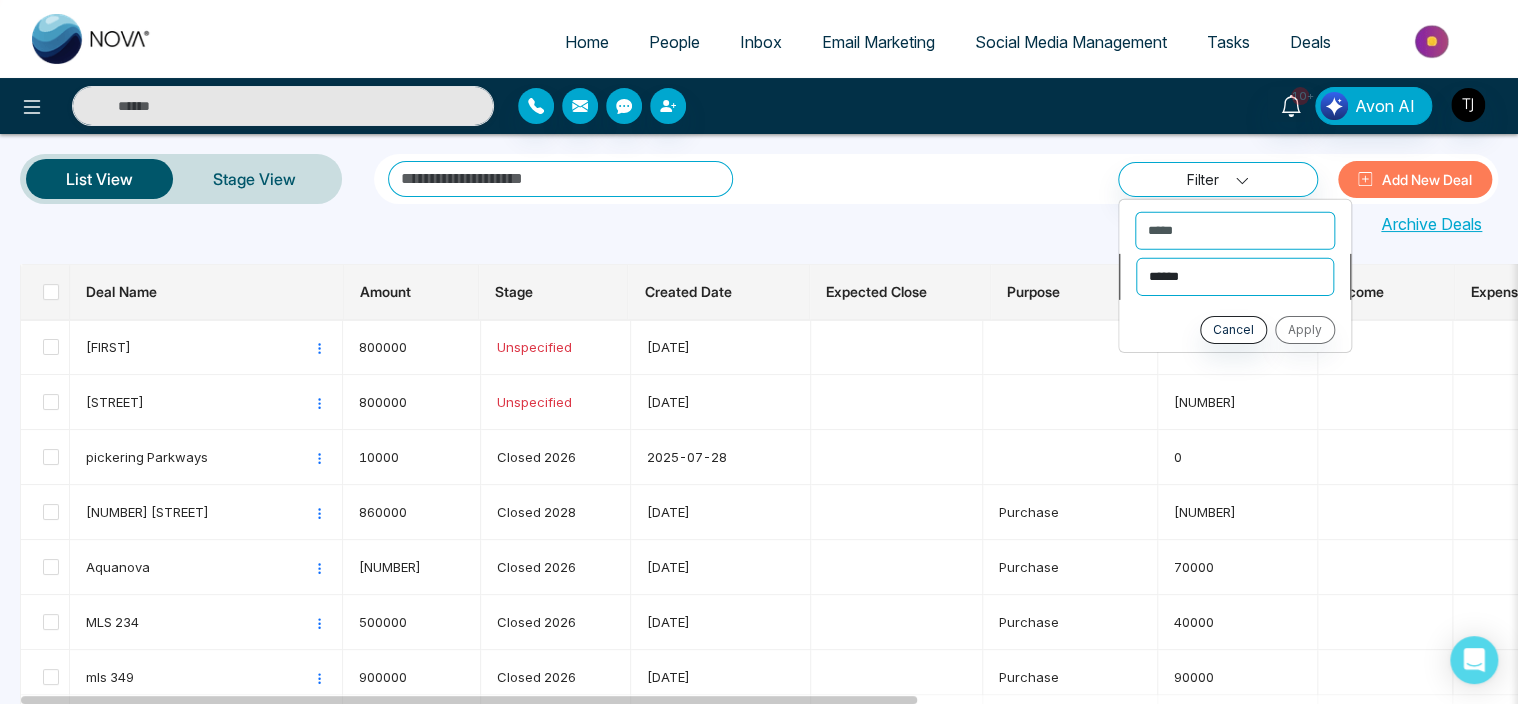 click on "****** ******* *******" at bounding box center (1235, 276) 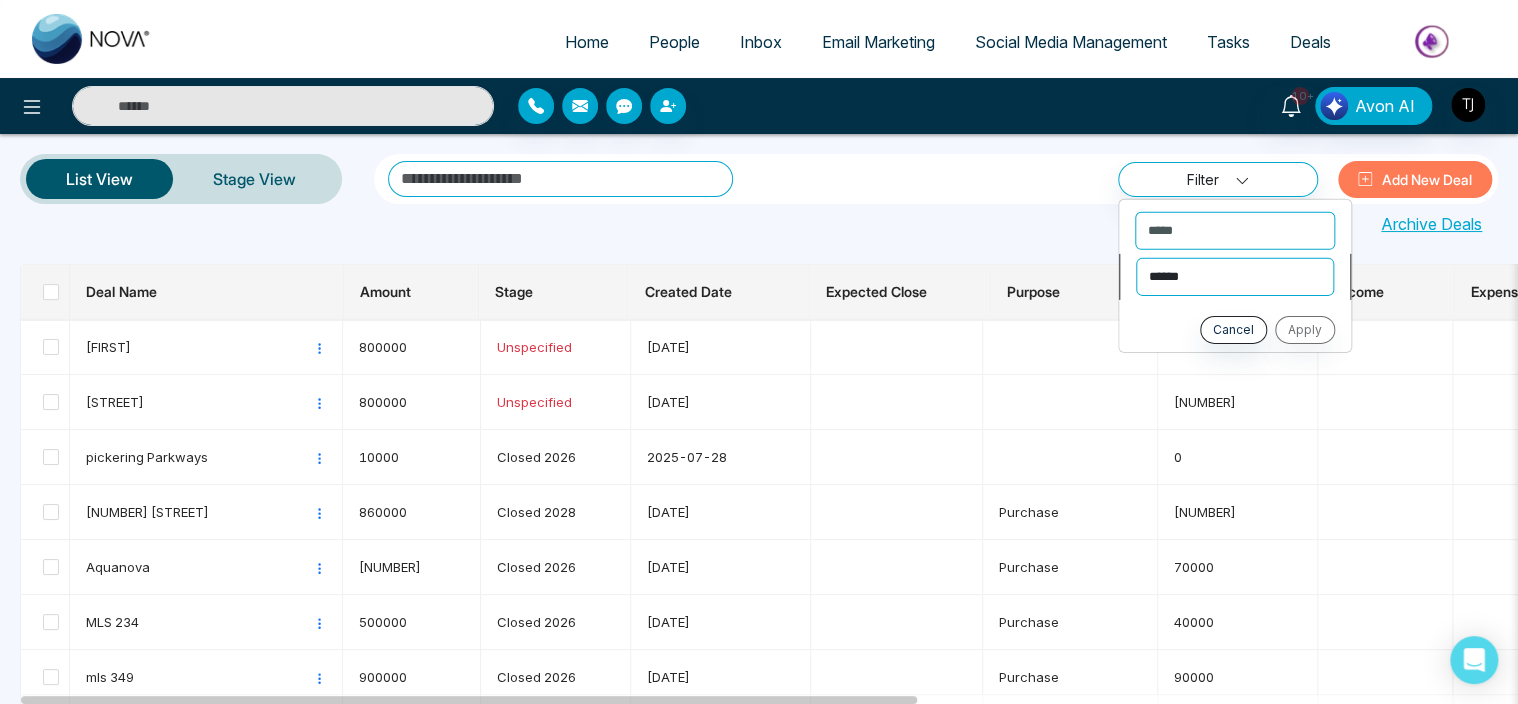 select on "*******" 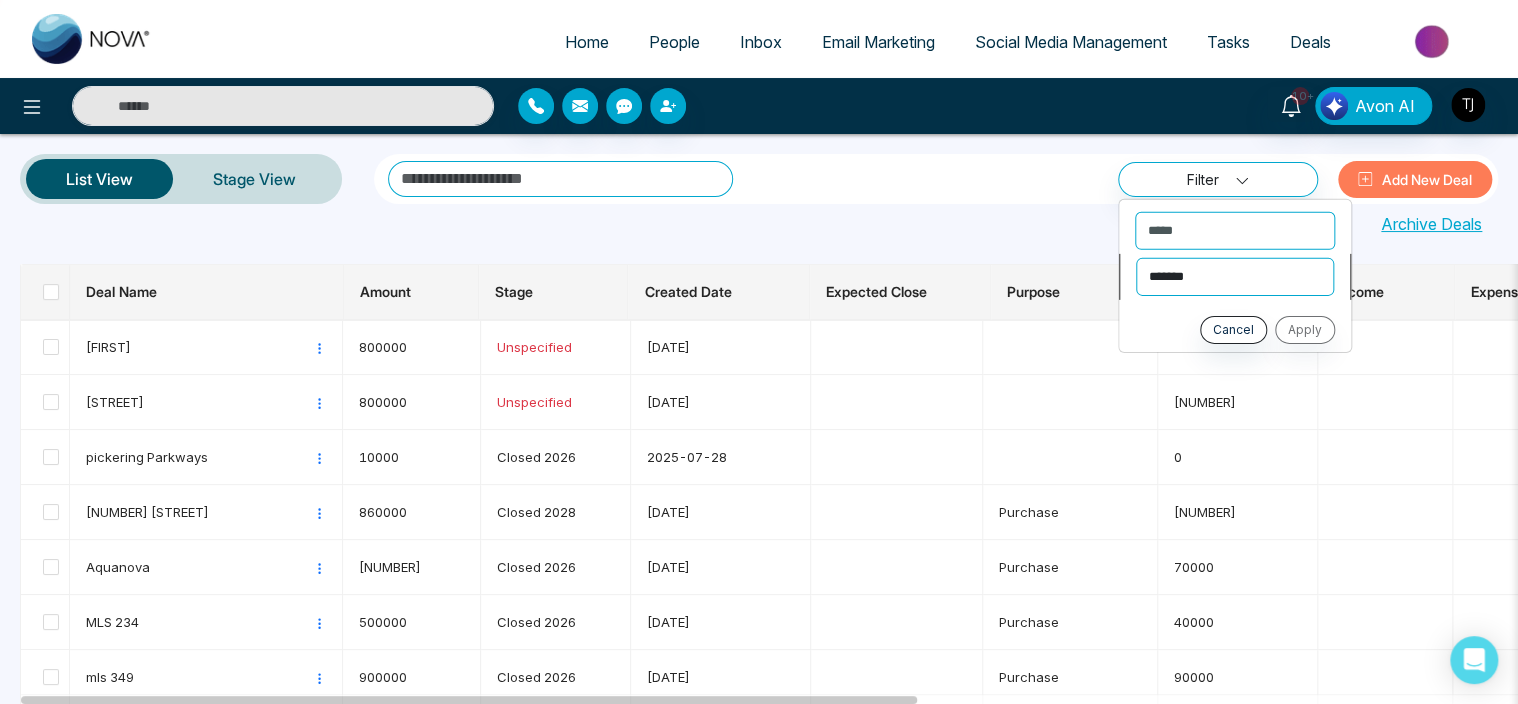 click on "****** ******* *******" at bounding box center [1235, 276] 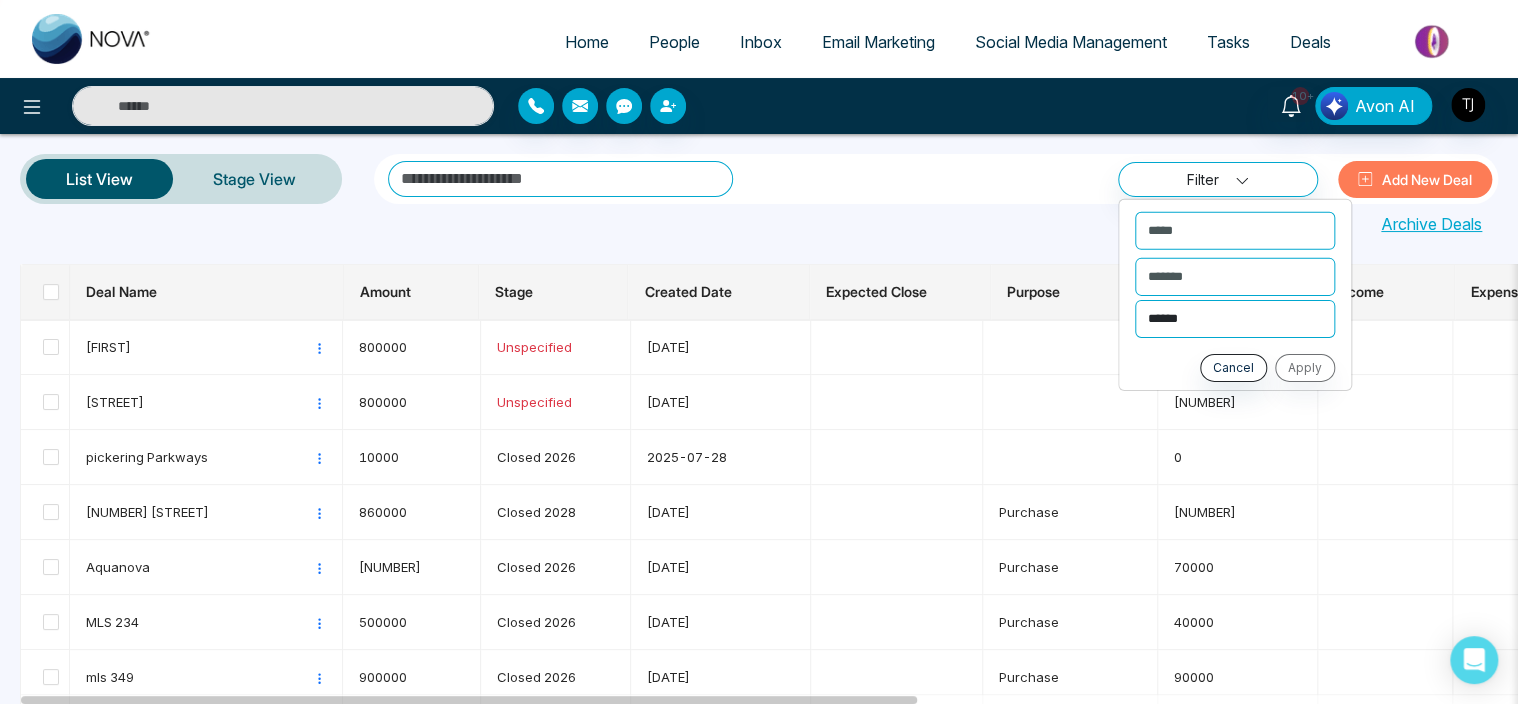 click on "**********" at bounding box center [1235, 318] 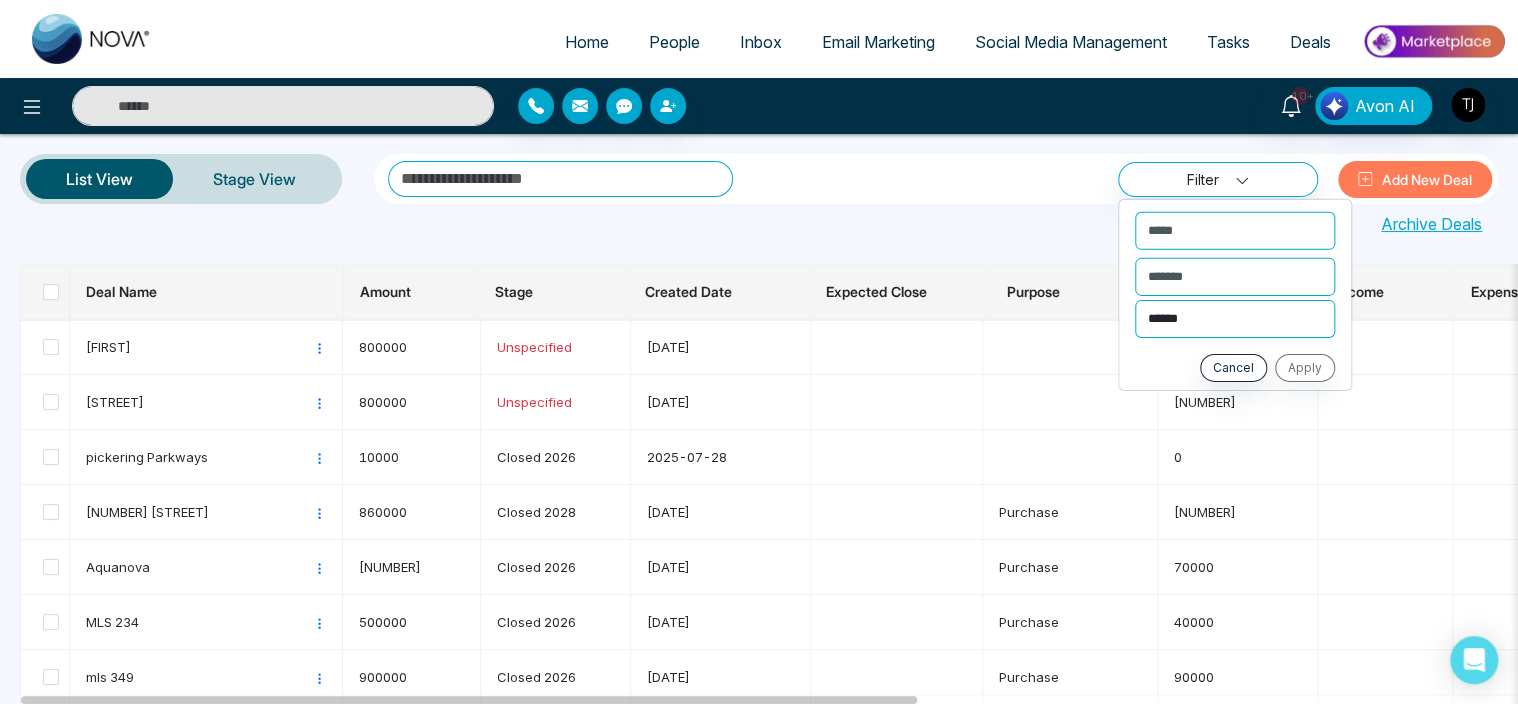 click on "**********" at bounding box center (1235, 318) 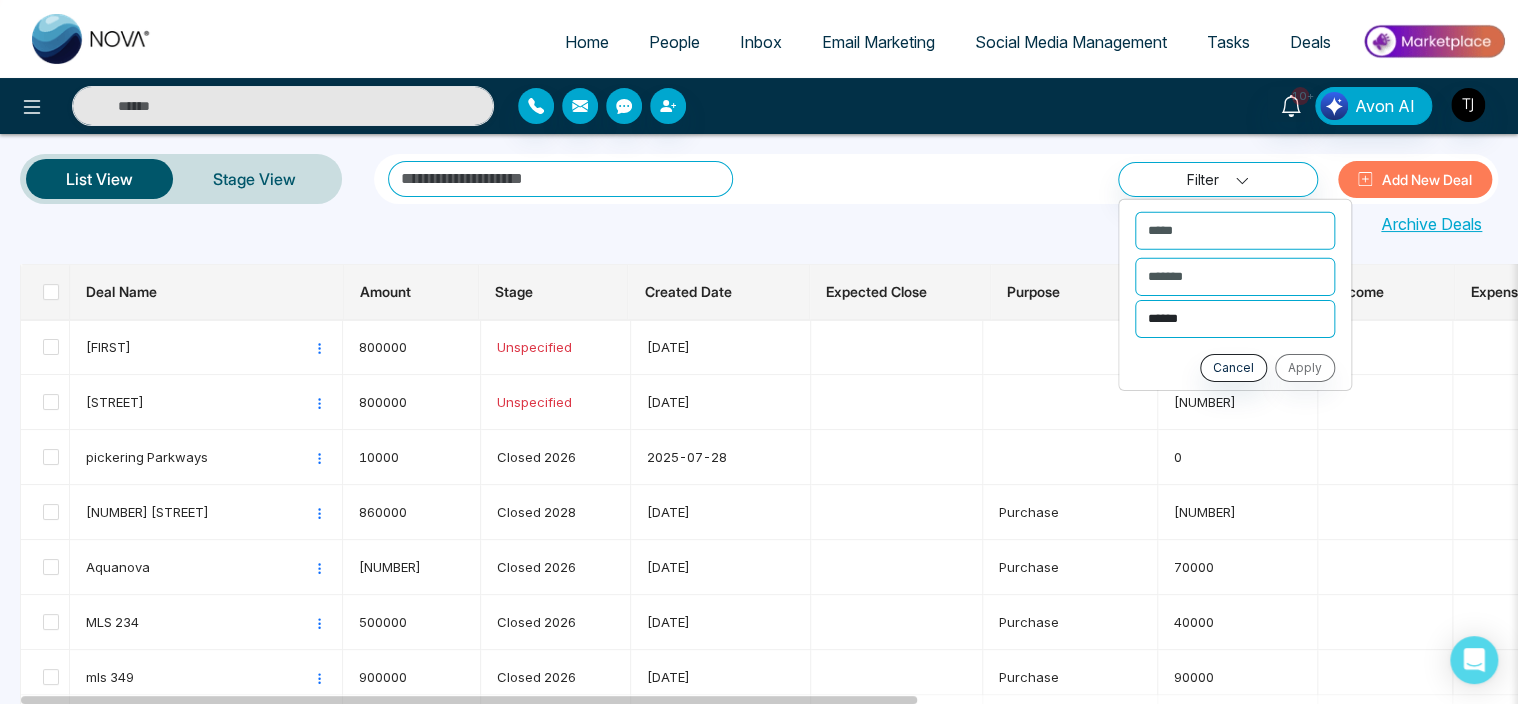 click on "**********" at bounding box center [1235, 318] 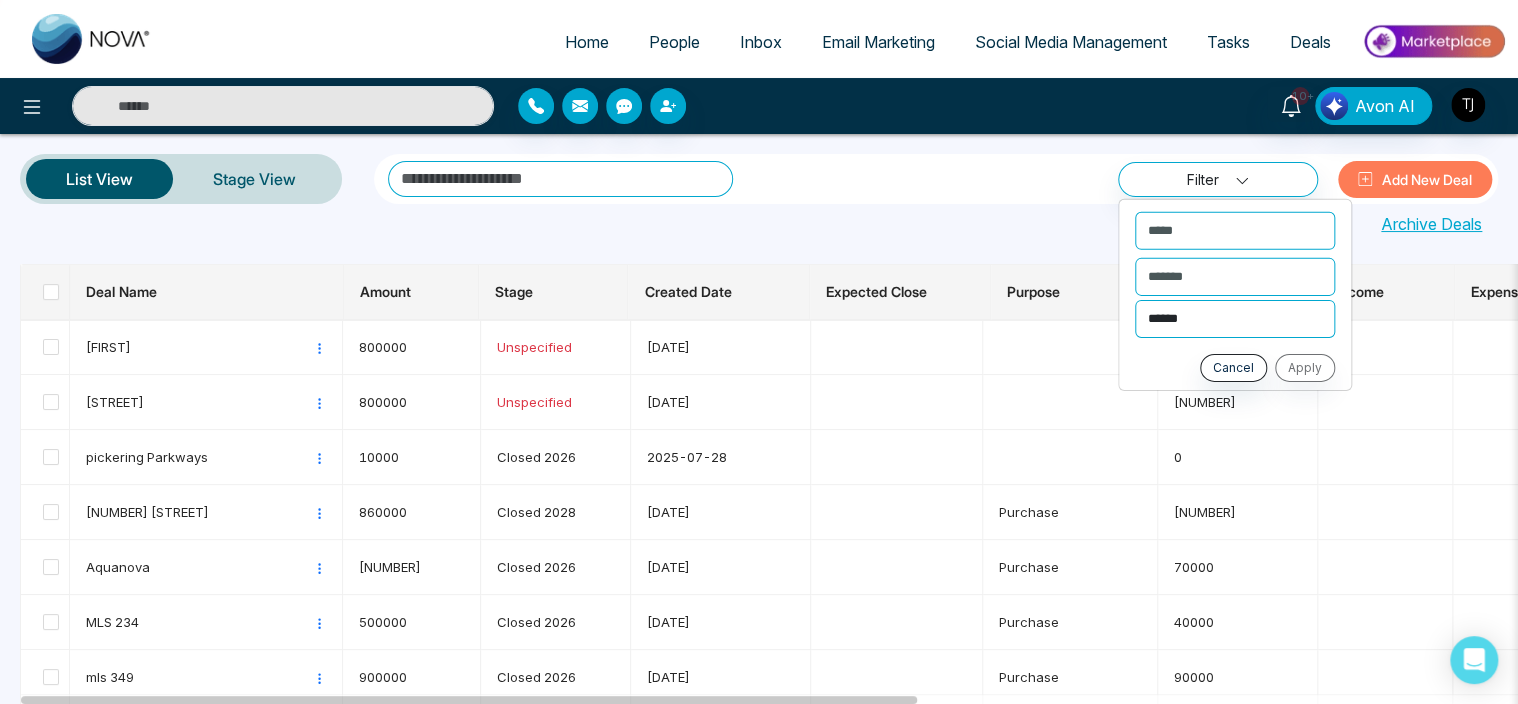 select on "****" 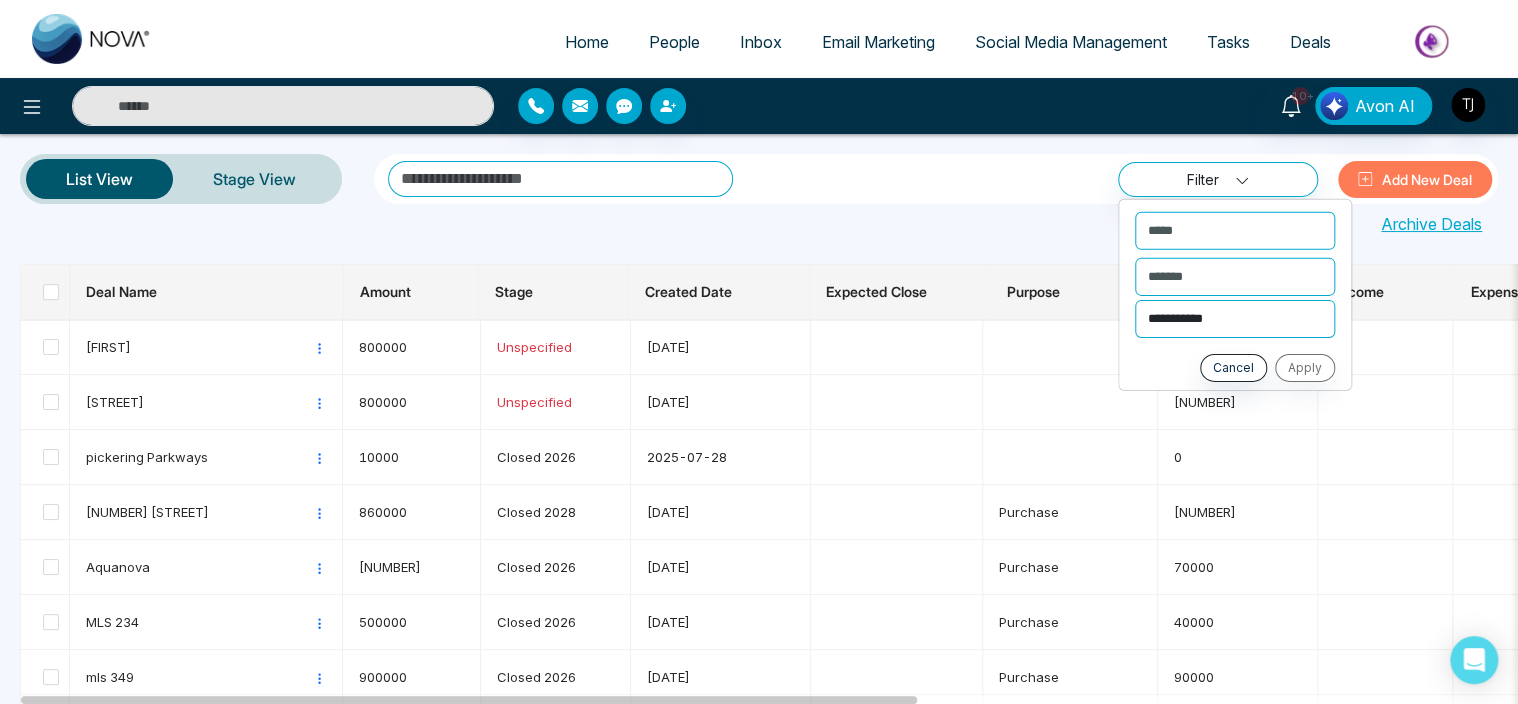 click on "**********" at bounding box center (1235, 318) 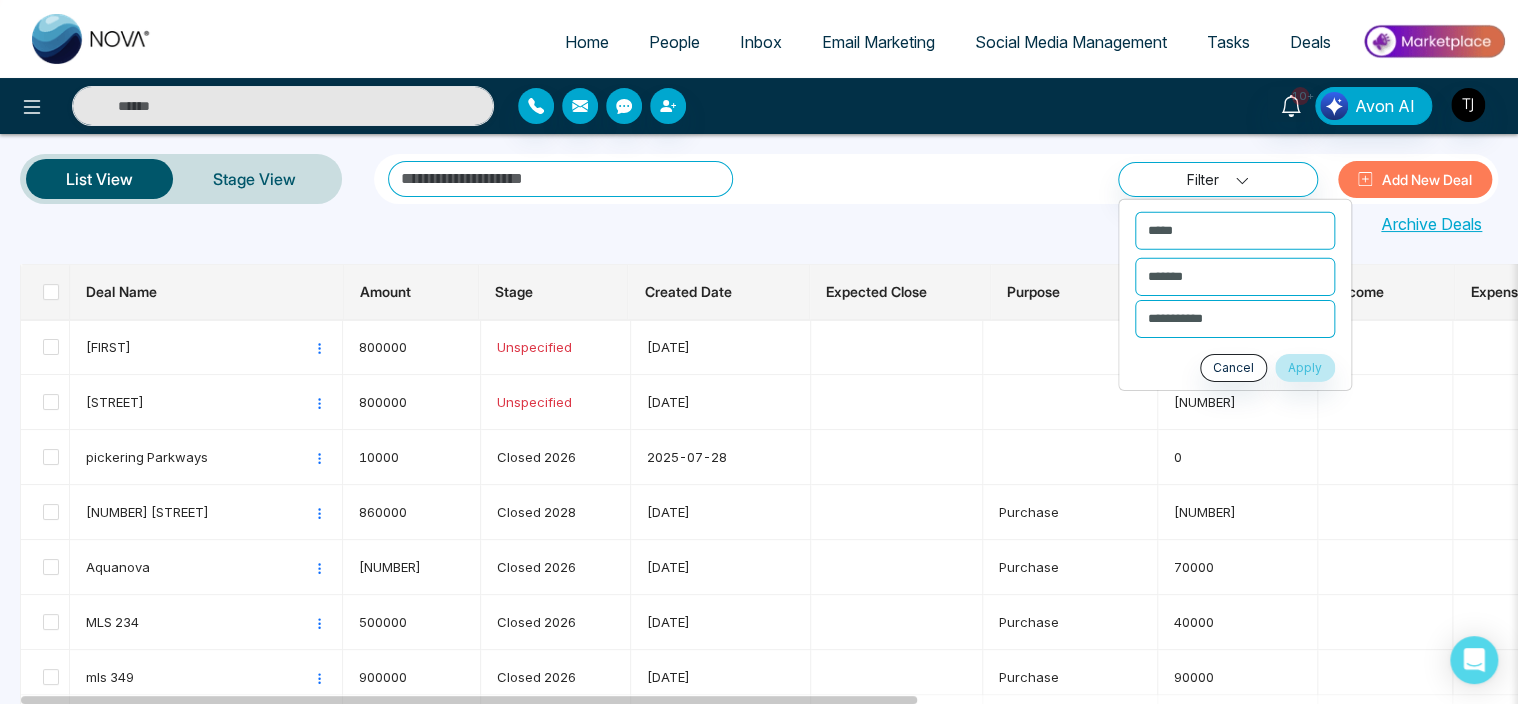 click on "**********" at bounding box center [936, 179] 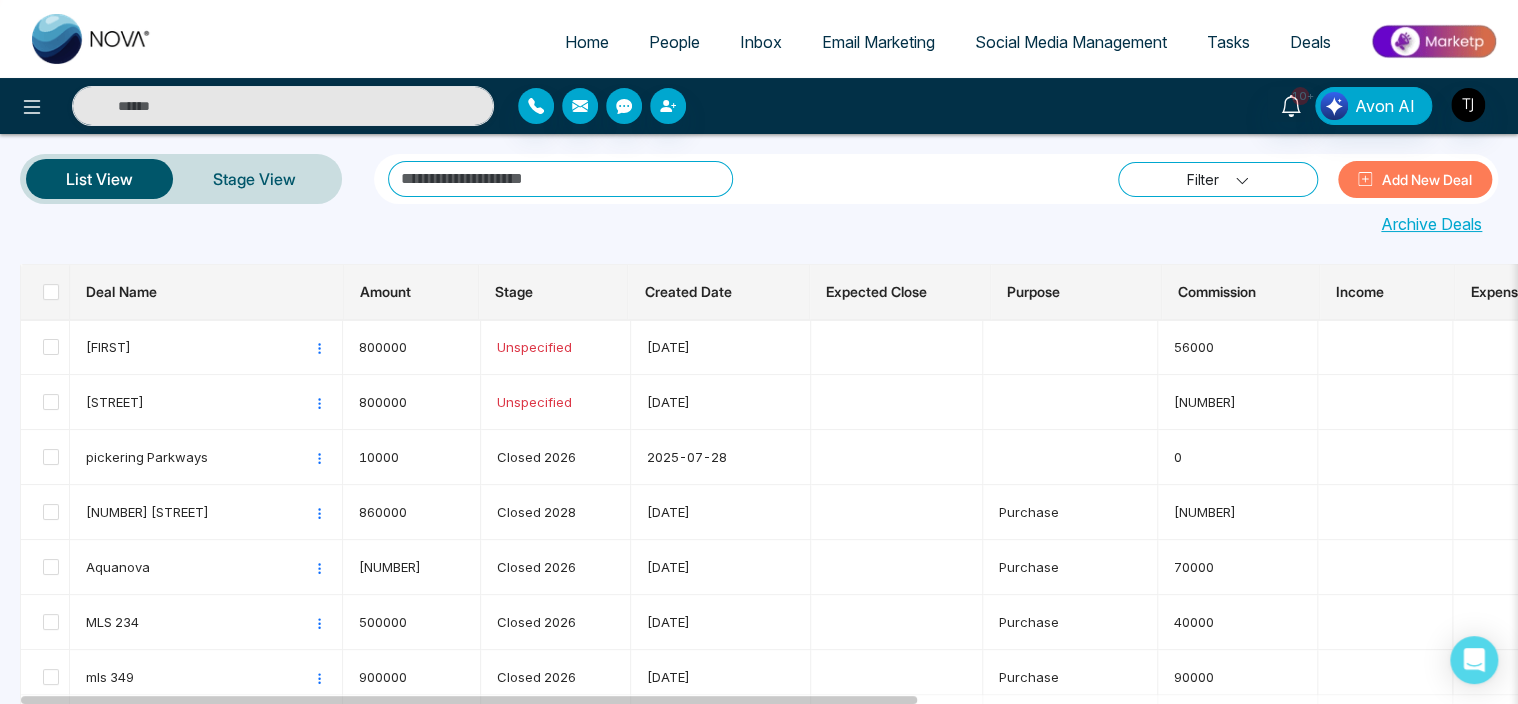 click 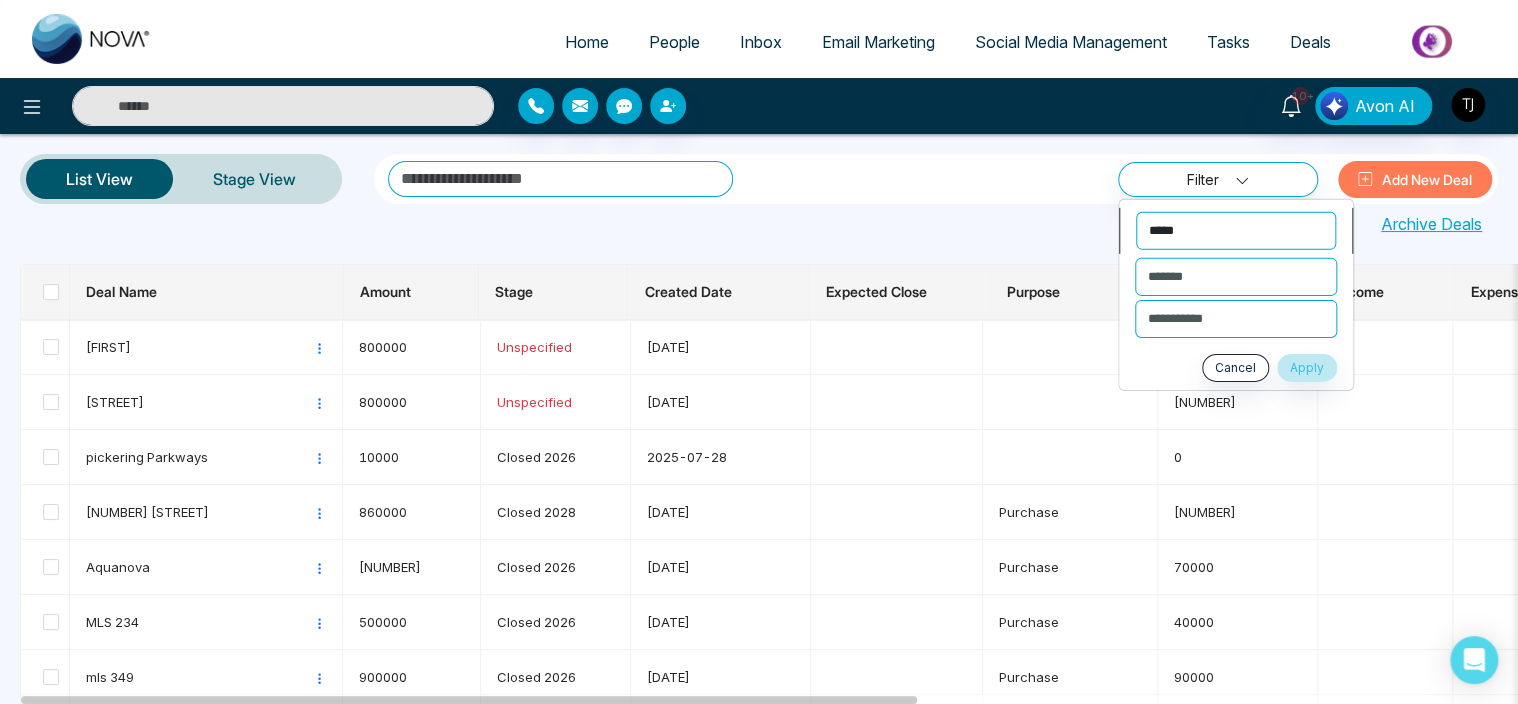 click on "**********" at bounding box center [1236, 230] 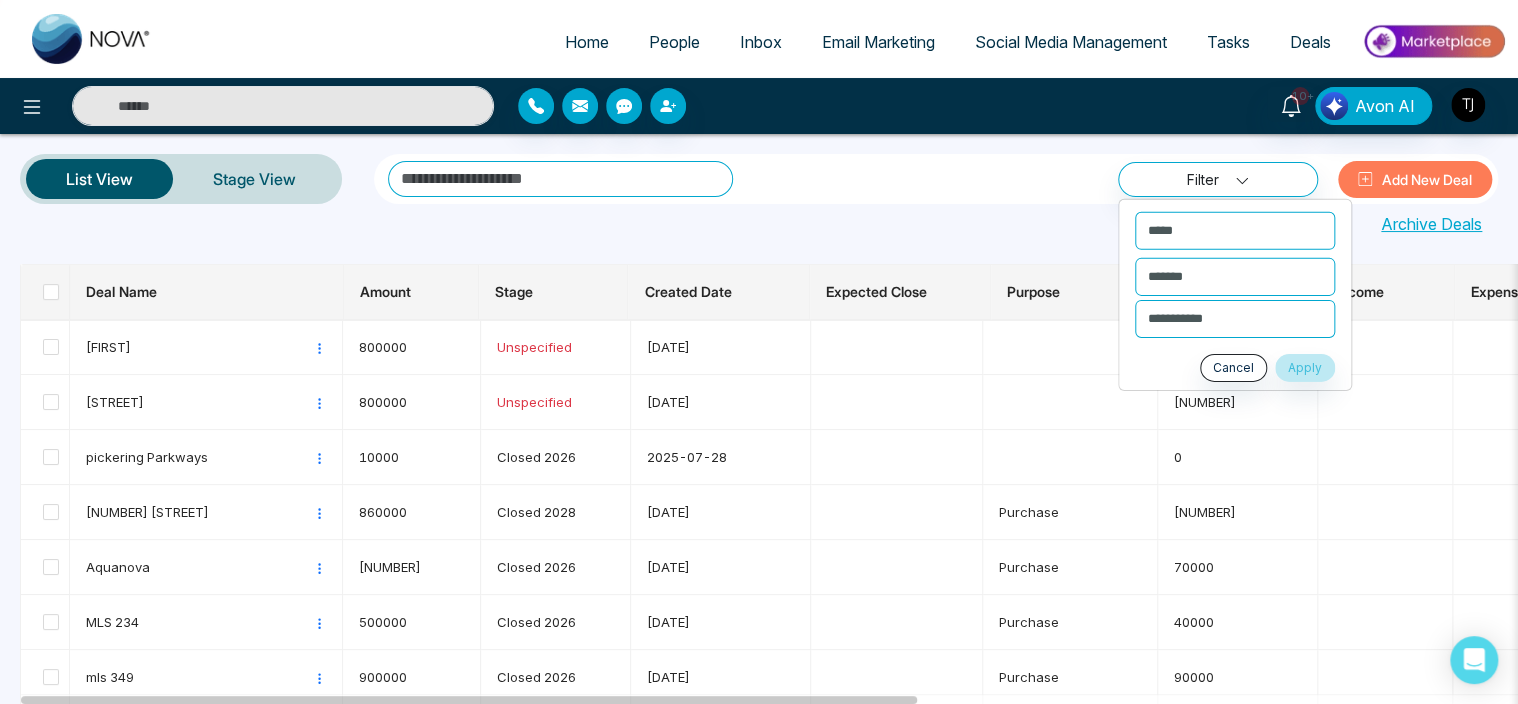 click on "**********" at bounding box center [936, 179] 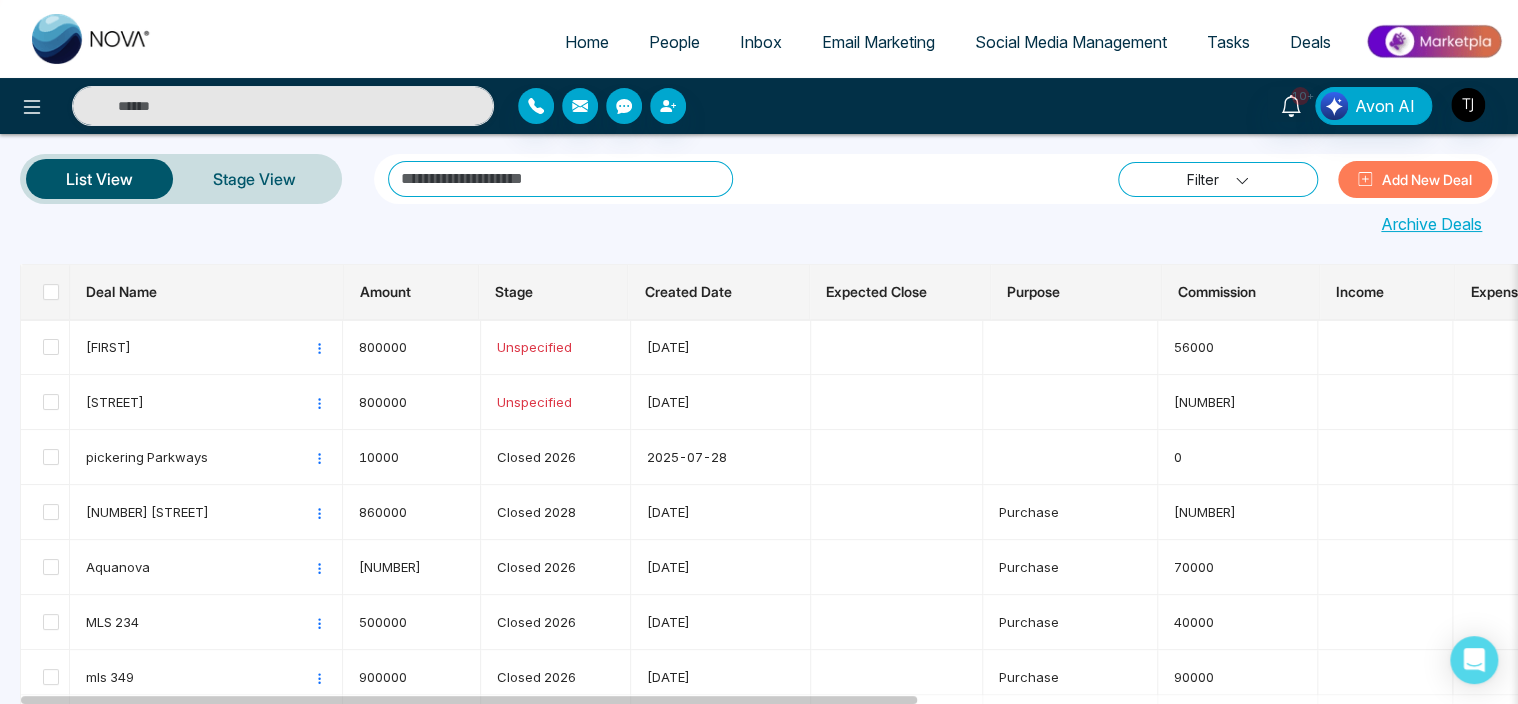 click on "Filter" at bounding box center [1218, 179] 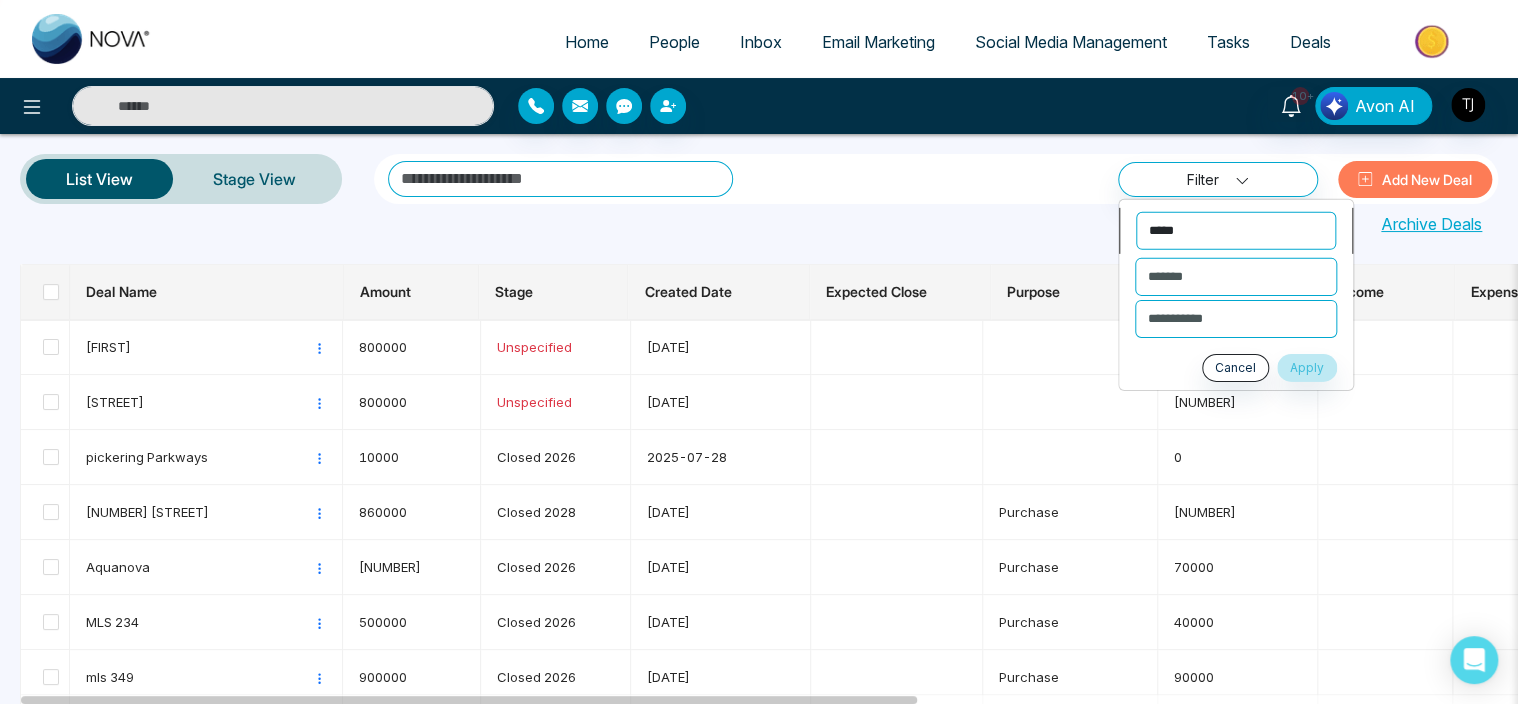 click on "**********" at bounding box center [1236, 230] 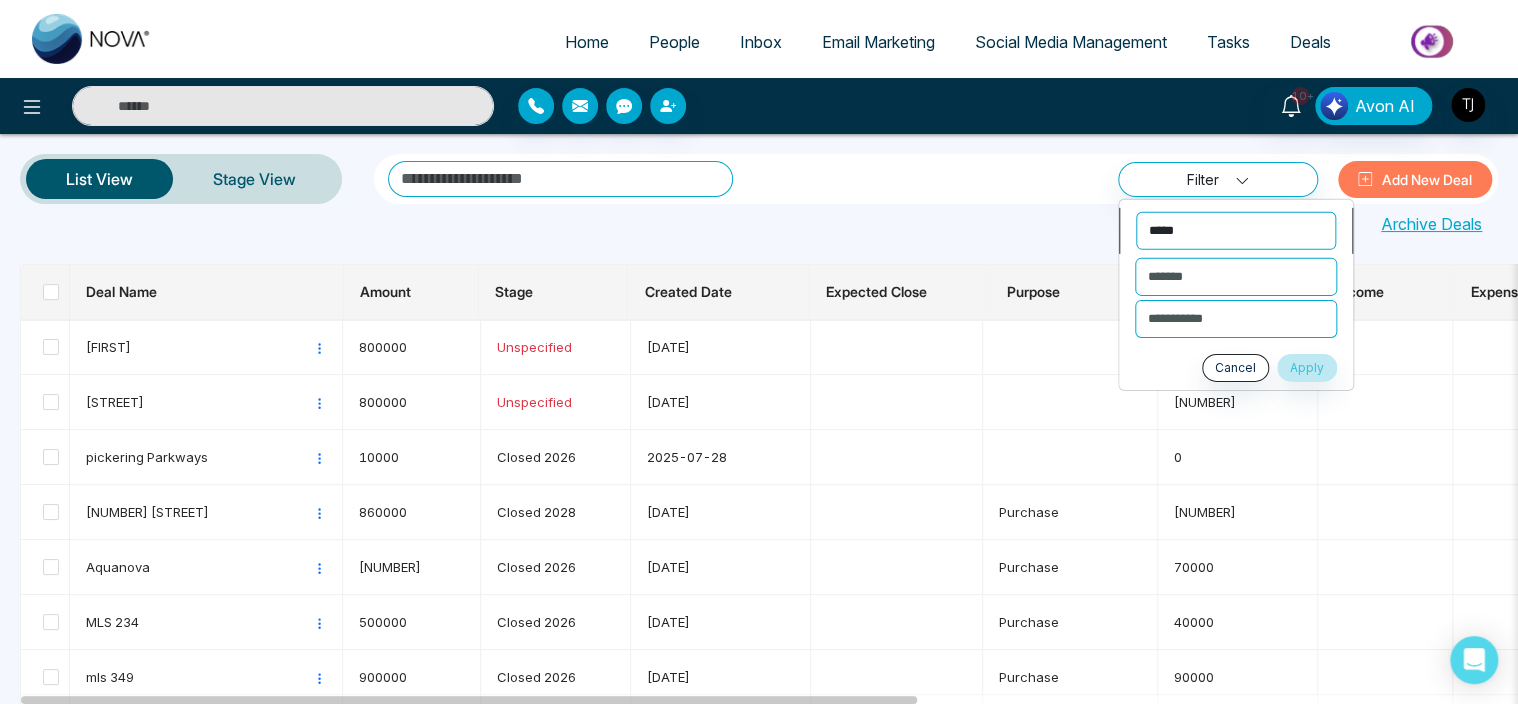 click on "**********" at bounding box center (1236, 230) 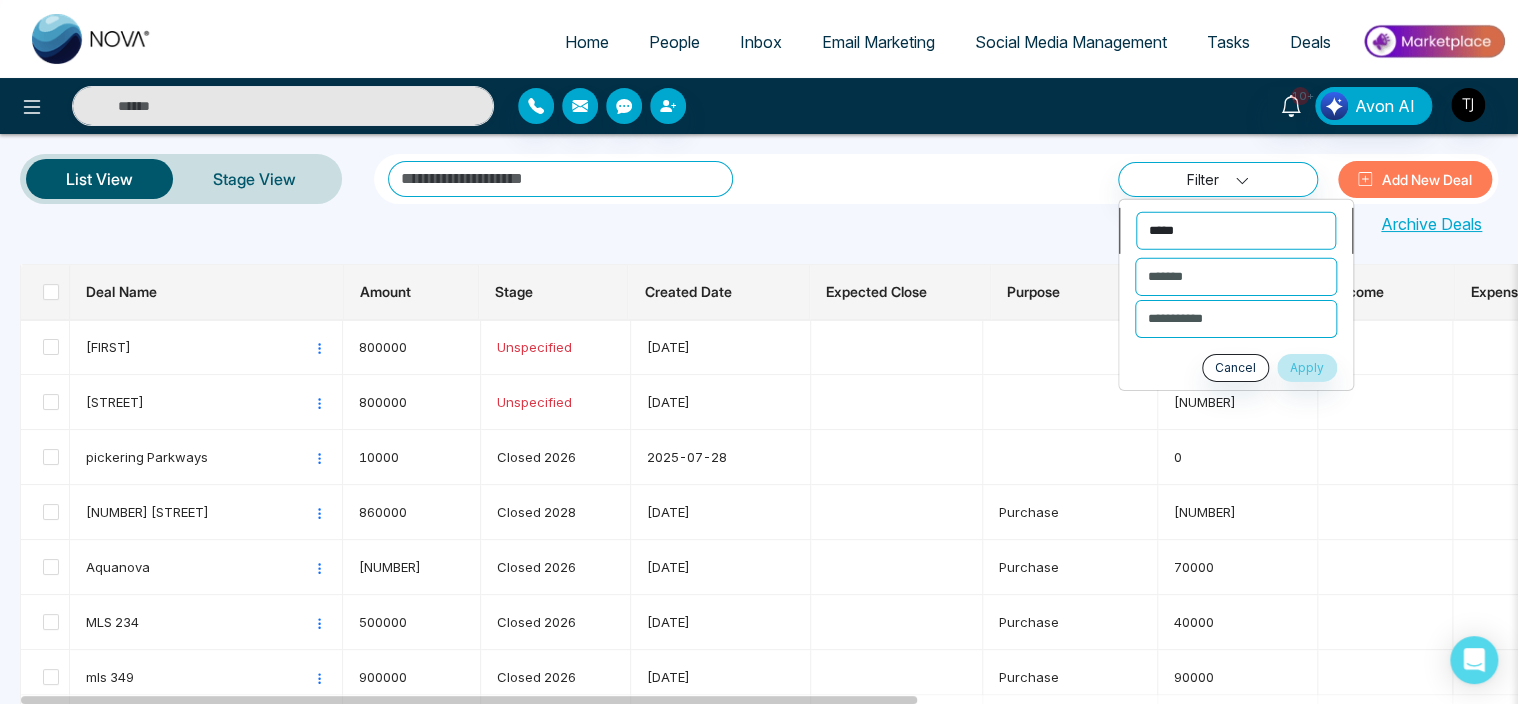 select on "*******" 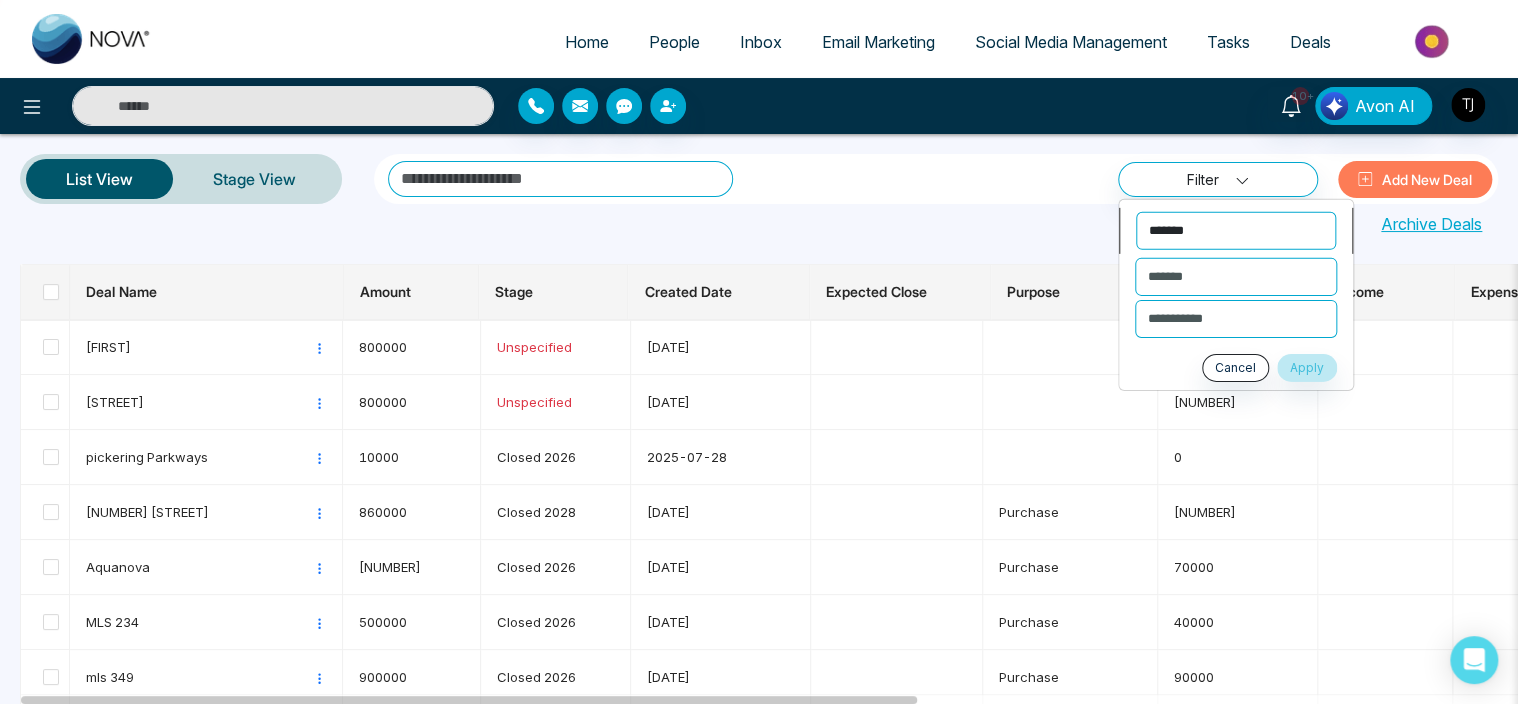 click on "**********" at bounding box center [1236, 230] 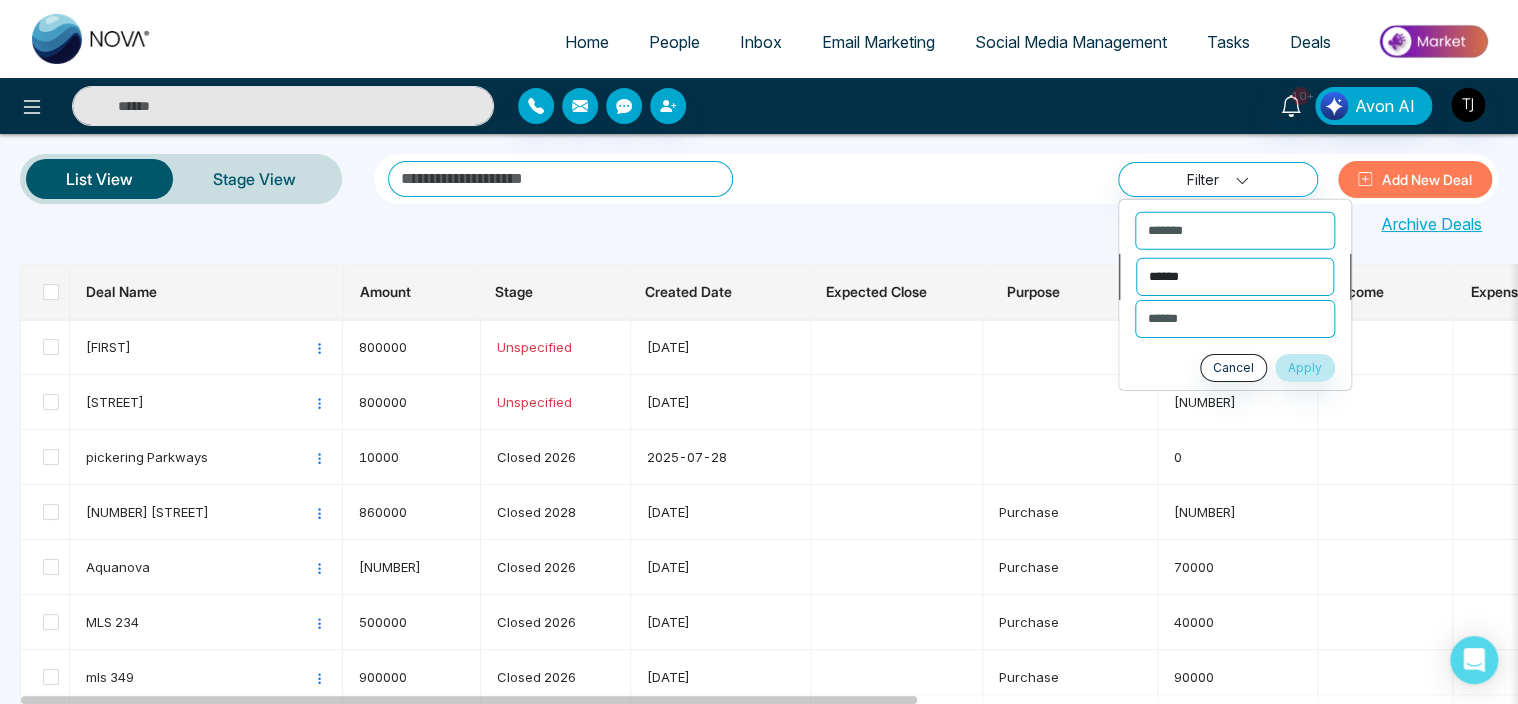click on "****** ******* *******" at bounding box center (1235, 276) 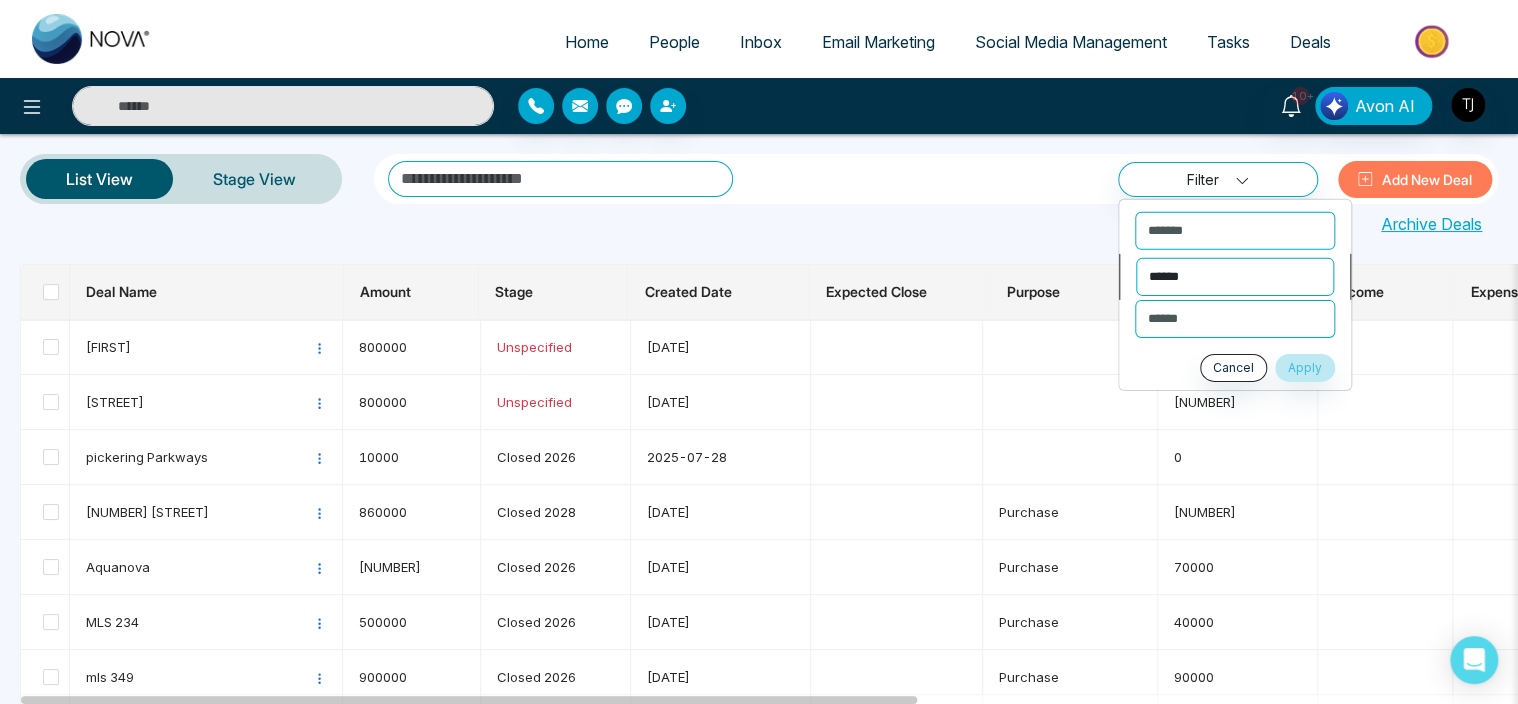 click on "****** ******* *******" at bounding box center [1235, 276] 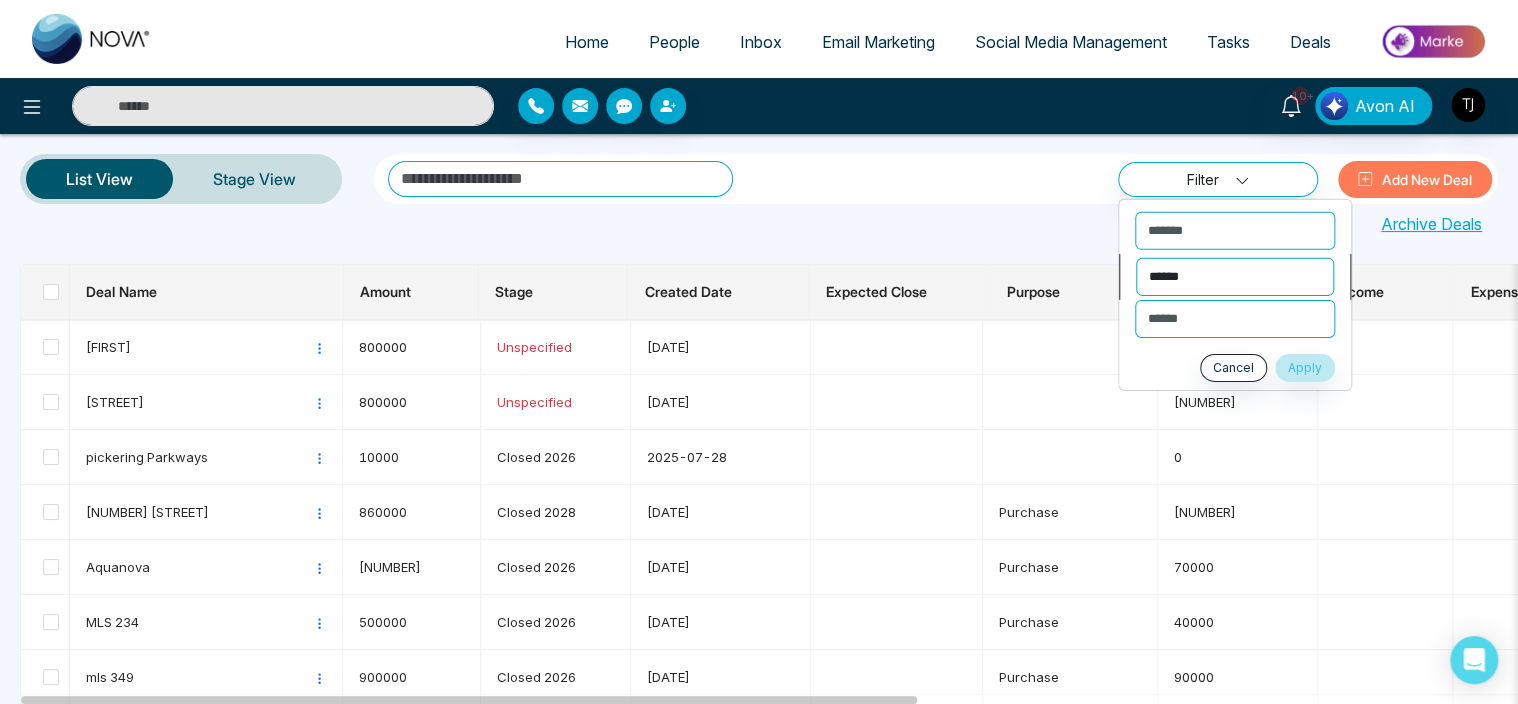 select on "*******" 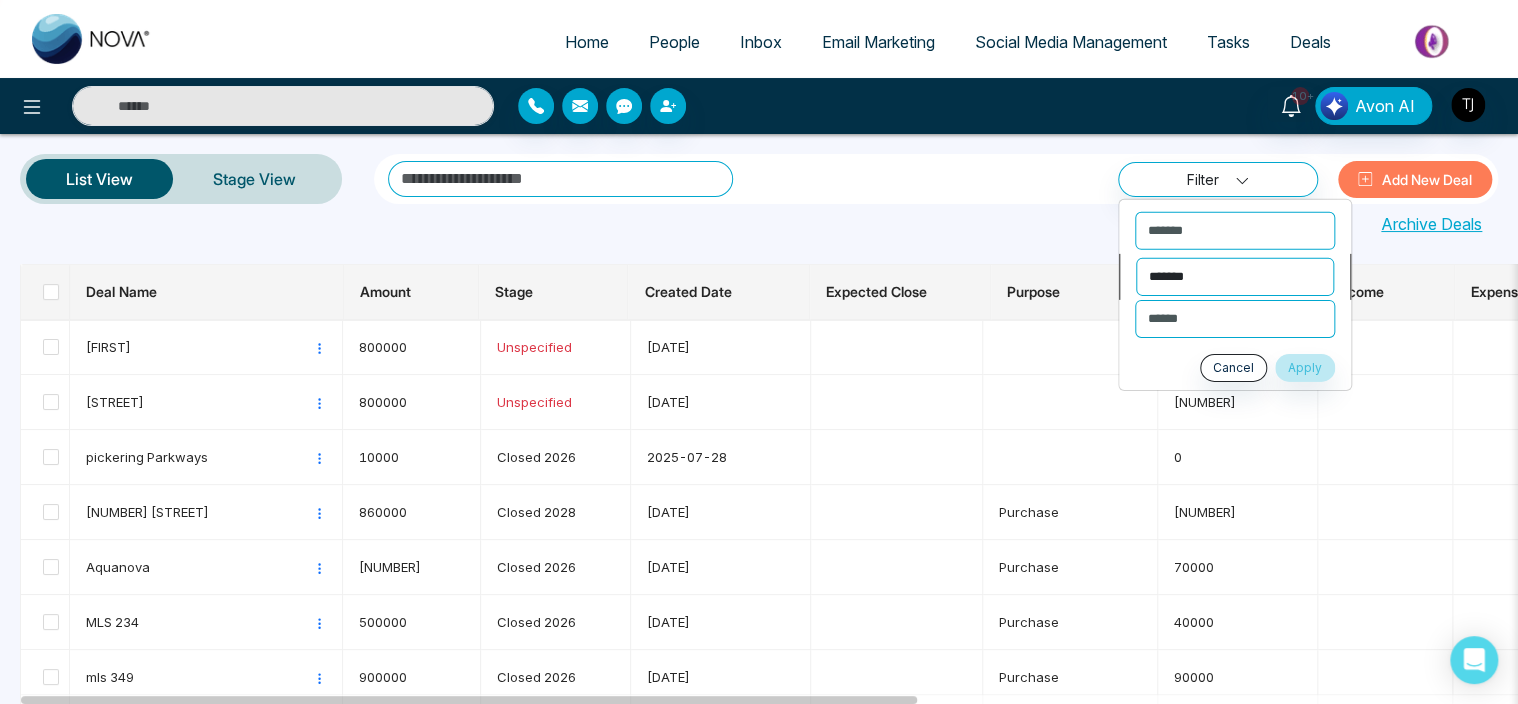 click on "****** ******* *******" at bounding box center (1235, 276) 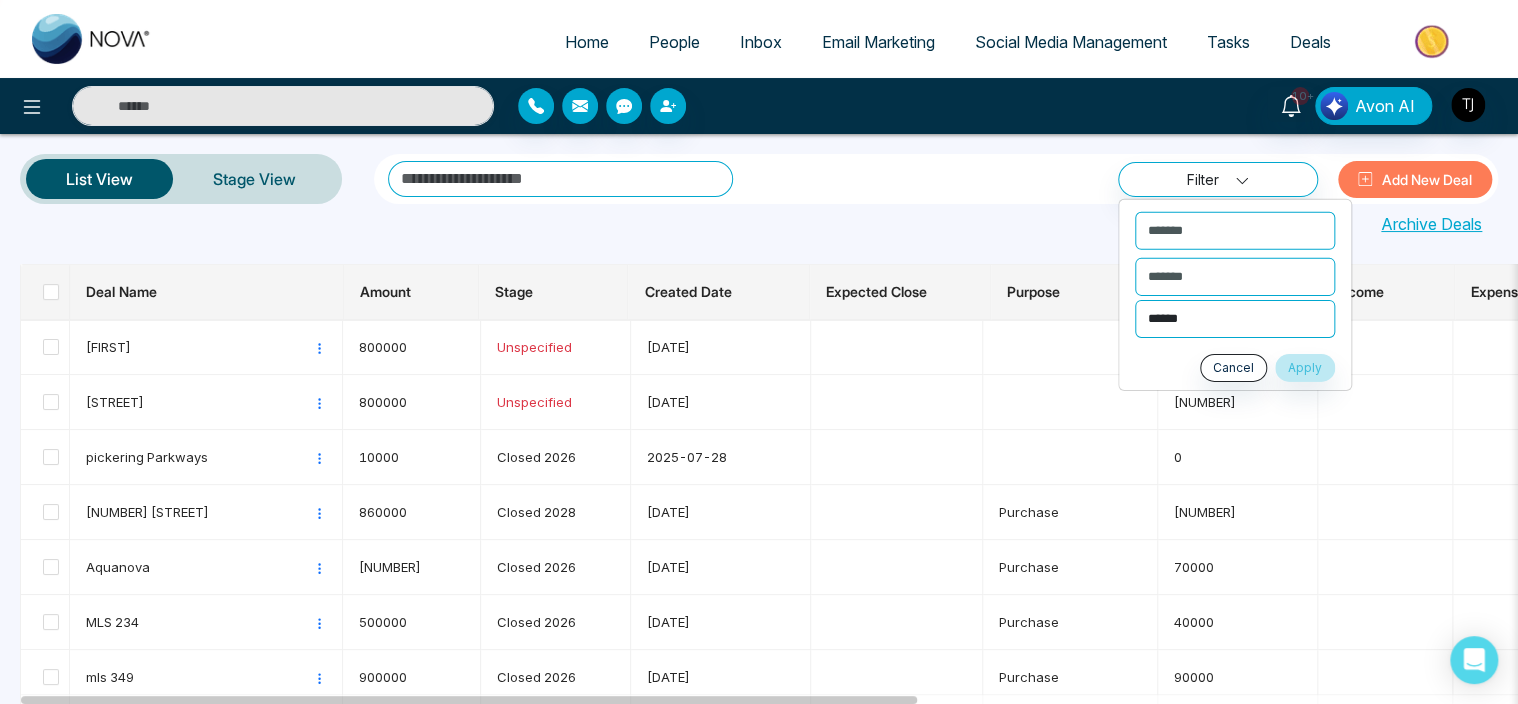 click on "**********" at bounding box center [1235, 318] 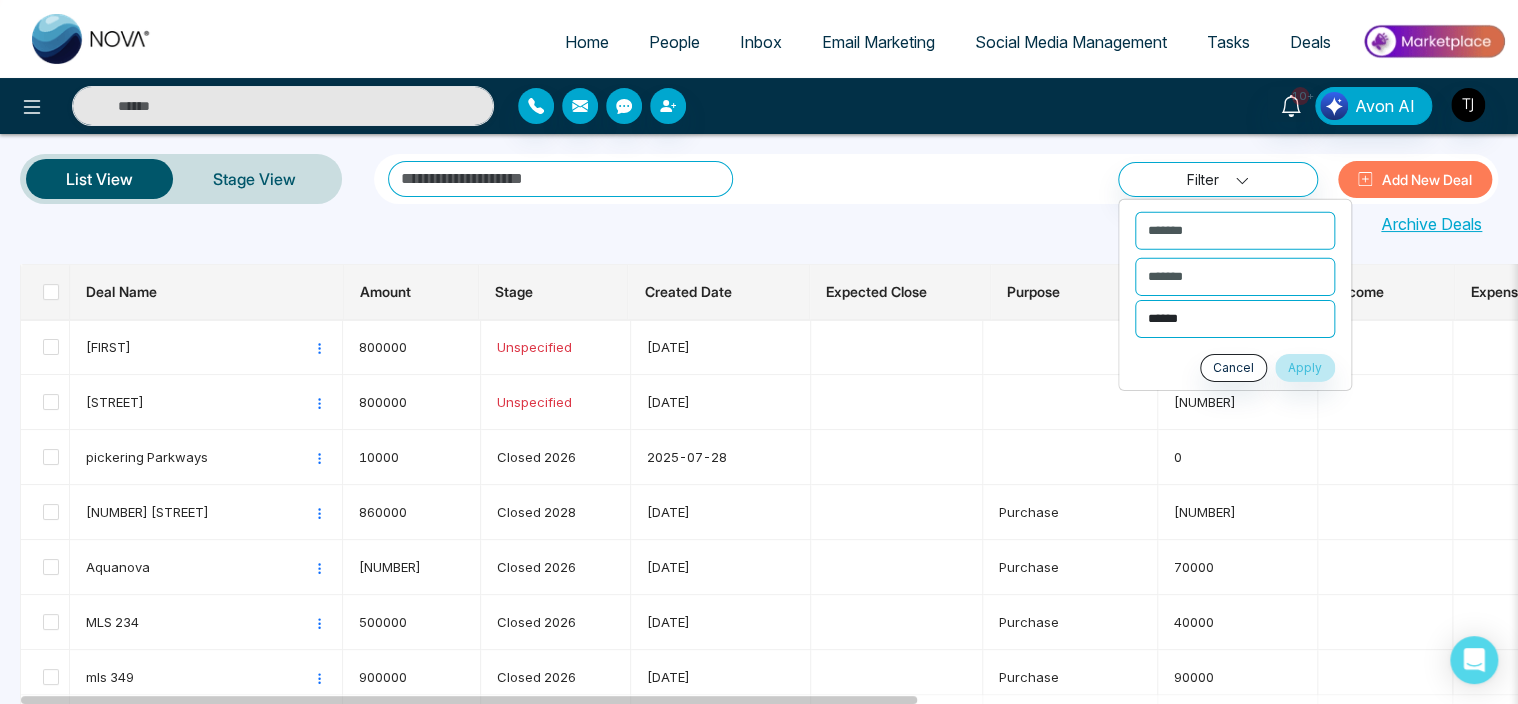 click on "**********" at bounding box center (1235, 318) 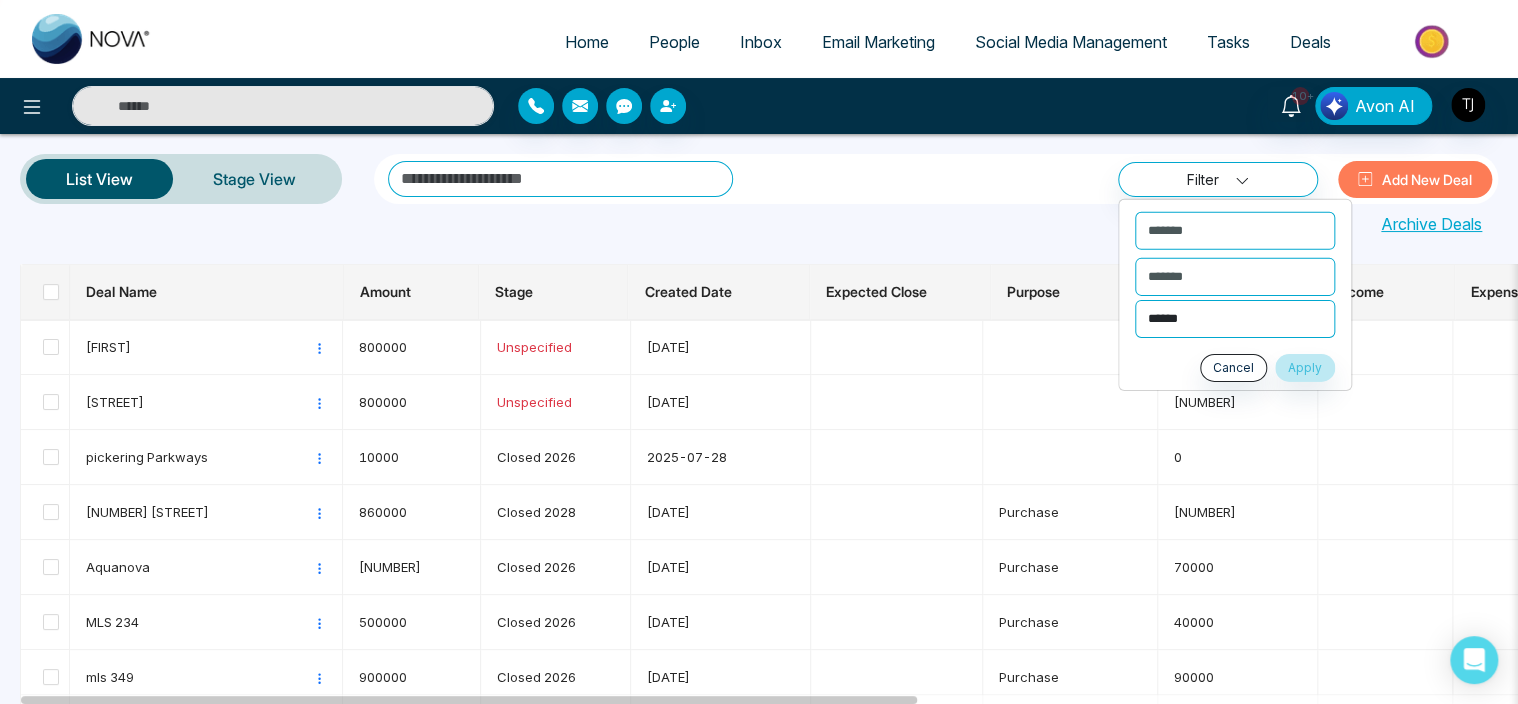 select on "********" 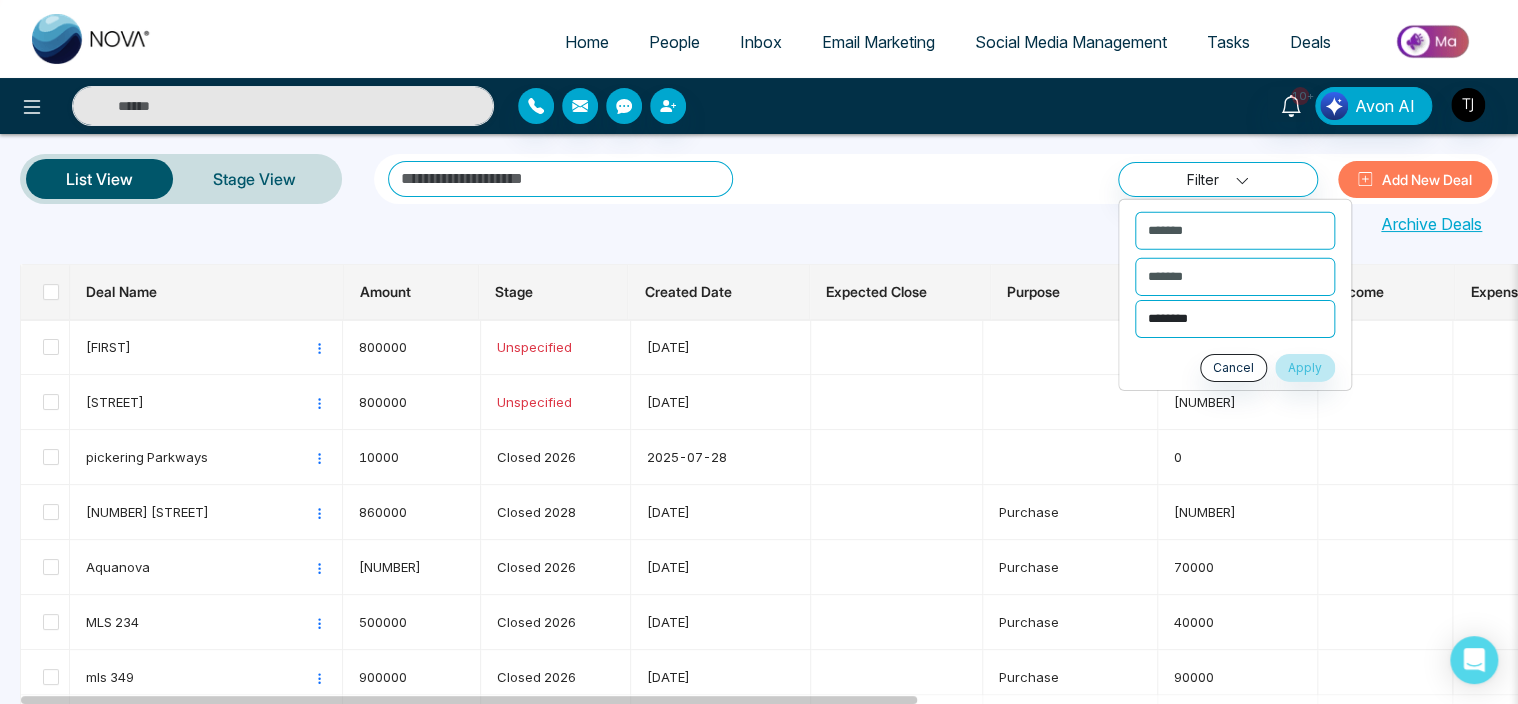 click on "**********" at bounding box center [1235, 318] 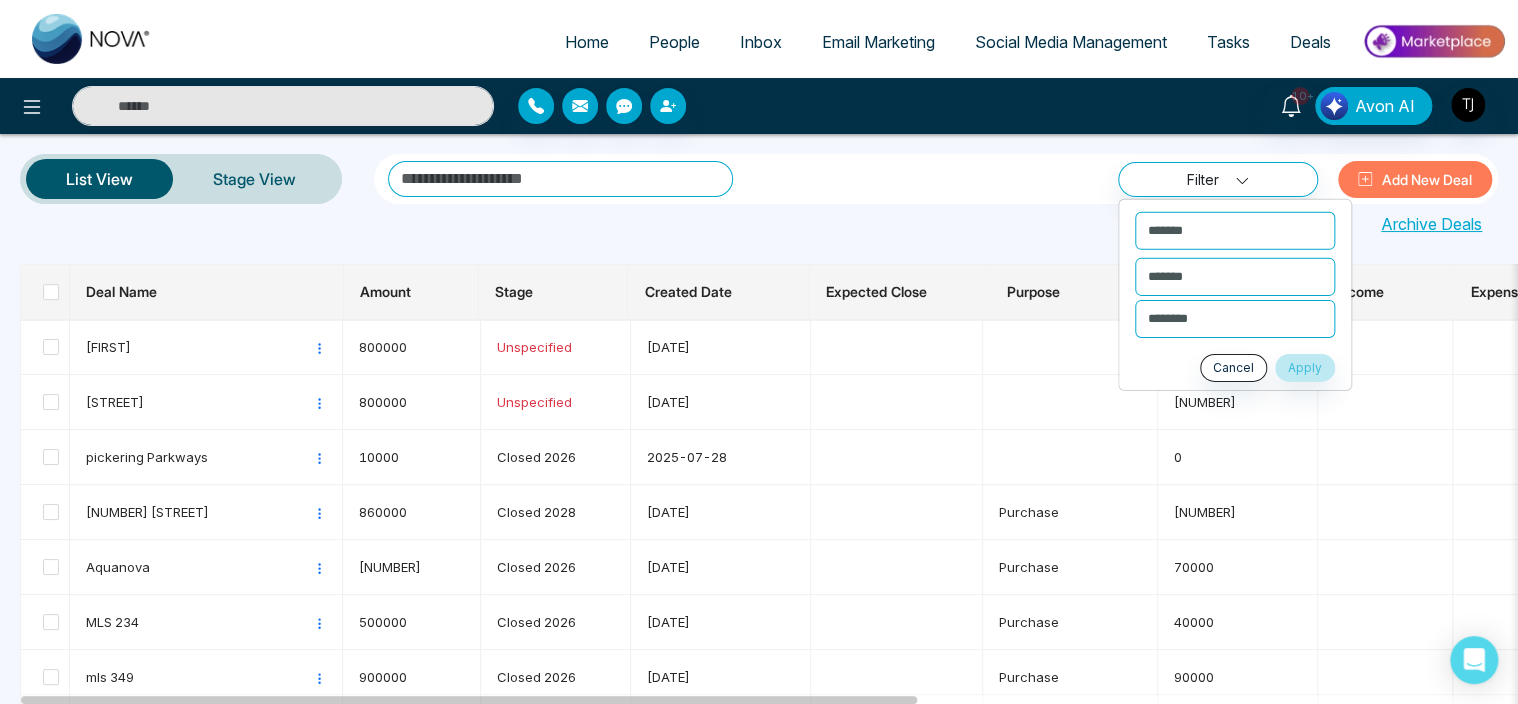 click on "**********" at bounding box center (759, 1314) 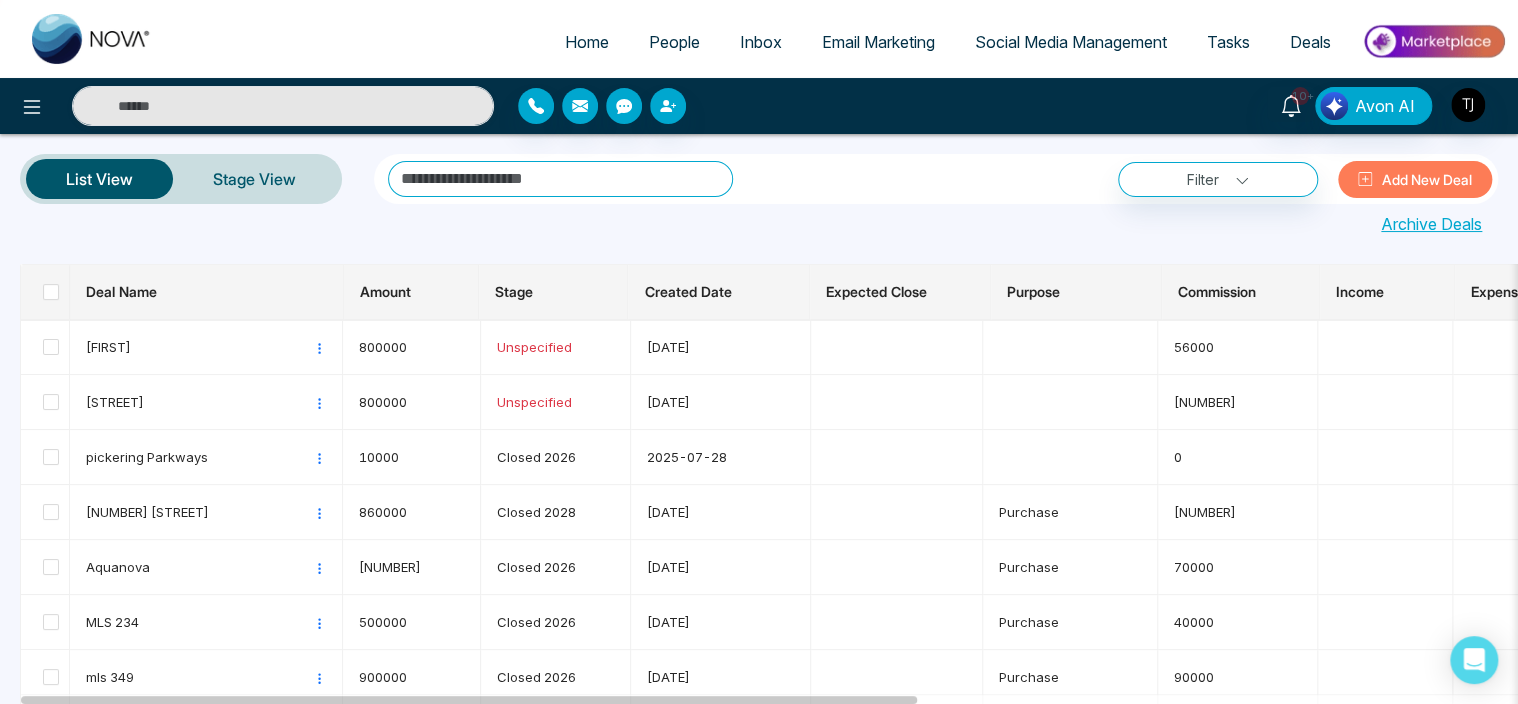 click on "Add New Deal" at bounding box center [1415, 179] 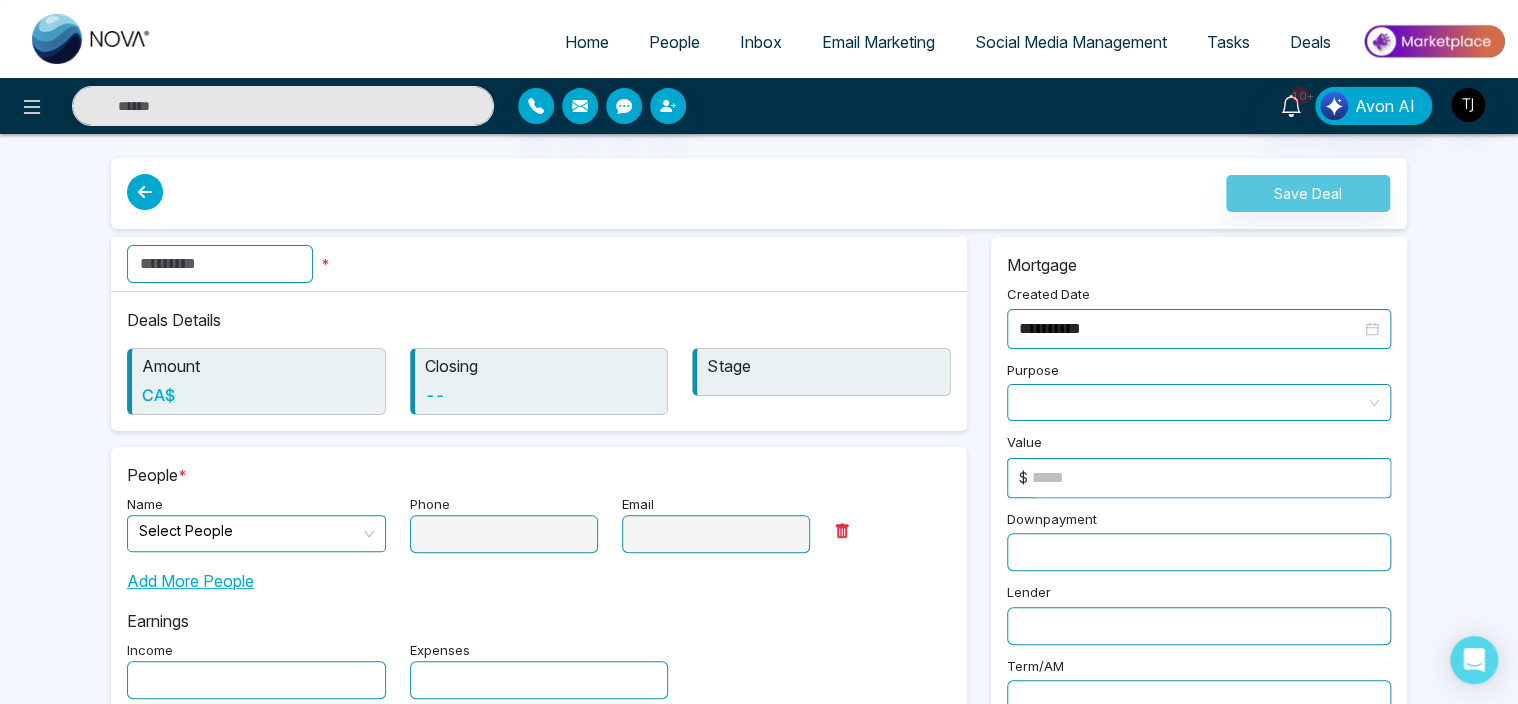 click at bounding box center (220, 264) 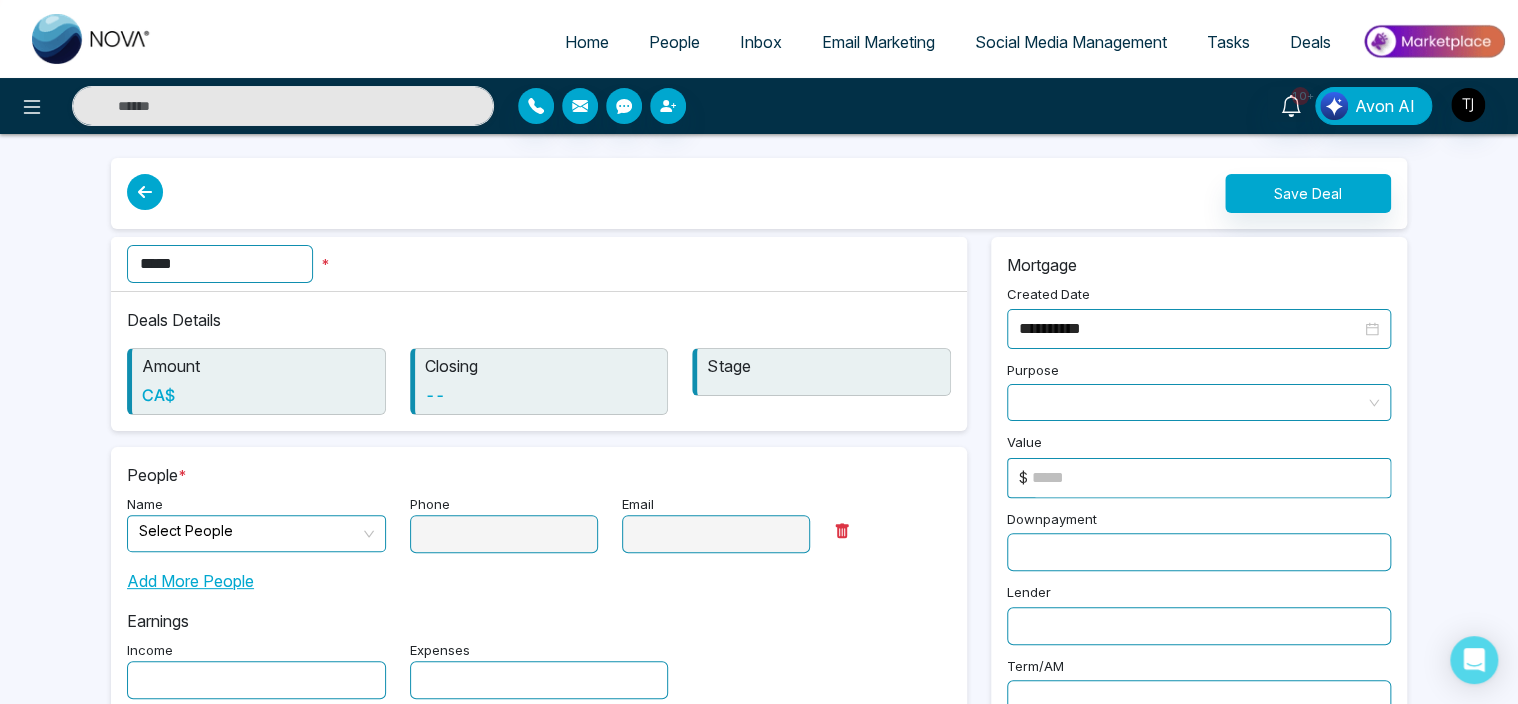 type on "****" 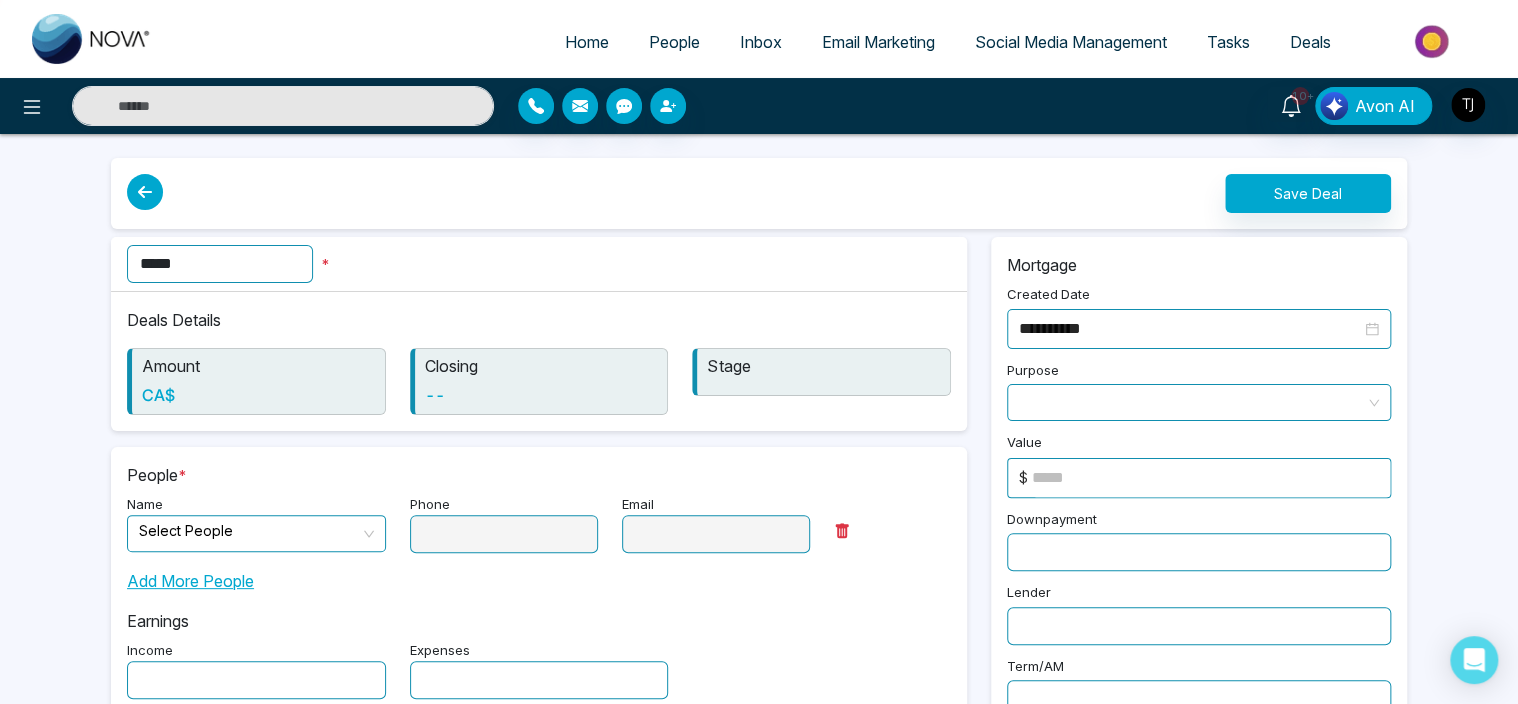 click on "CA$" at bounding box center [258, 395] 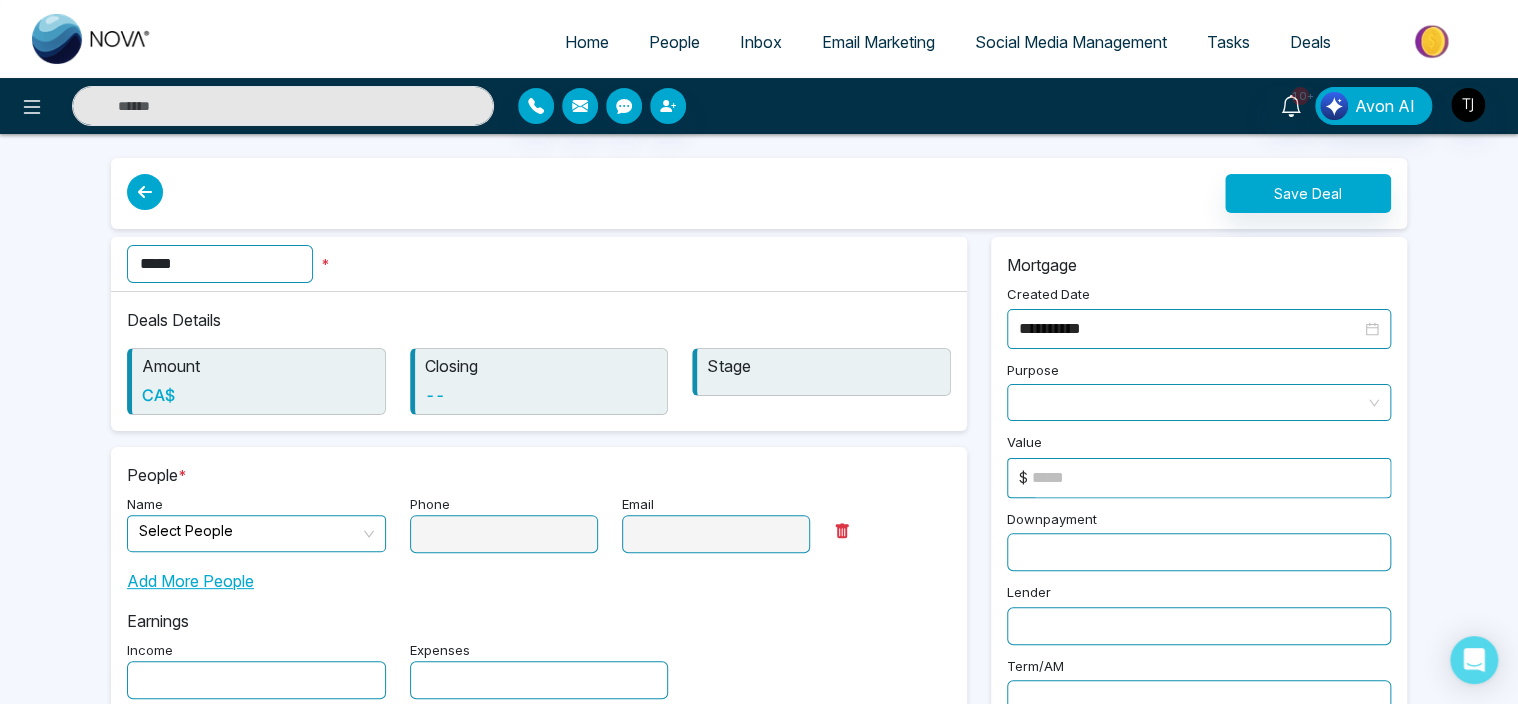click on "CA$" at bounding box center (258, 395) 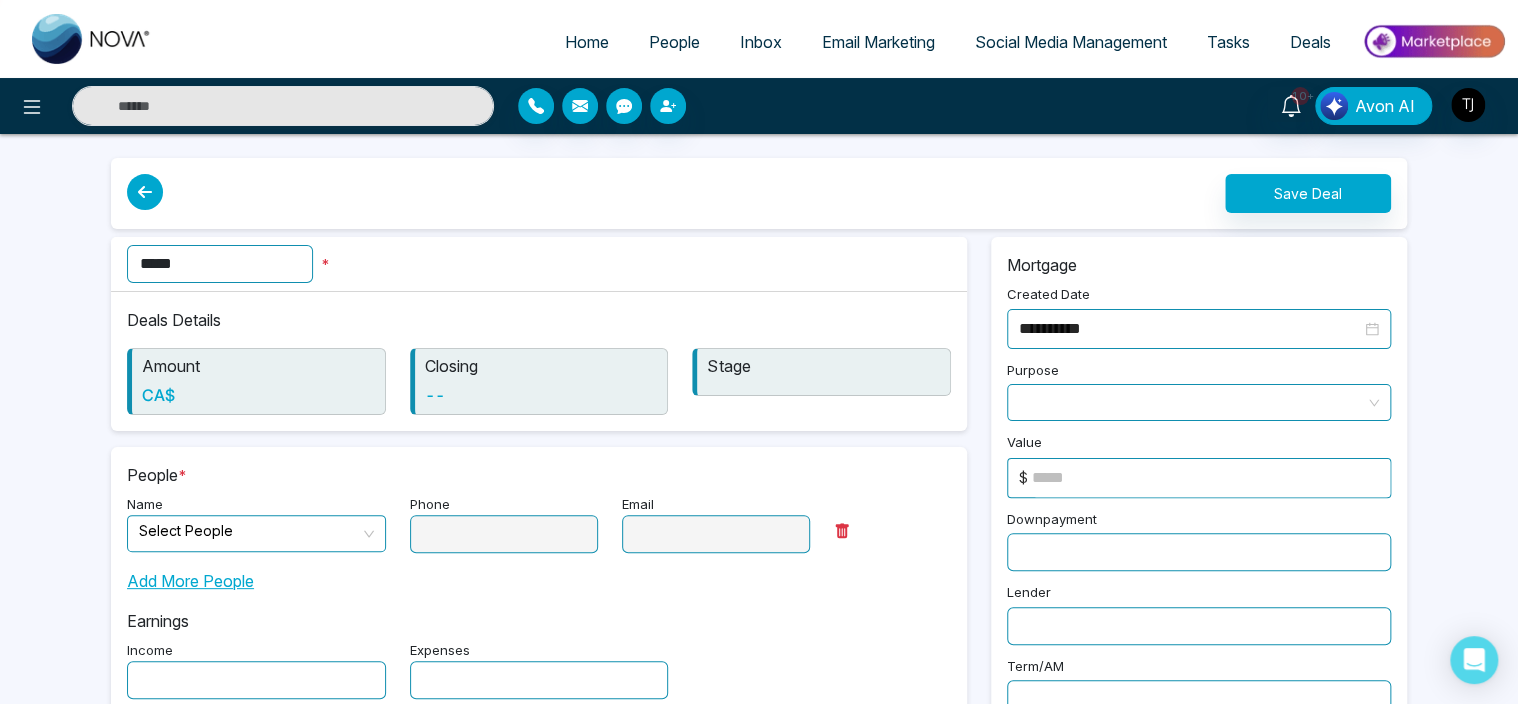drag, startPoint x: 179, startPoint y: 397, endPoint x: 477, endPoint y: 384, distance: 298.28342 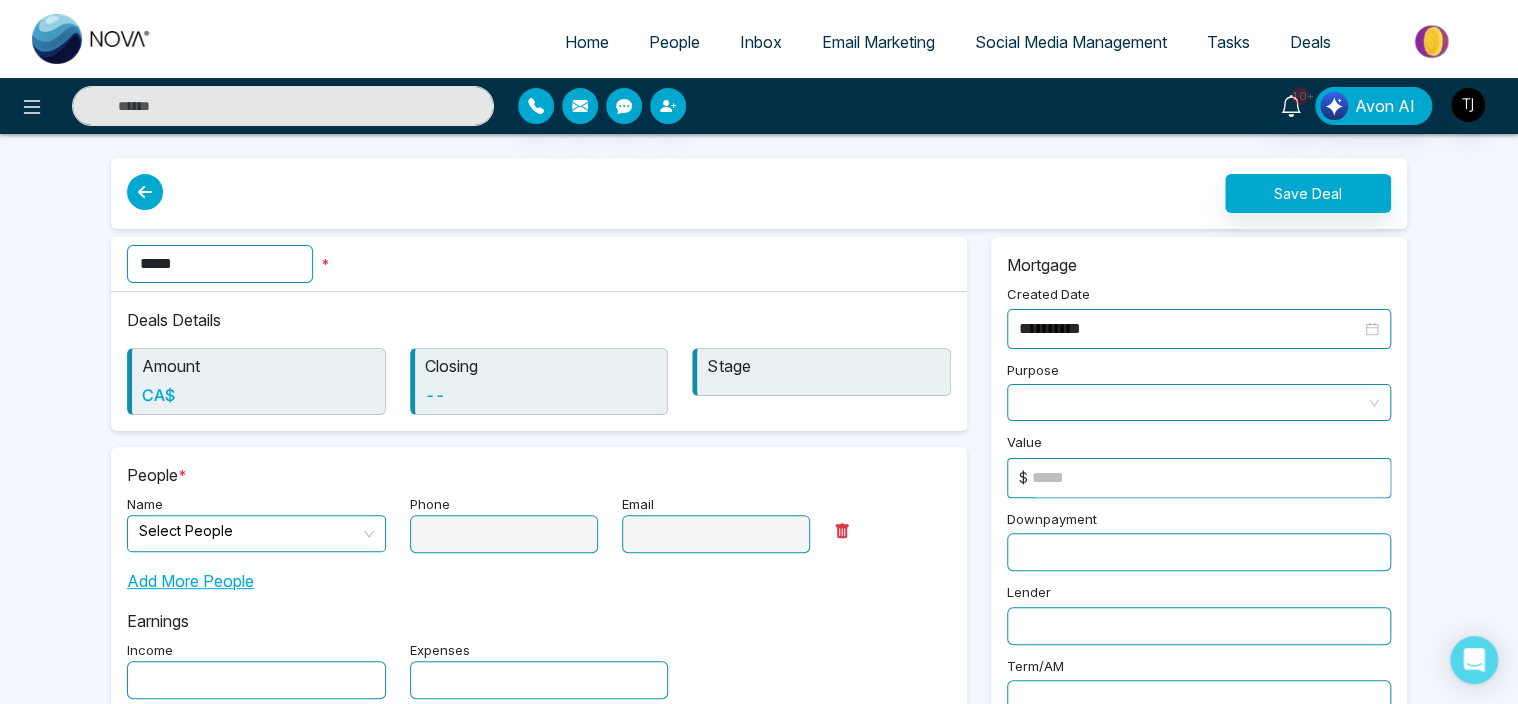 click on "Amount CA$ Closing -- Stage" at bounding box center [539, 381] 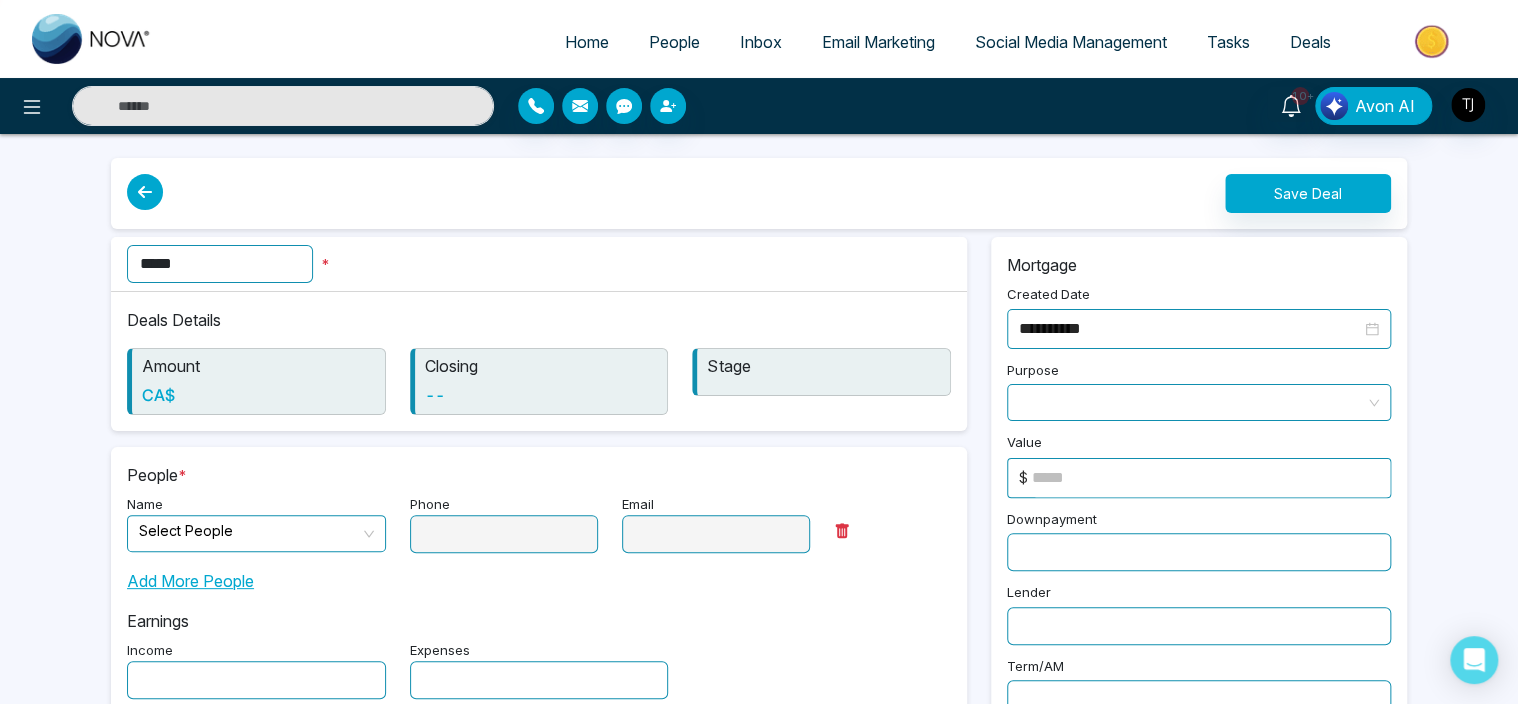 click on "CA$" at bounding box center (258, 395) 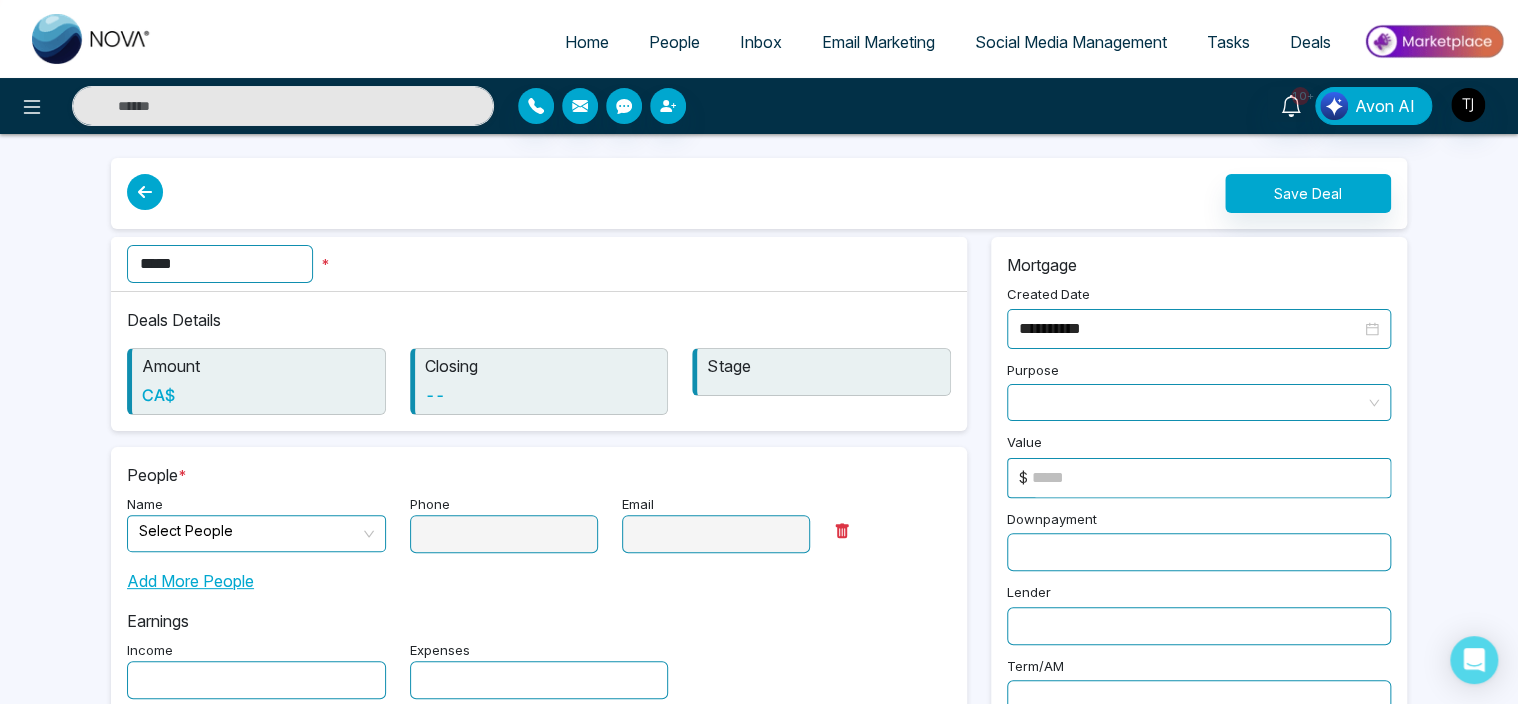 click on "CA$" at bounding box center (258, 395) 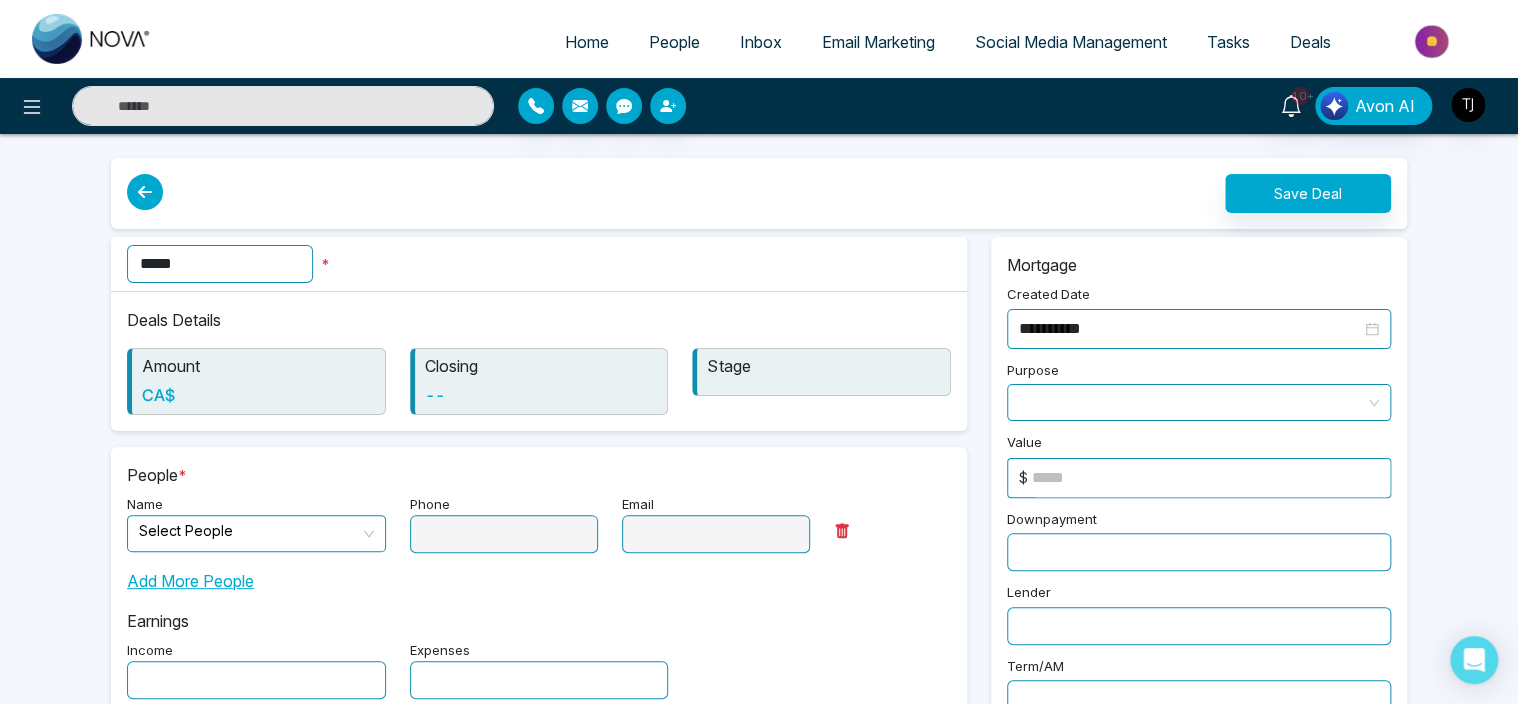 click on "CA$" at bounding box center (258, 395) 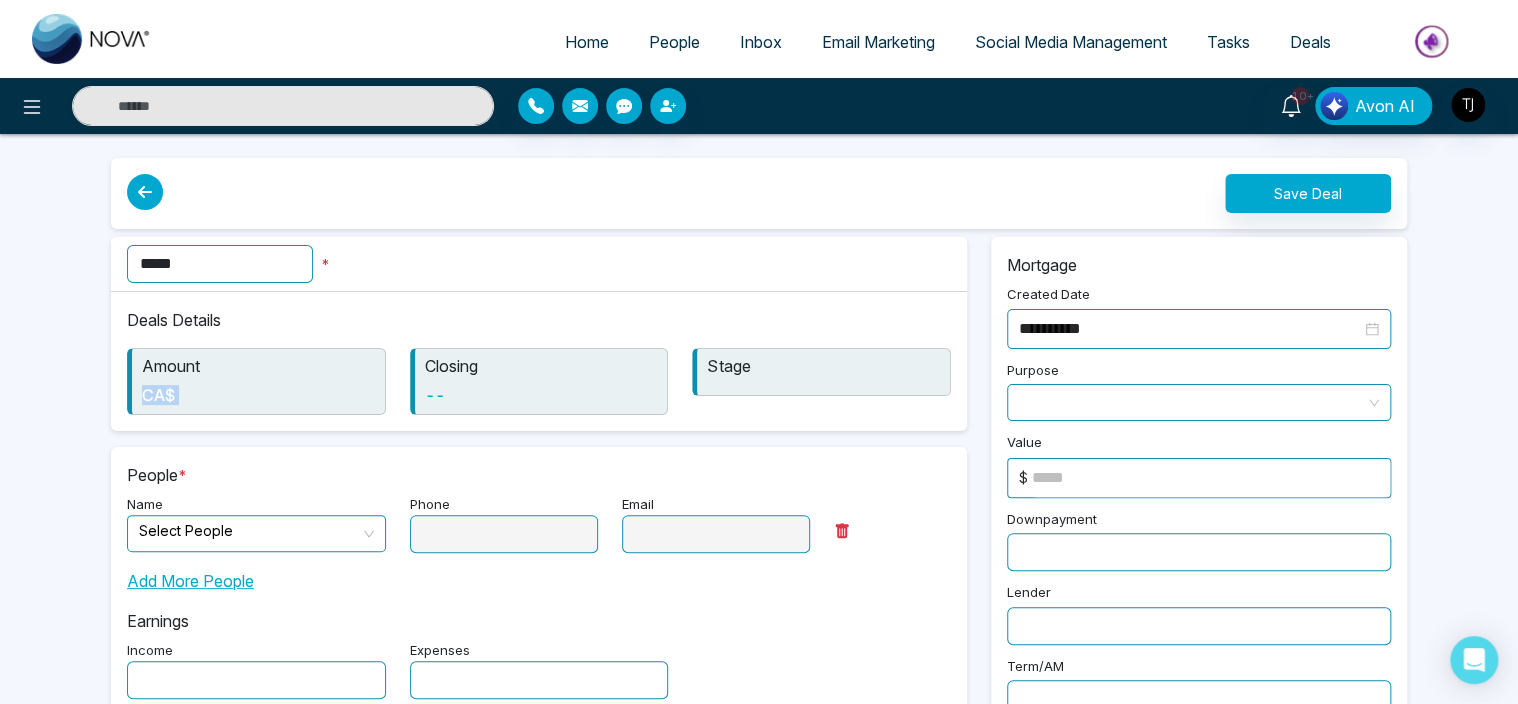 click on "CA$" at bounding box center (258, 395) 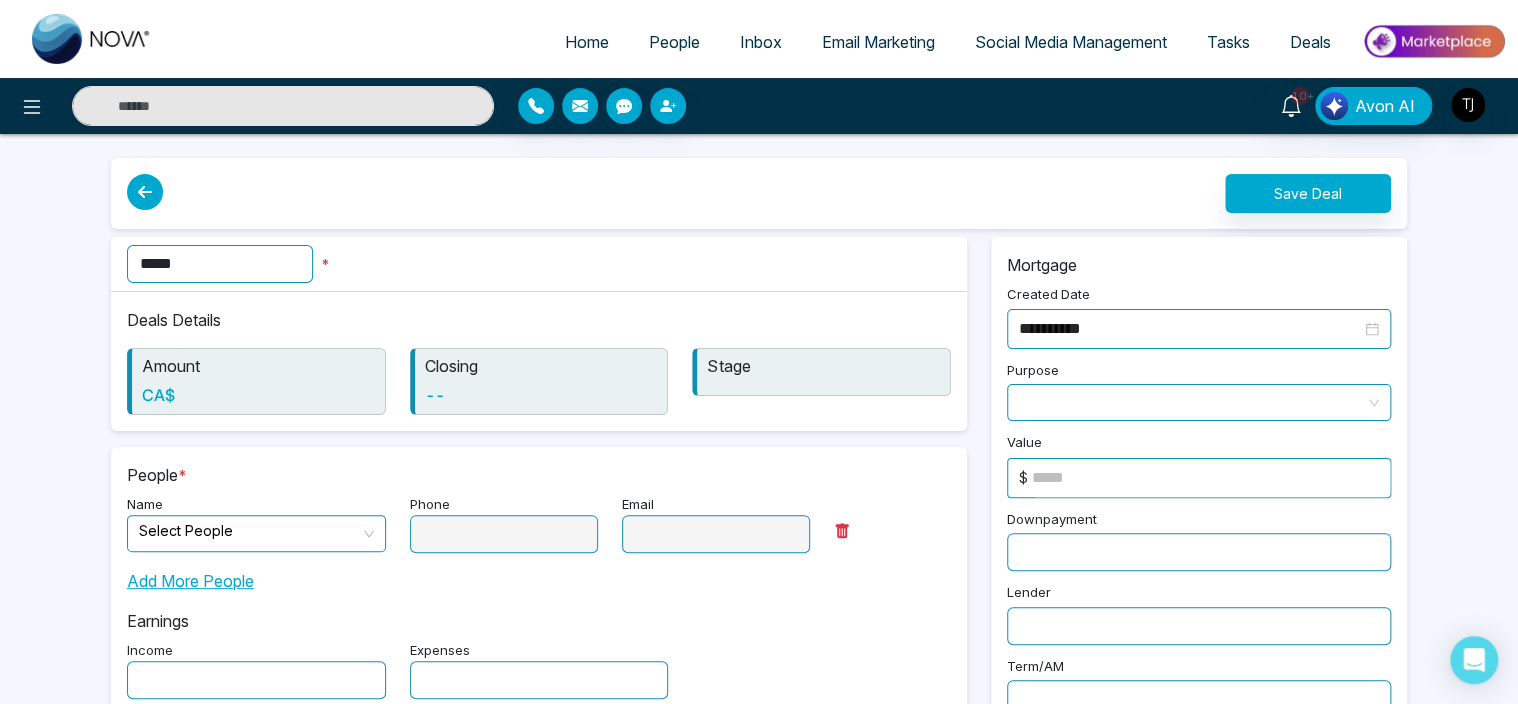 click on "People * Name Select People Phone Email Add More People Earnings Income Expenses Commission (for commission calculation please add some value in Mortgage fields) Total Commissions $ % Agent Split $ % Team Split $ %" at bounding box center (539, 635) 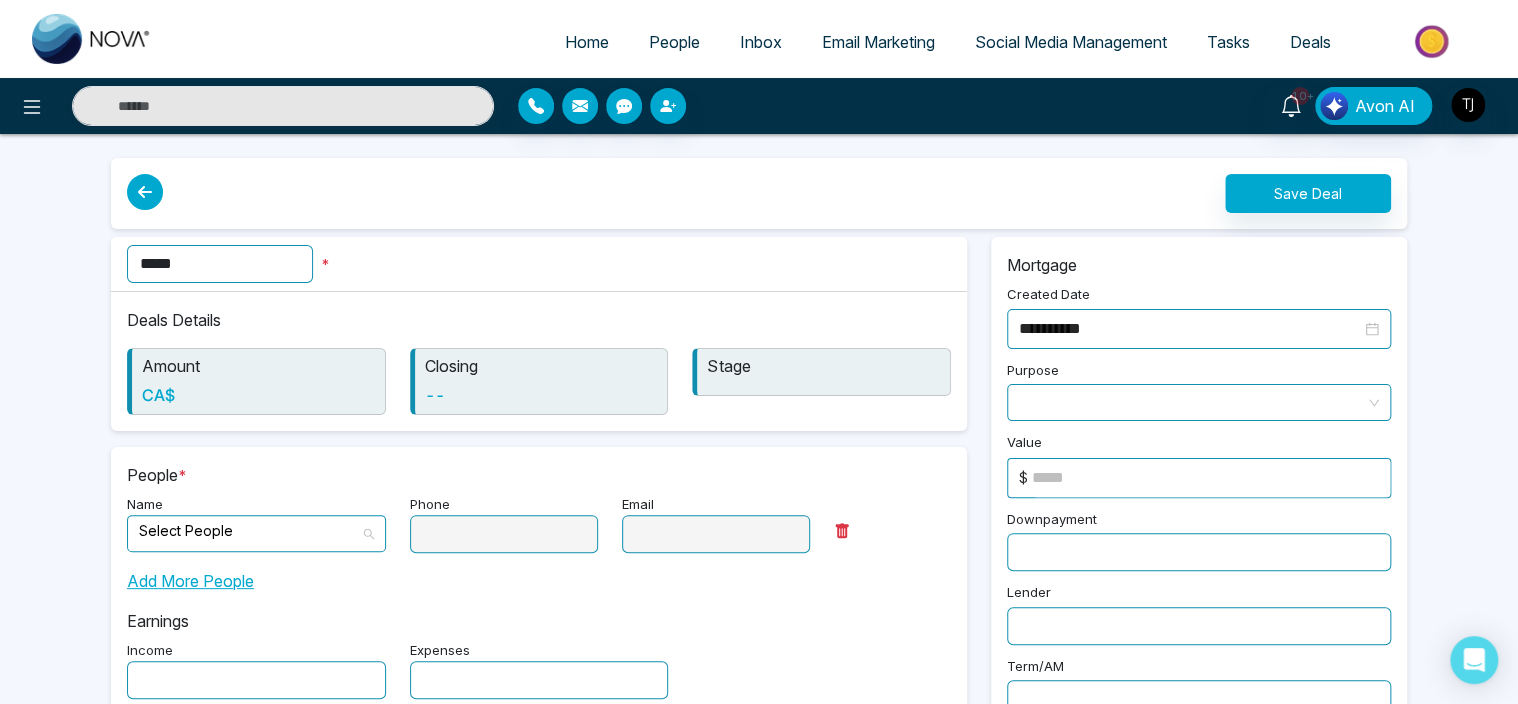 click on "Select People" at bounding box center (256, 533) 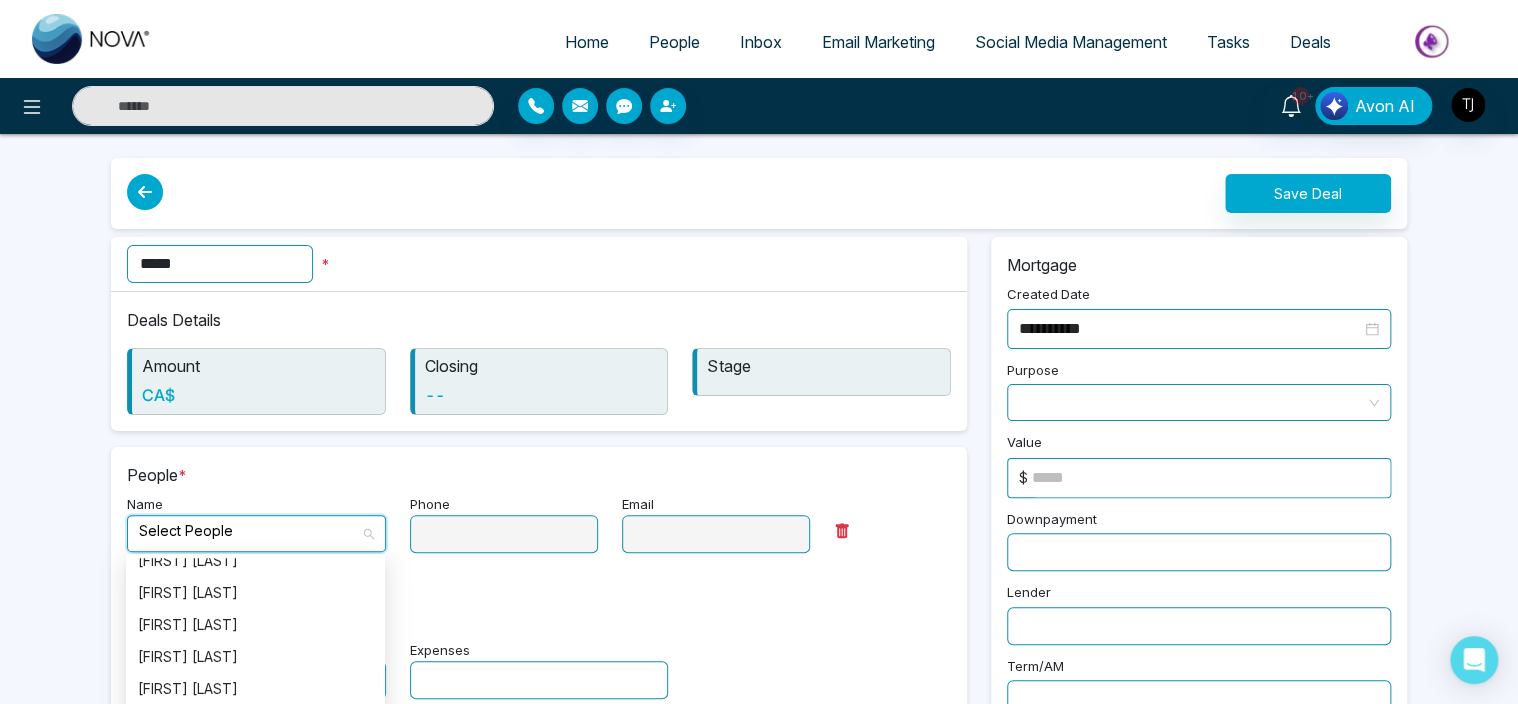 scroll, scrollTop: 544, scrollLeft: 0, axis: vertical 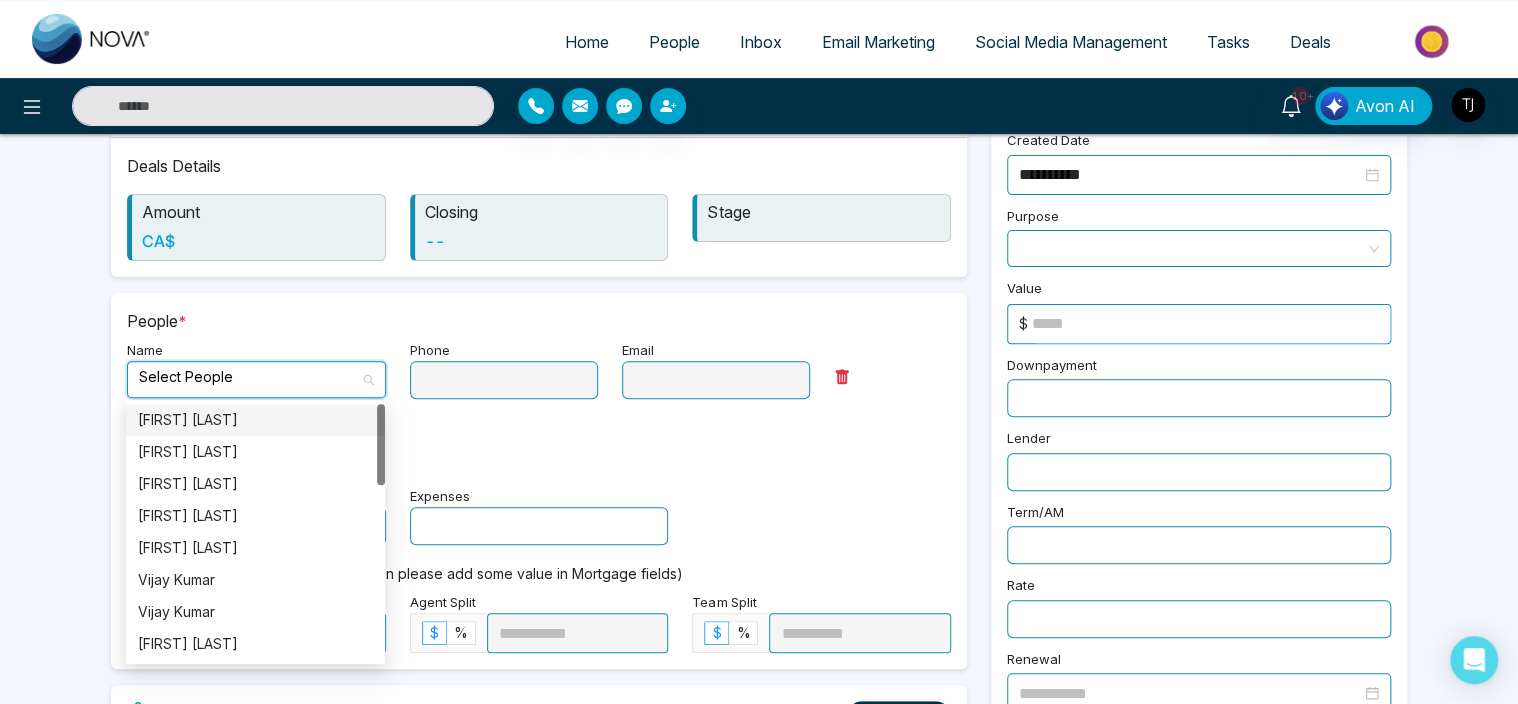 click on "[FIRST] [LAST]" at bounding box center (255, 420) 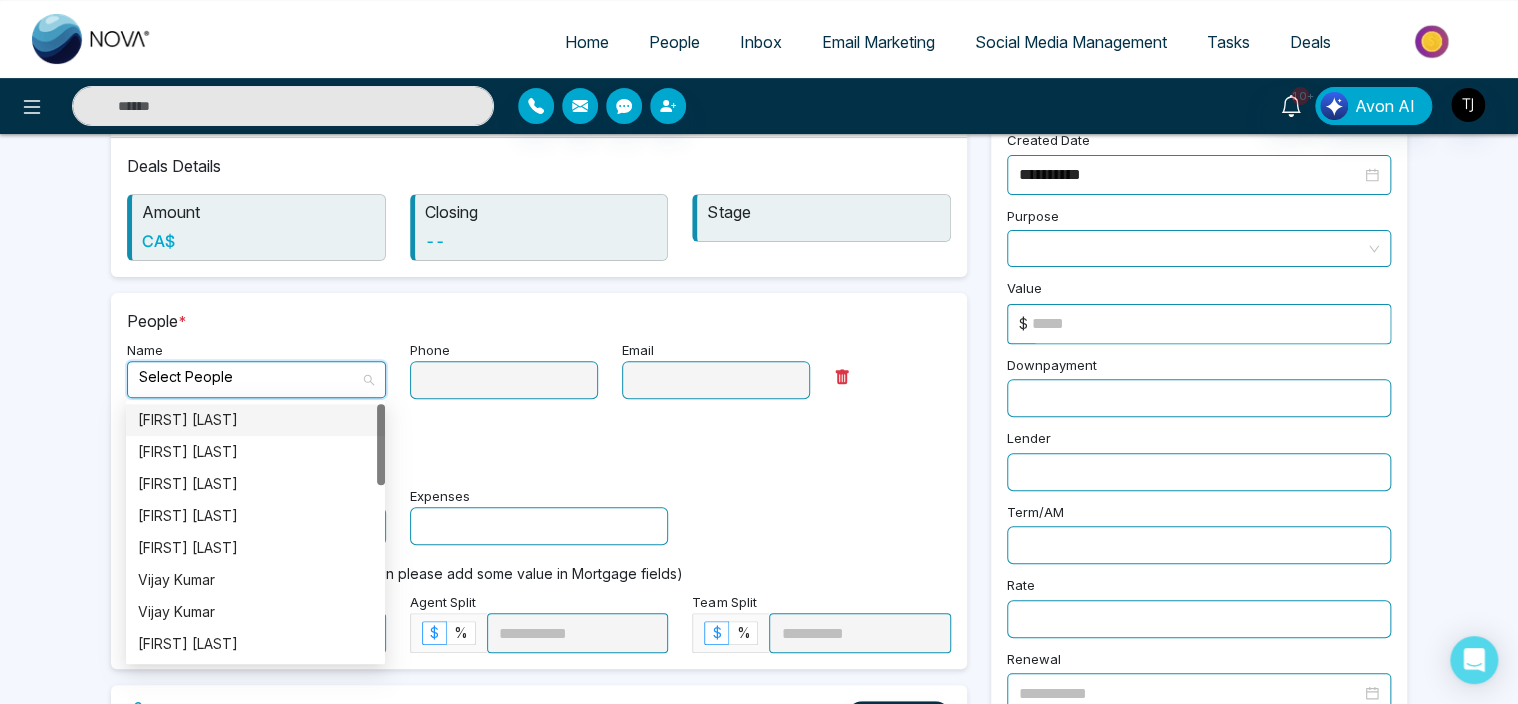 type on "**********" 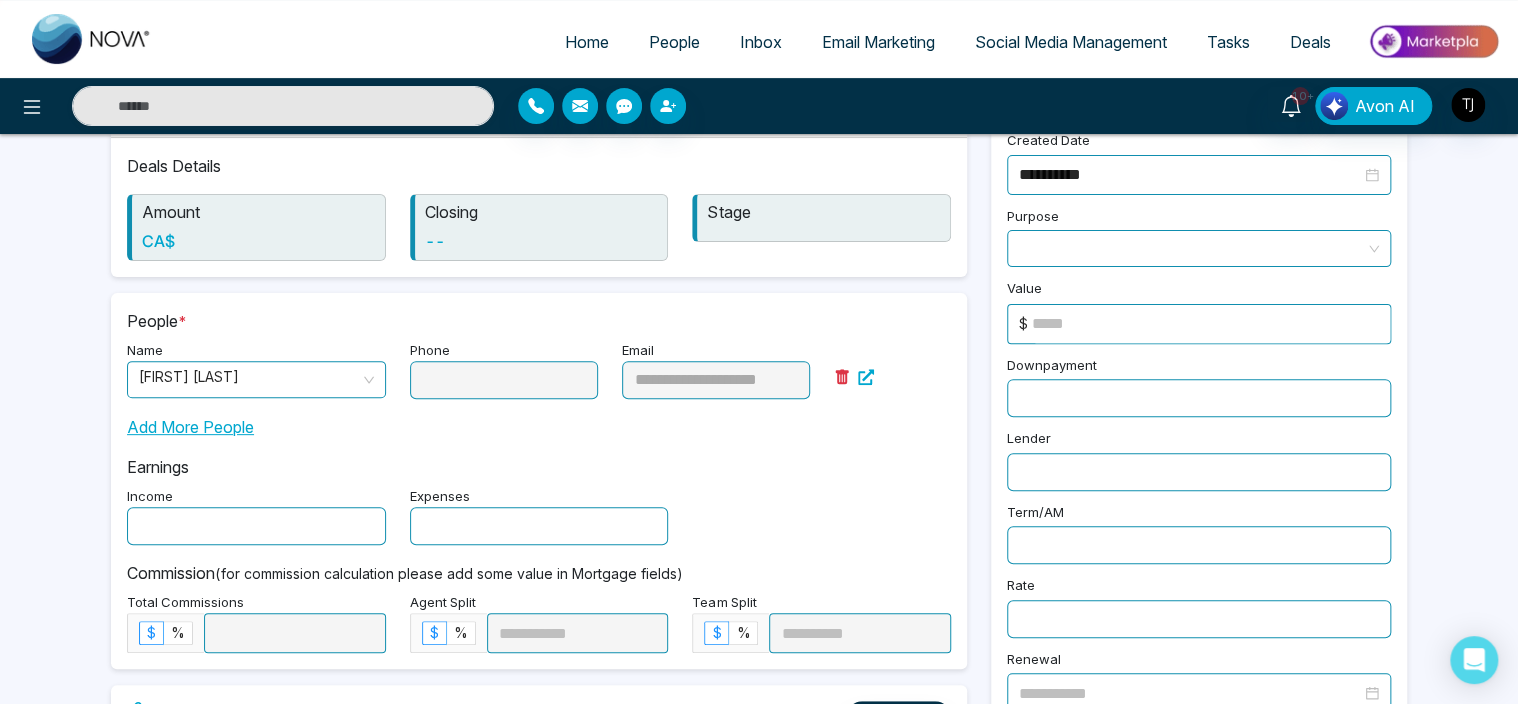 click on "Phone" at bounding box center (504, 368) 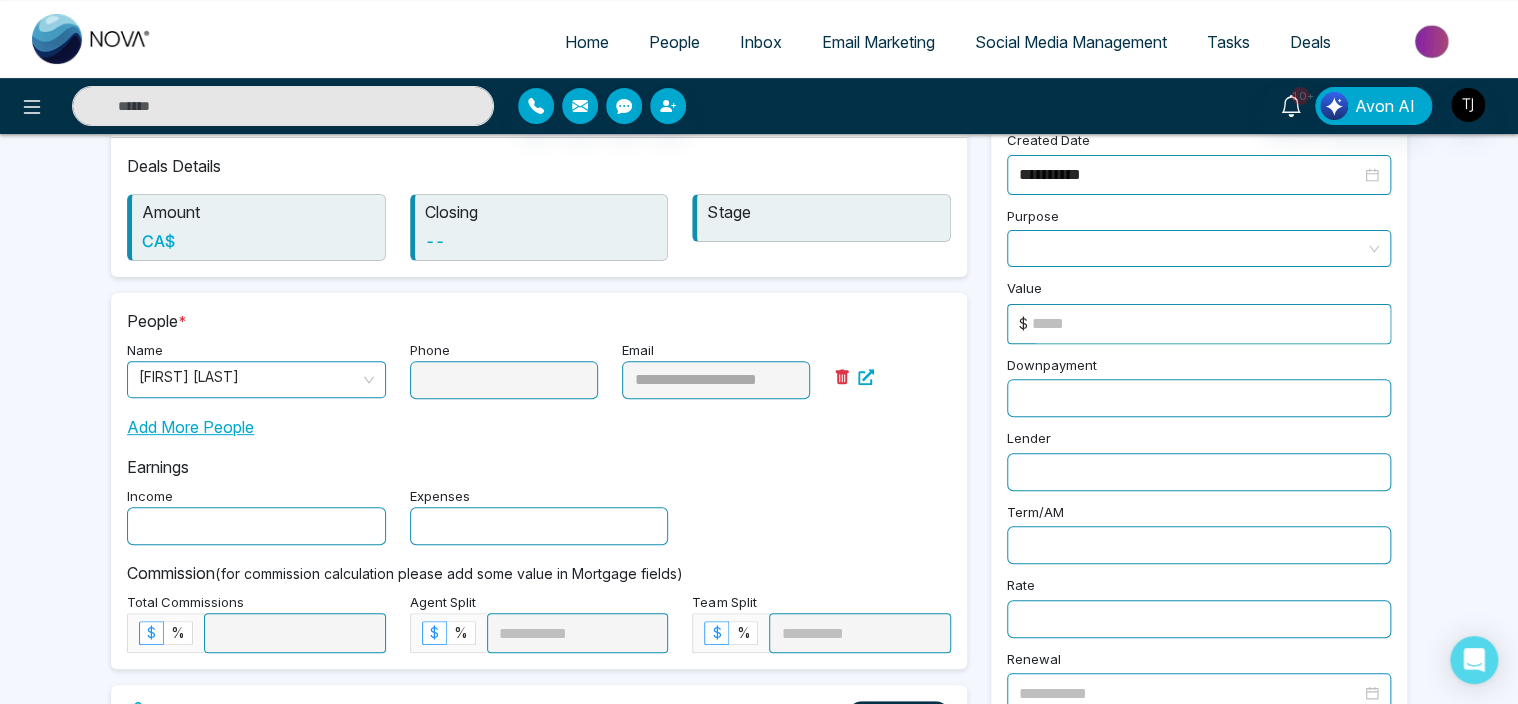 click on "Phone" at bounding box center (504, 368) 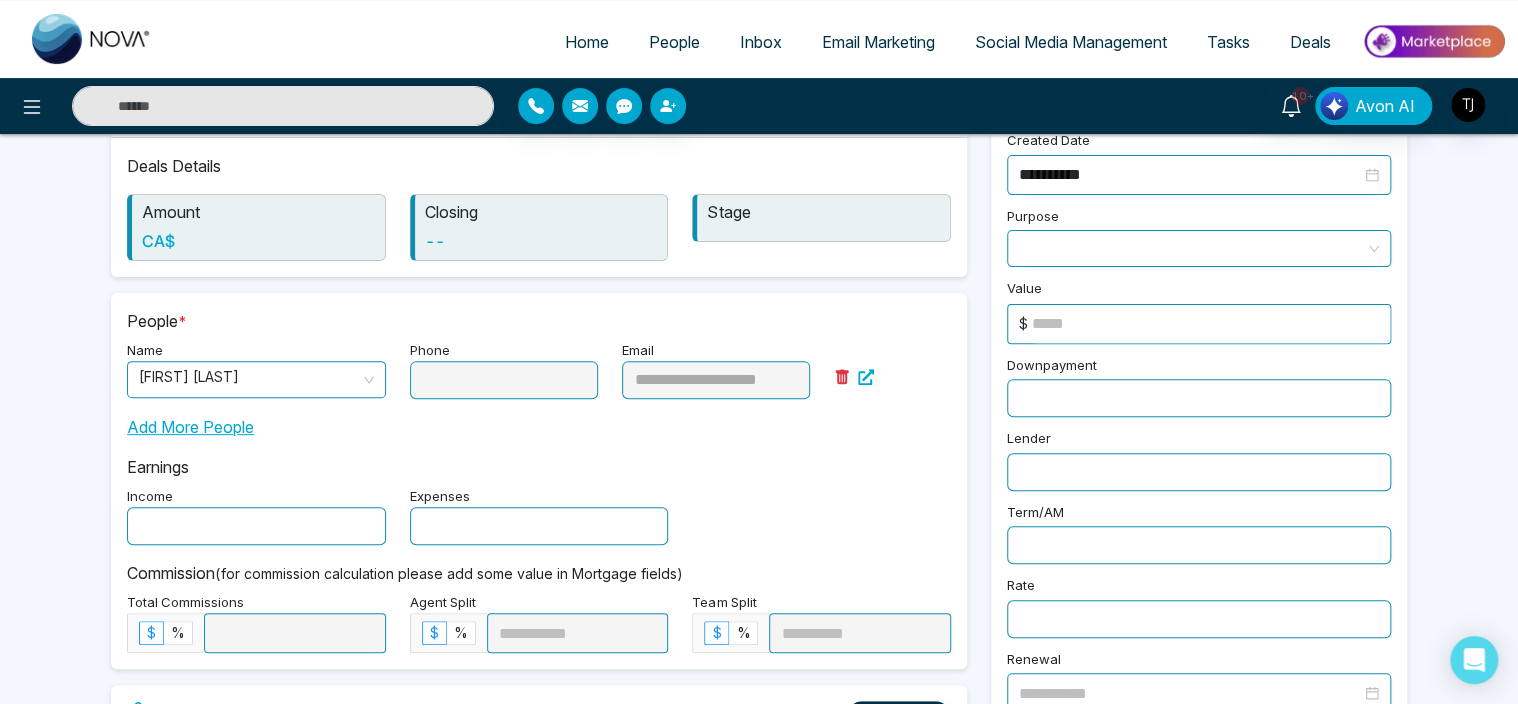 click at bounding box center [256, 526] 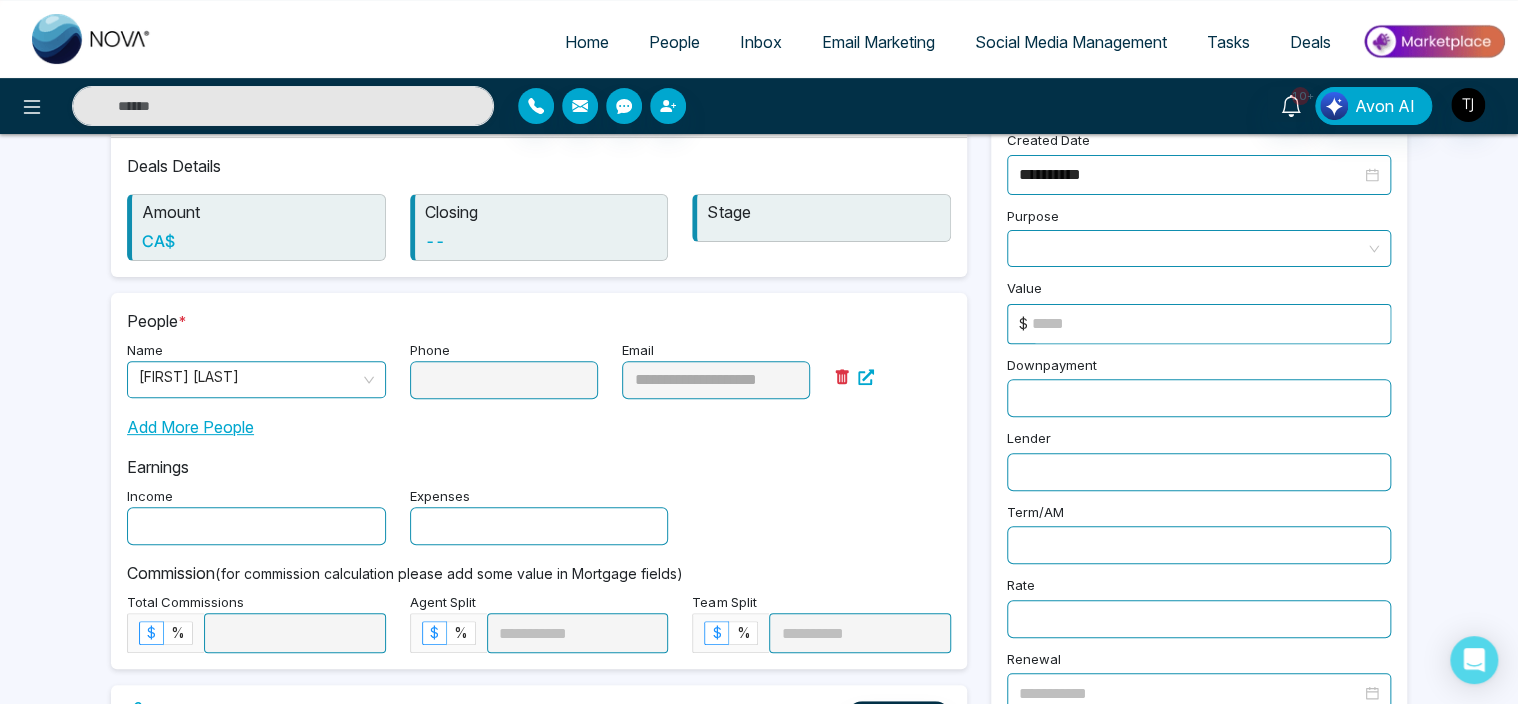 type on "*" 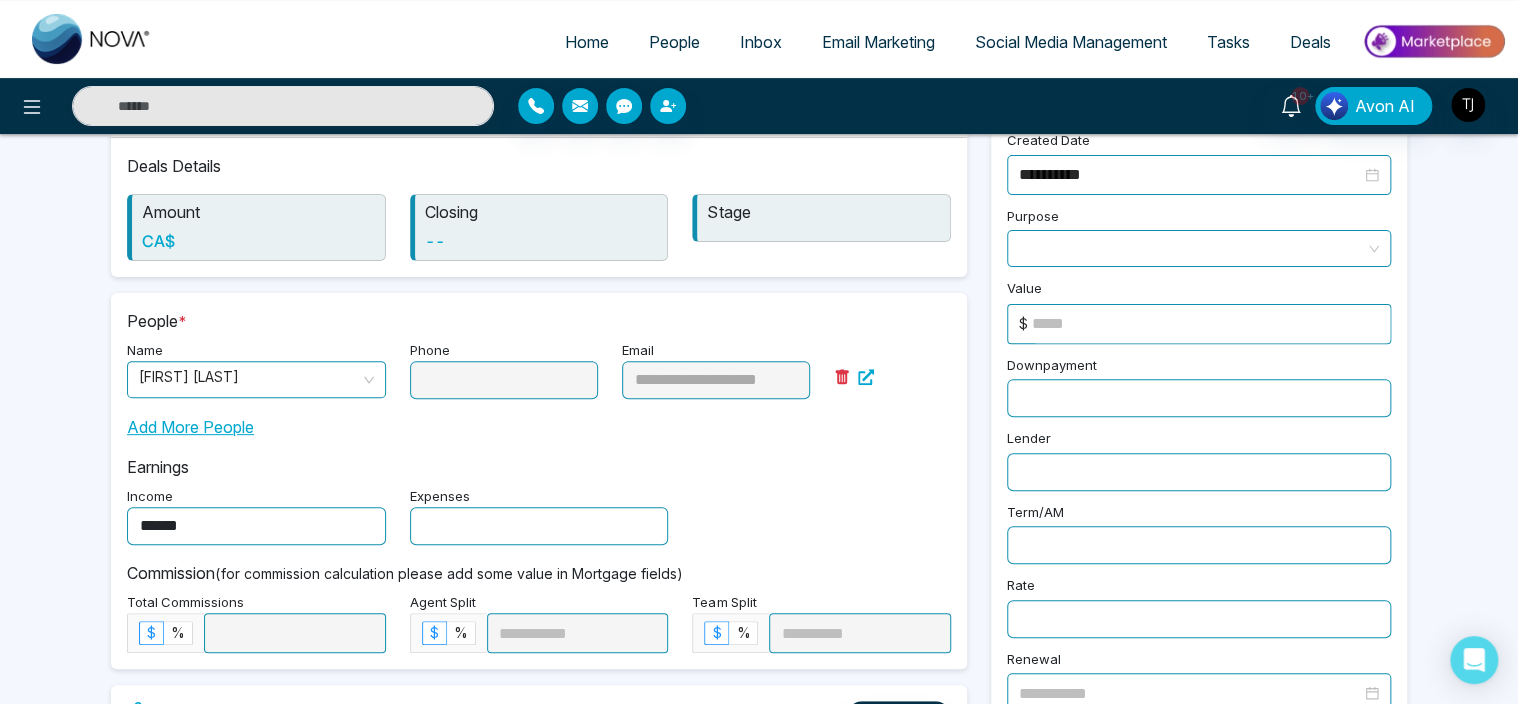 type on "******" 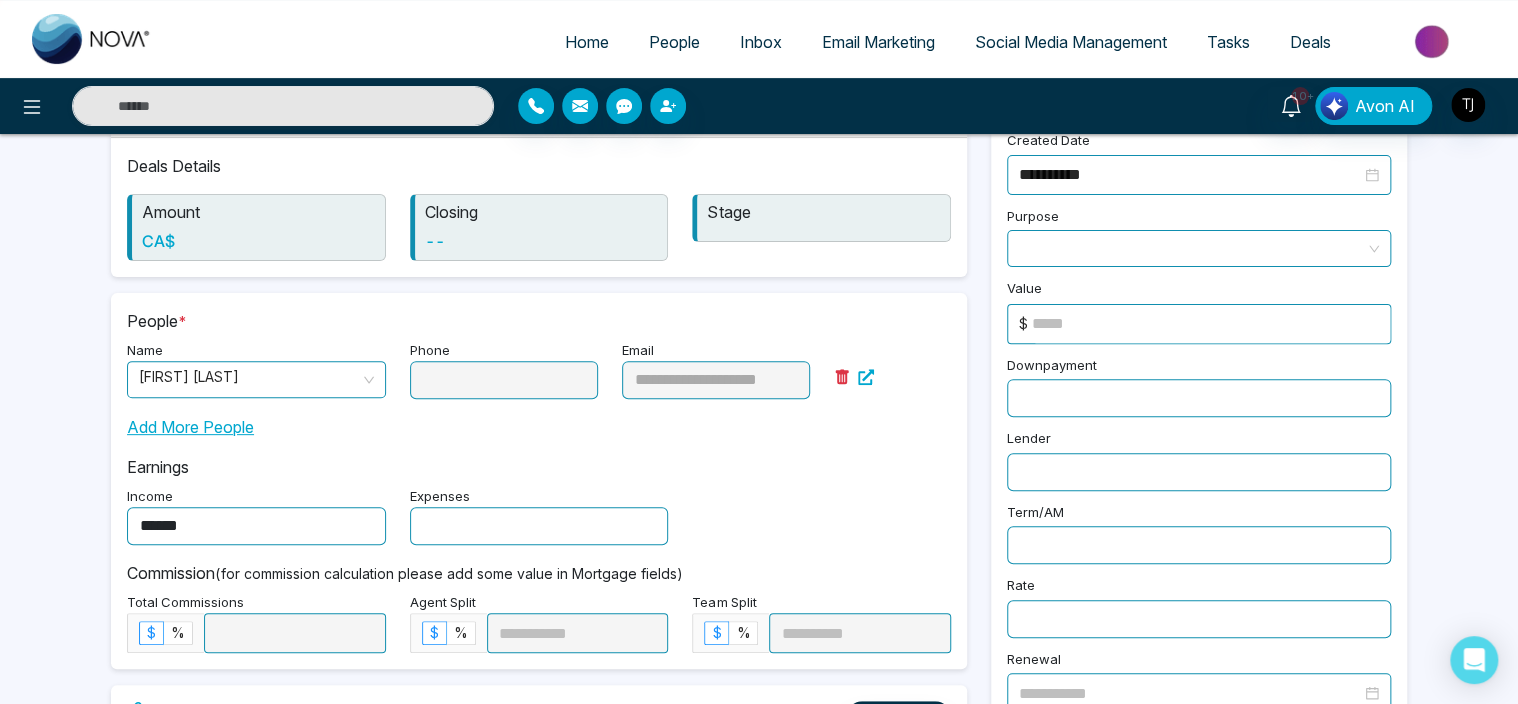 click at bounding box center [539, 526] 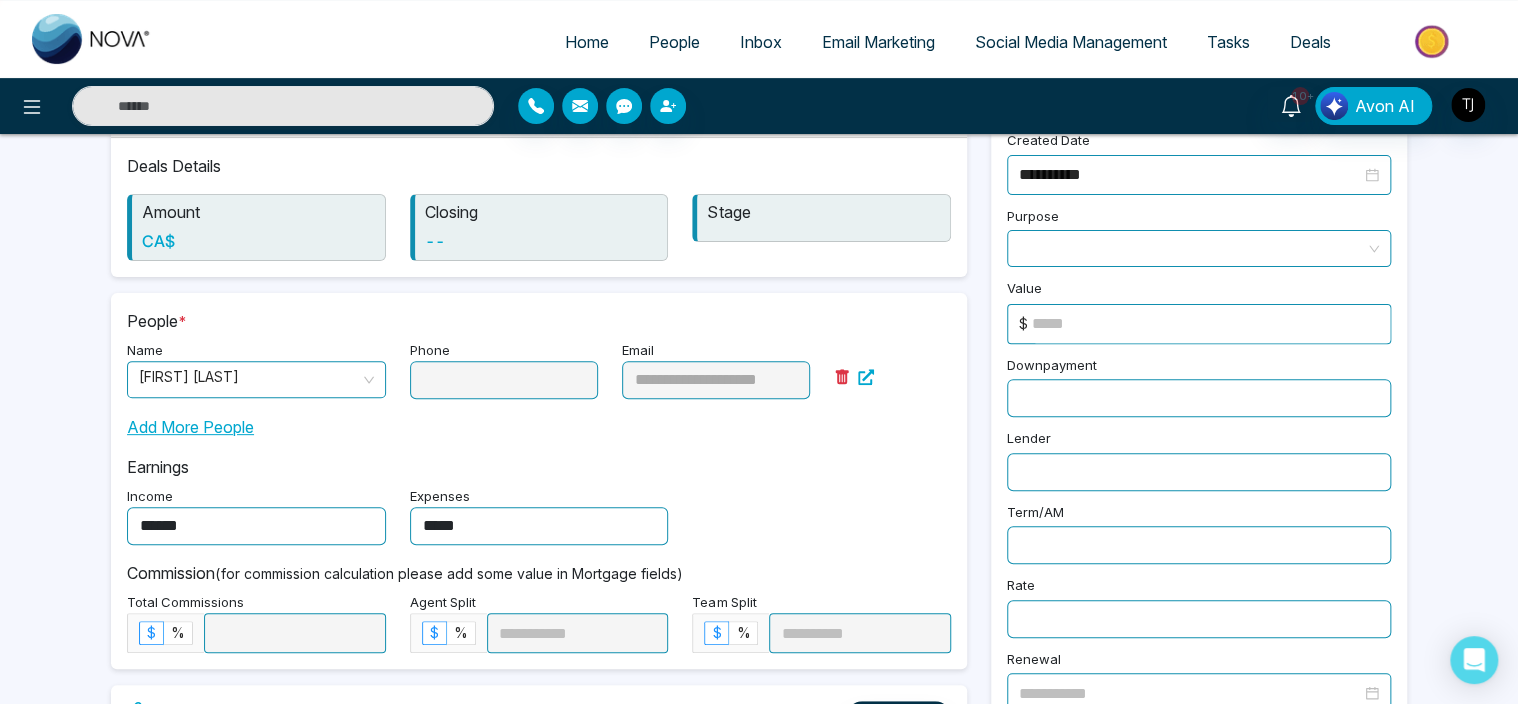 type on "*****" 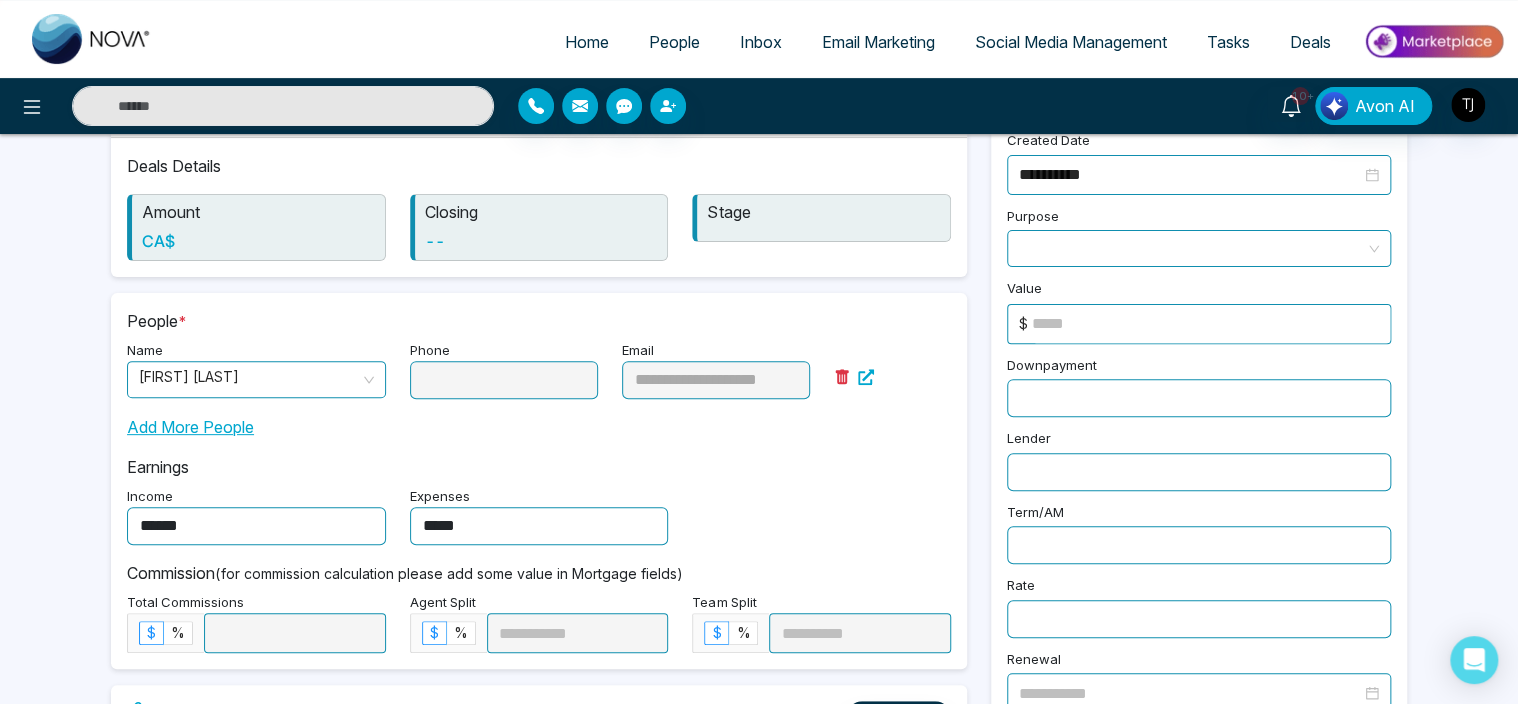 click on "Income ****** Expenses *****" at bounding box center [539, 514] 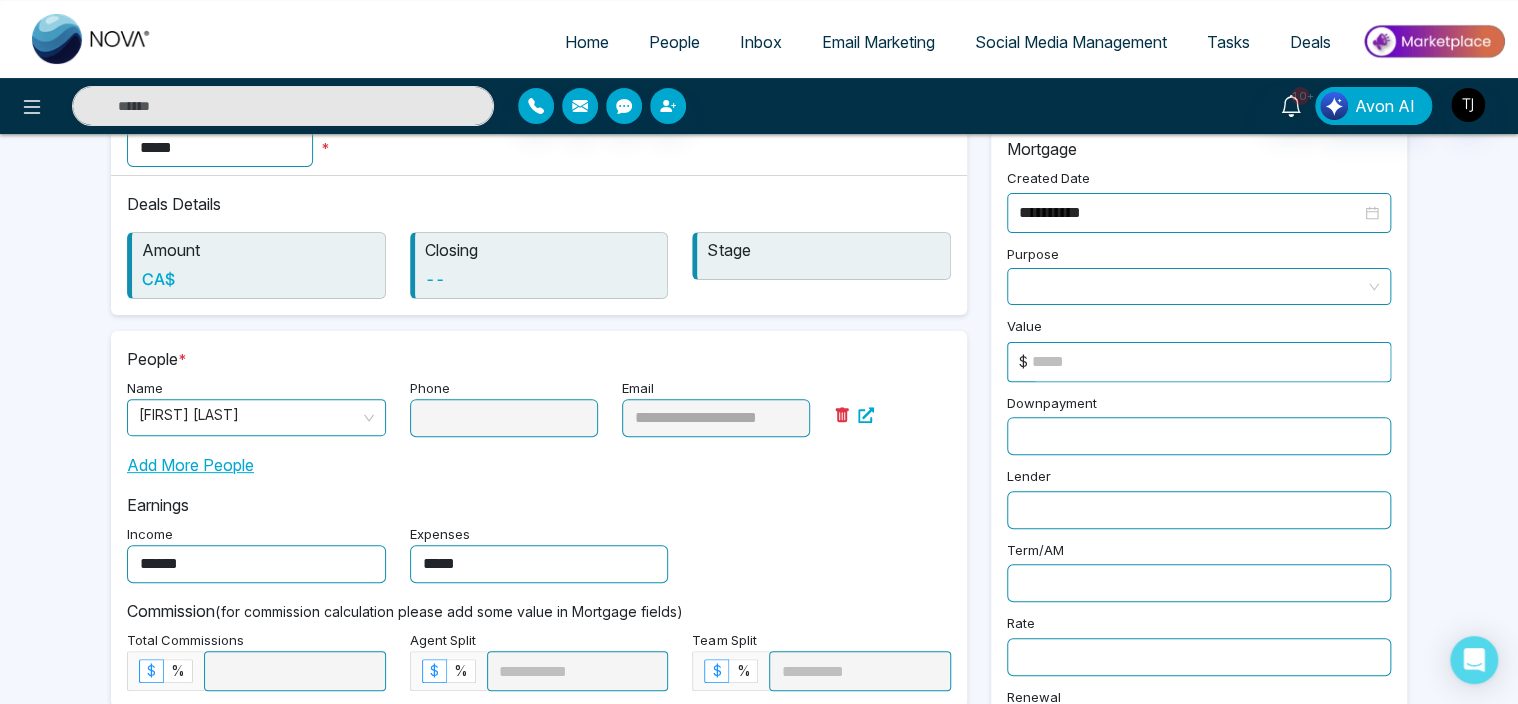 scroll, scrollTop: 0, scrollLeft: 0, axis: both 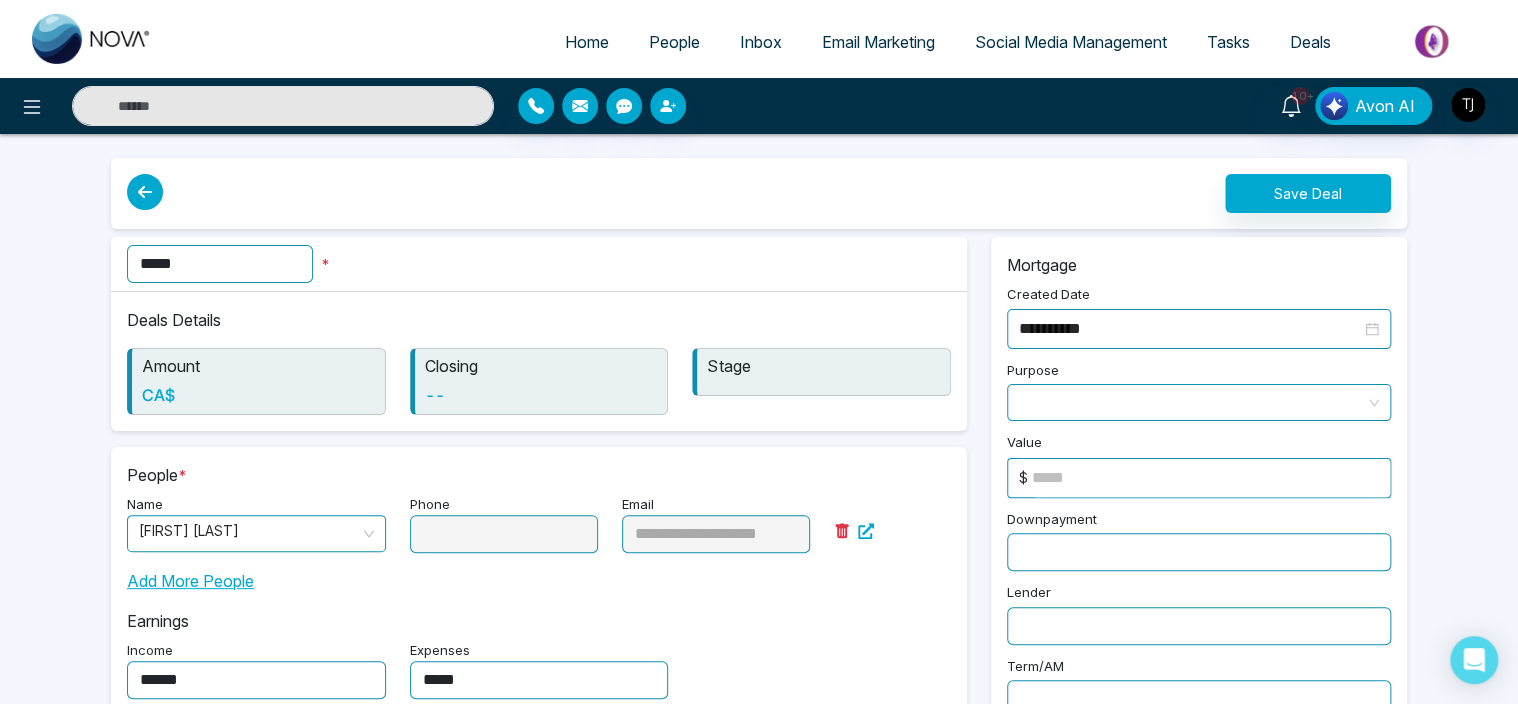 click on "10+ Avon AI" at bounding box center [759, 106] 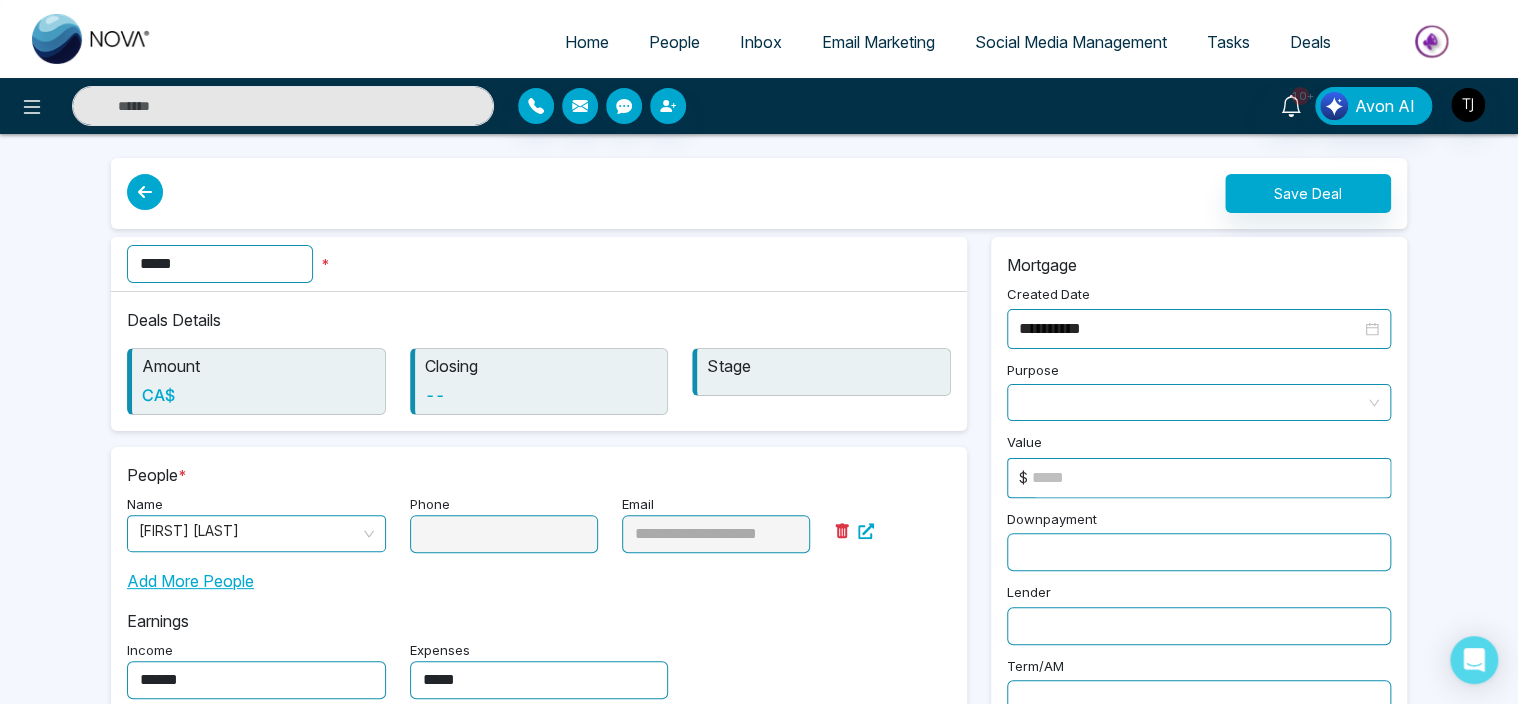 click at bounding box center (145, 192) 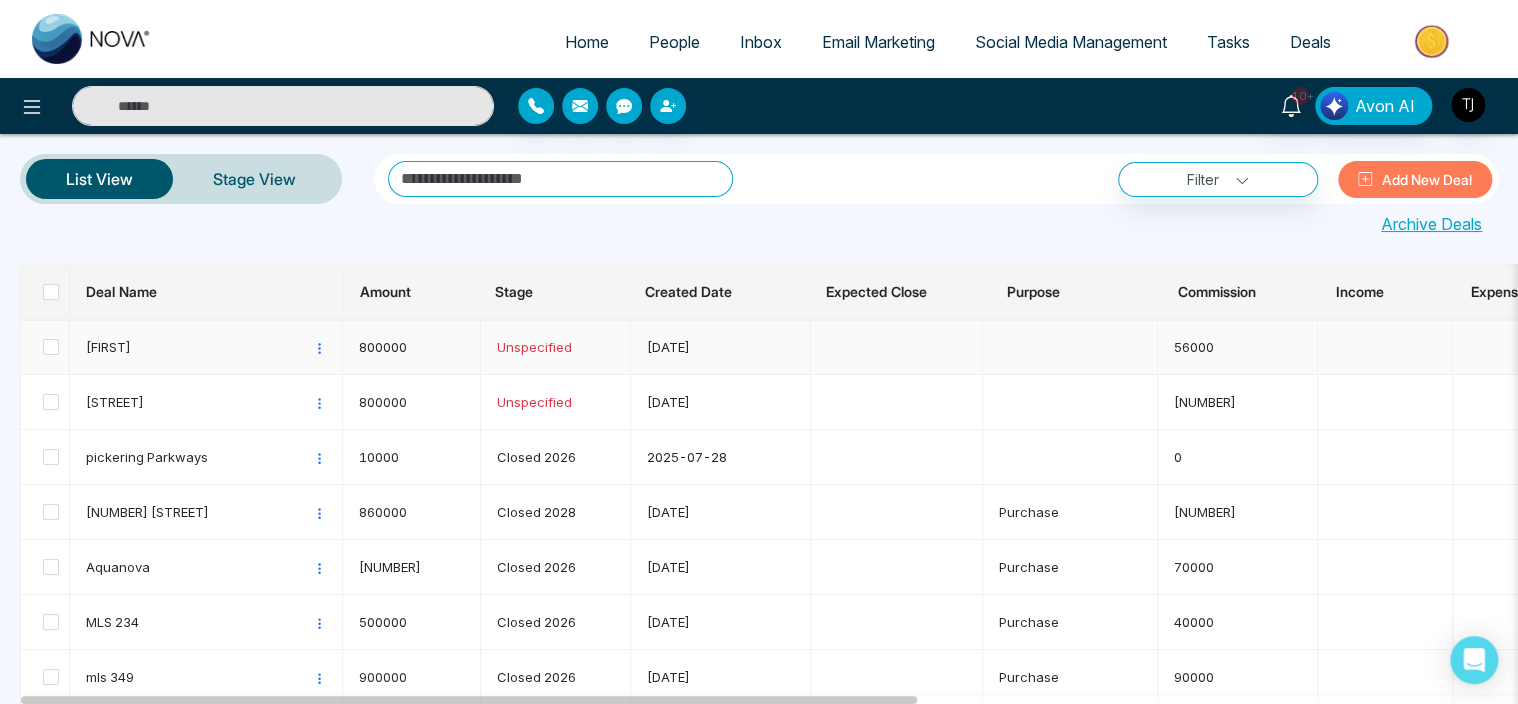click on "Edit Move to Archive" at bounding box center [319, 347] 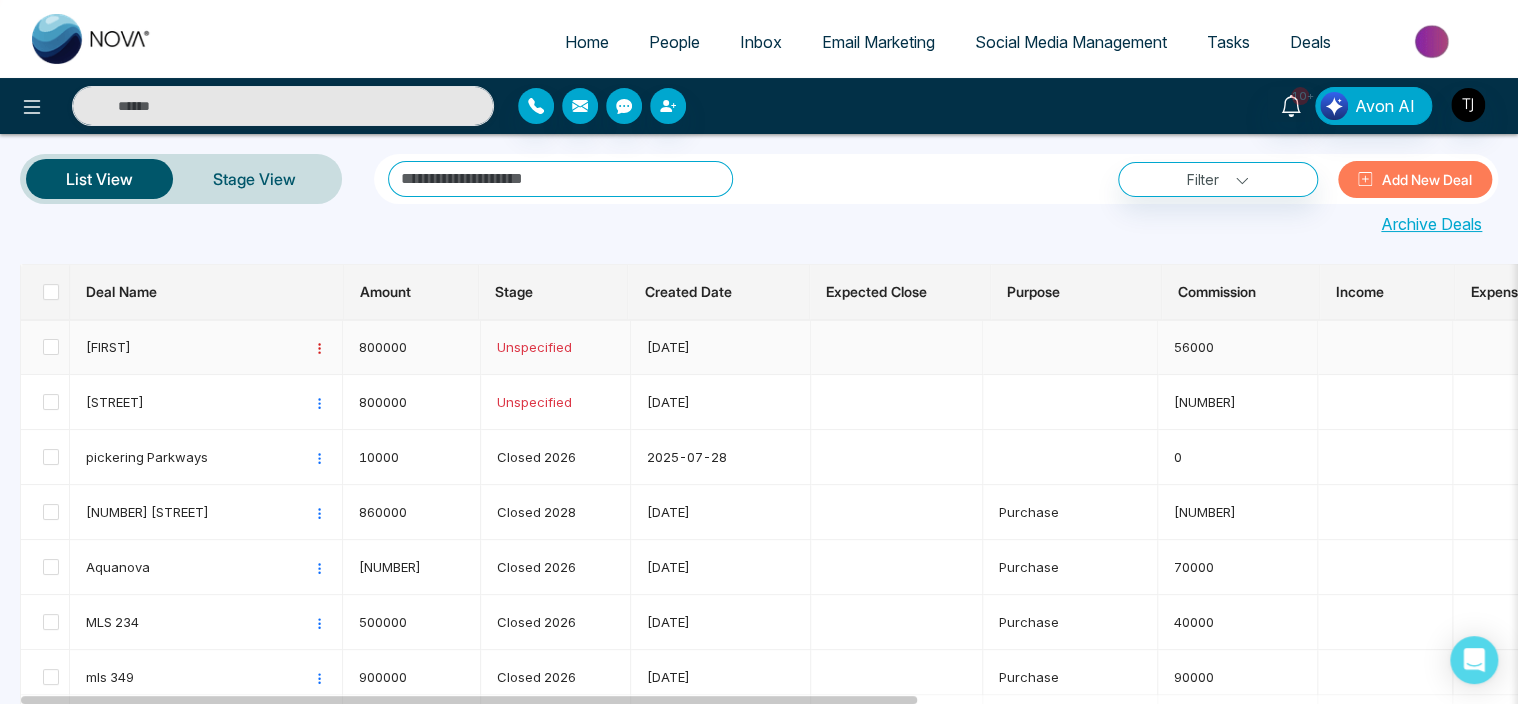 click 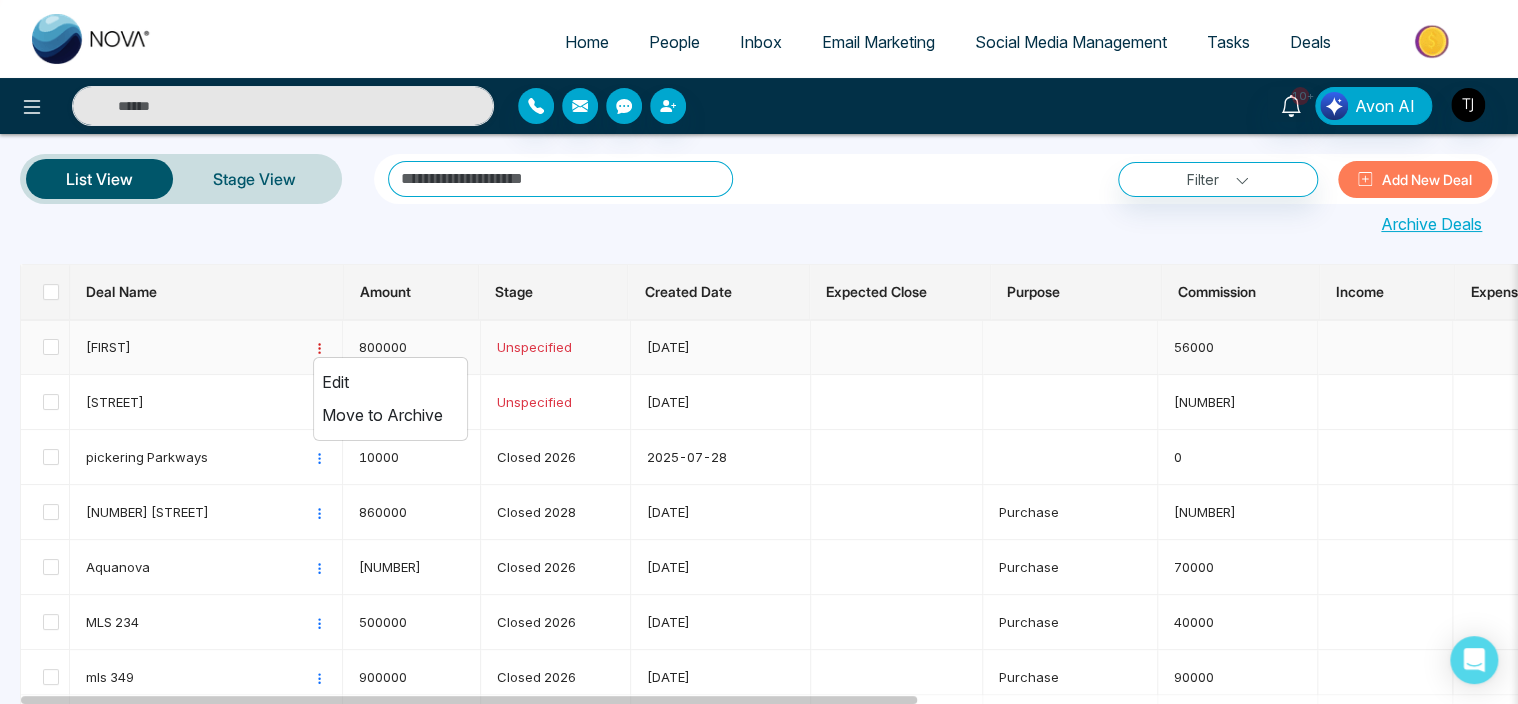 click 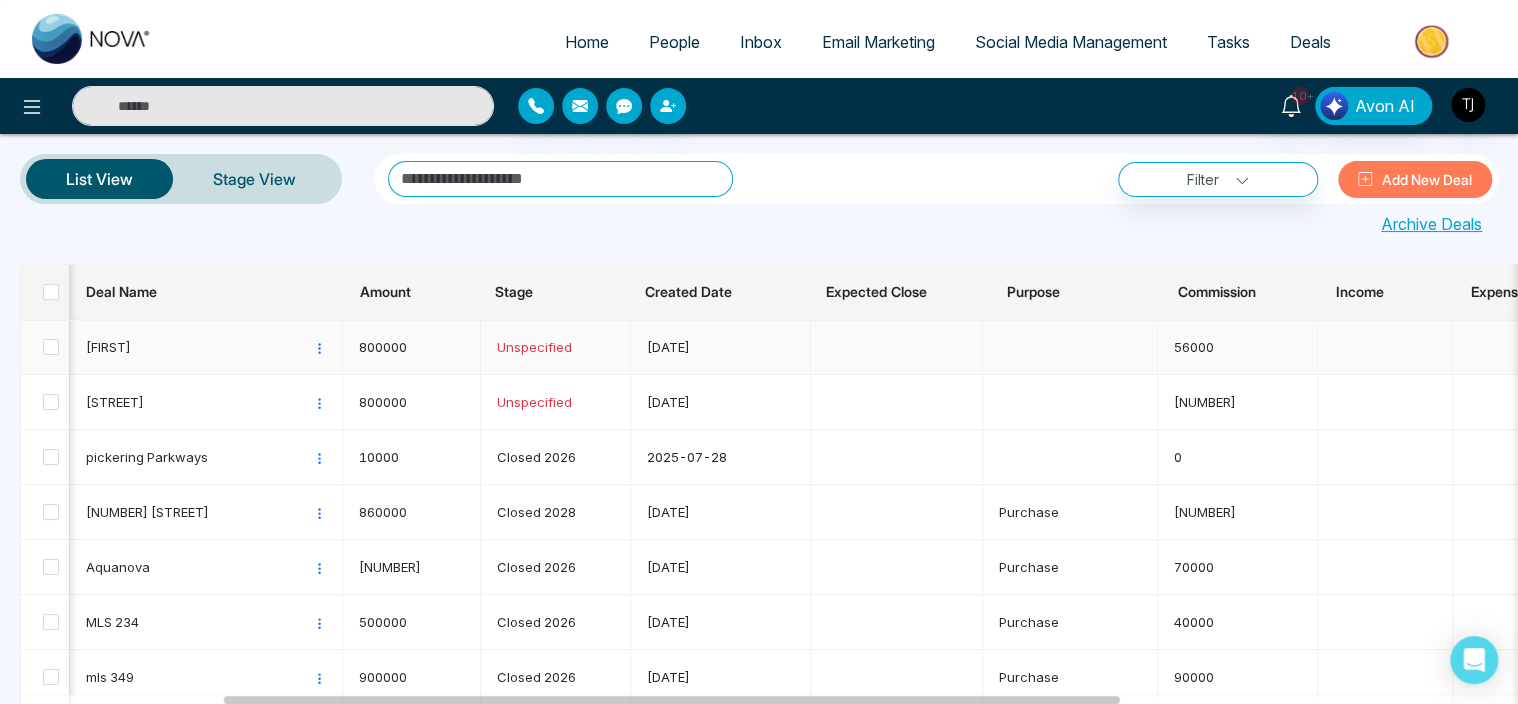 scroll, scrollTop: 0, scrollLeft: 484, axis: horizontal 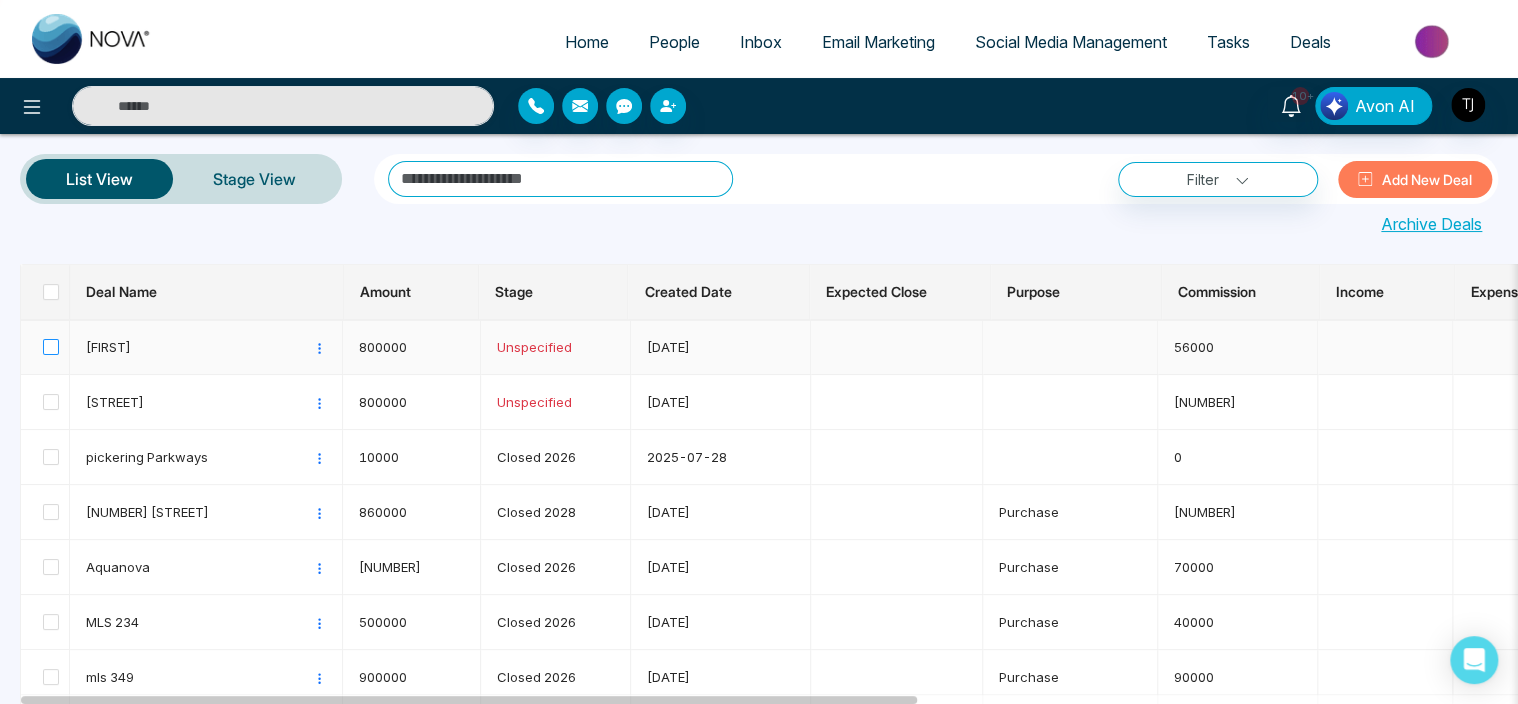 click at bounding box center [51, 347] 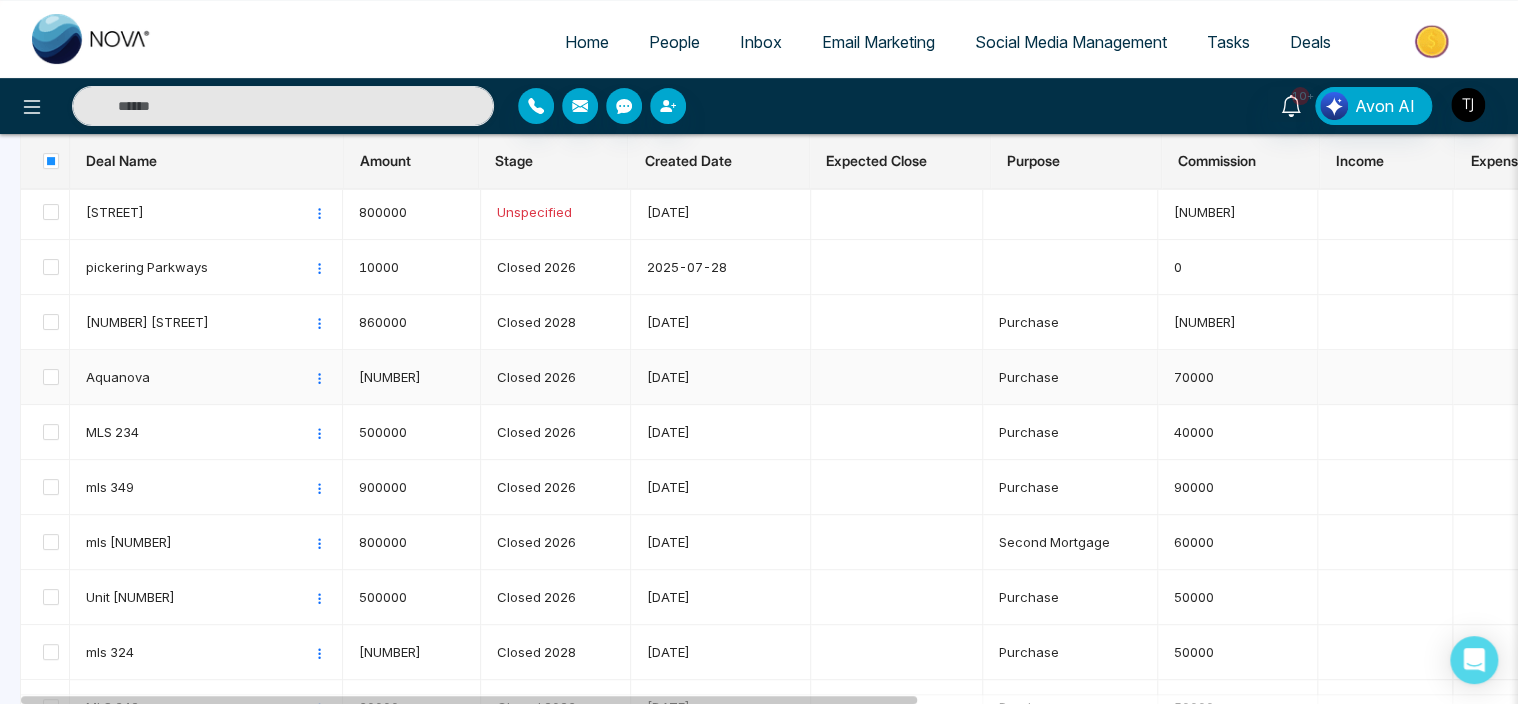 scroll, scrollTop: 0, scrollLeft: 0, axis: both 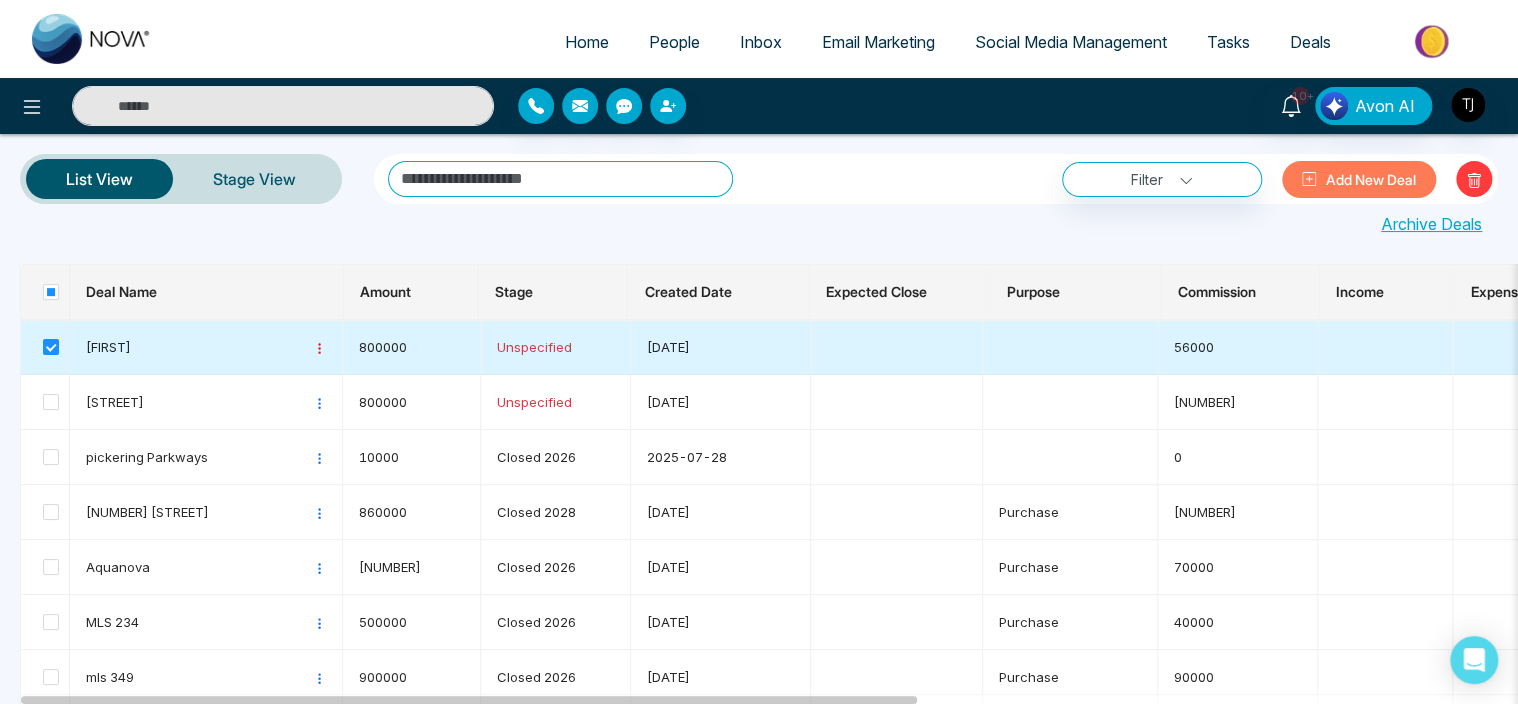 click 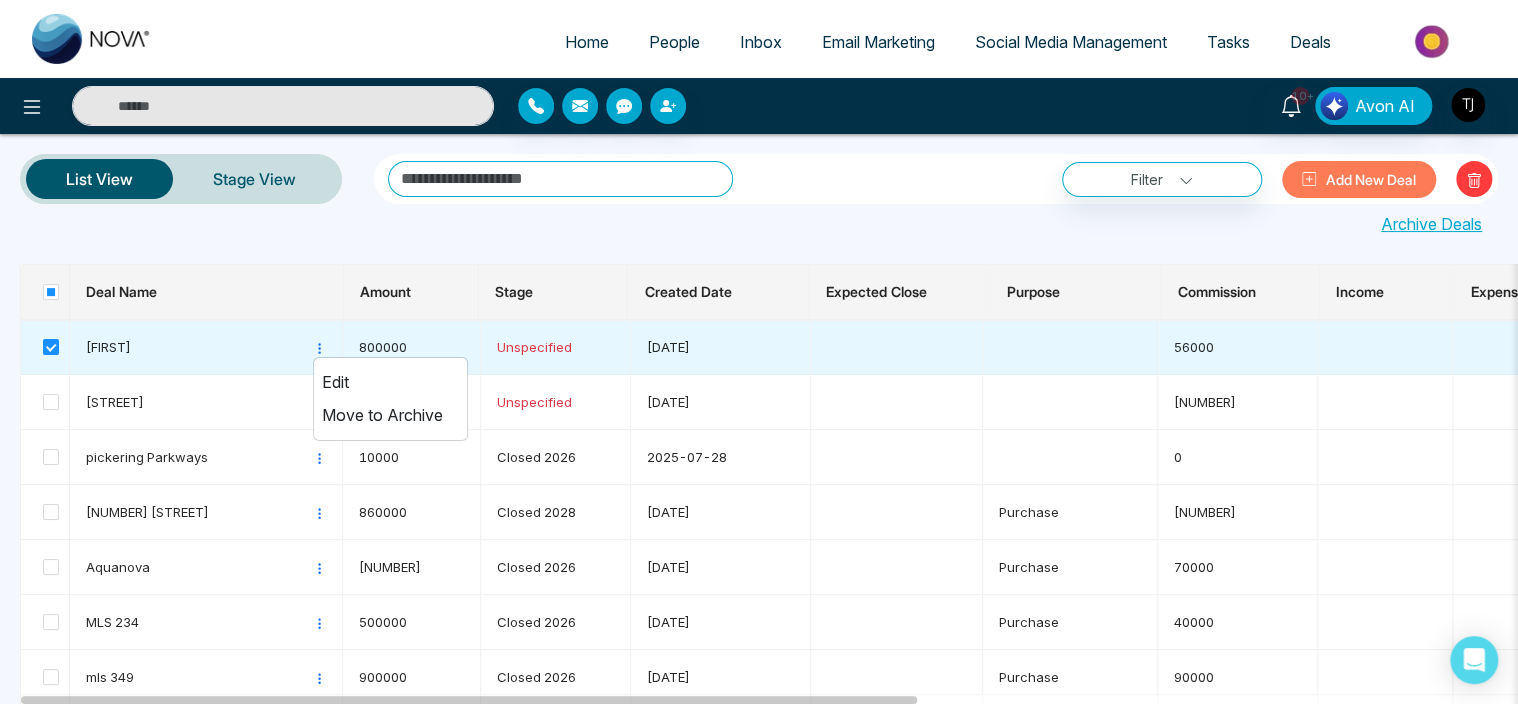 click at bounding box center [759, 240] 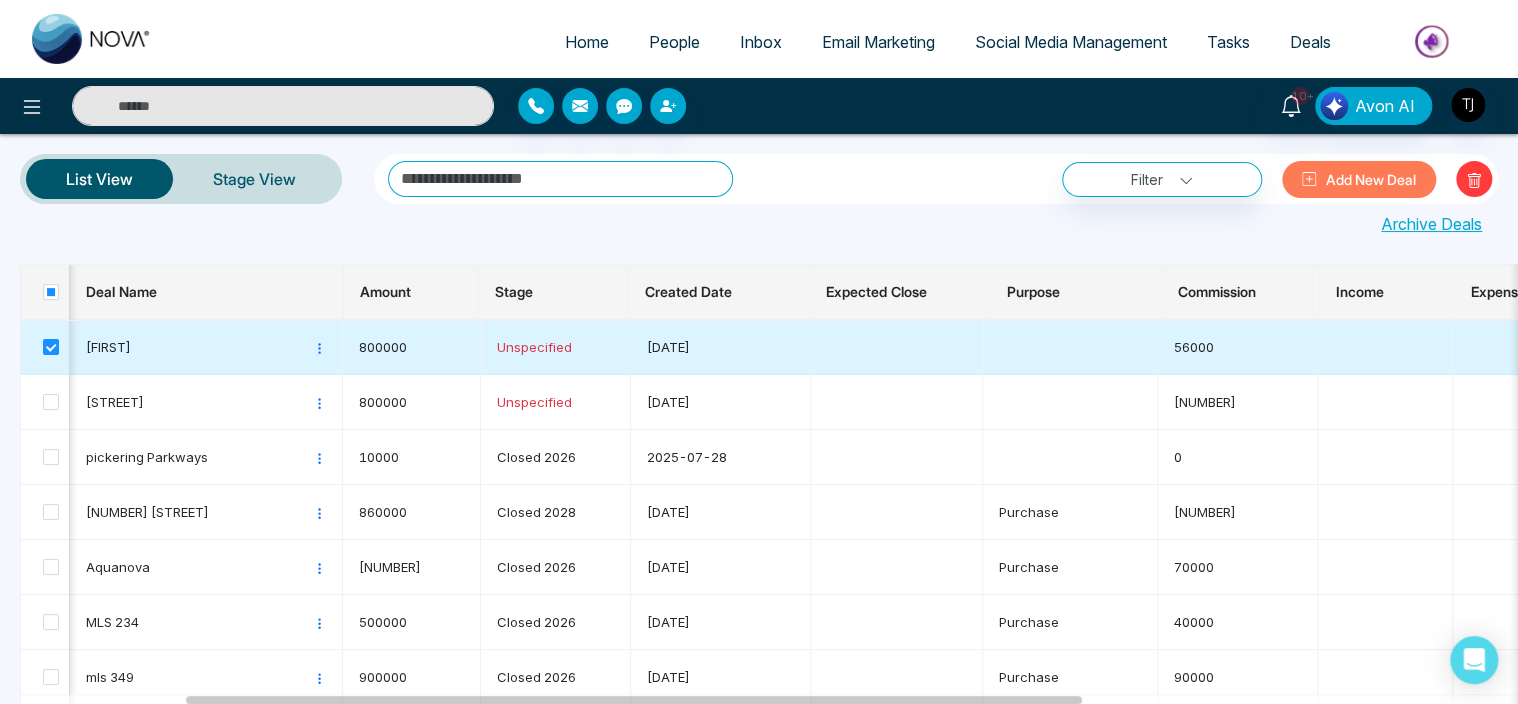 scroll, scrollTop: 0, scrollLeft: 483, axis: horizontal 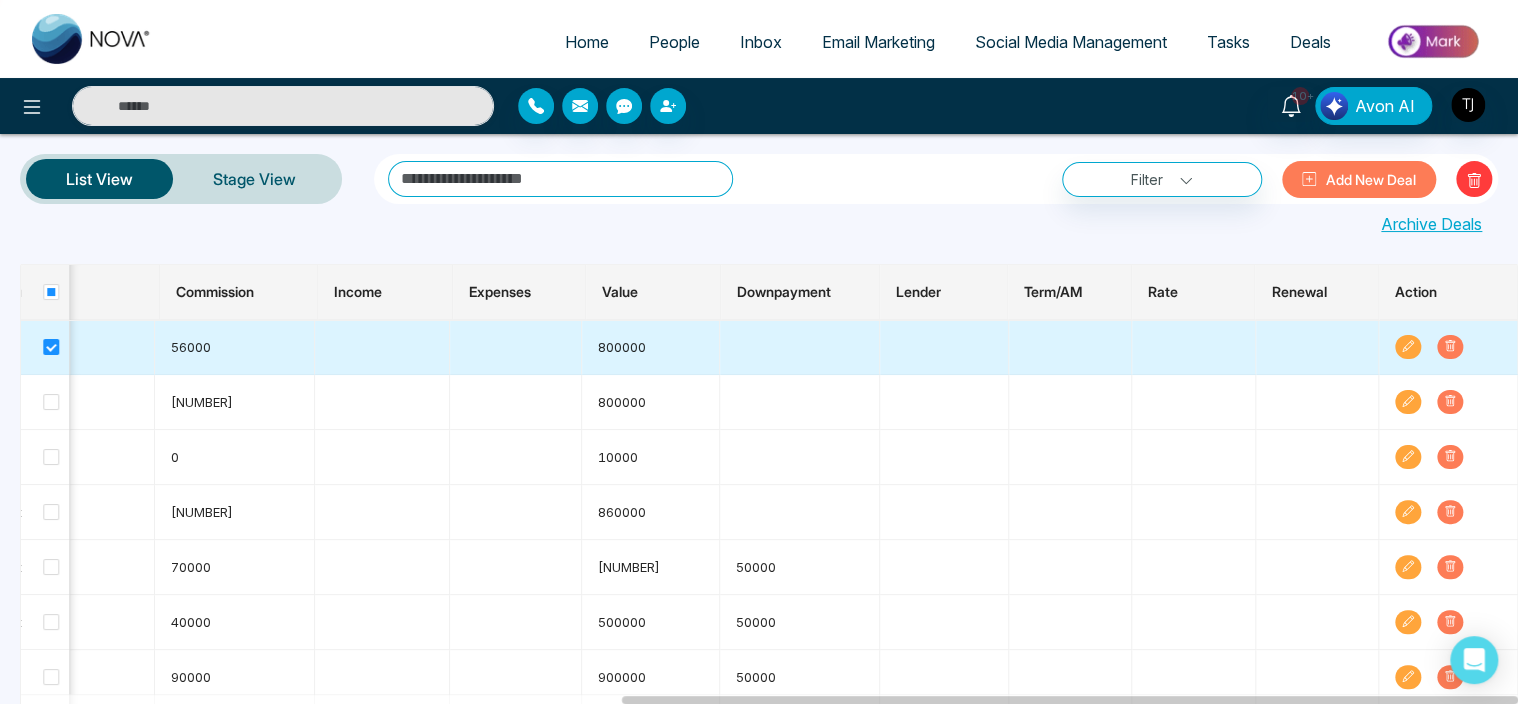 click 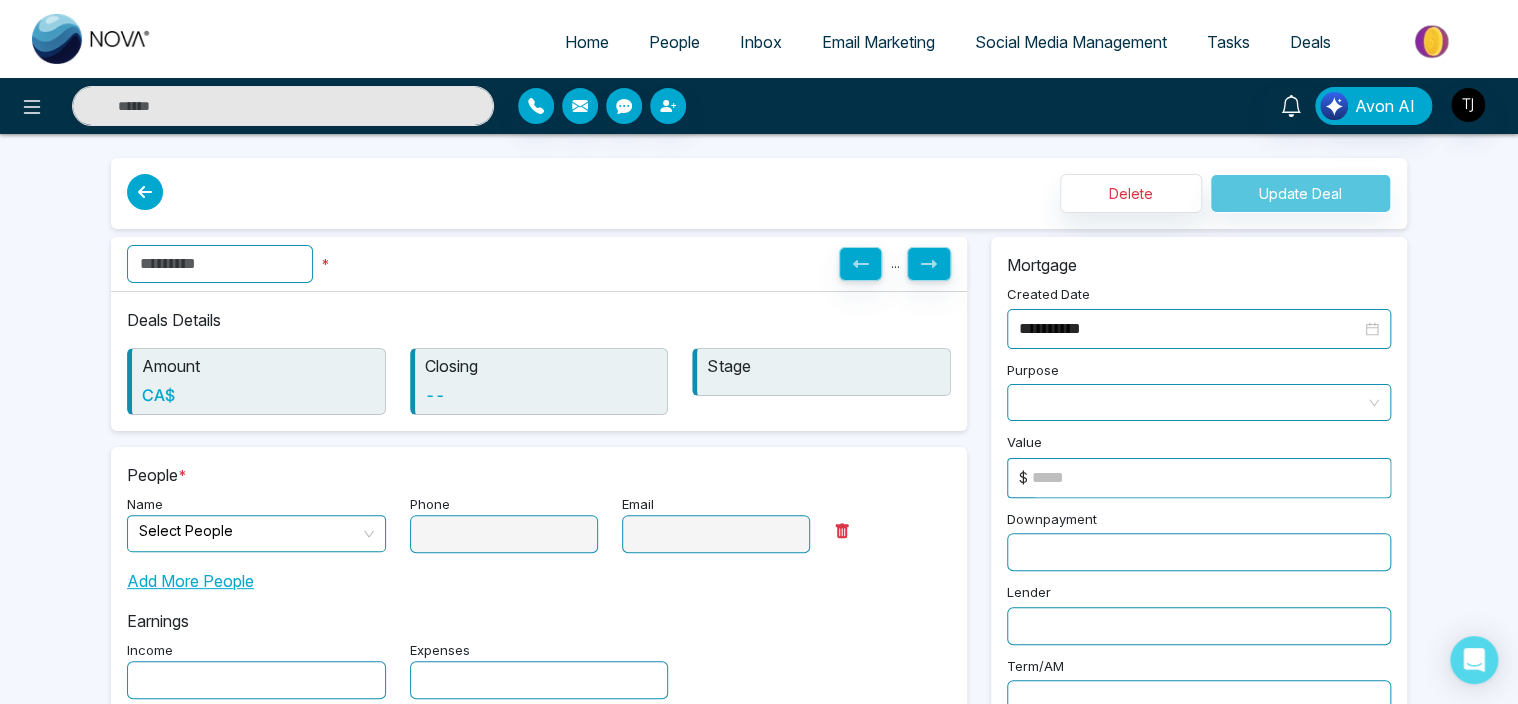 type on "**********" 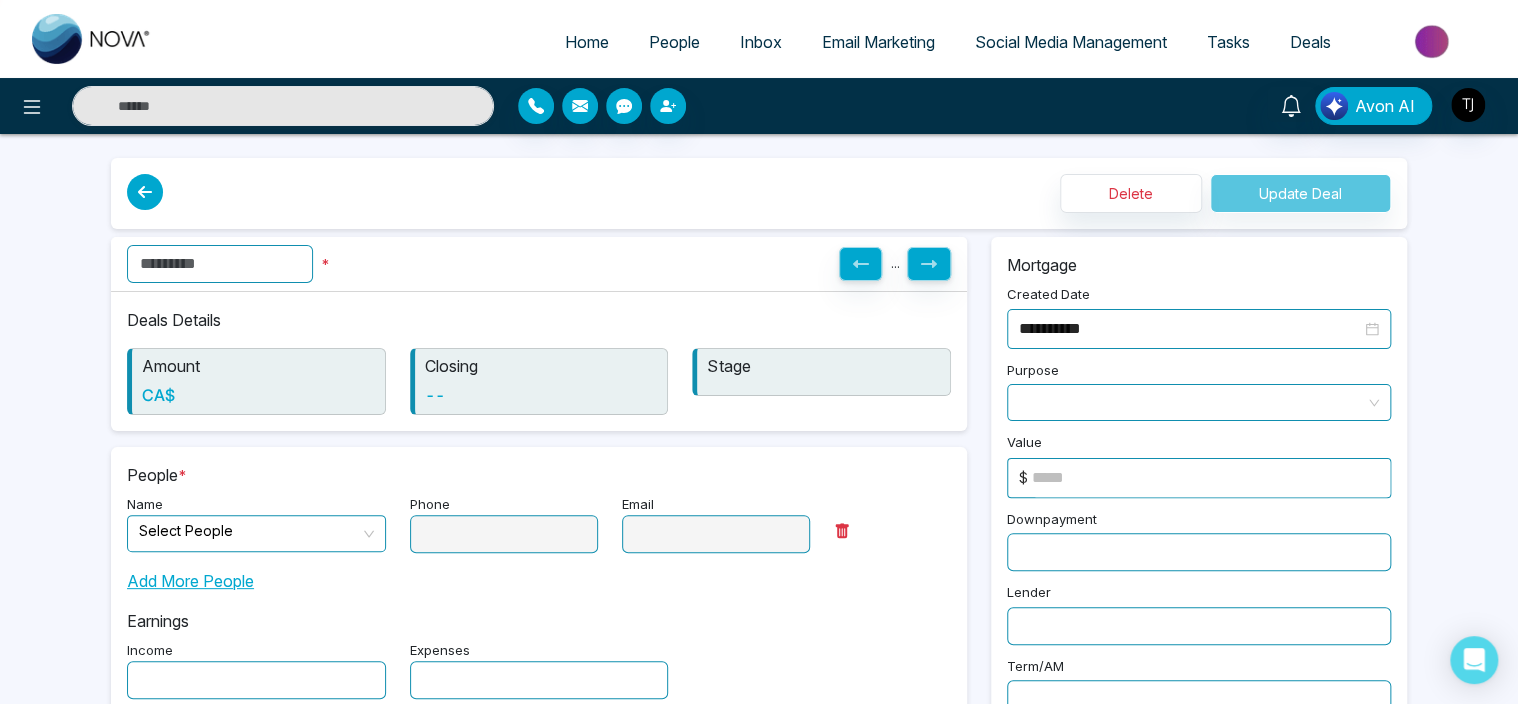 type on "**********" 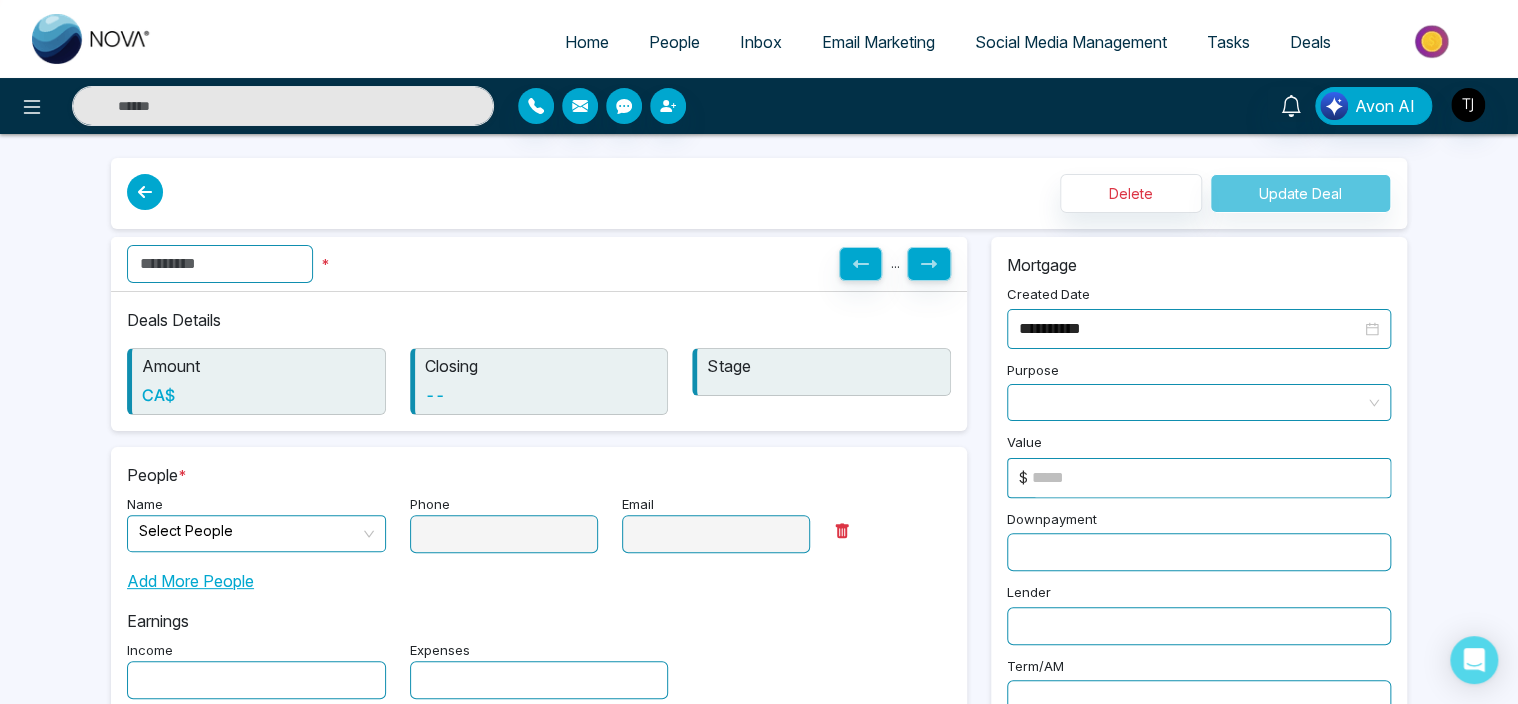 type on "*****" 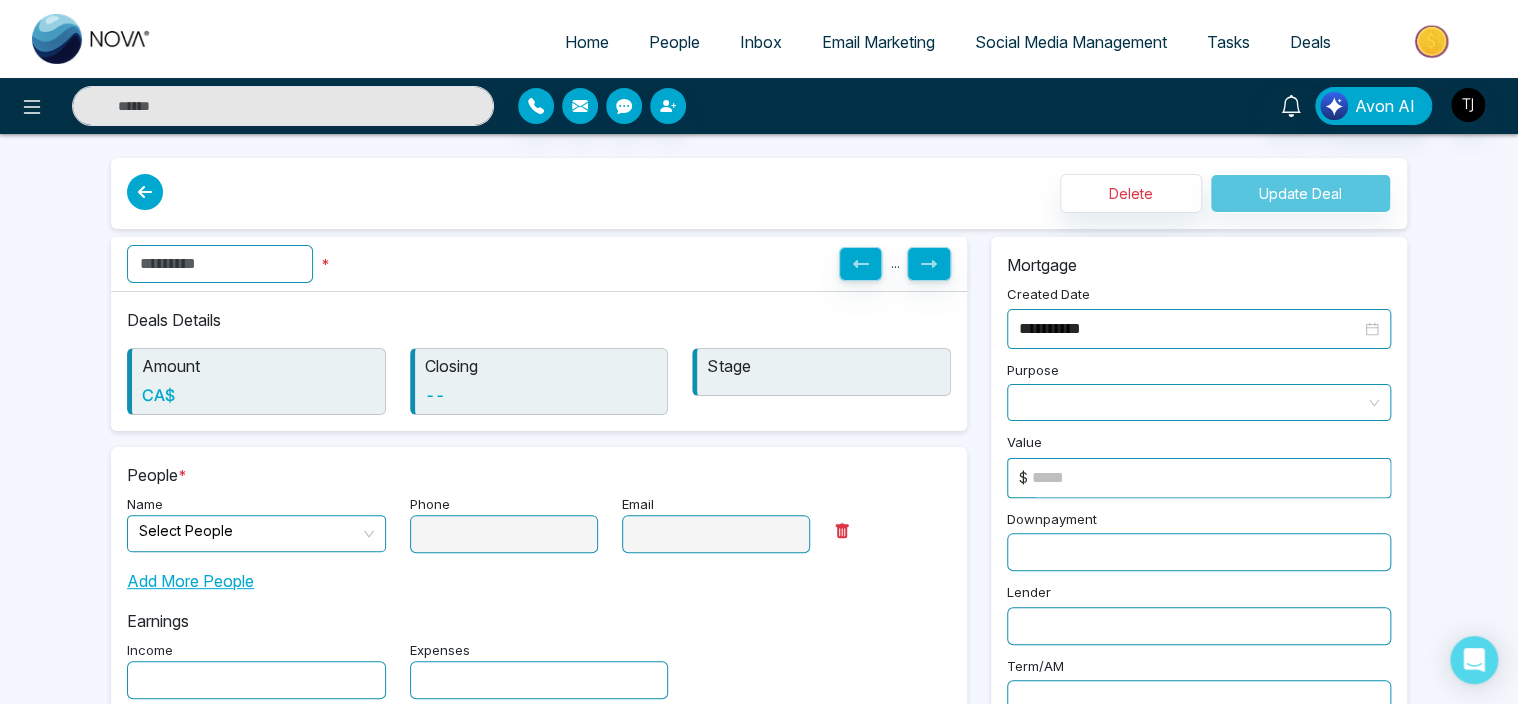 type on "*" 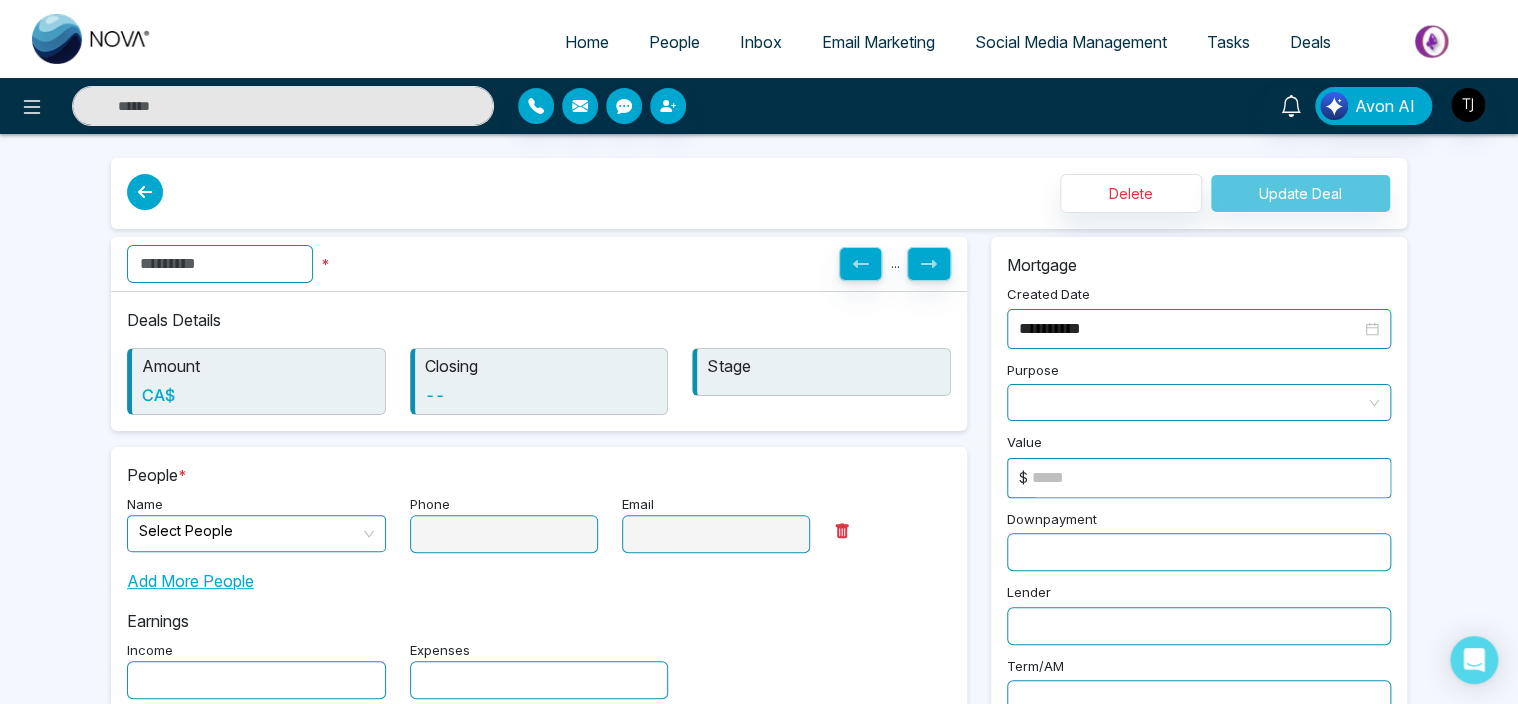 type on "*" 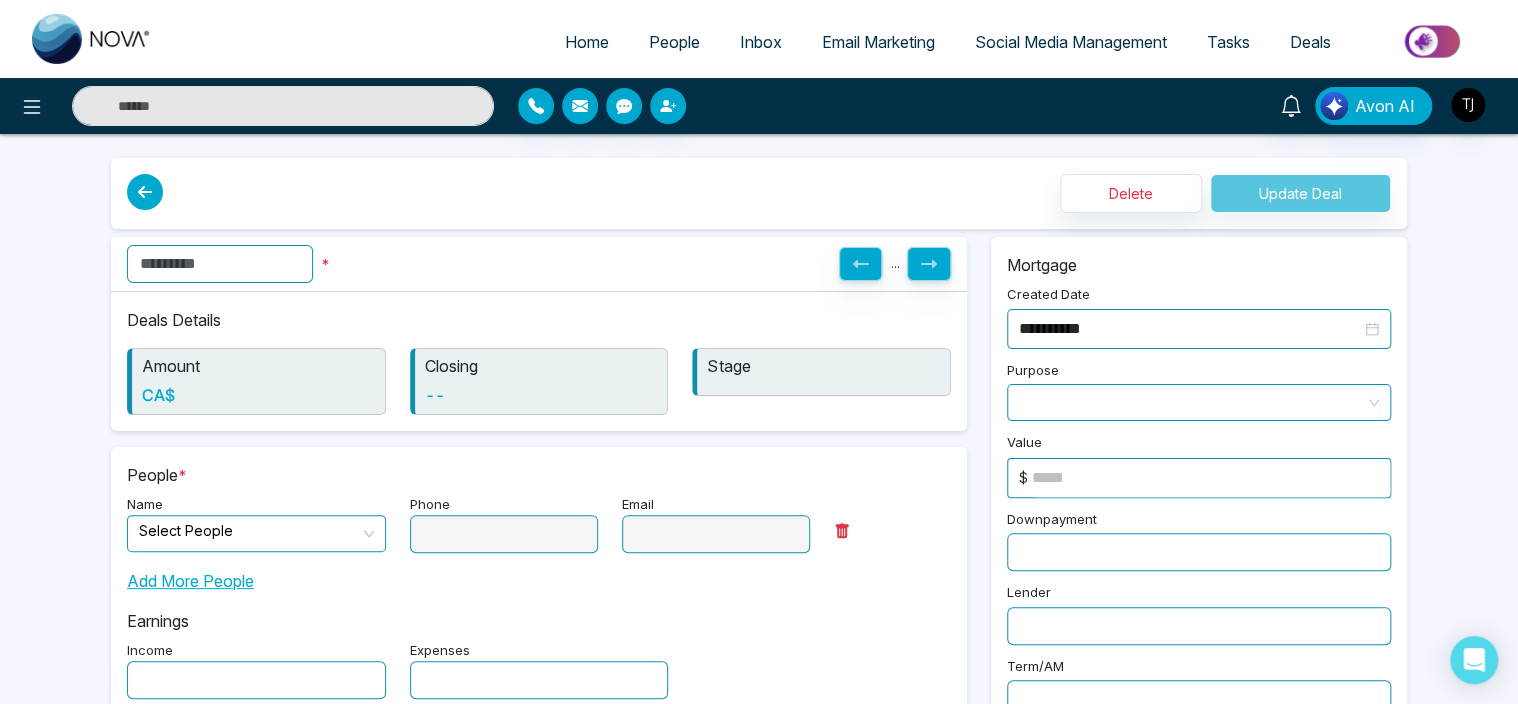 type on "******" 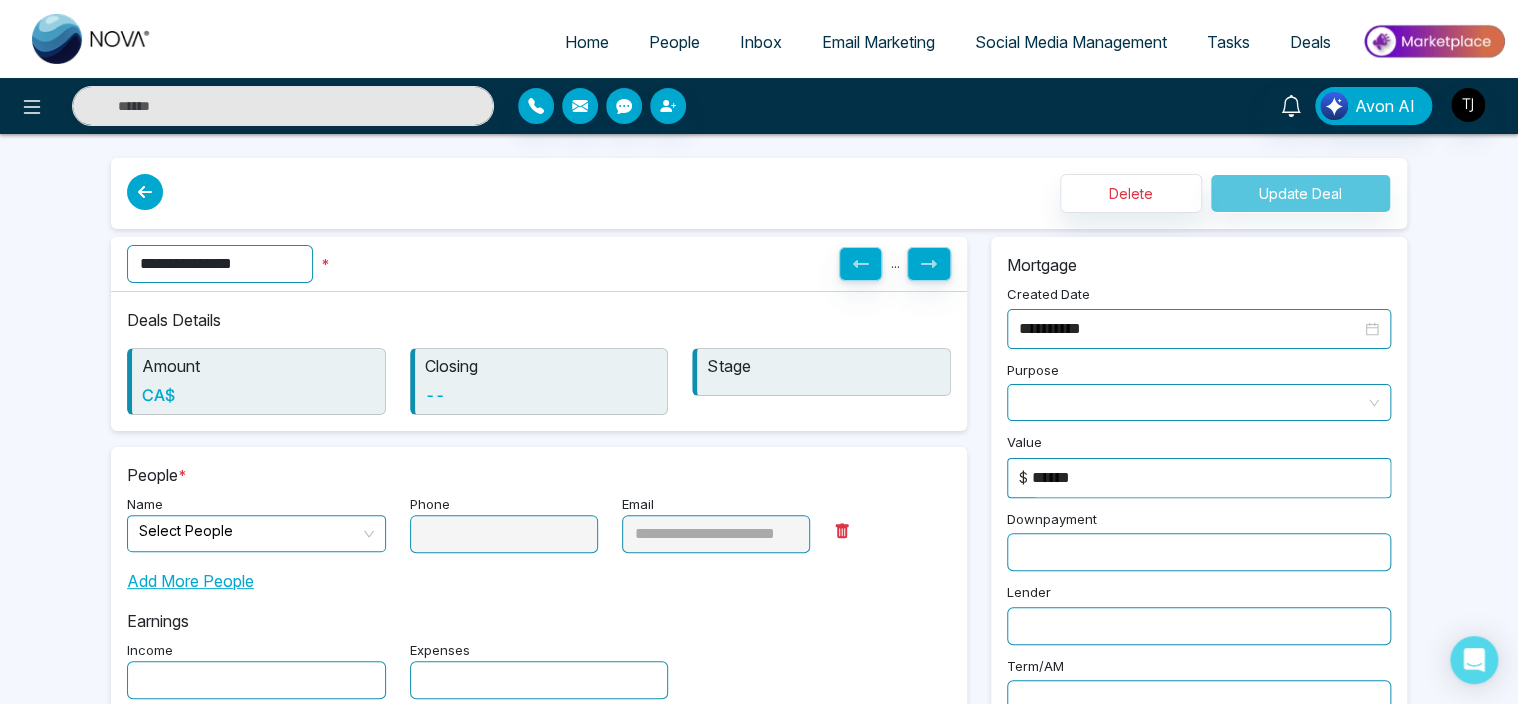 type on "**********" 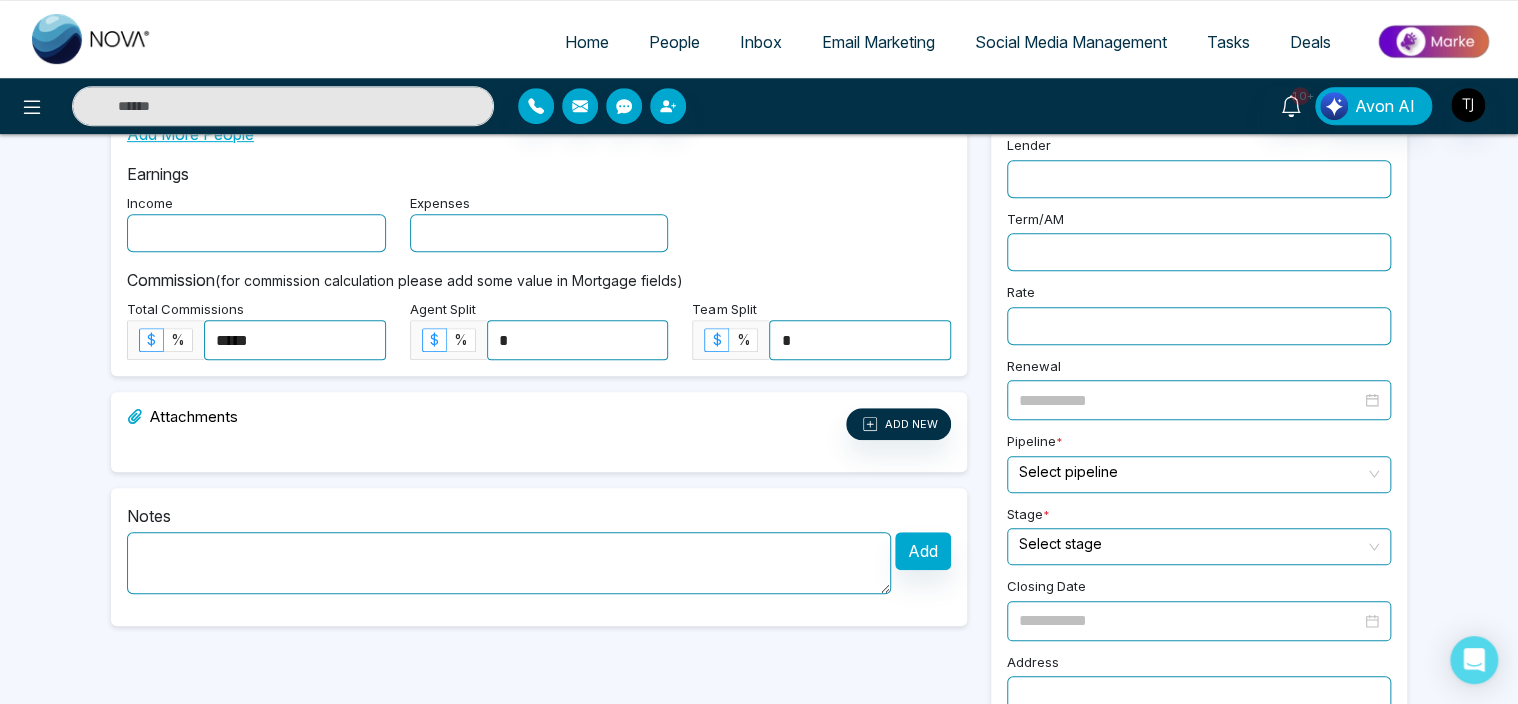scroll, scrollTop: 0, scrollLeft: 0, axis: both 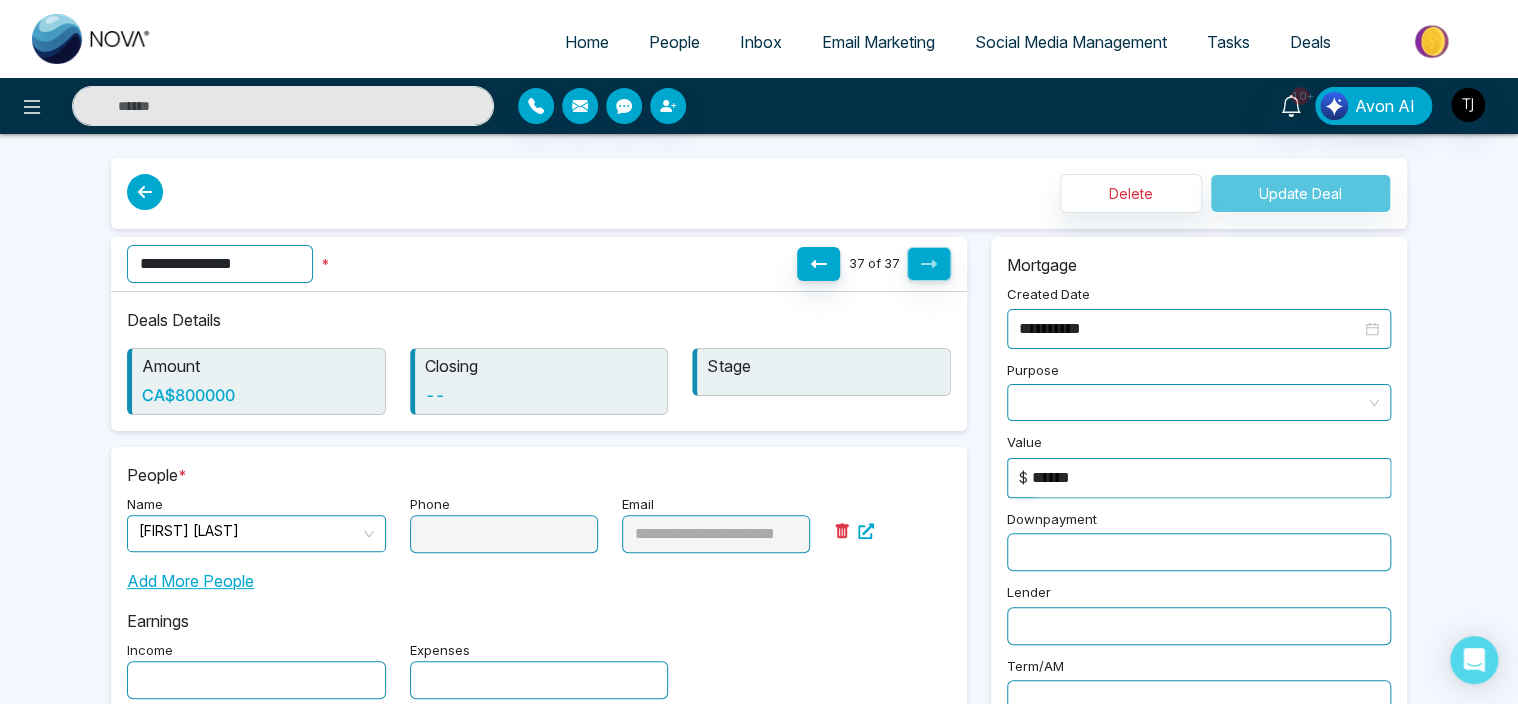 click at bounding box center [145, 192] 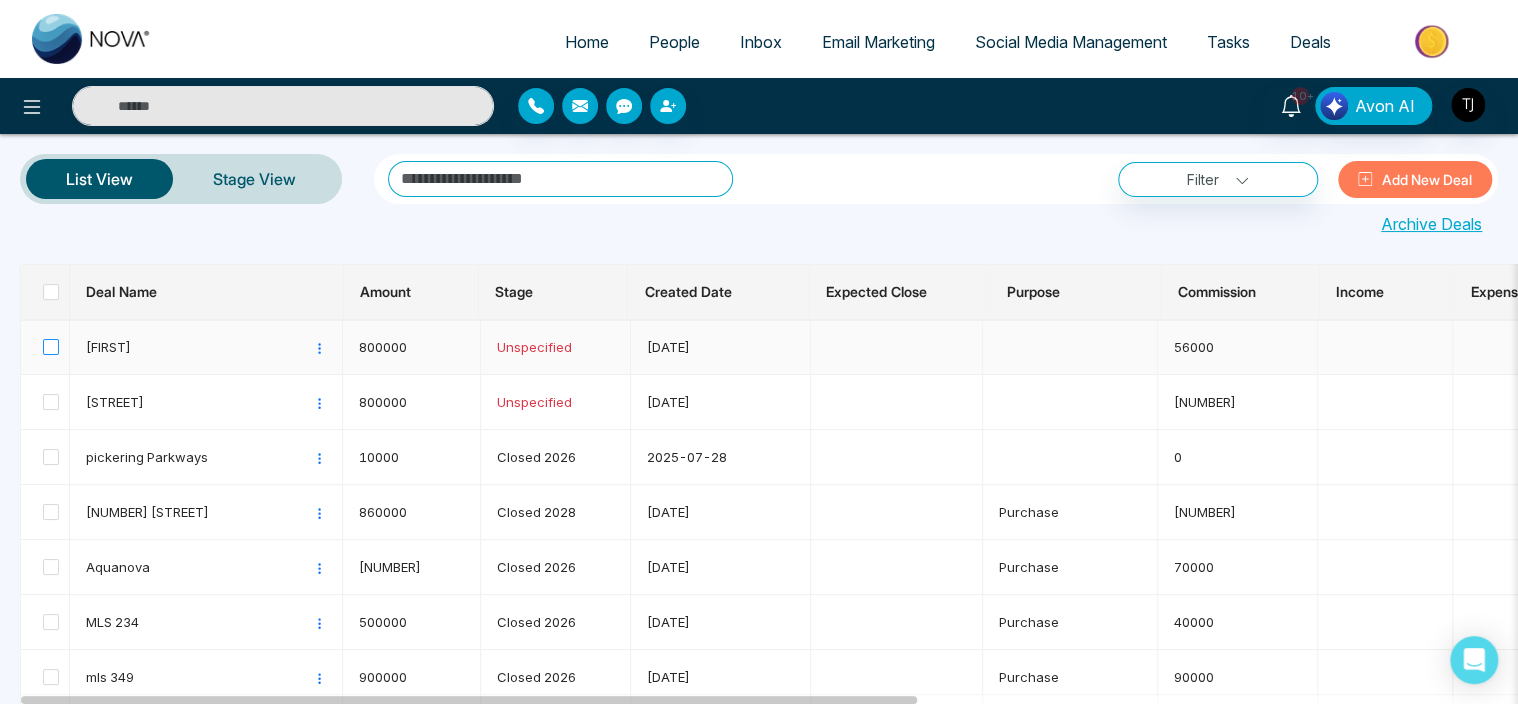 click at bounding box center [51, 347] 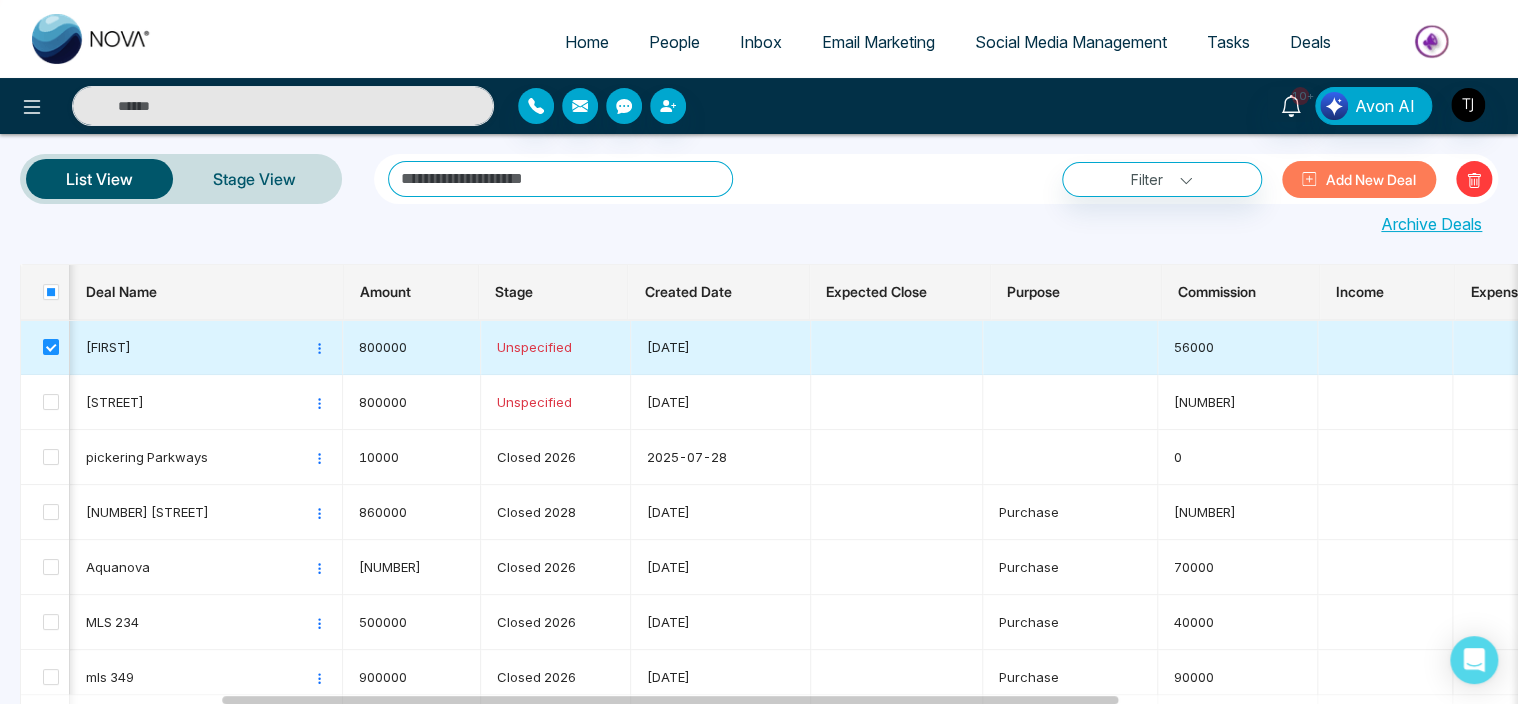 scroll, scrollTop: 0, scrollLeft: 560, axis: horizontal 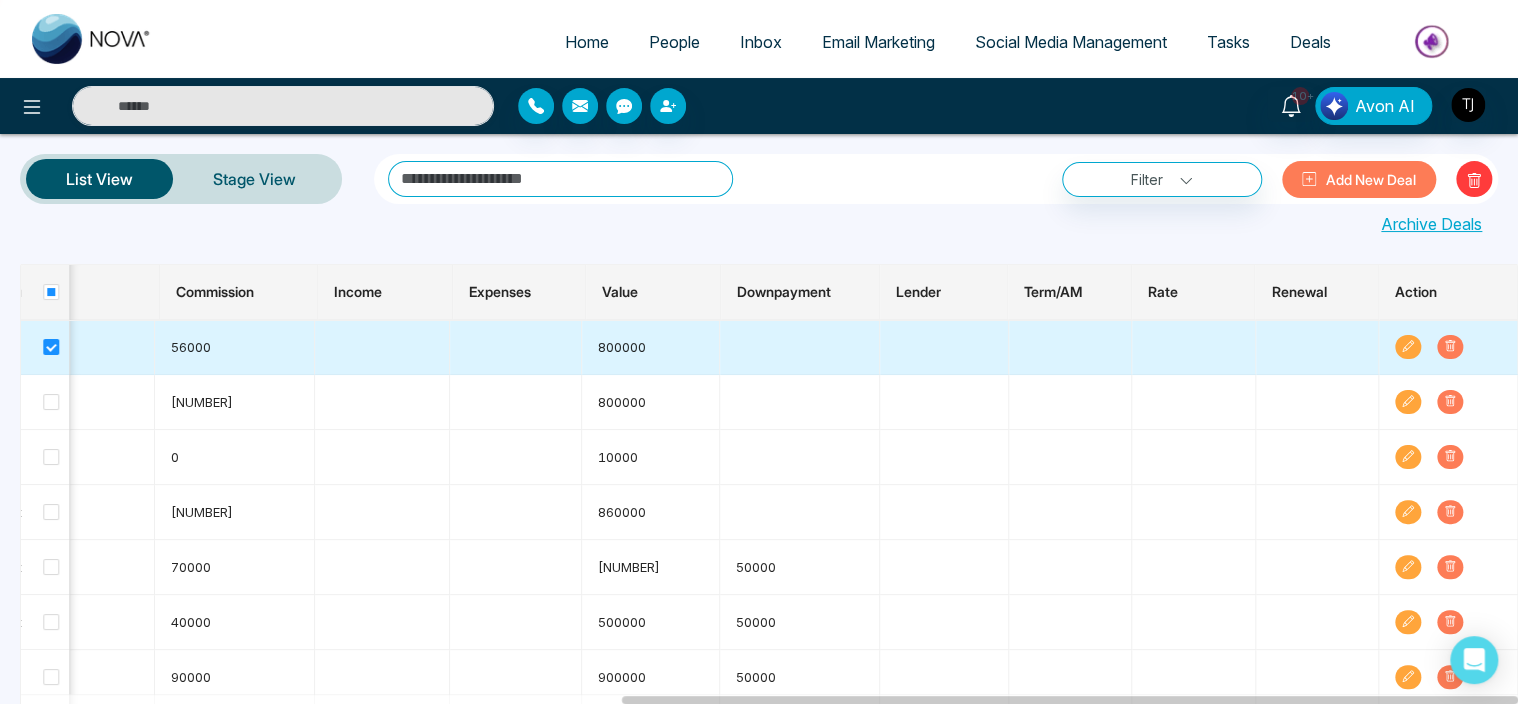 click 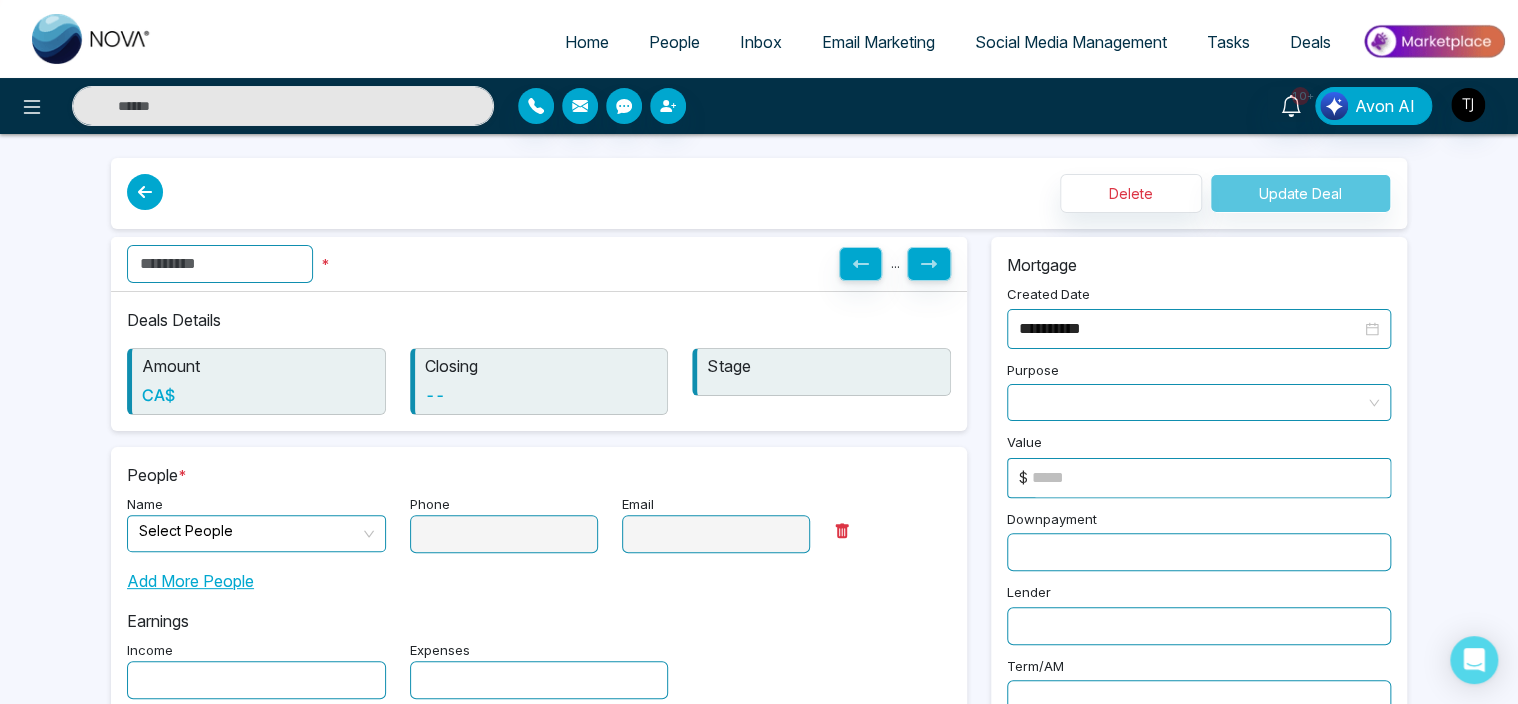 type on "**********" 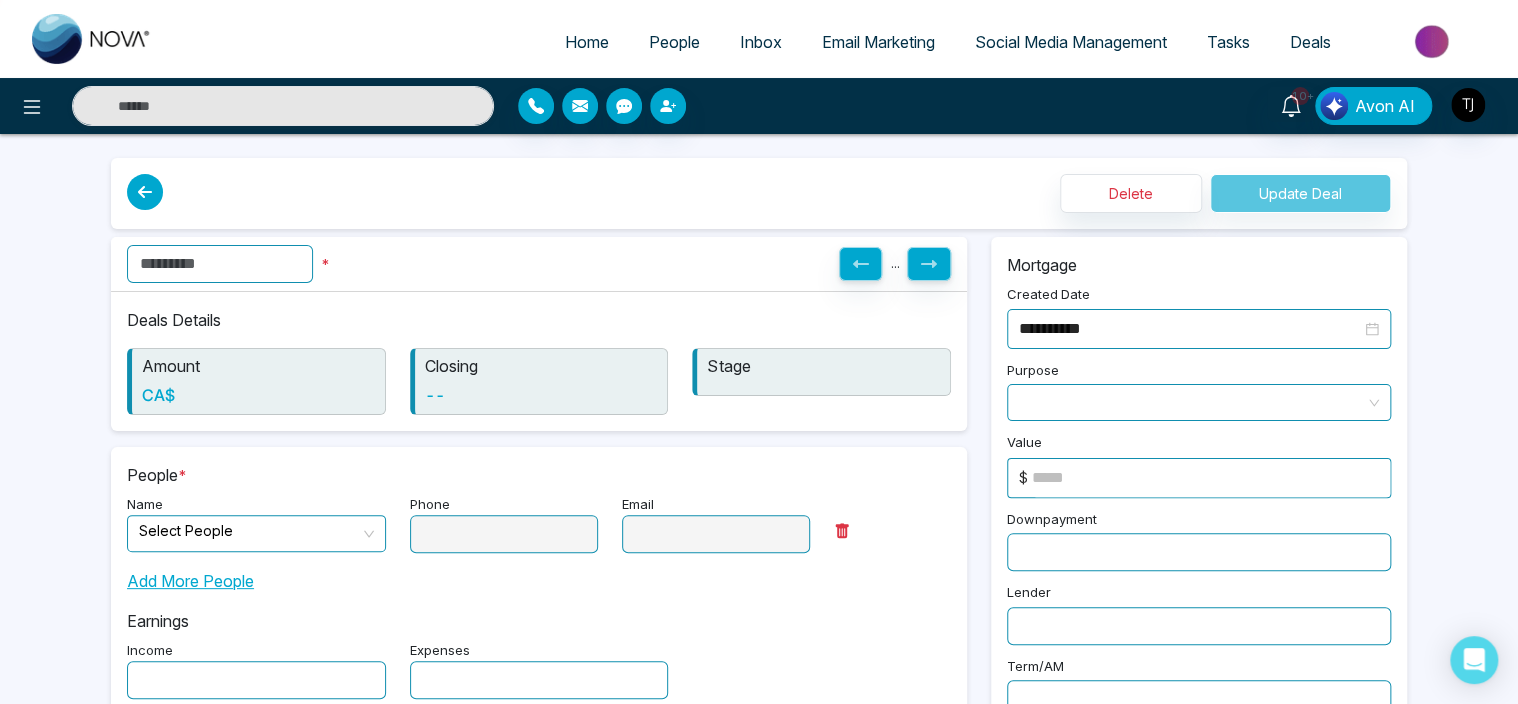 type on "**********" 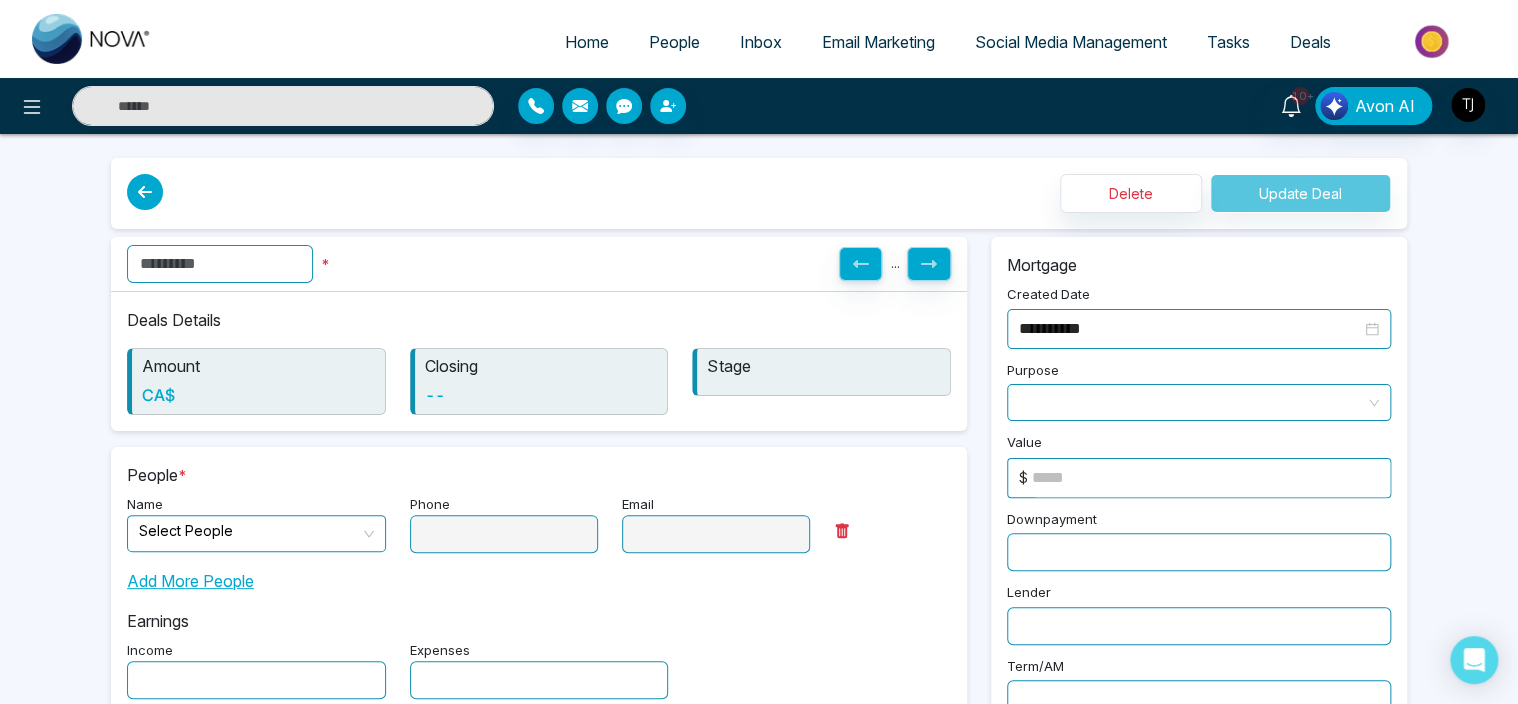 type on "*****" 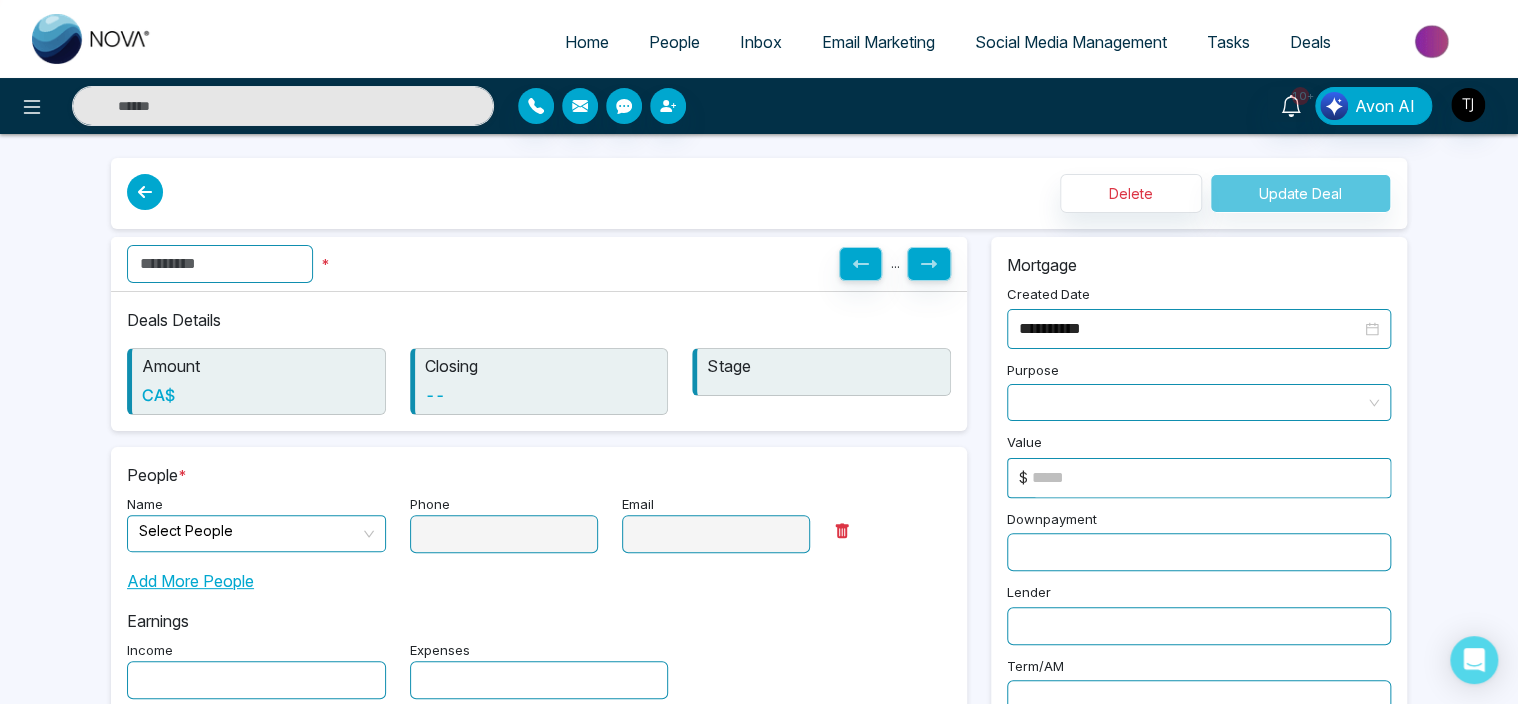 type on "*" 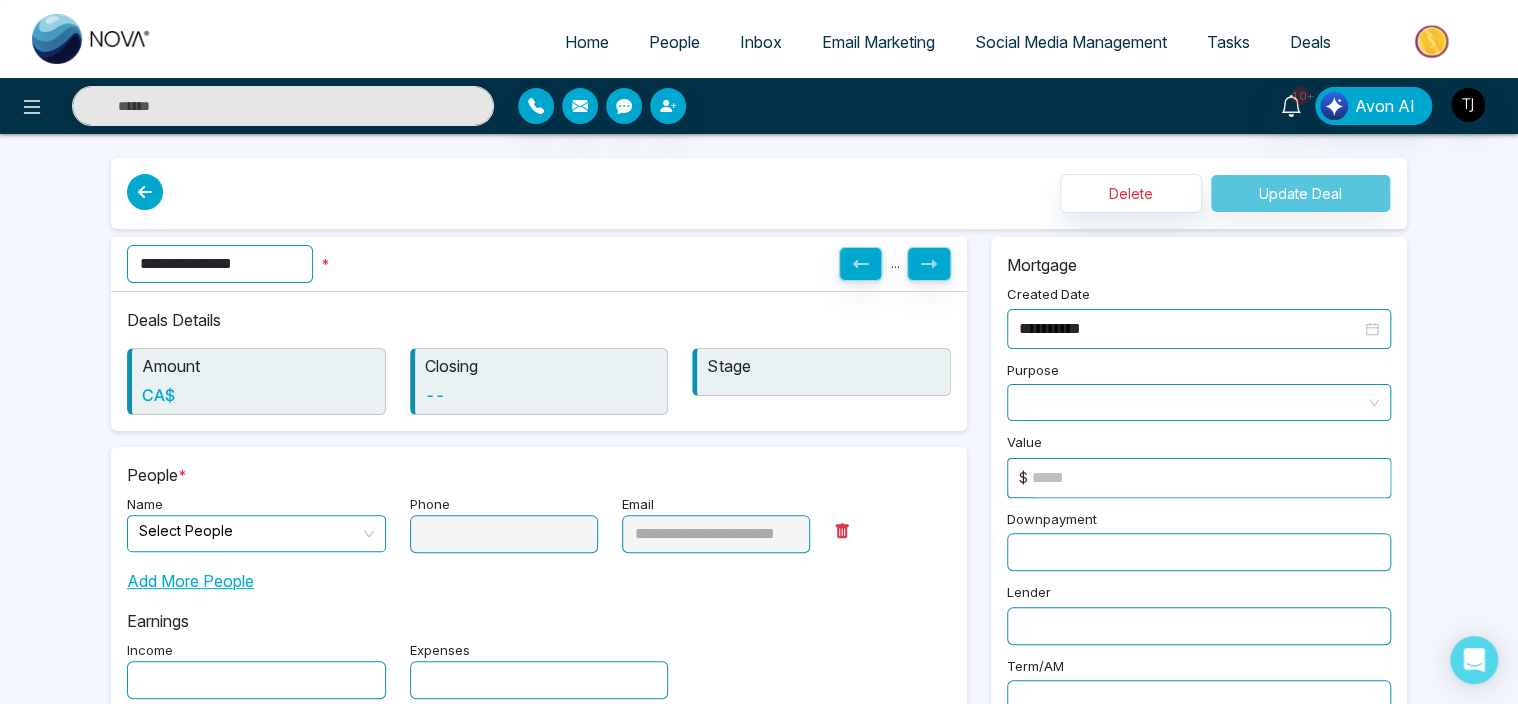 type on "*" 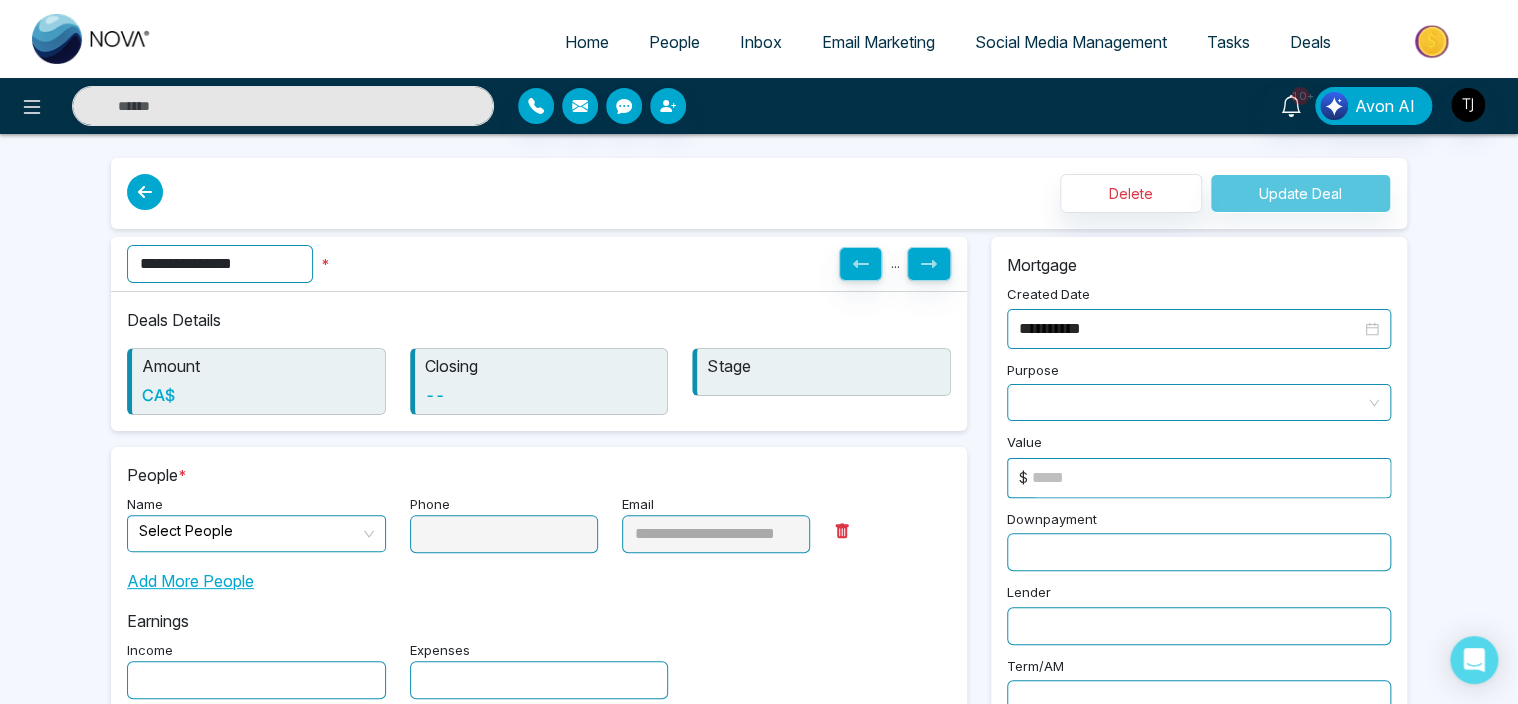 type on "******" 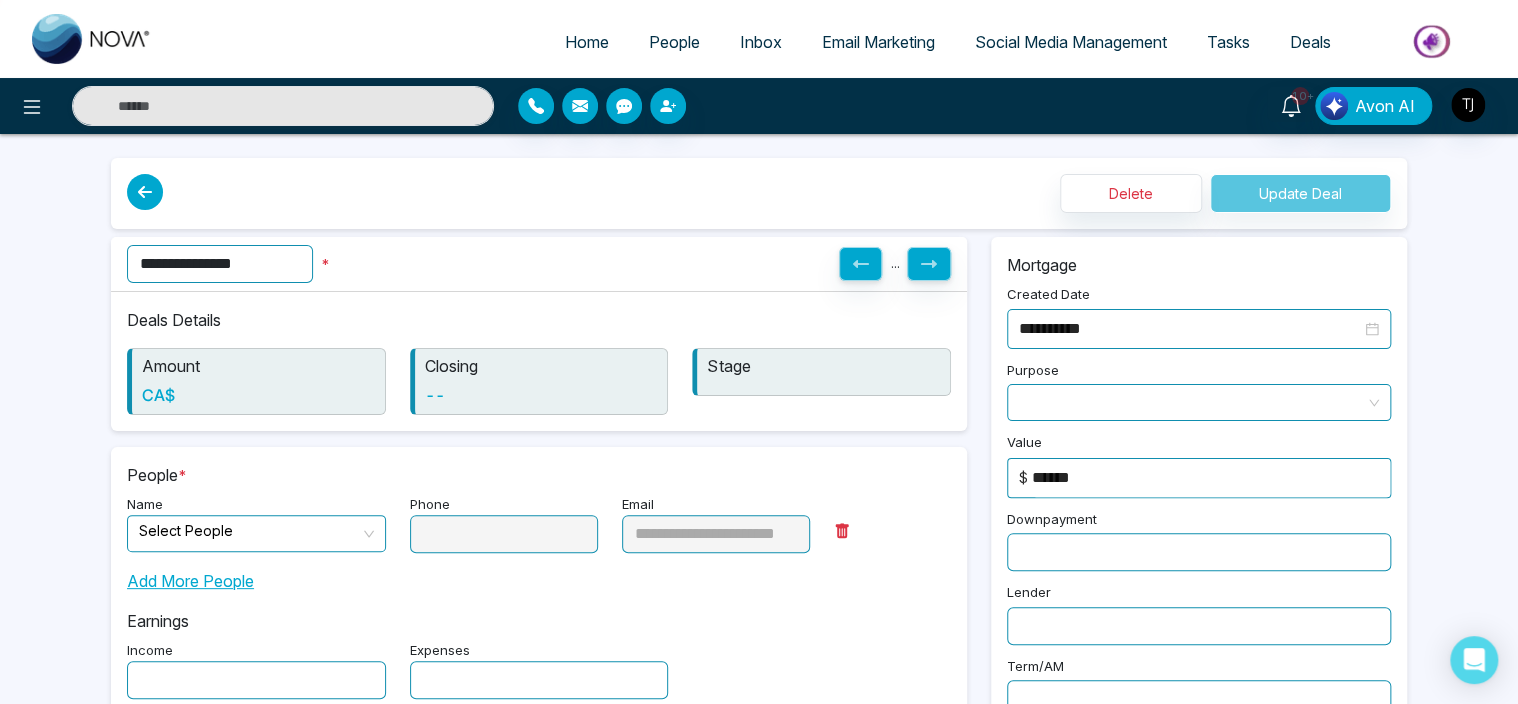 type on "**********" 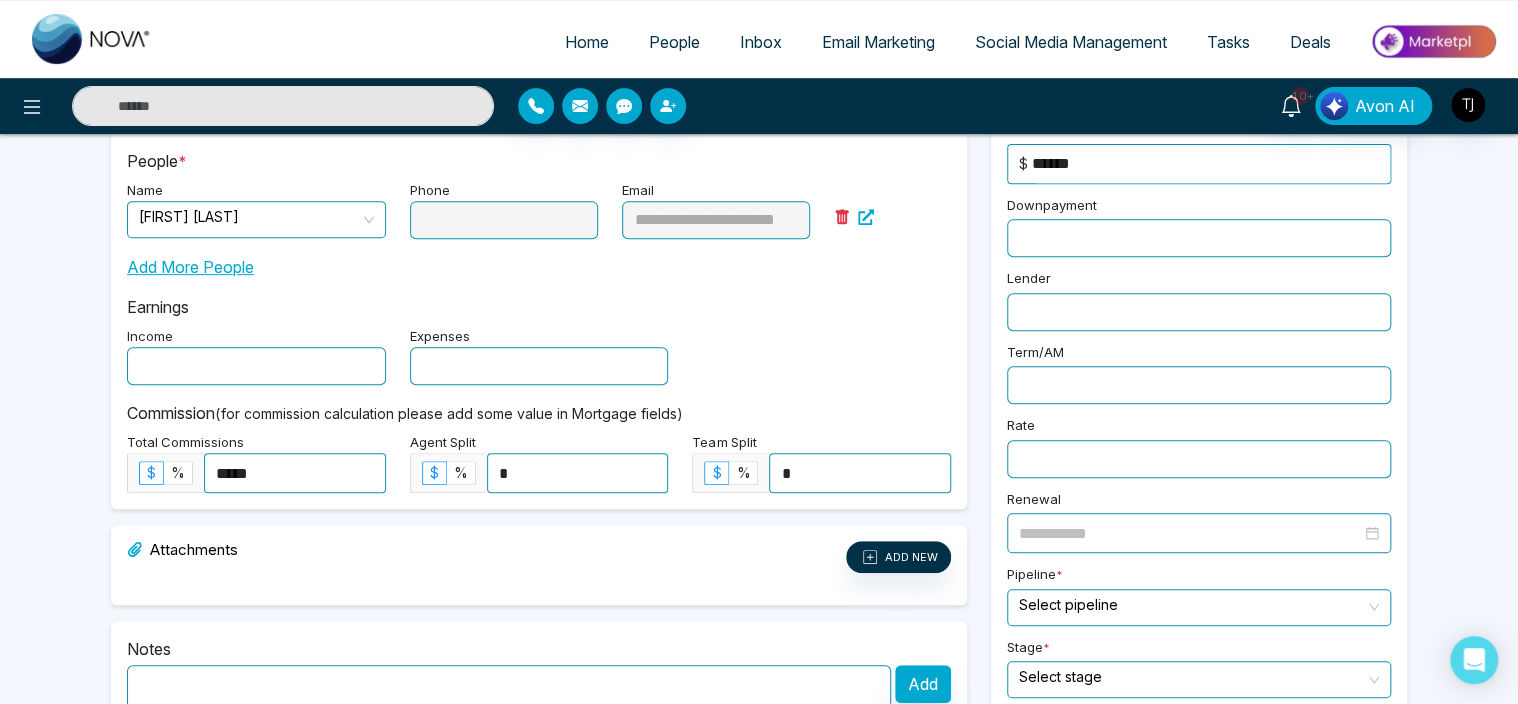 scroll, scrollTop: 508, scrollLeft: 0, axis: vertical 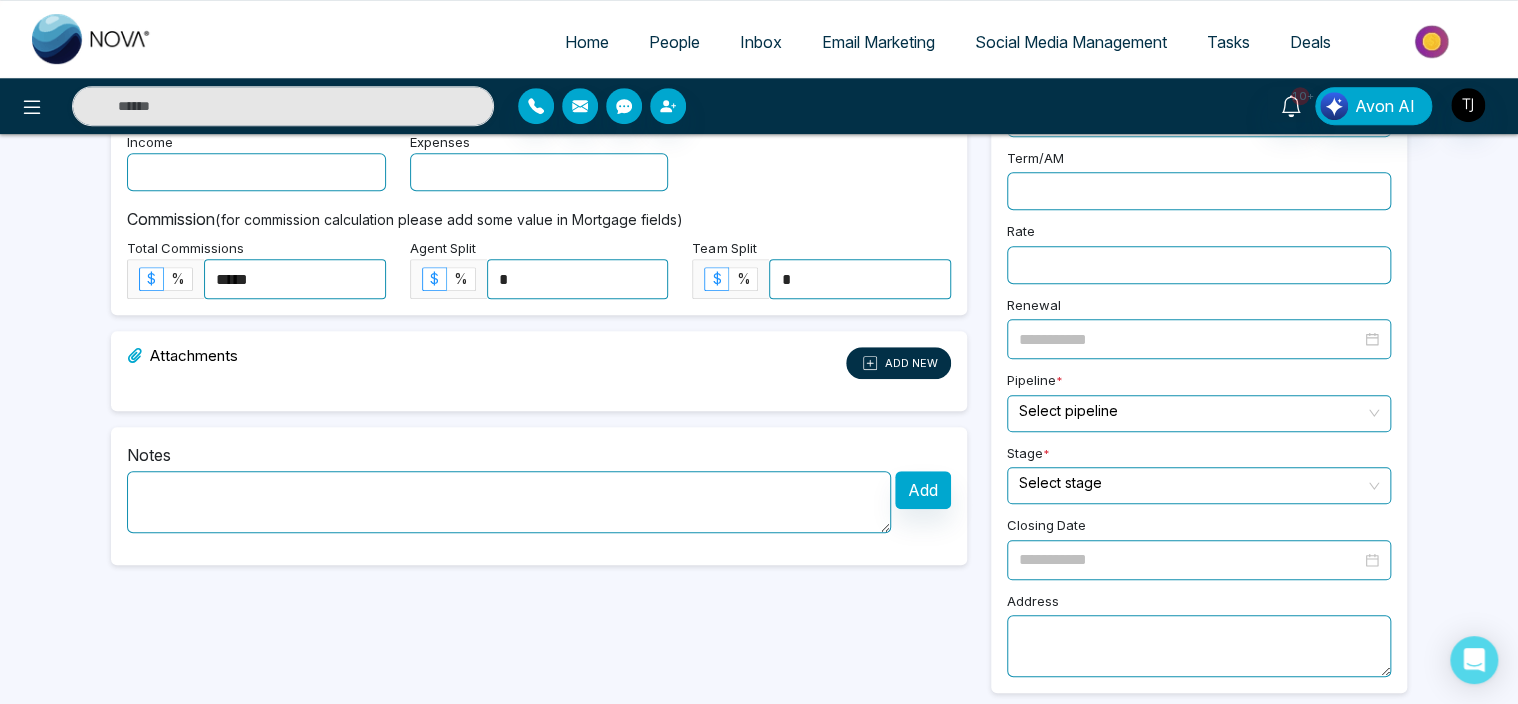 click on "ADD NEW" at bounding box center (898, 363) 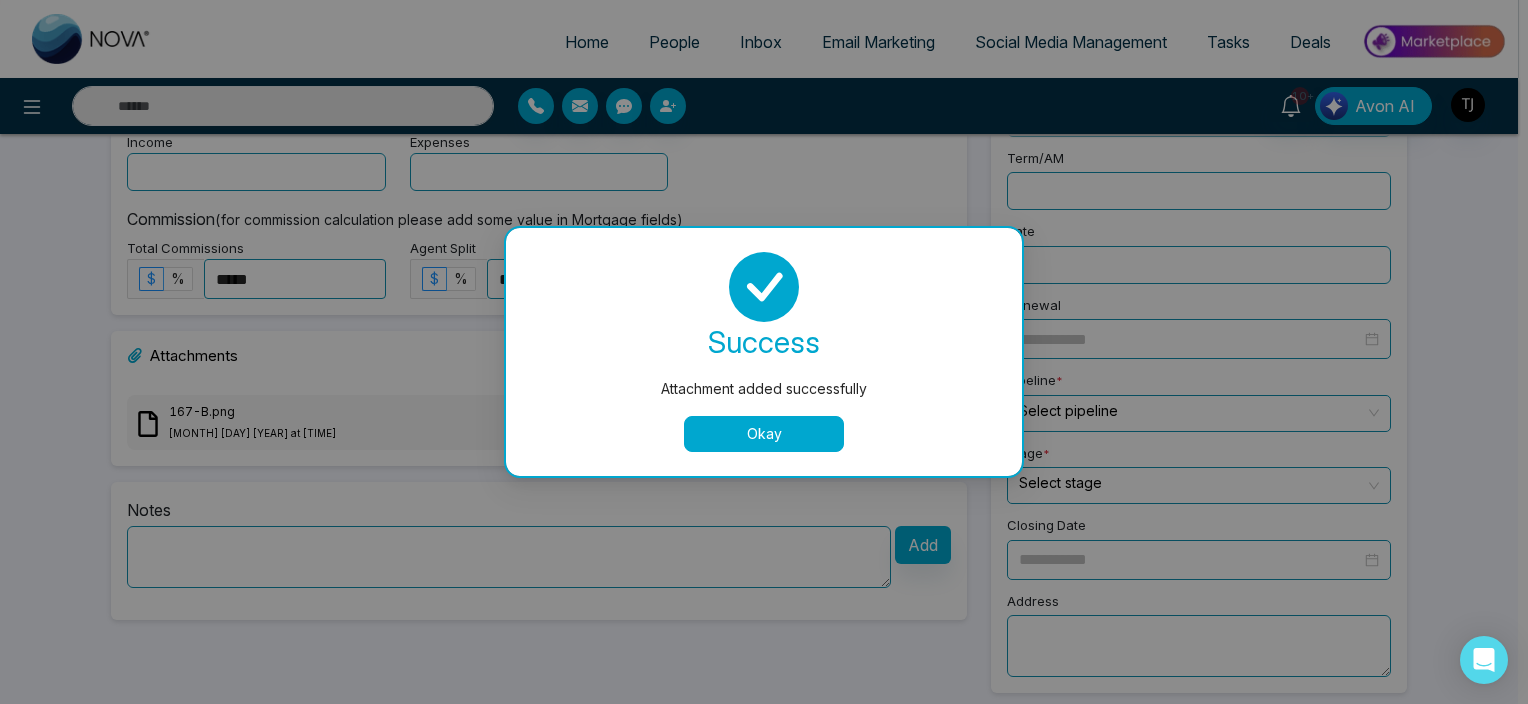 click on "Okay" at bounding box center [764, 434] 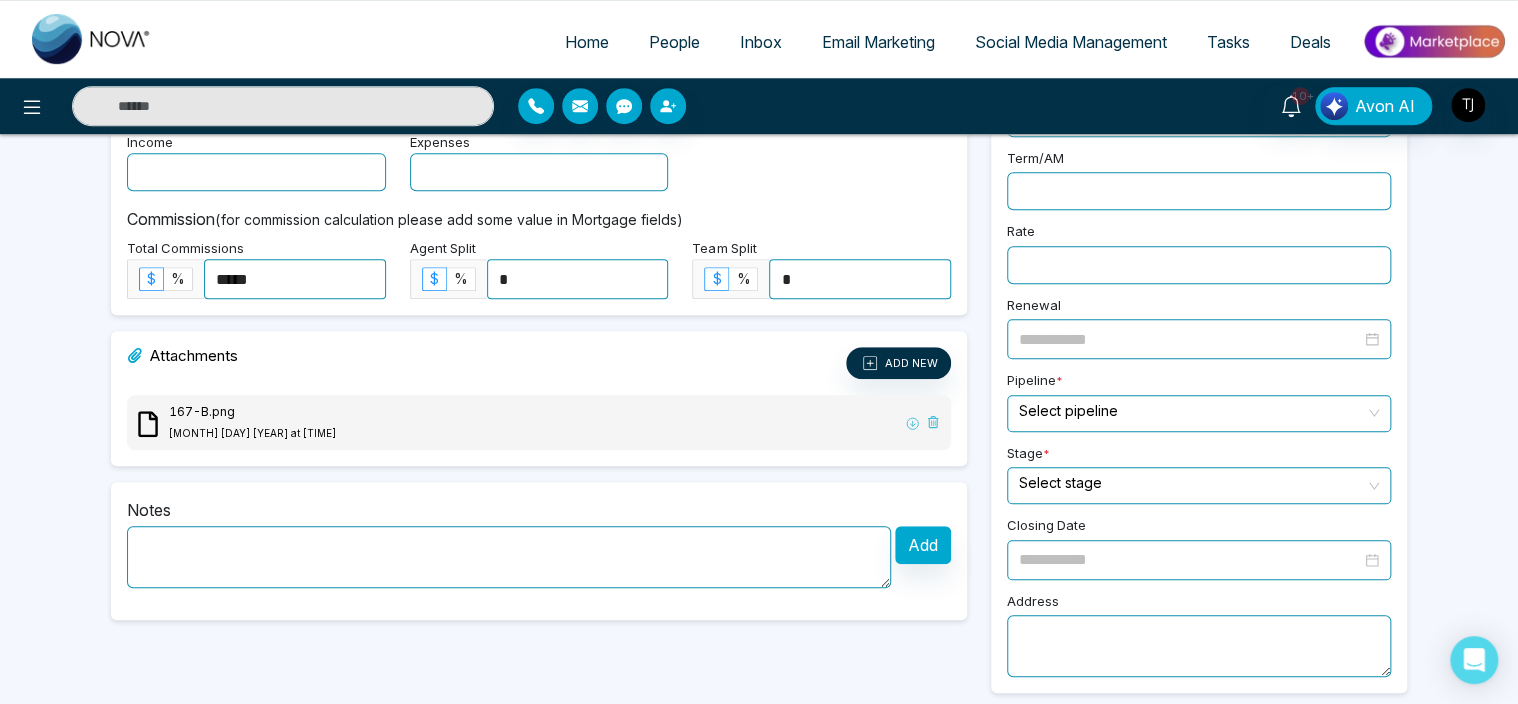 scroll, scrollTop: 0, scrollLeft: 0, axis: both 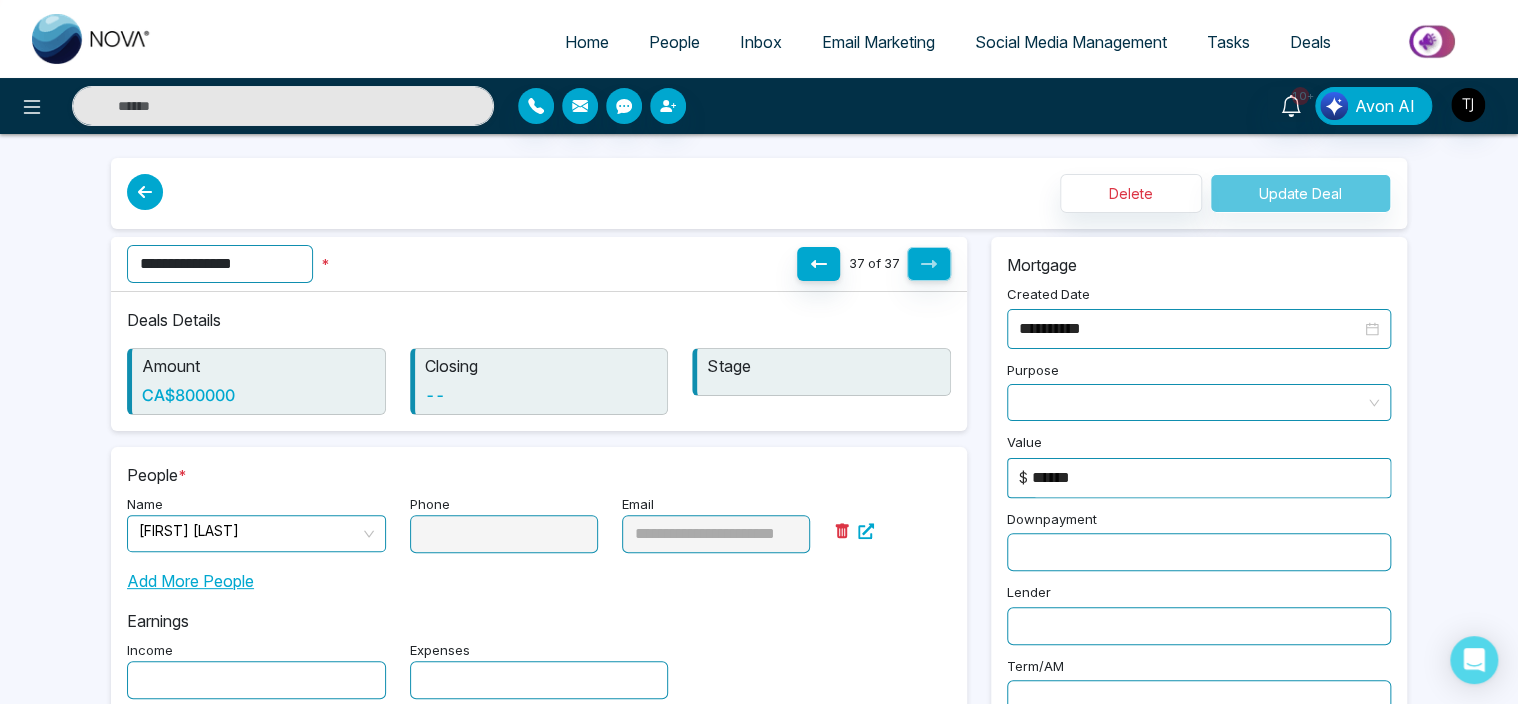 click at bounding box center [145, 192] 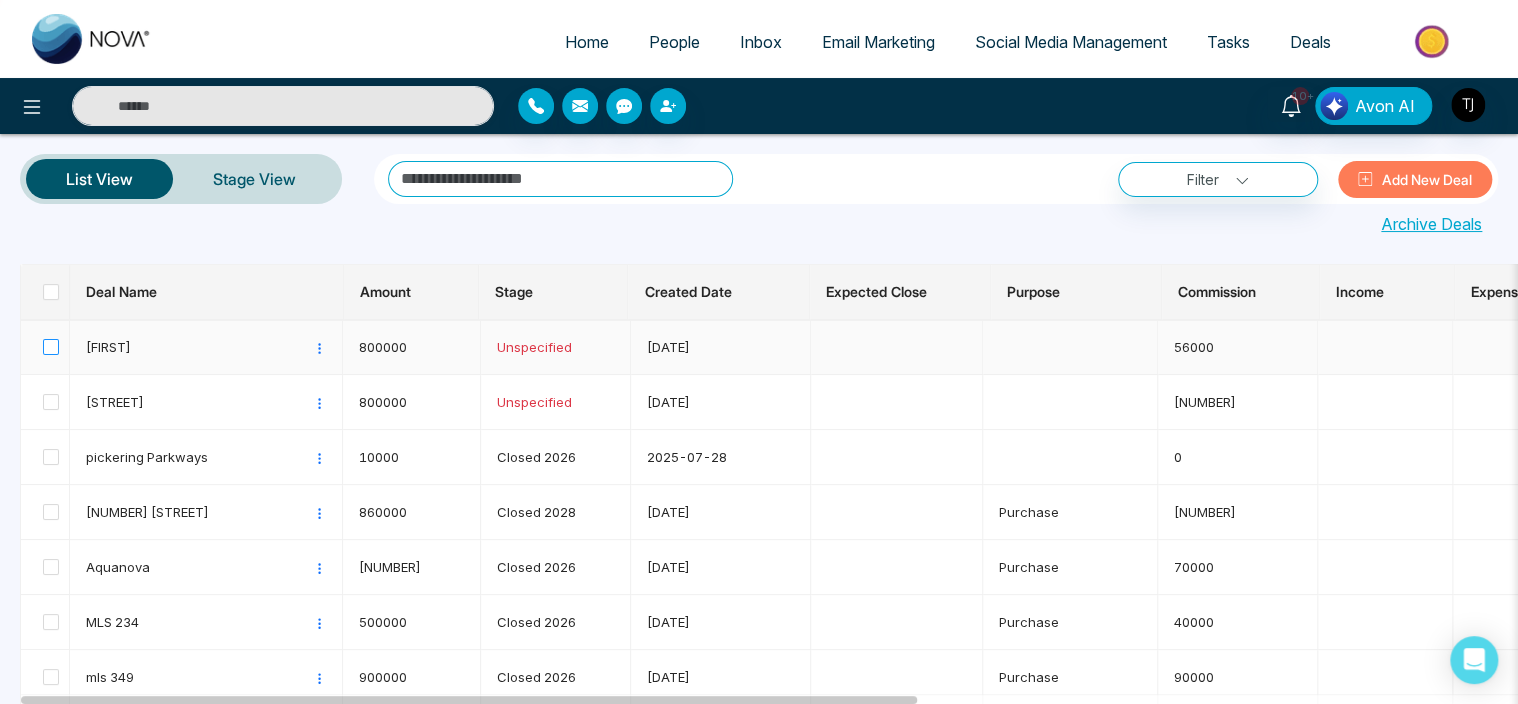 click at bounding box center [51, 347] 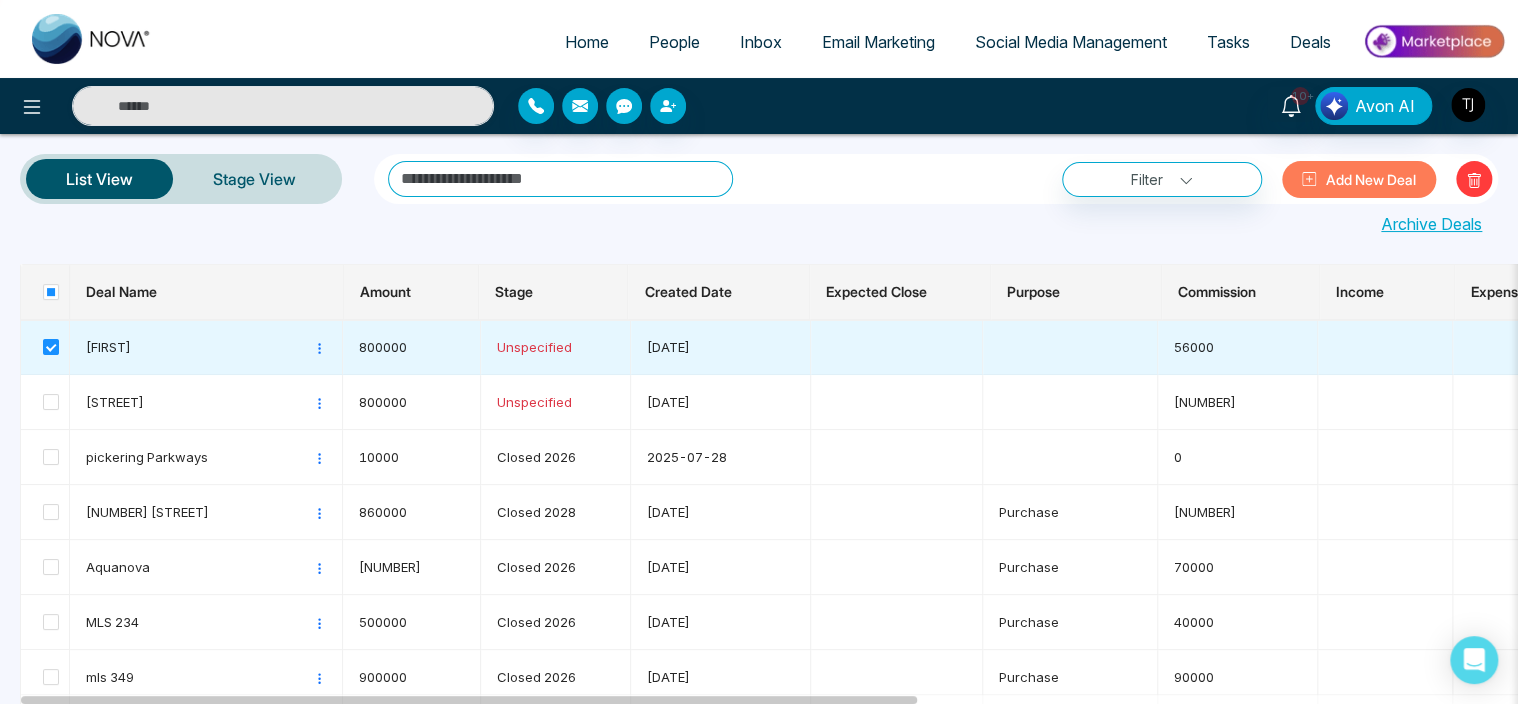 scroll, scrollTop: 0, scrollLeft: 96, axis: horizontal 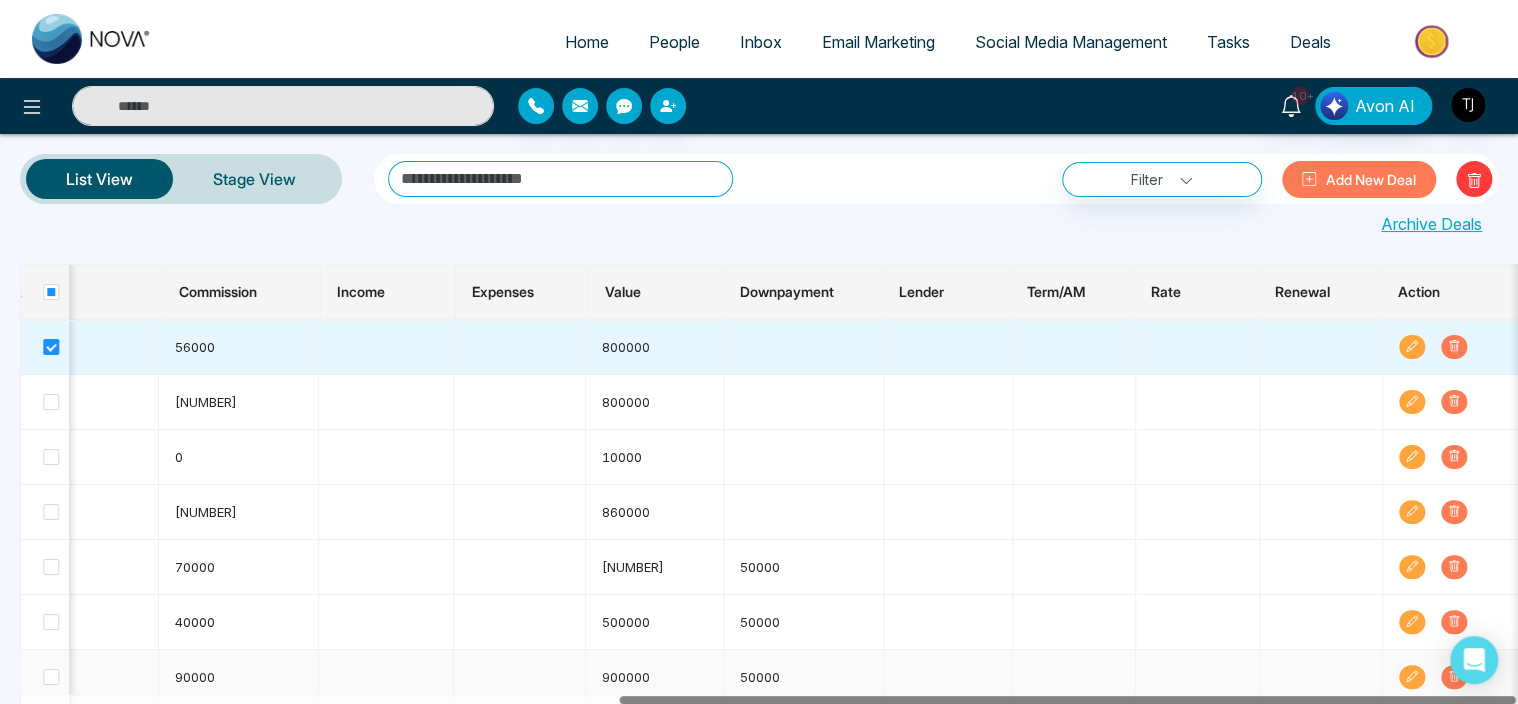 drag, startPoint x: 1001, startPoint y: 699, endPoint x: 1512, endPoint y: 657, distance: 512.72314 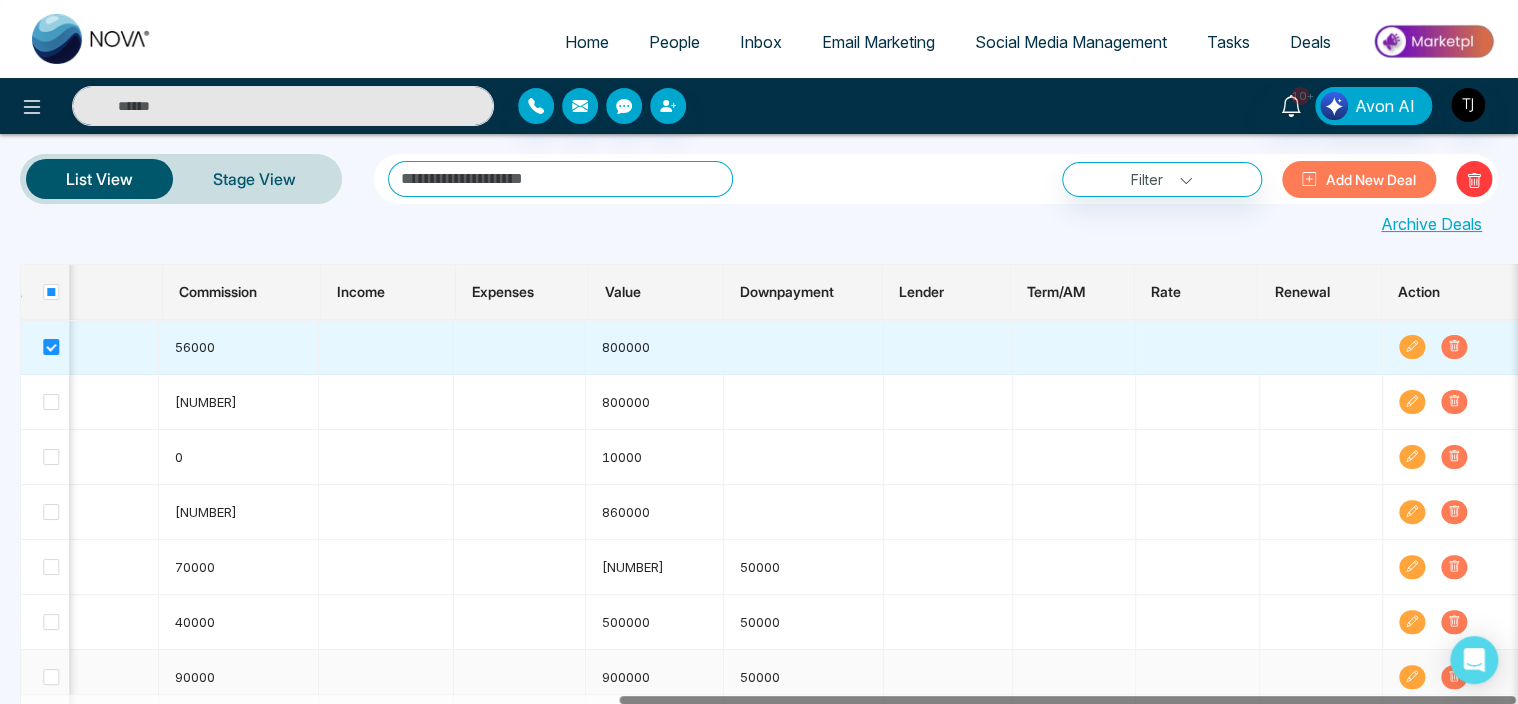 click on "Deal Name Amount Stage Created Date Expected Close Purpose Commission Income Expenses Value Downpayment Lender Term/AM Rate Renewal Action sdfxfgcghvjhbkj Edit Move to Archive 800000 Unspecified [DATE] 56000 800000 Pickering packways Edit Move to Archive 800000 Unspecified [DATE] 80000 800000 pickering Parkways Edit Move to Archive 10000 Closed [DATE] 0 10000 81 Zenway Test Demo Edit Move to Archive 860000 Closed [DATE] Purchase 15308 860000 Aquanova Edit Move to Archive 700000 Closed [DATE] Purchase 70000 700000 50000 MLS 234 Edit Move to Archive 500000 Closed [DATE] Purchase 40000 500000 50000 mls 349 Edit Move to Archive 900000 Closed [DATE] Purchase 90000 900000 50000 mls 245 Edit Move to Archive 800000 Closed [DATE] Second Mortgage 60000 800000 50000 Unit [NUMBER] Edit Move to Archive 500000 Closed [DATE] Purchase 50000 500000 50000 mls 324 Edit Move to Archive 700000 Closed [DATE] Purchase" at bounding box center (769, 1349) 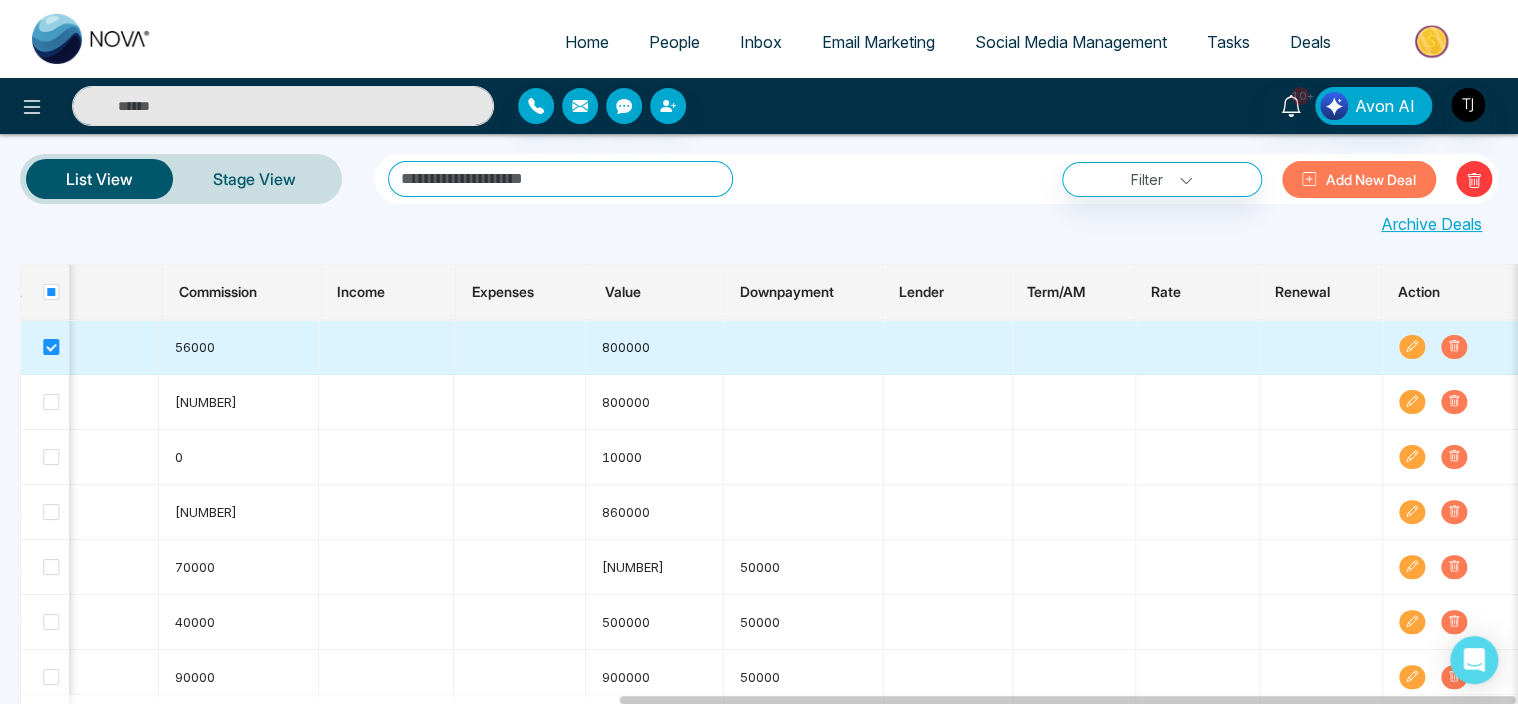 click 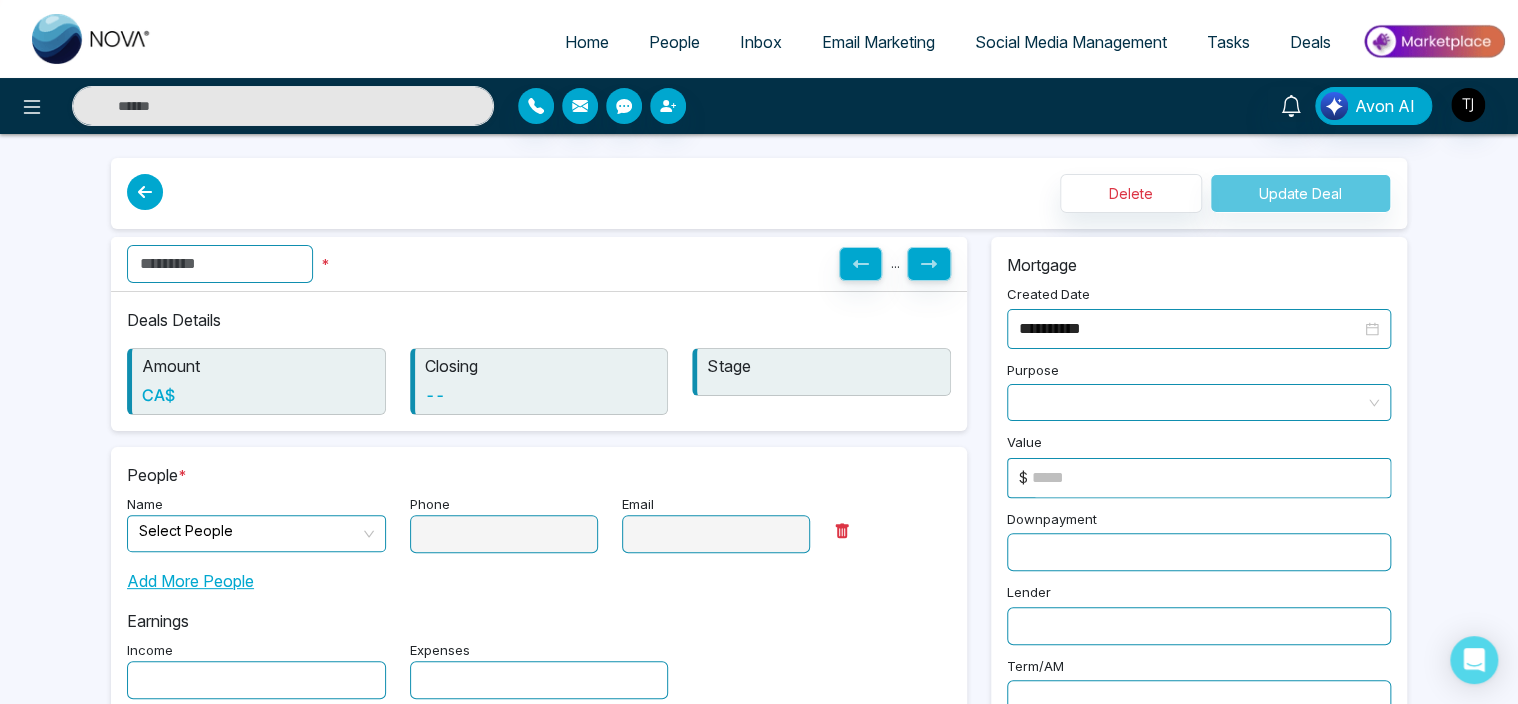 type on "**********" 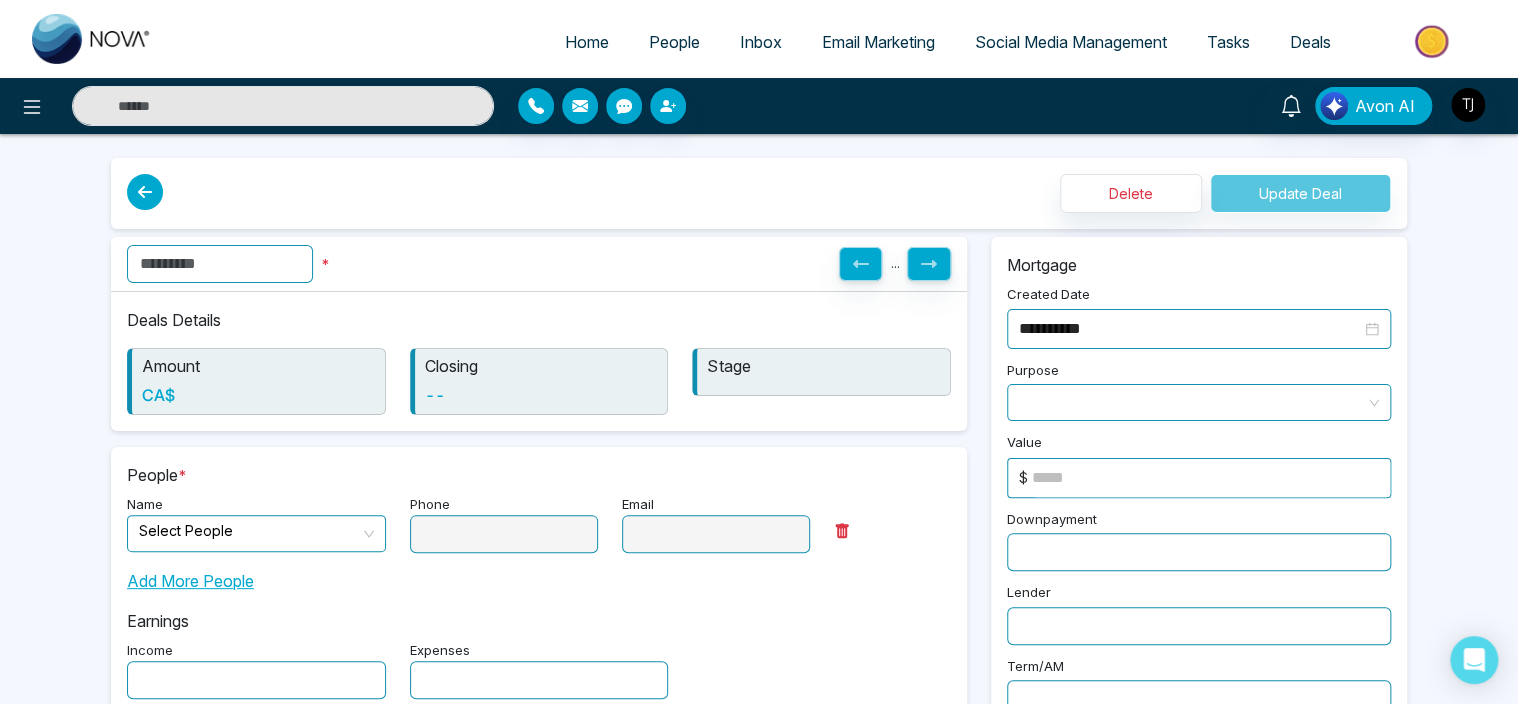 type on "**********" 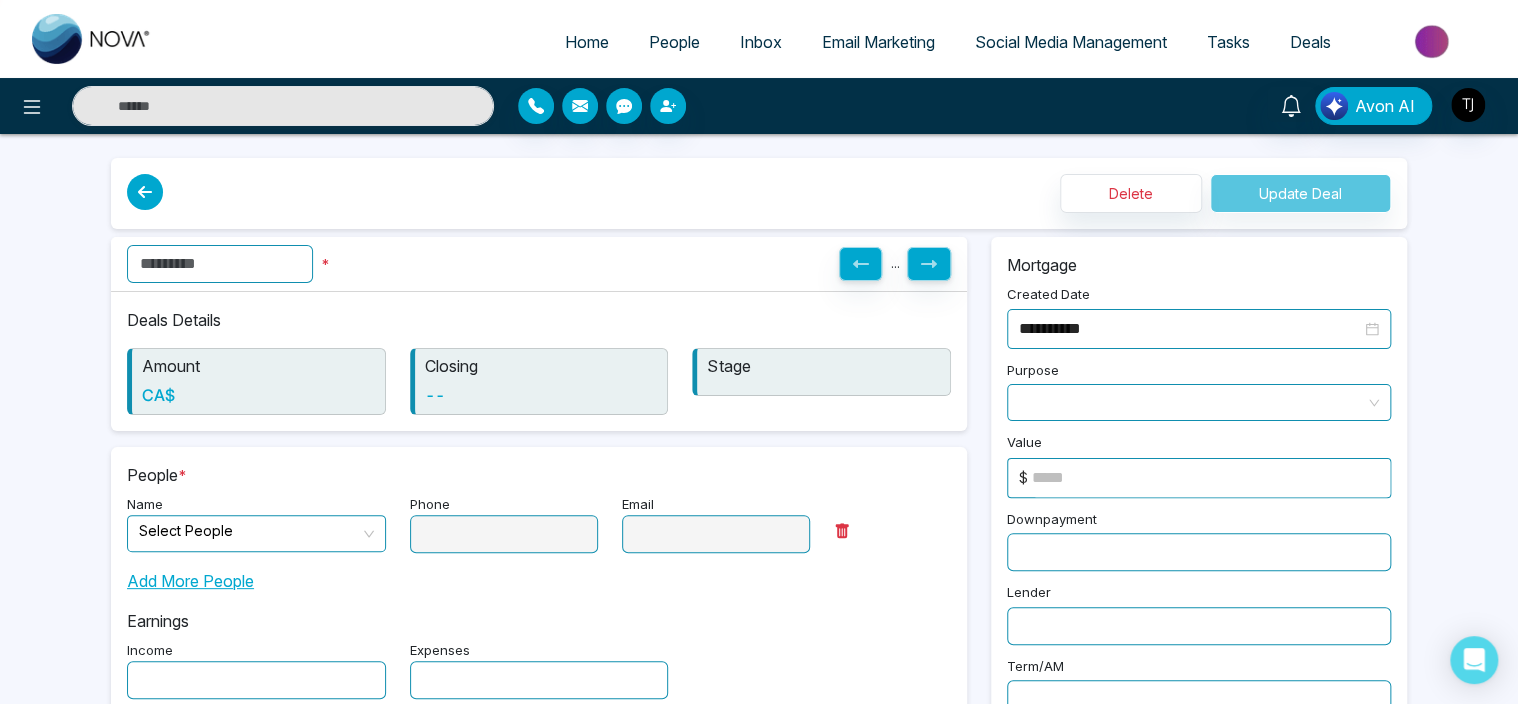 type on "*****" 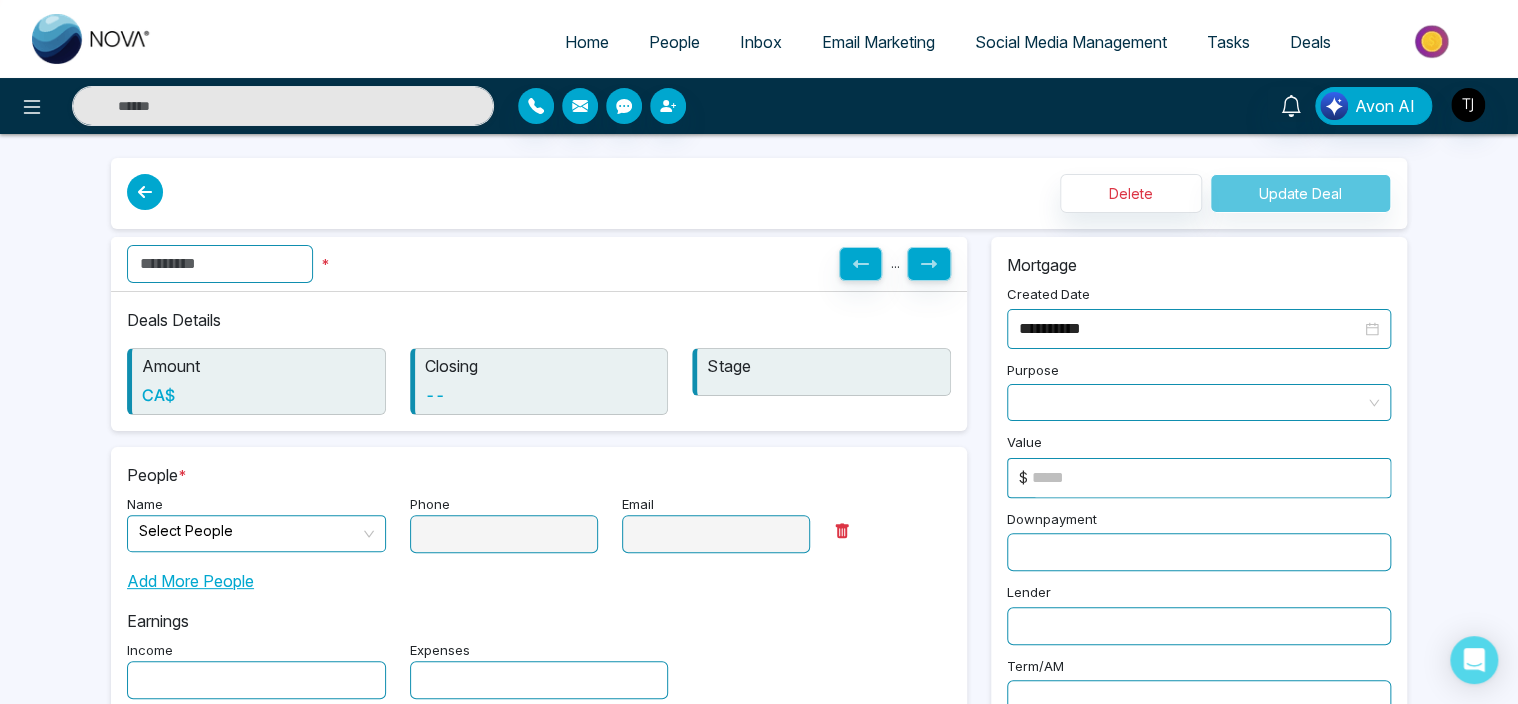 type on "*" 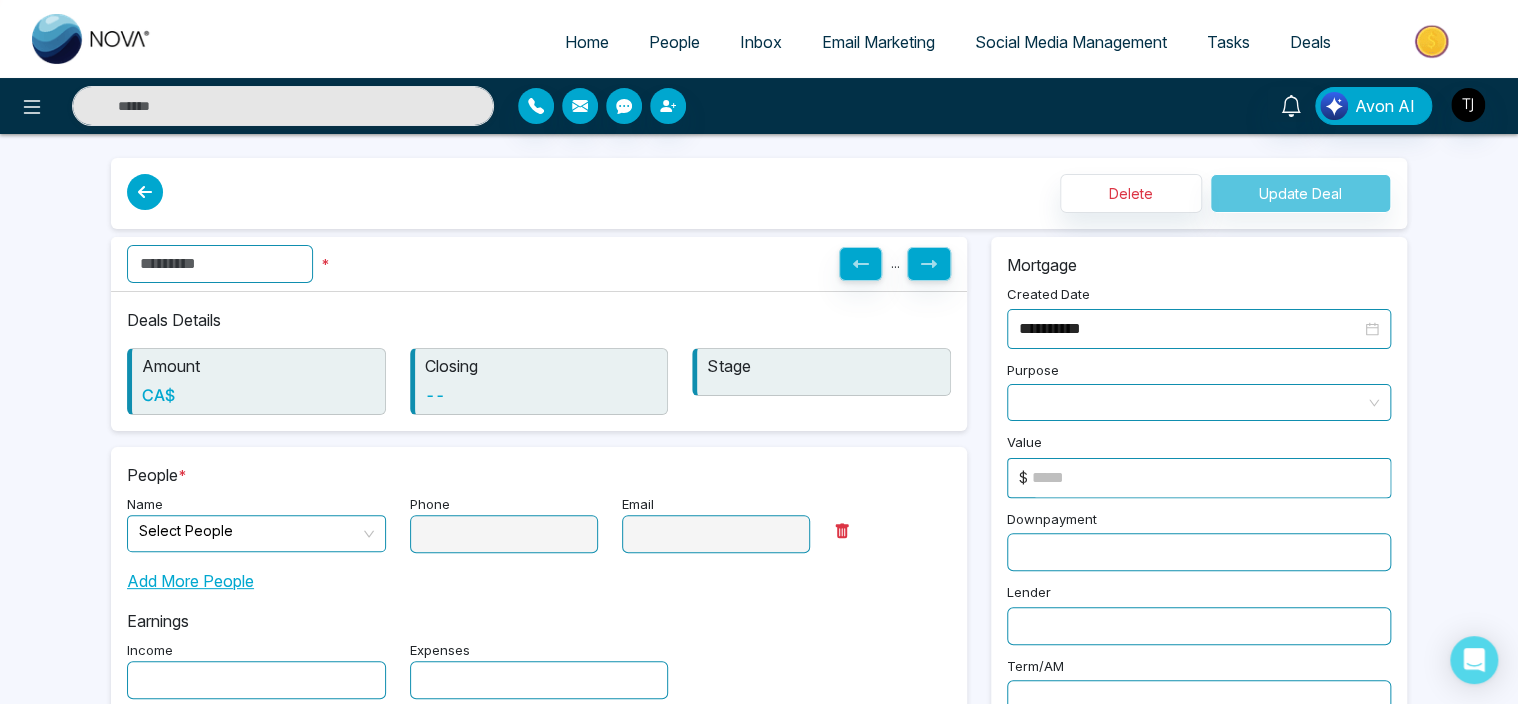 type on "*" 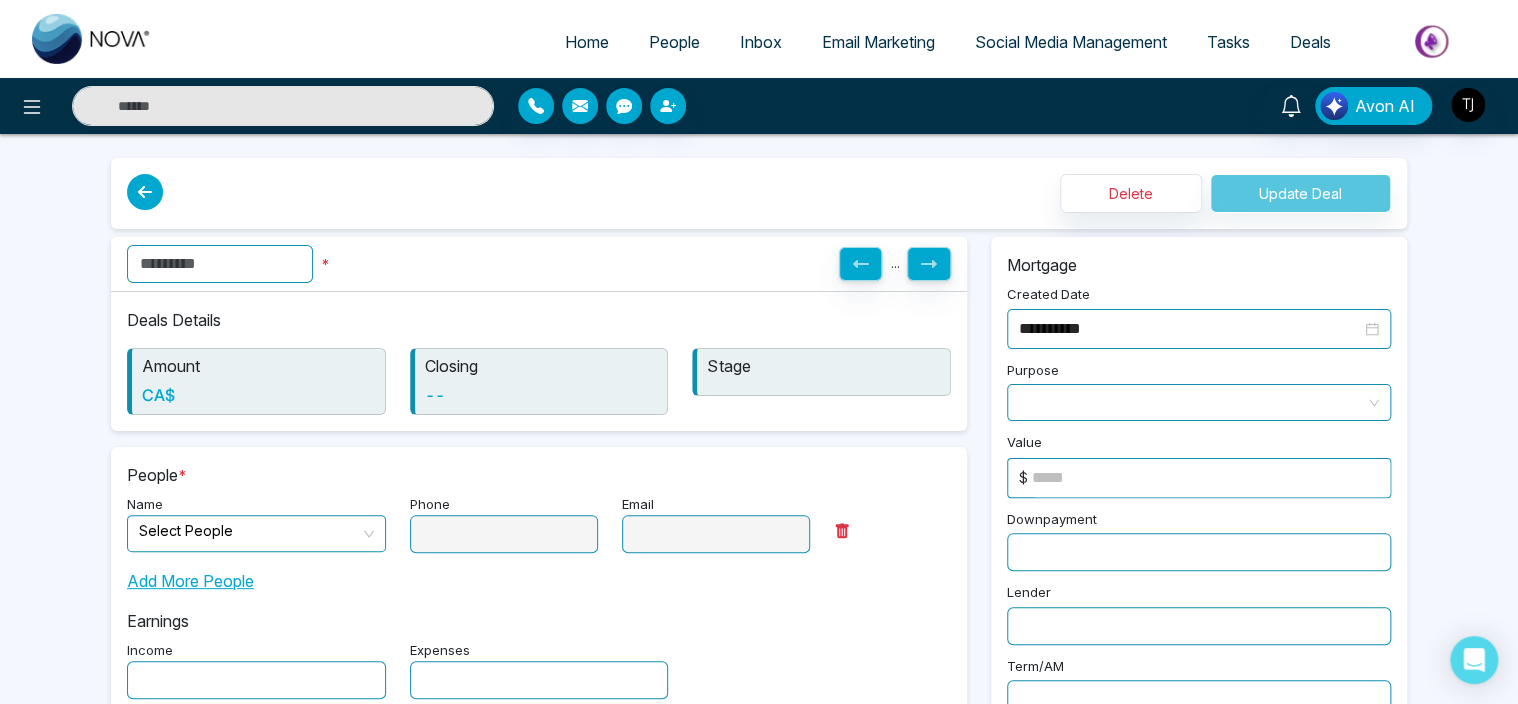 type on "******" 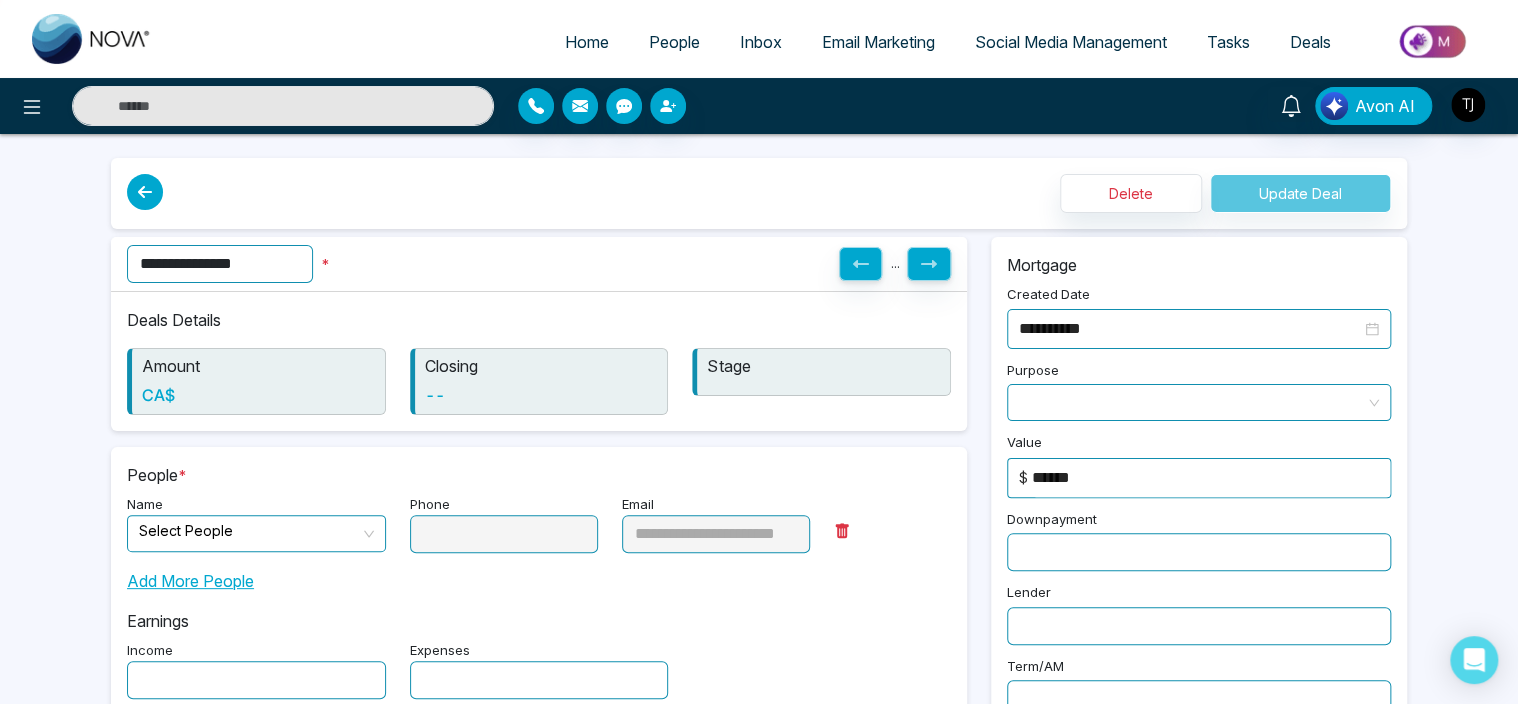 type on "**********" 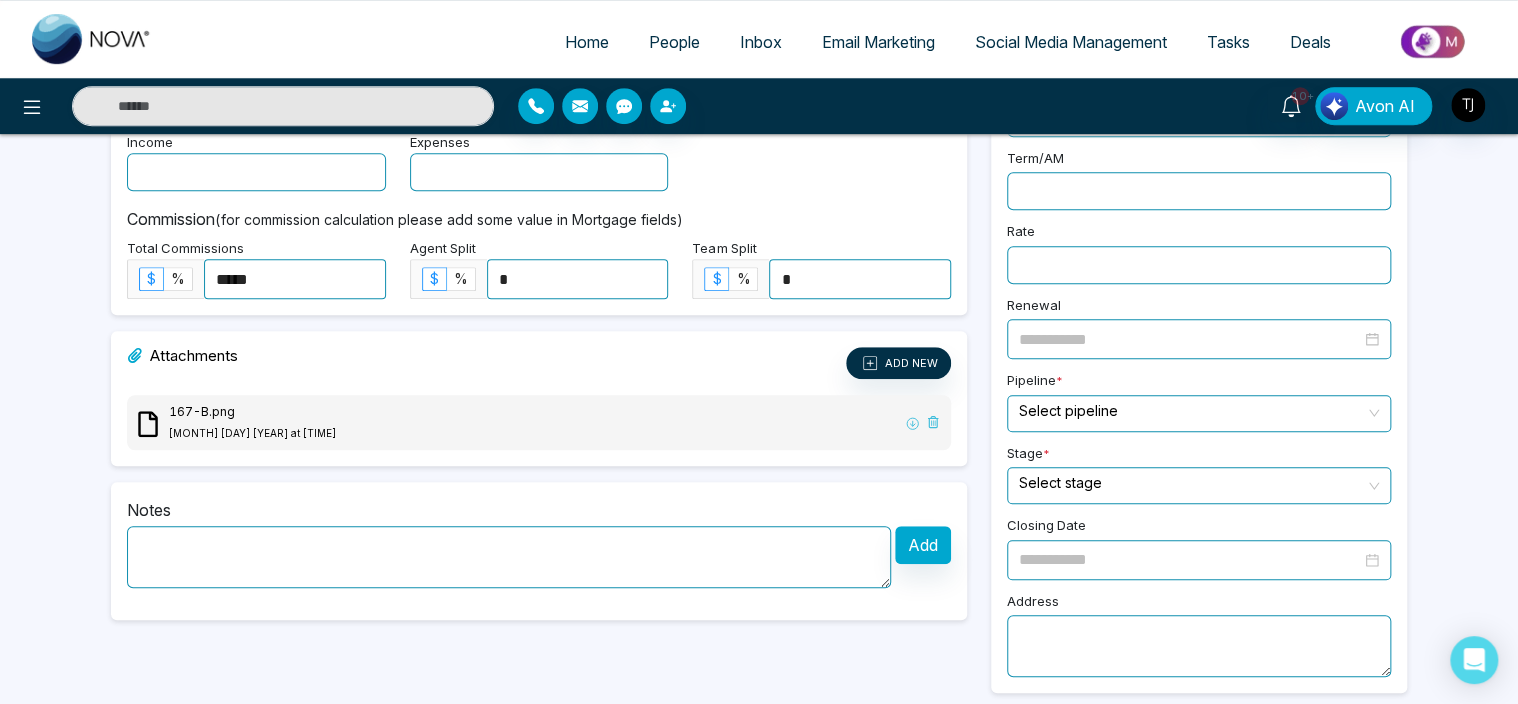 click at bounding box center [509, 557] 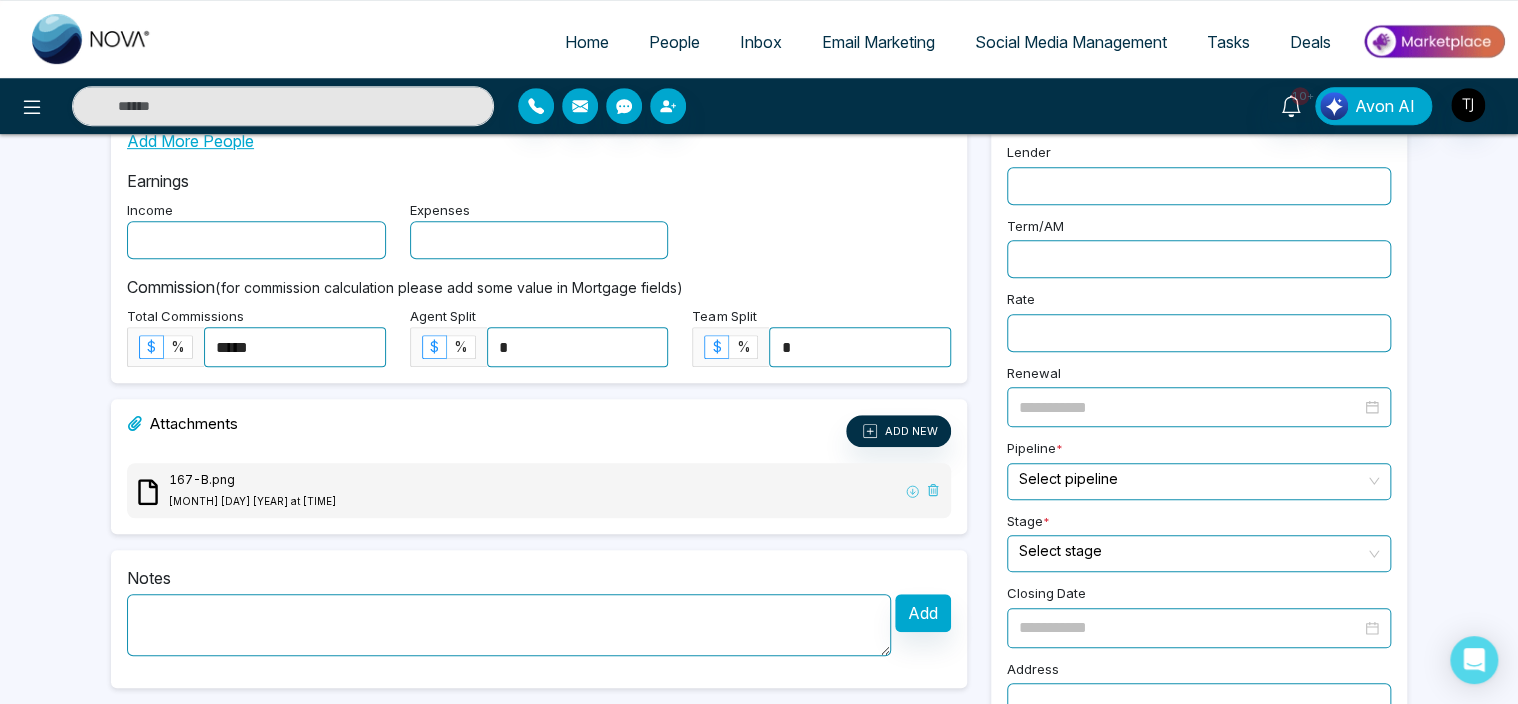 scroll, scrollTop: 508, scrollLeft: 0, axis: vertical 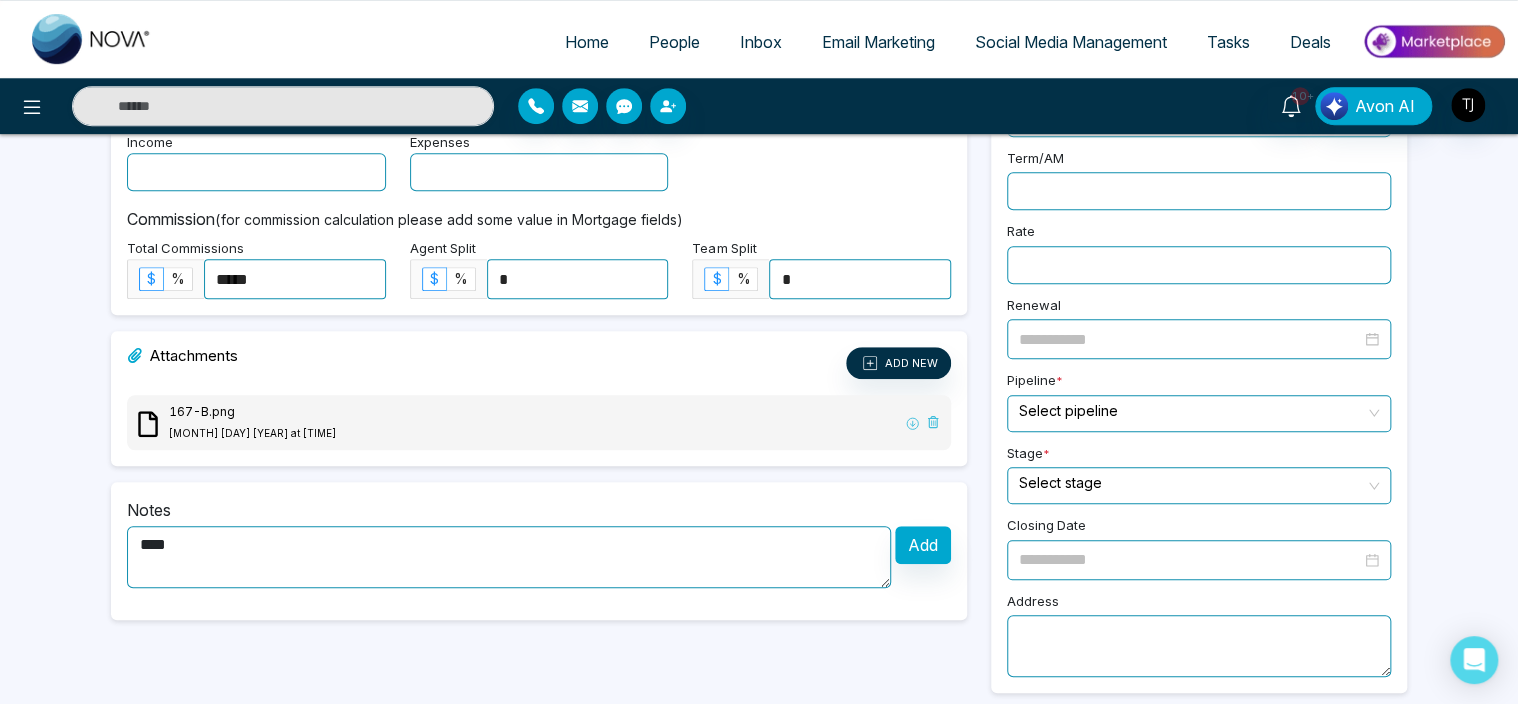 type on "****" 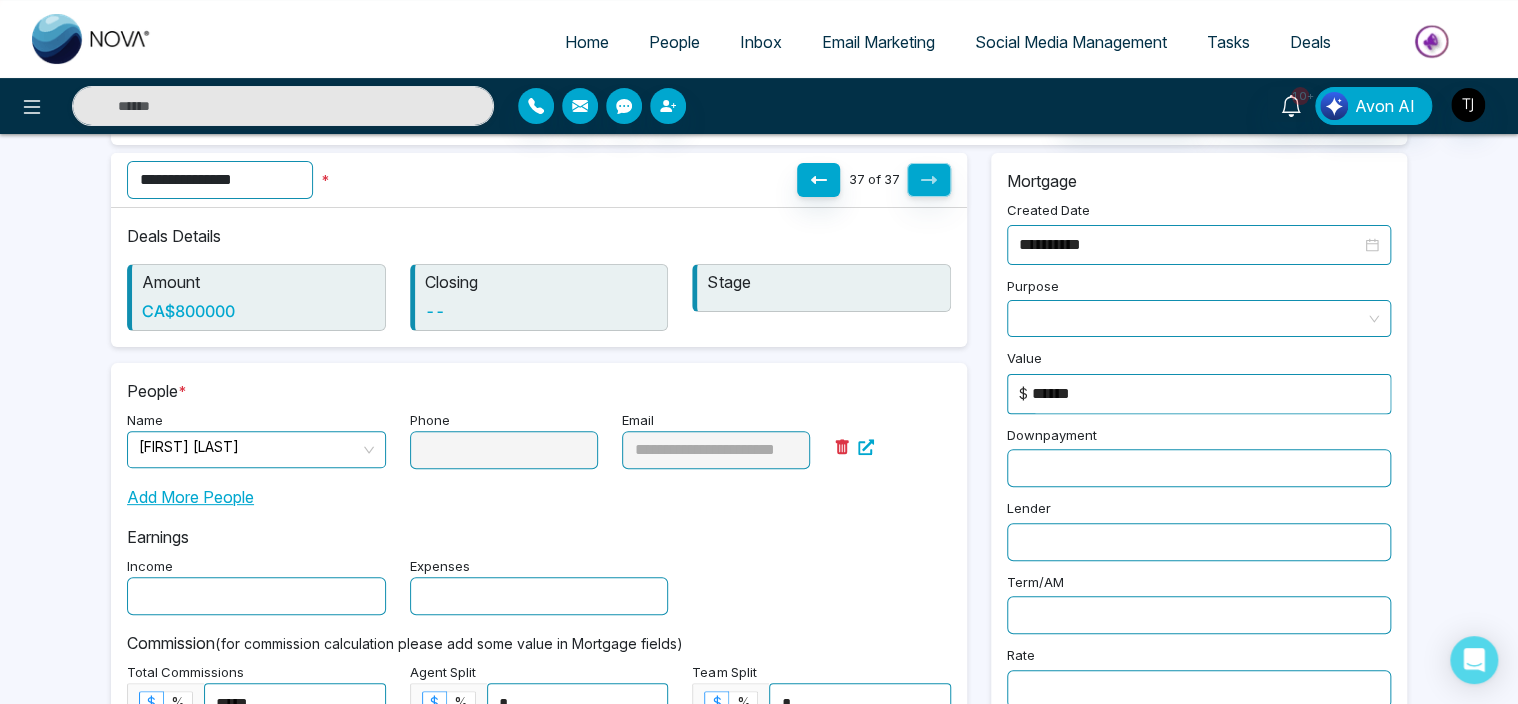 scroll, scrollTop: 48, scrollLeft: 0, axis: vertical 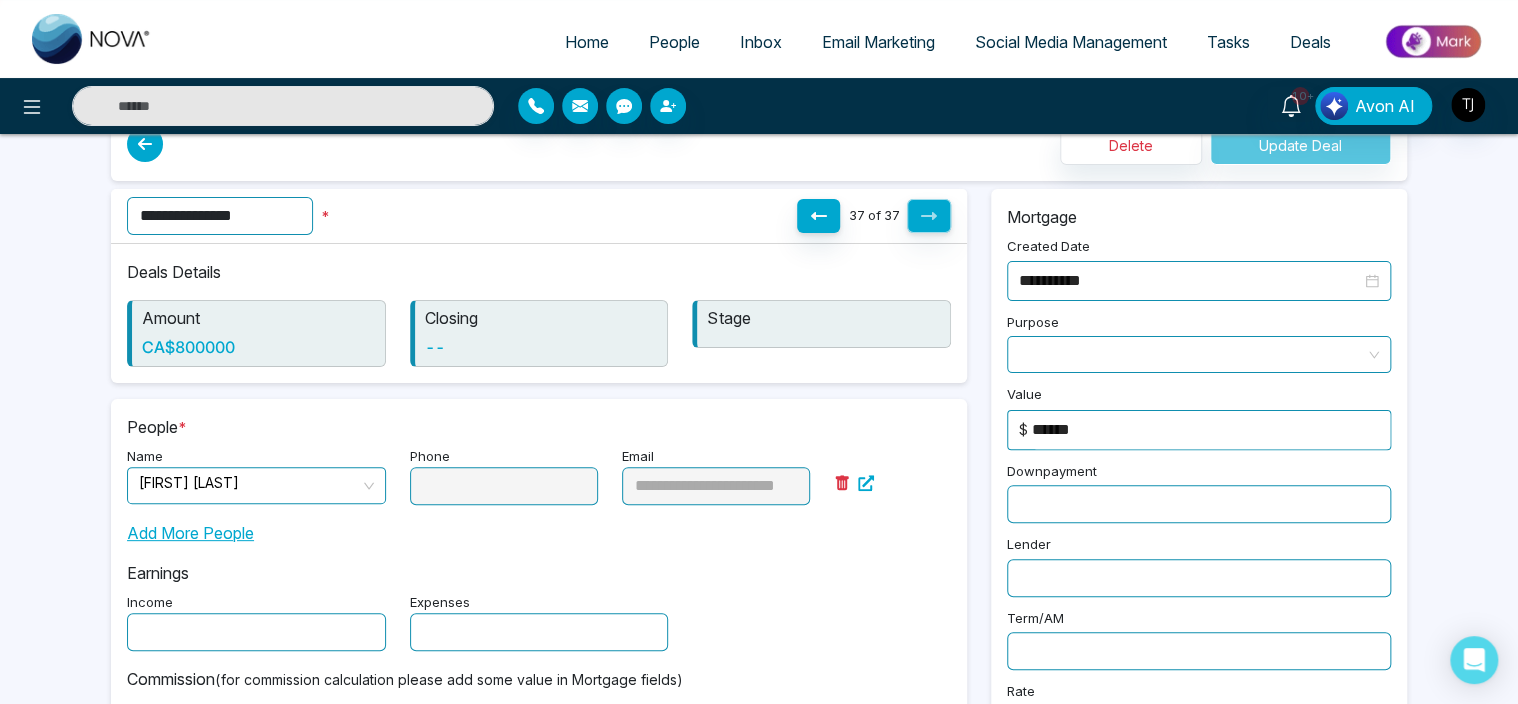 click at bounding box center (145, 144) 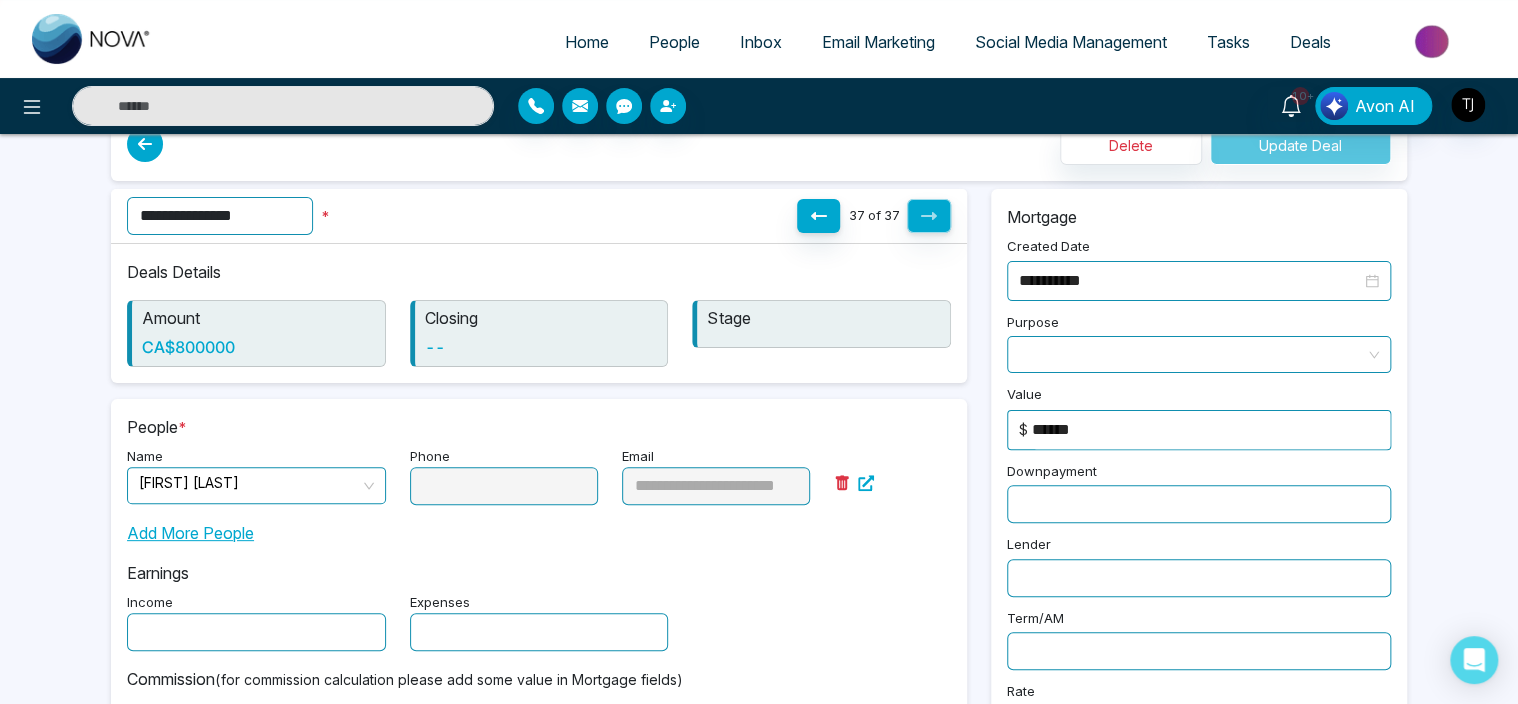 scroll, scrollTop: 0, scrollLeft: 0, axis: both 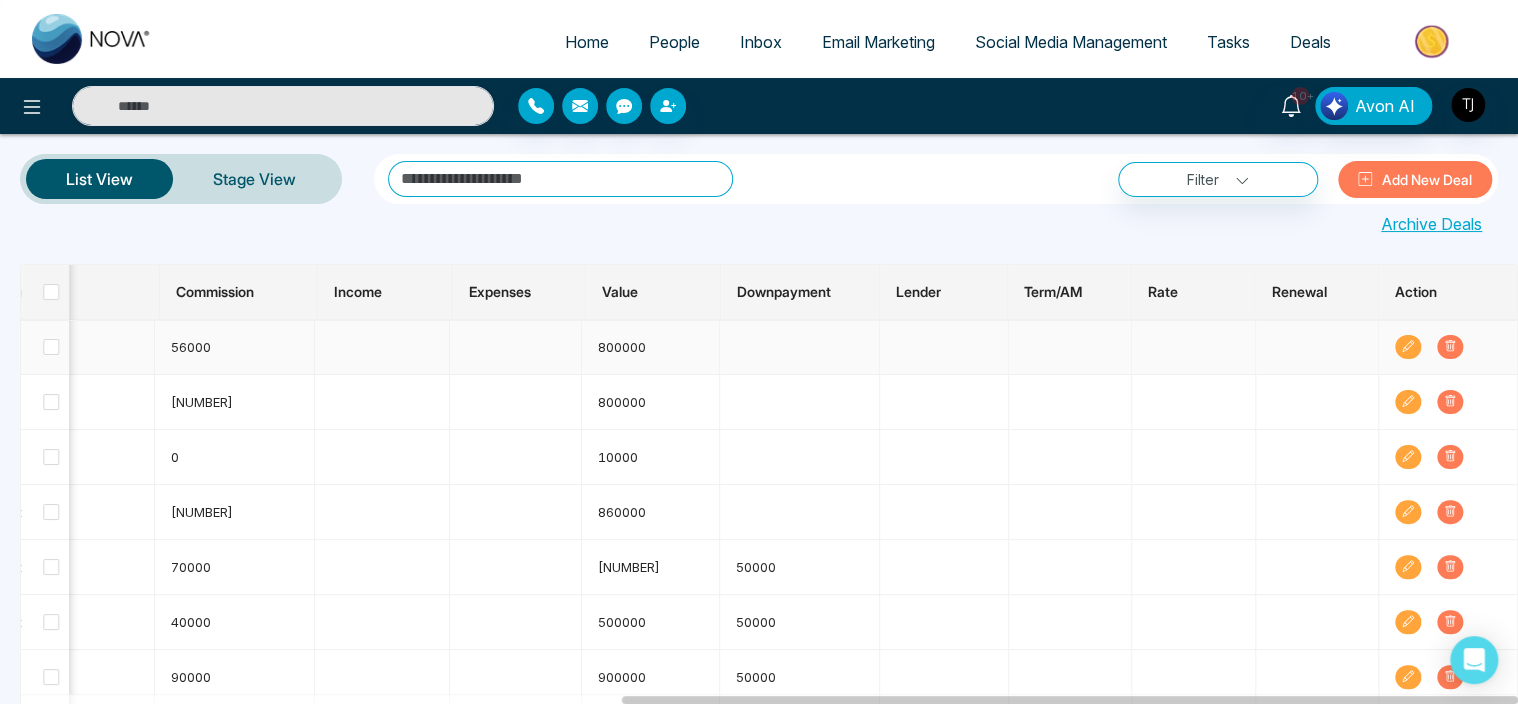 click 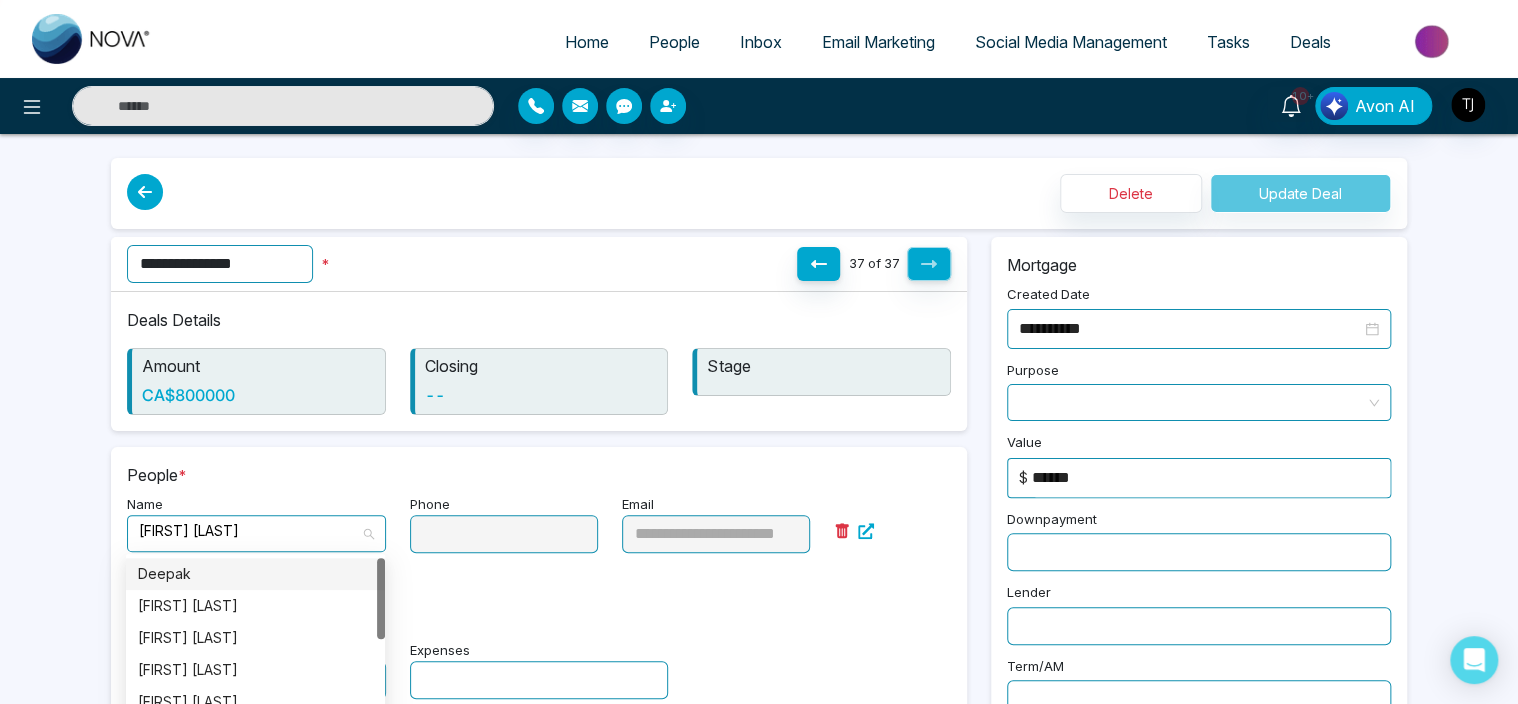 click on "[FIRST] [LAST]" at bounding box center [256, 533] 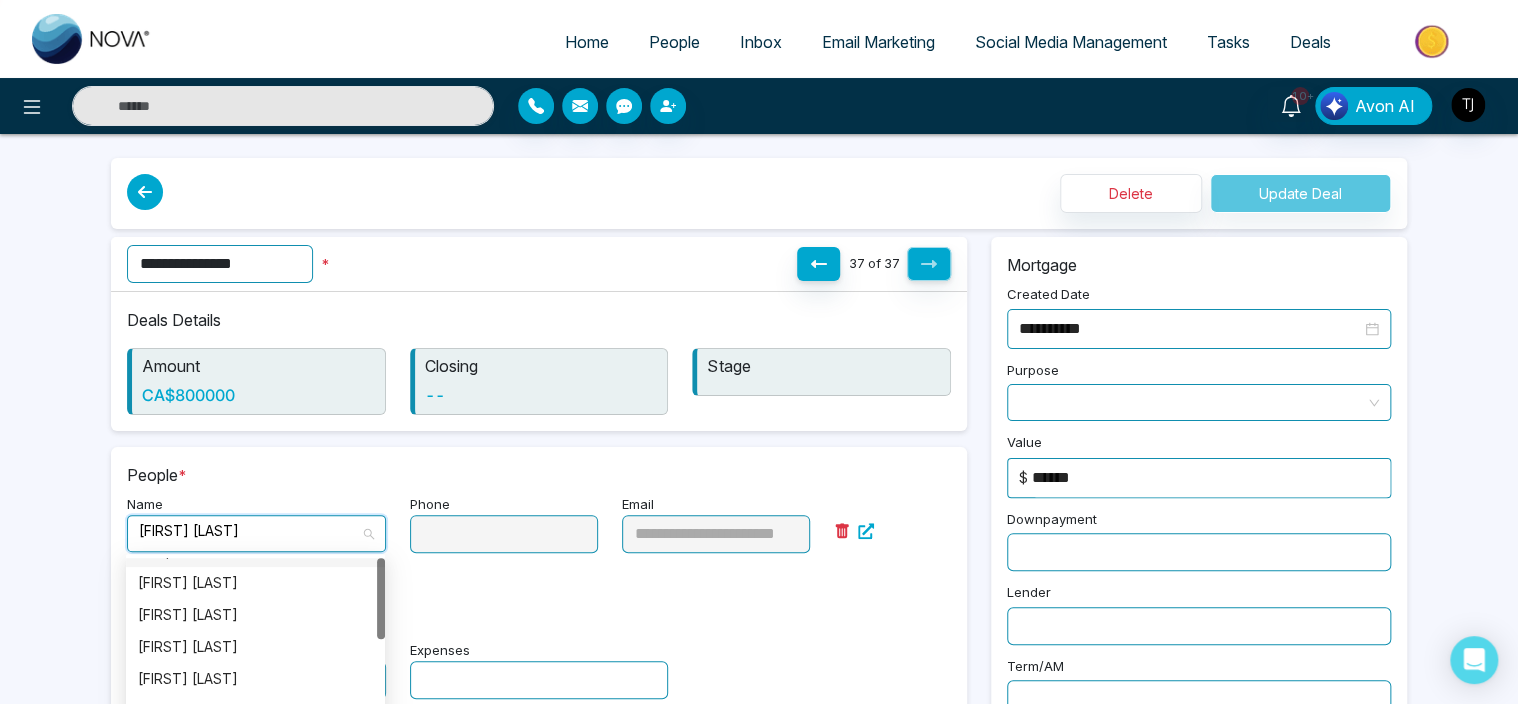 scroll, scrollTop: 0, scrollLeft: 0, axis: both 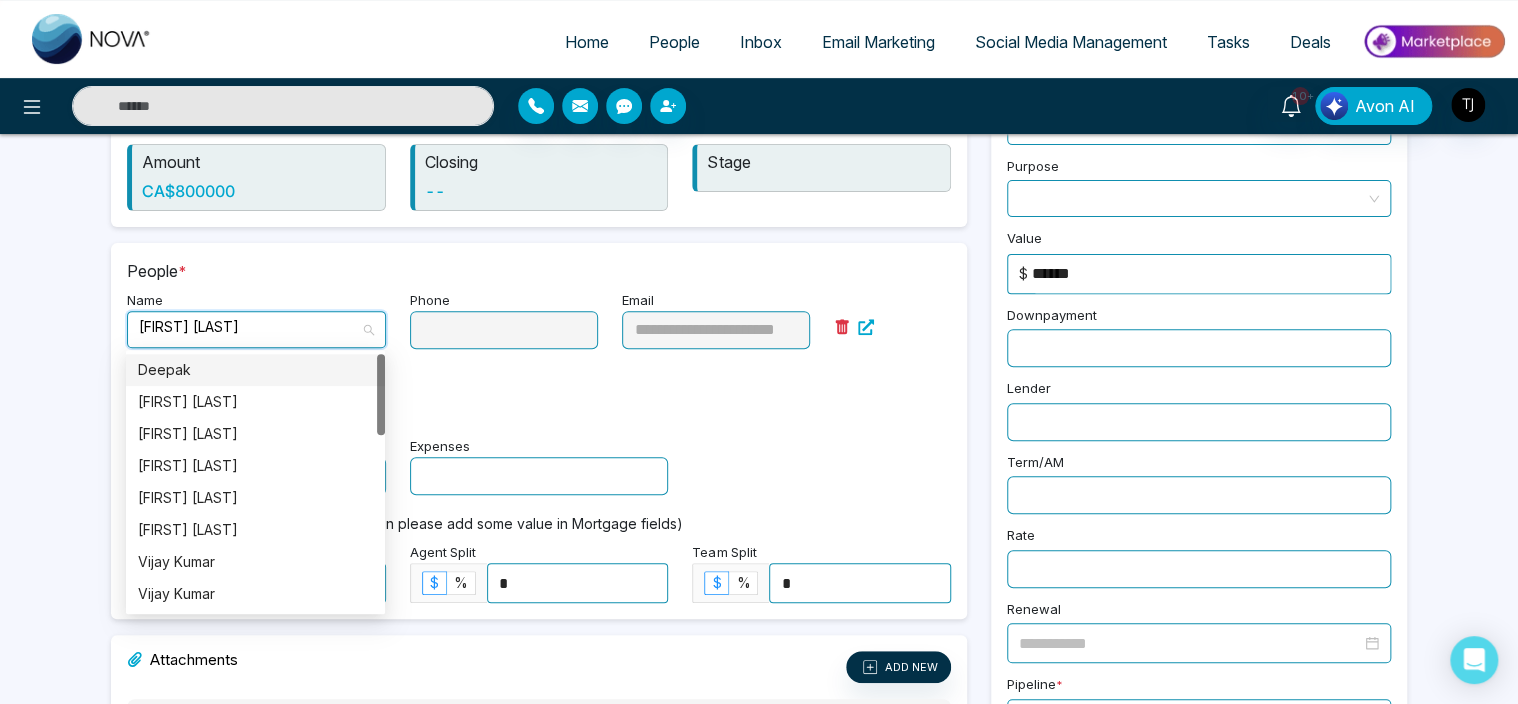 click on "Deepak" at bounding box center [255, 370] 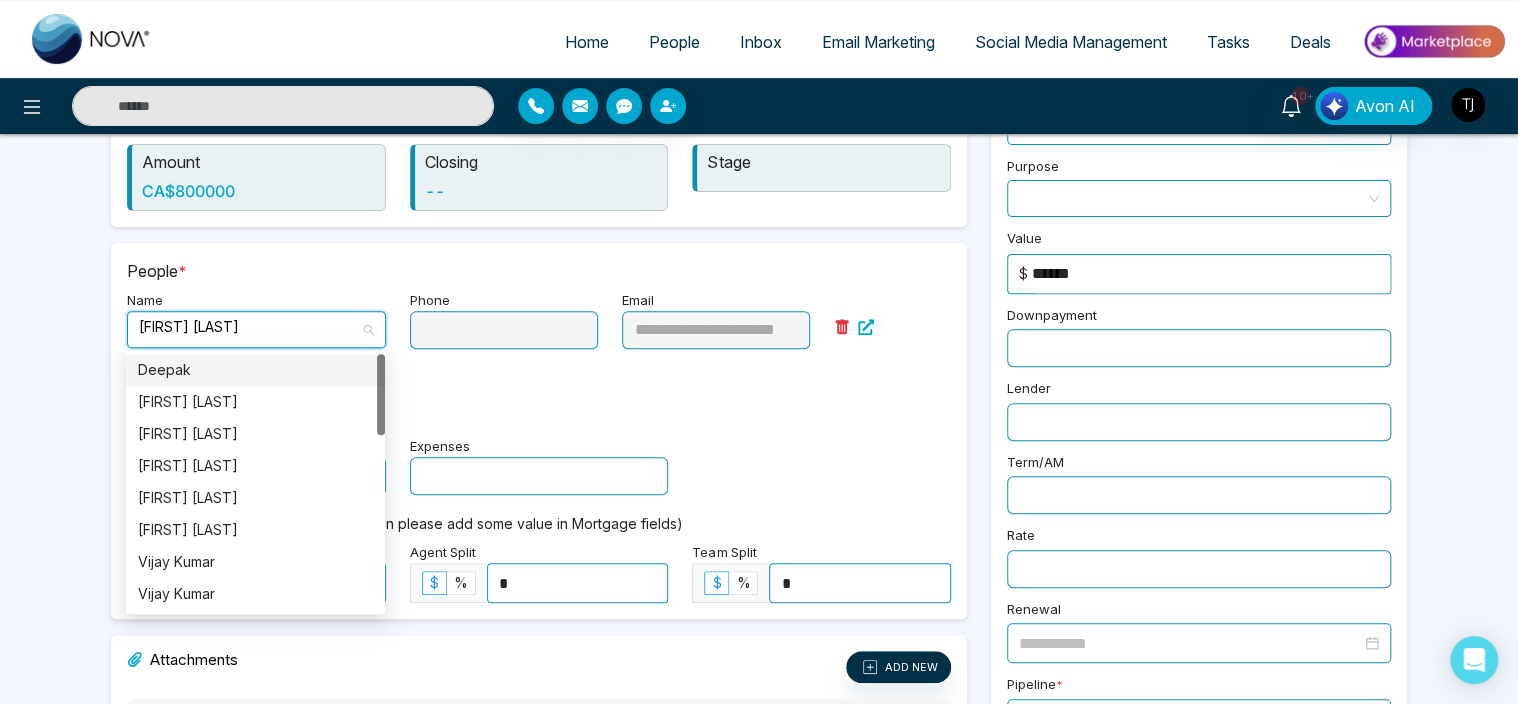 type on "**********" 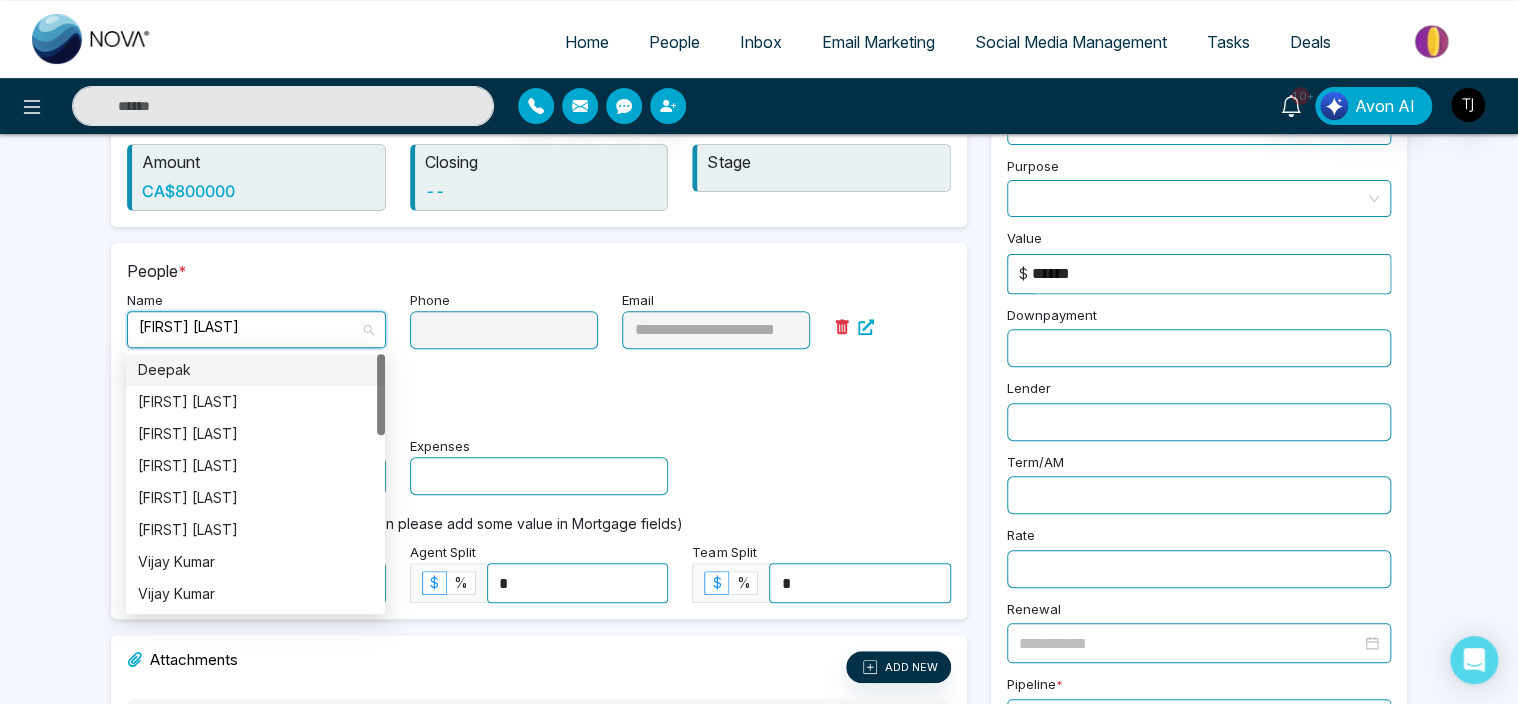type on "**********" 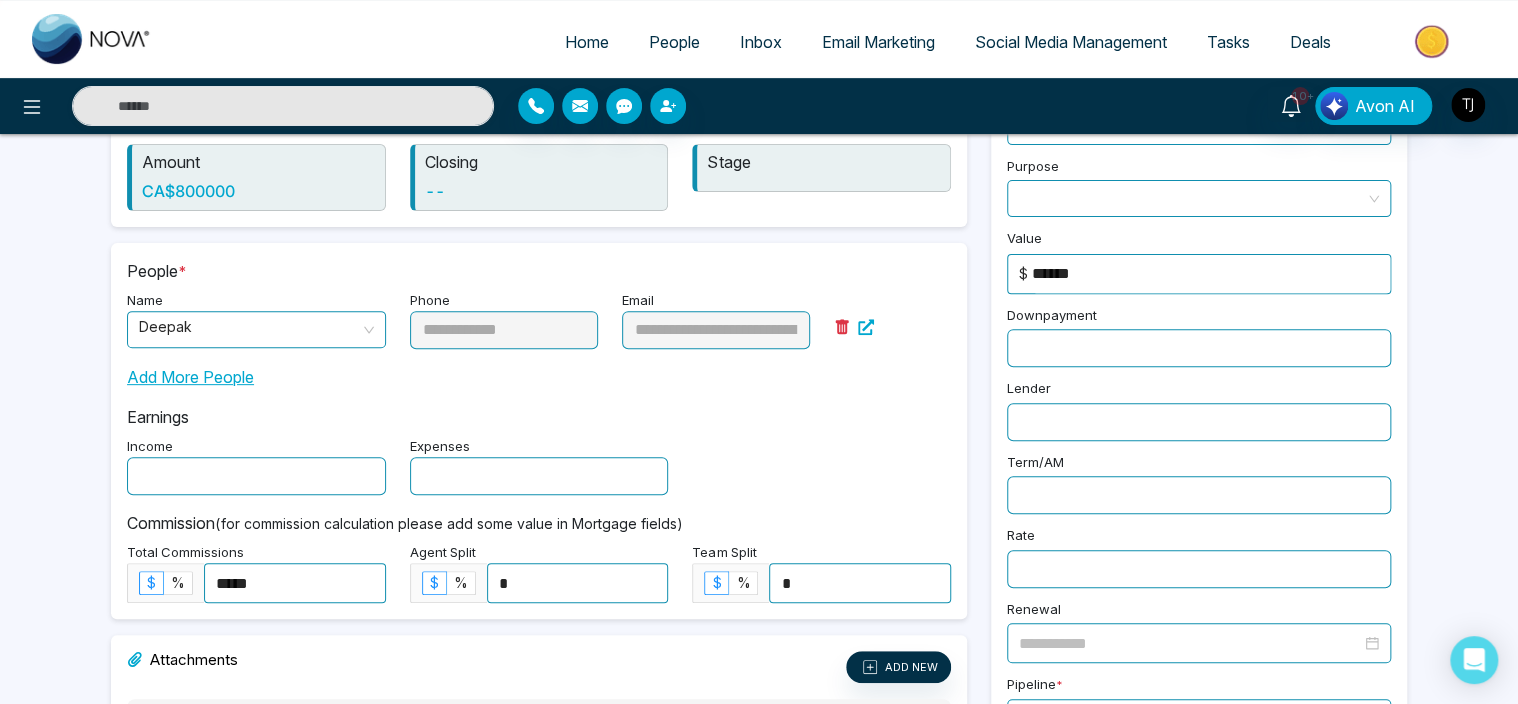 click on "Add More People" at bounding box center [190, 377] 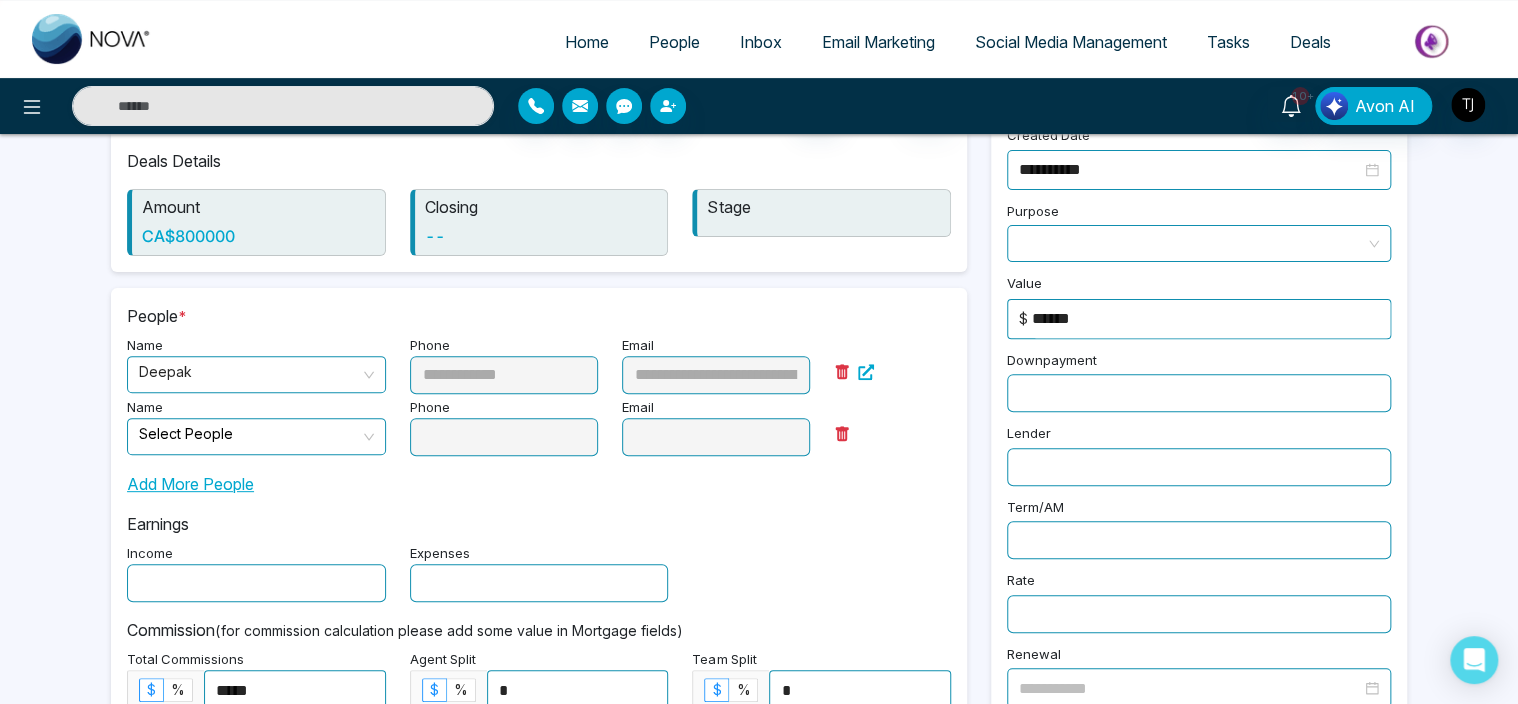 scroll, scrollTop: 0, scrollLeft: 0, axis: both 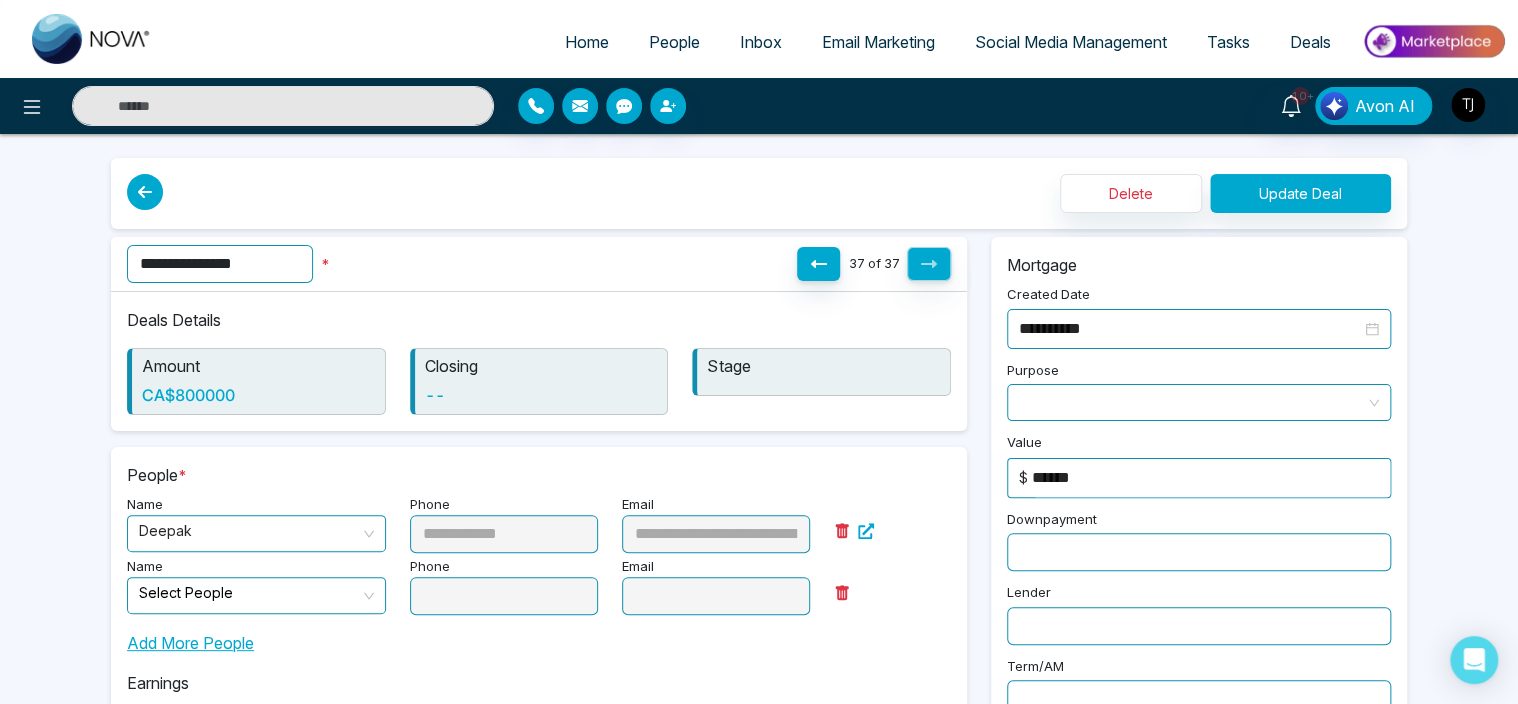 click at bounding box center [1192, 400] 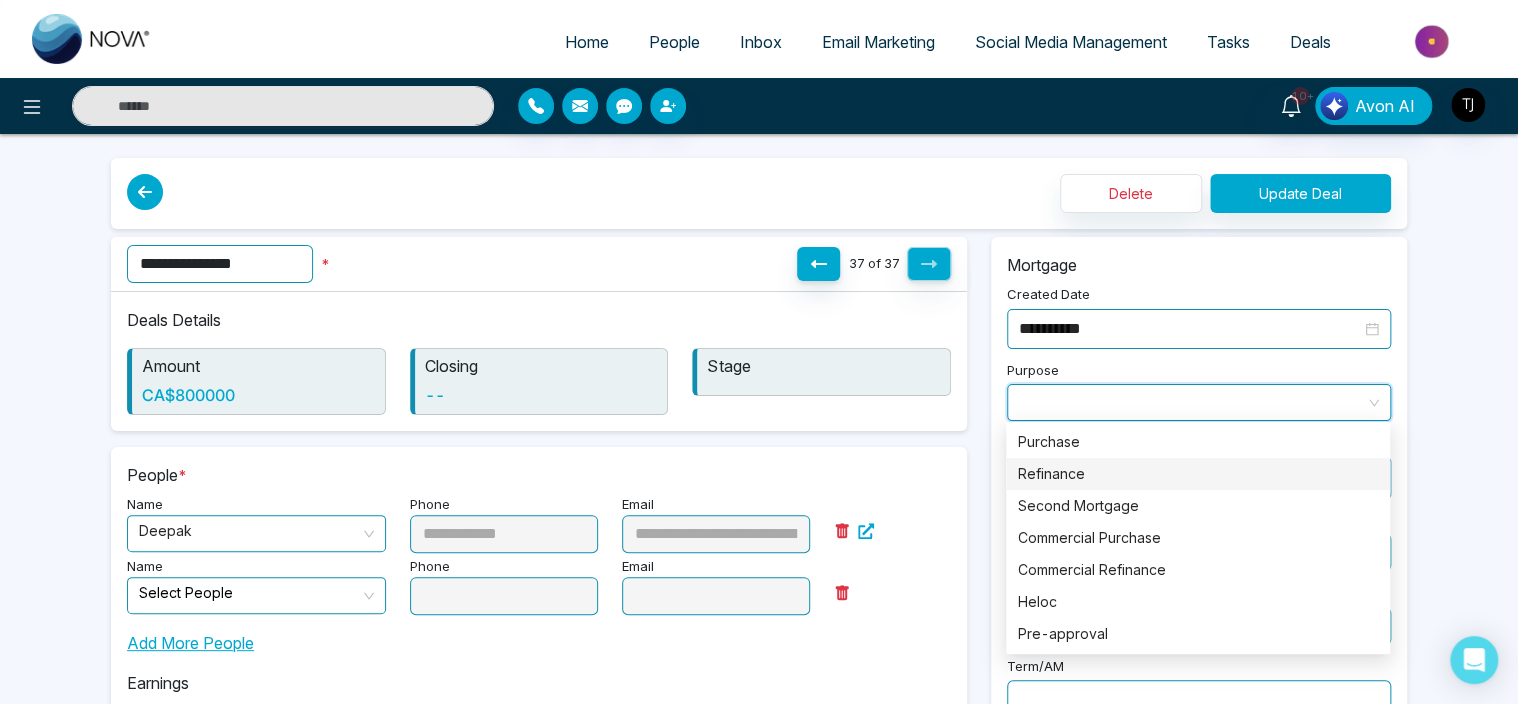 click on "Refinance" at bounding box center [1198, 474] 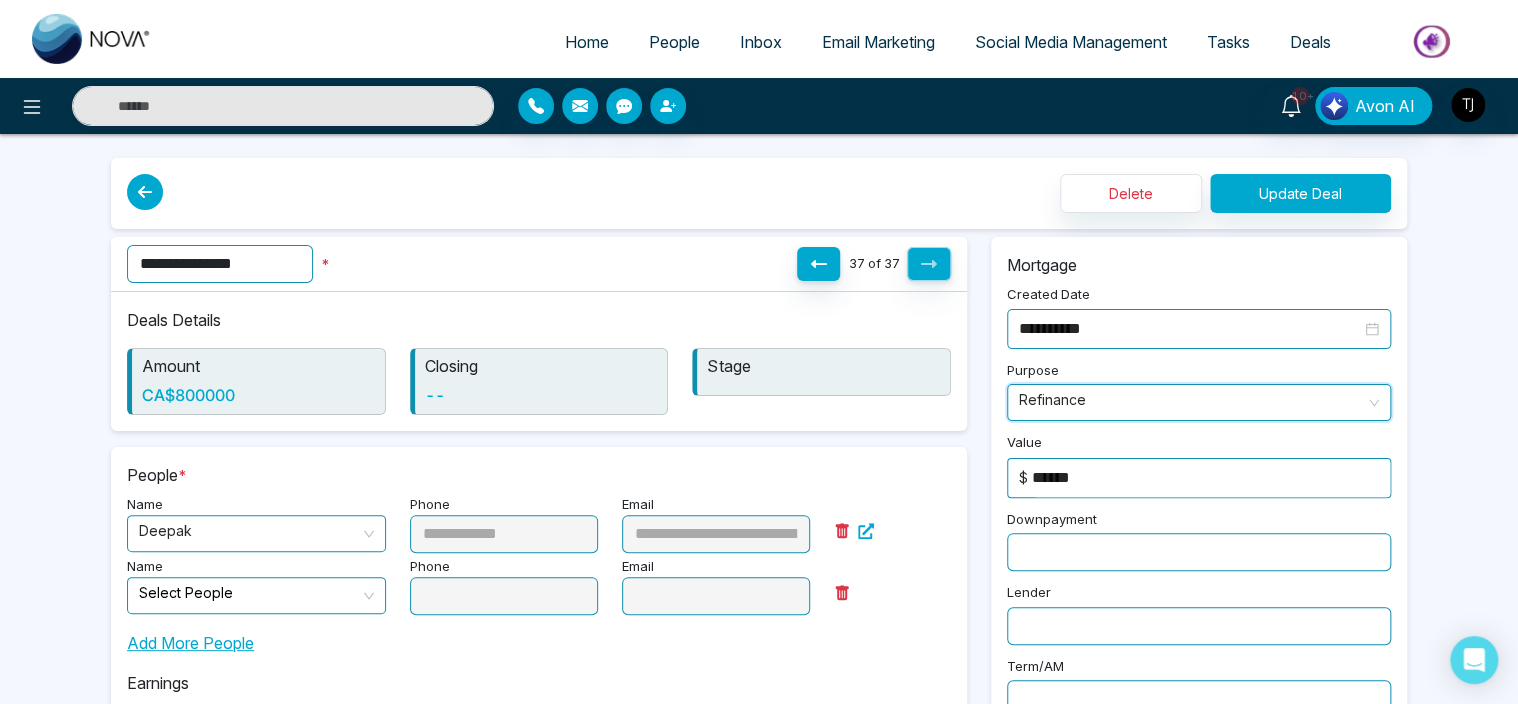click at bounding box center [1199, 552] 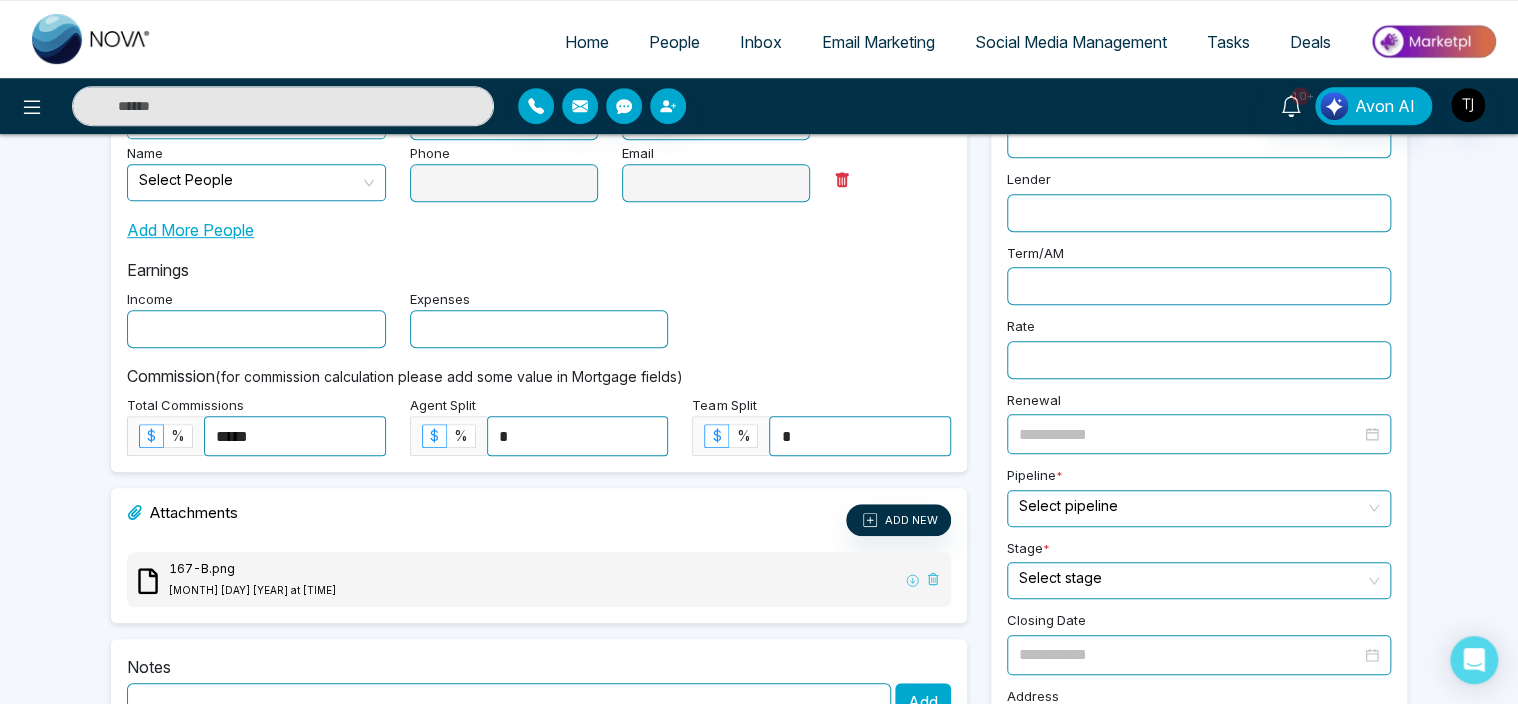 scroll, scrollTop: 405, scrollLeft: 0, axis: vertical 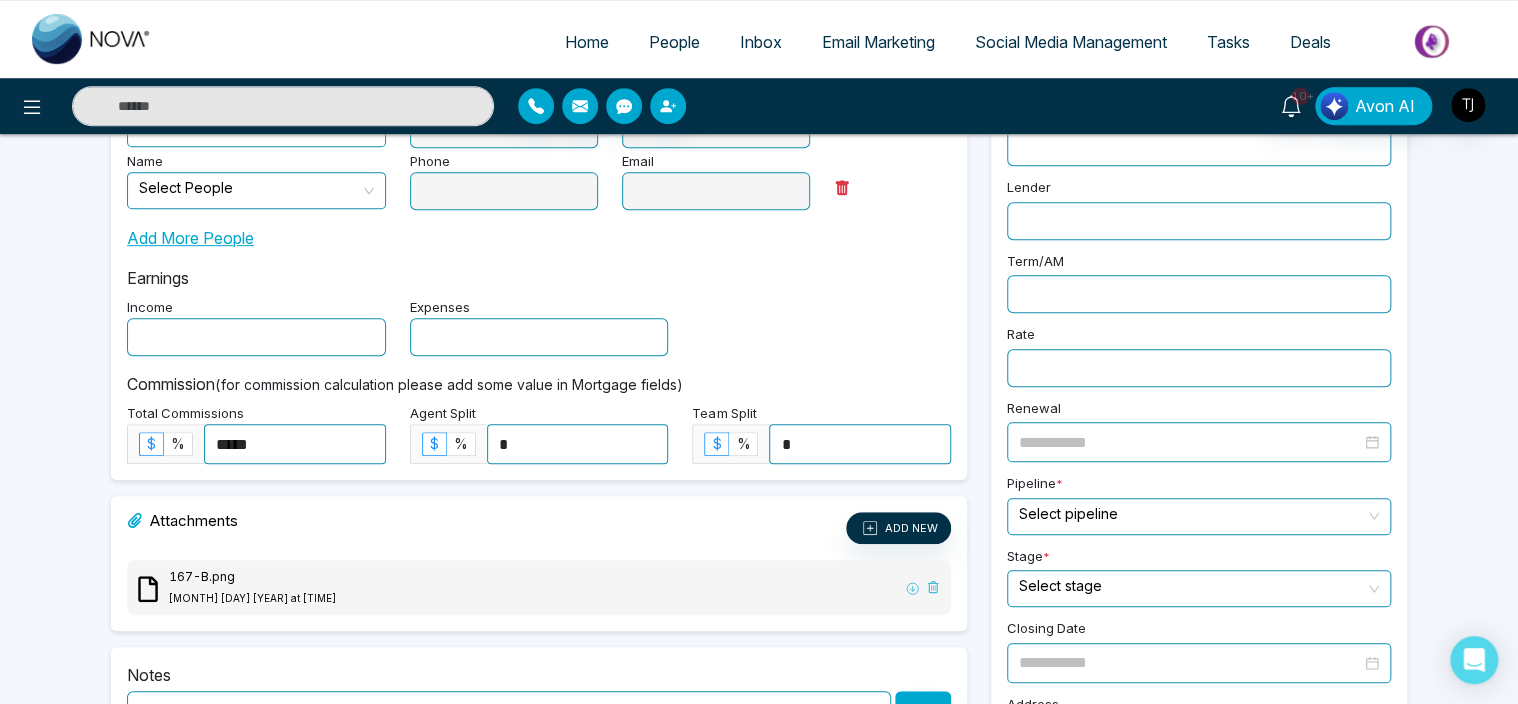 click at bounding box center [1192, 514] 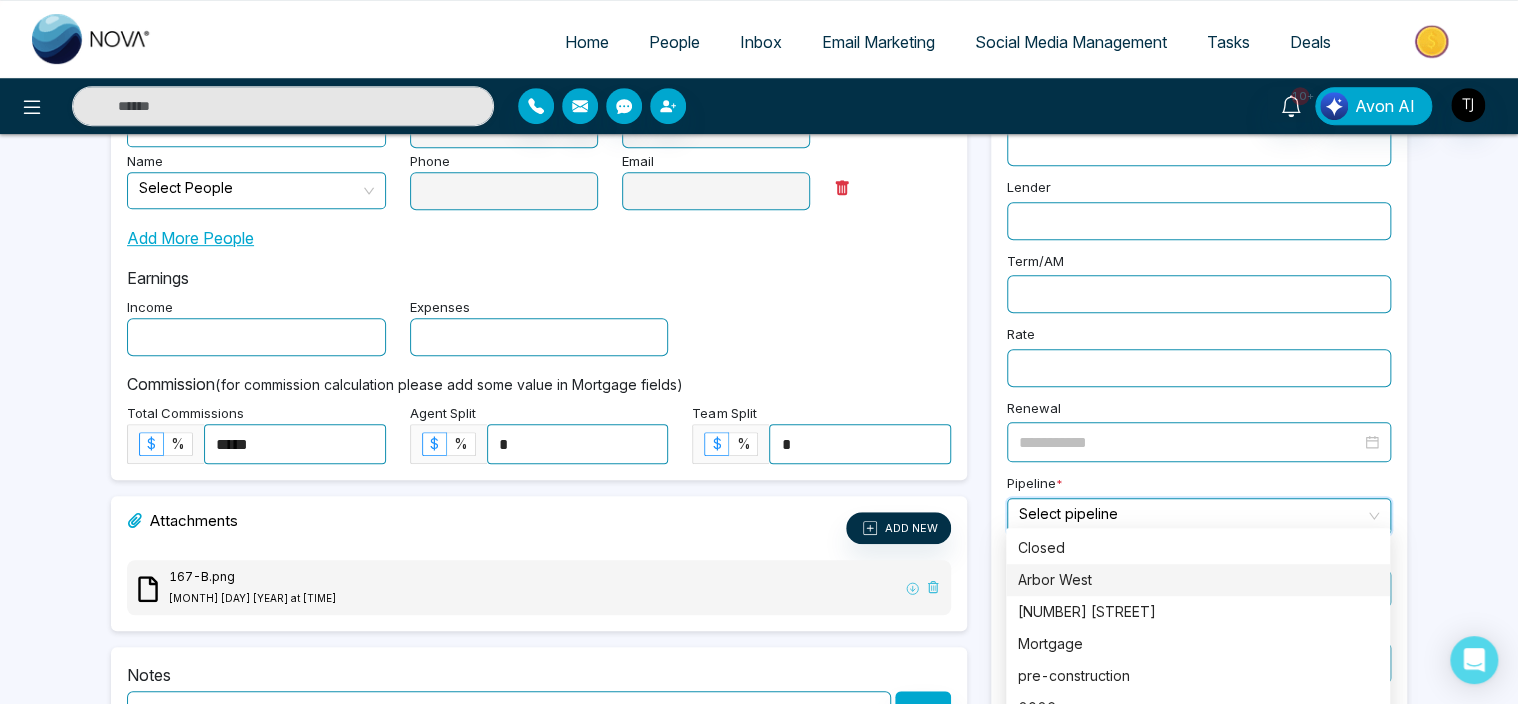 click on "Arbor West" at bounding box center [1198, 580] 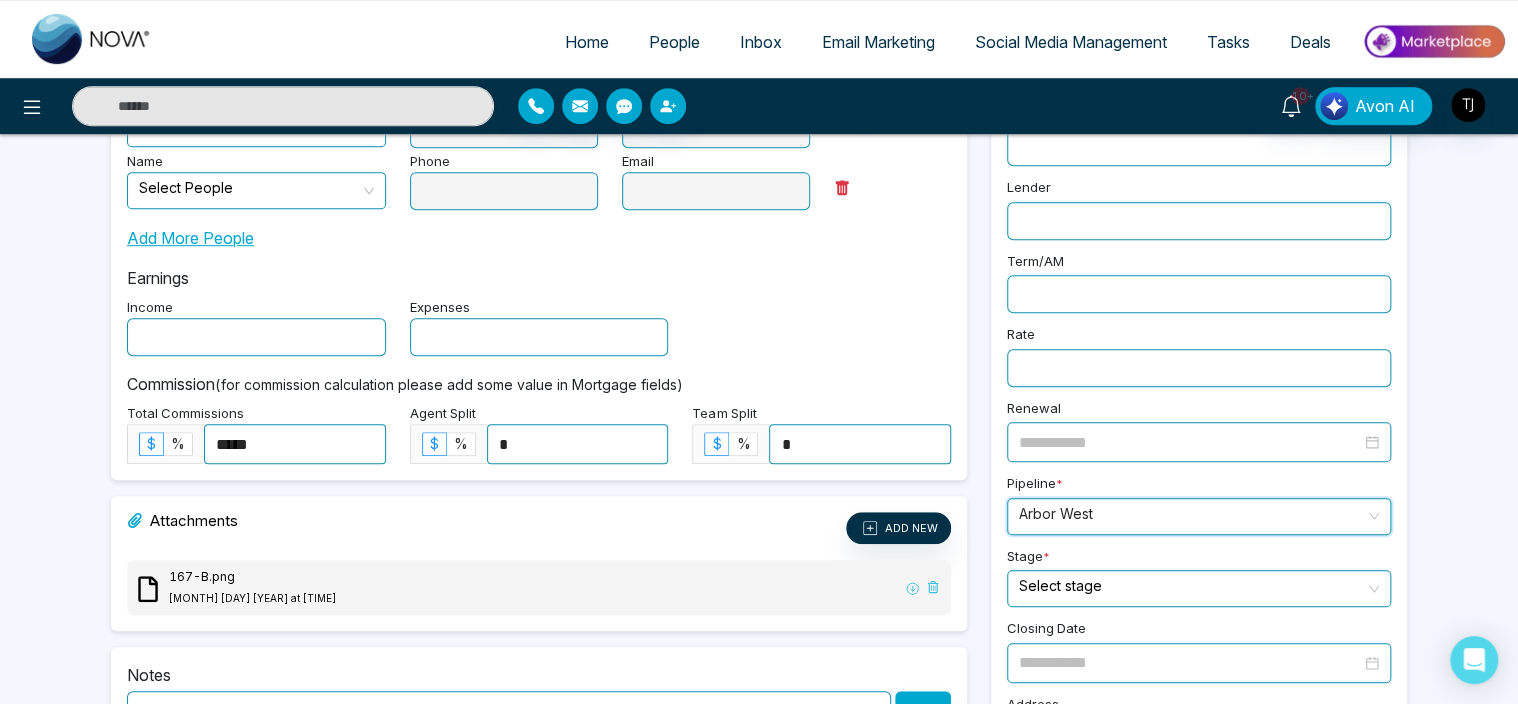 click at bounding box center (1192, 586) 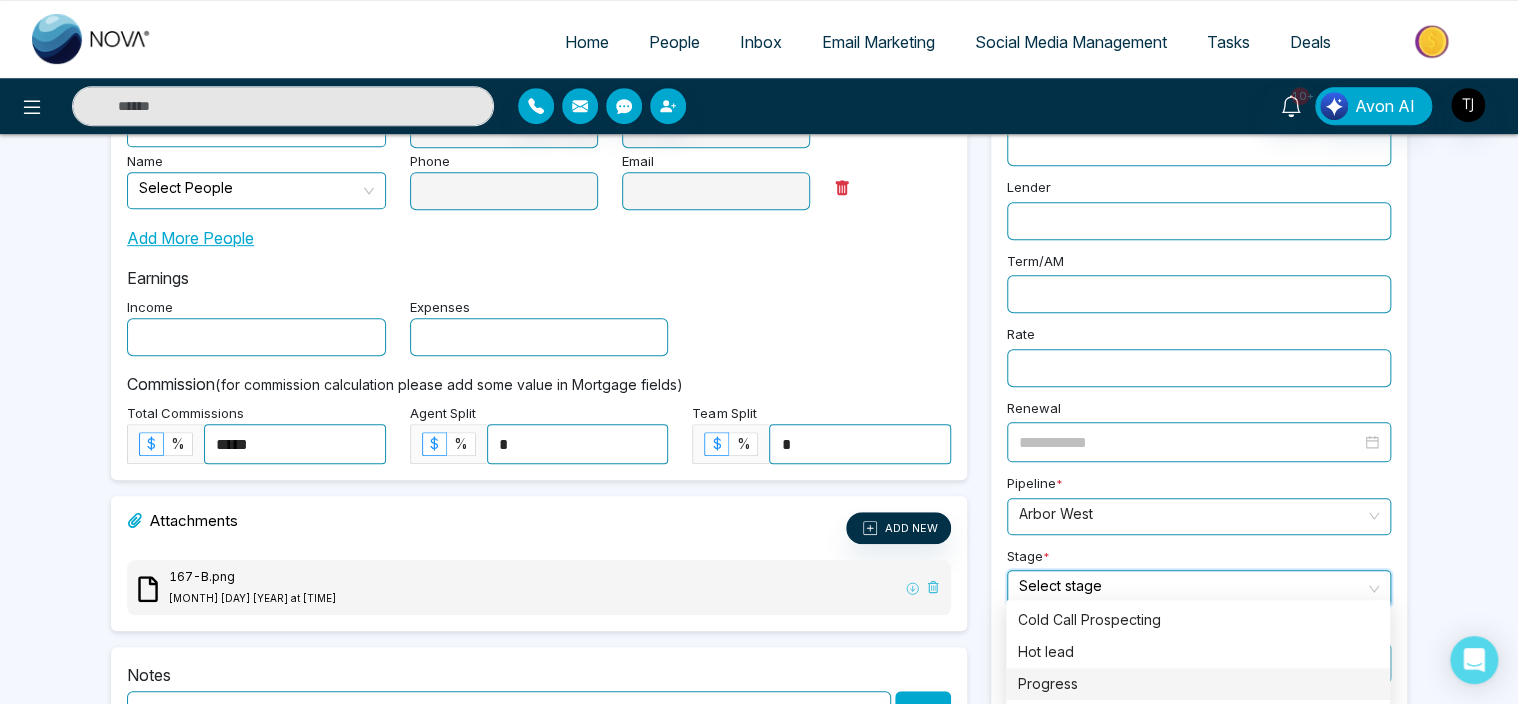 click on "Progress" at bounding box center (1198, 684) 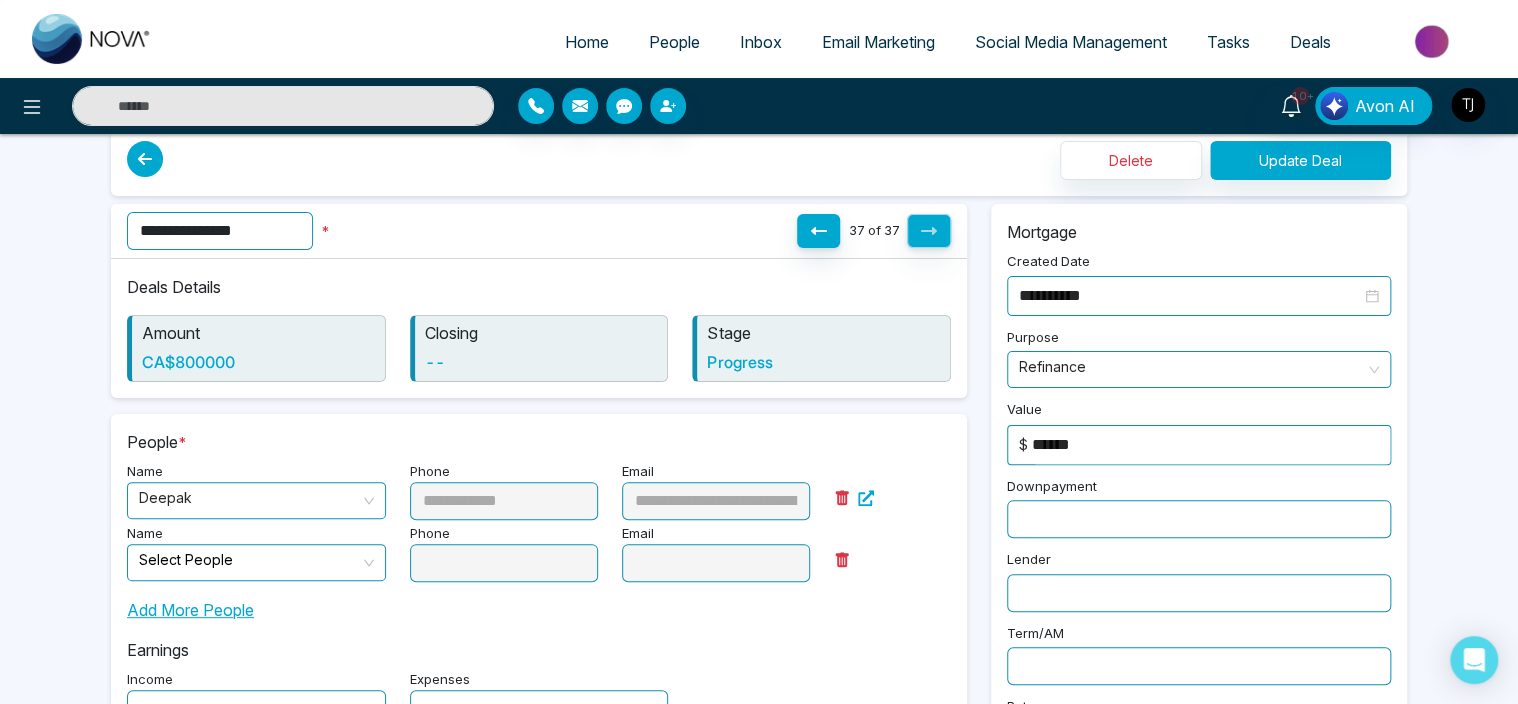 scroll, scrollTop: 0, scrollLeft: 0, axis: both 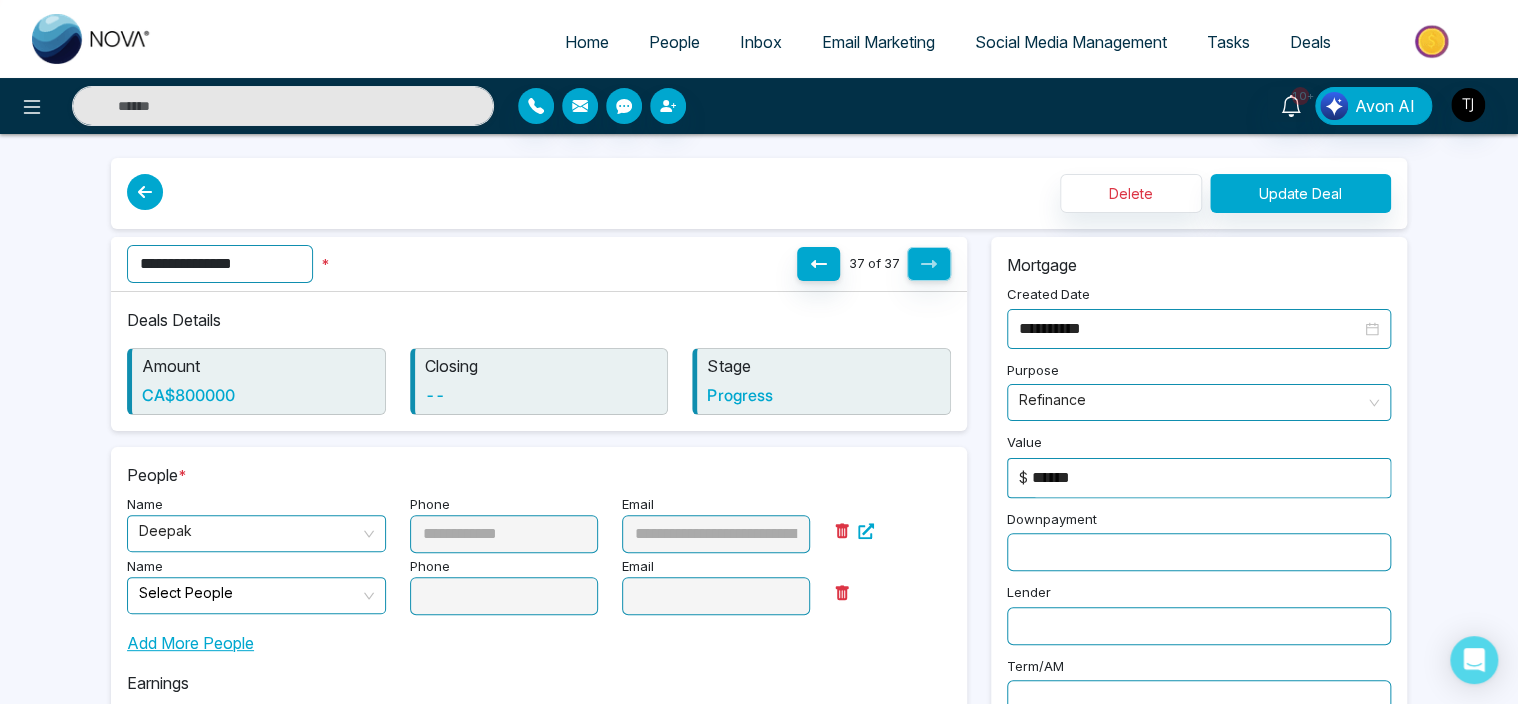 click at bounding box center (145, 192) 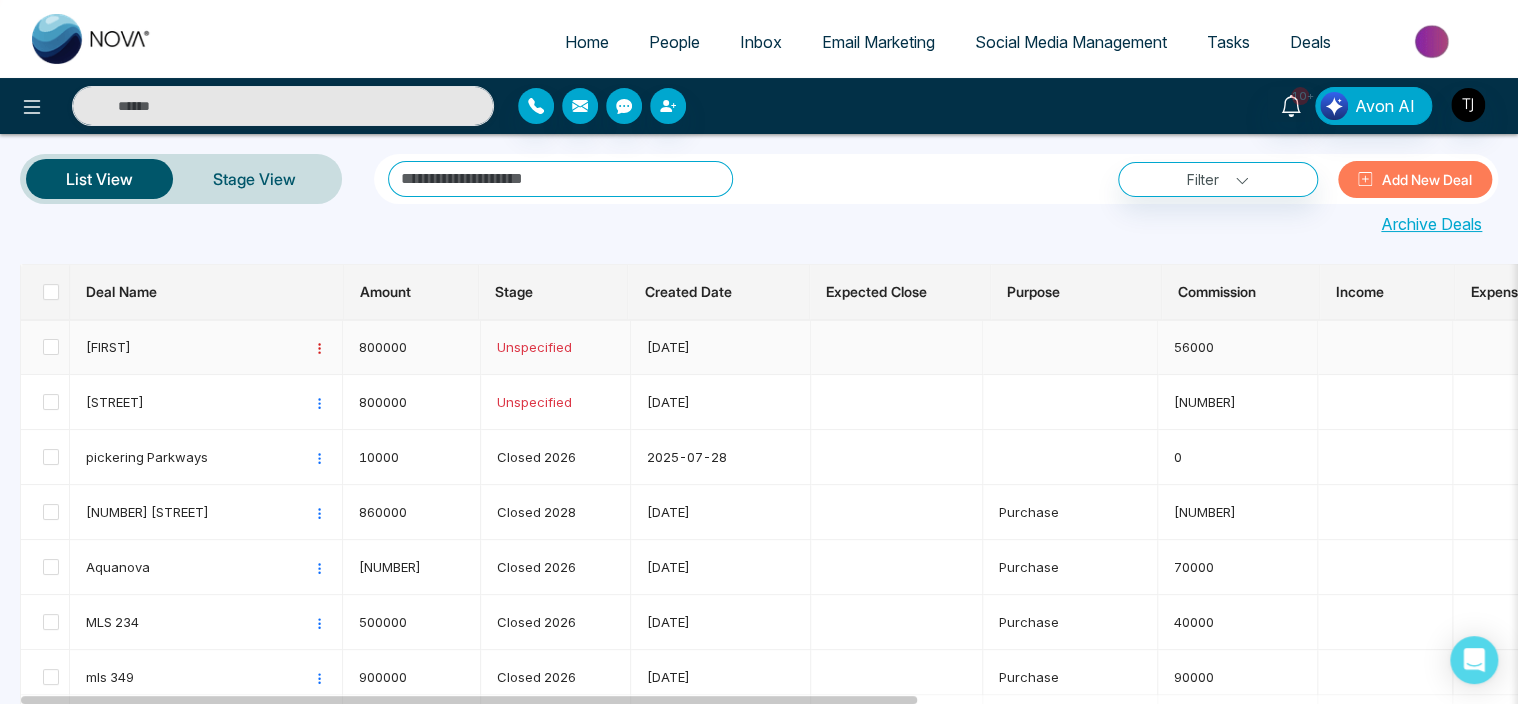 click 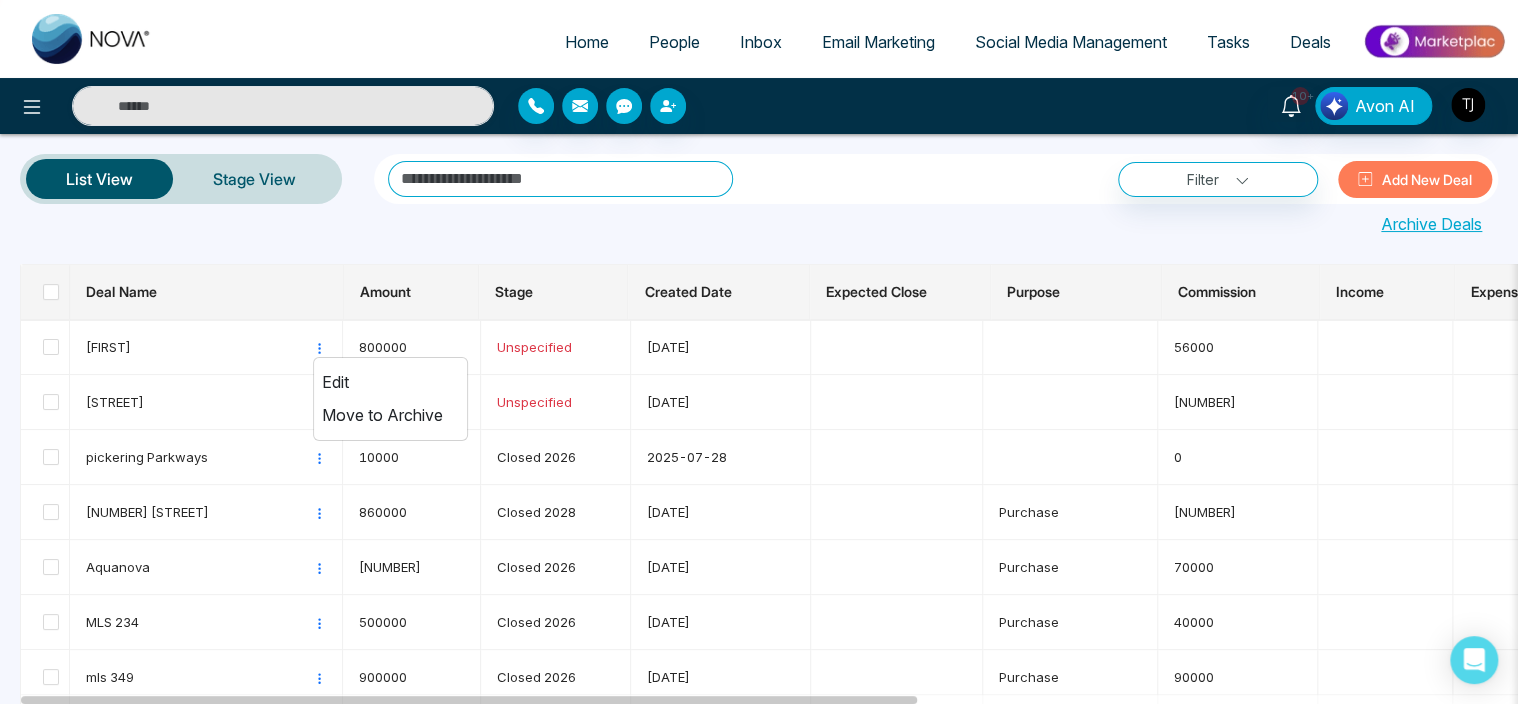 click at bounding box center (759, 240) 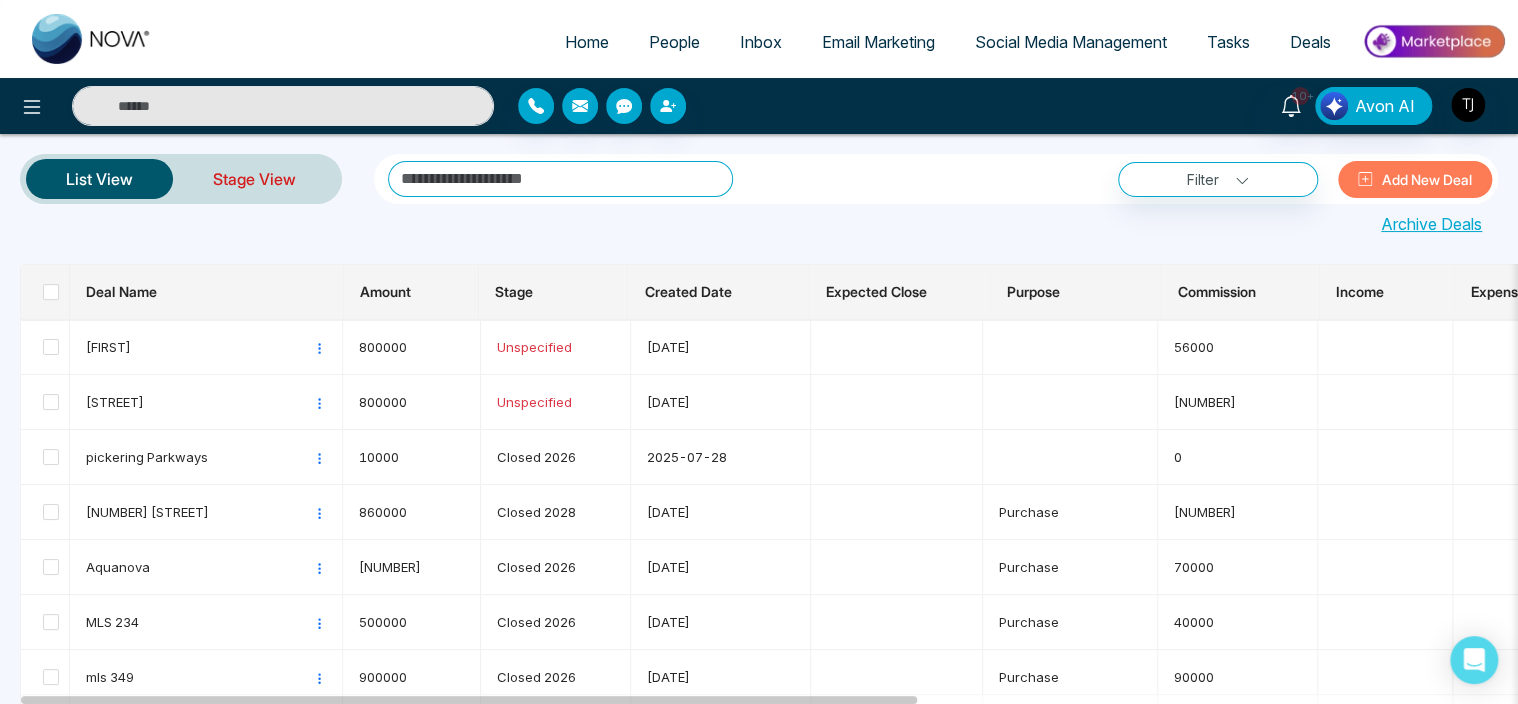 click on "Stage View" at bounding box center (254, 179) 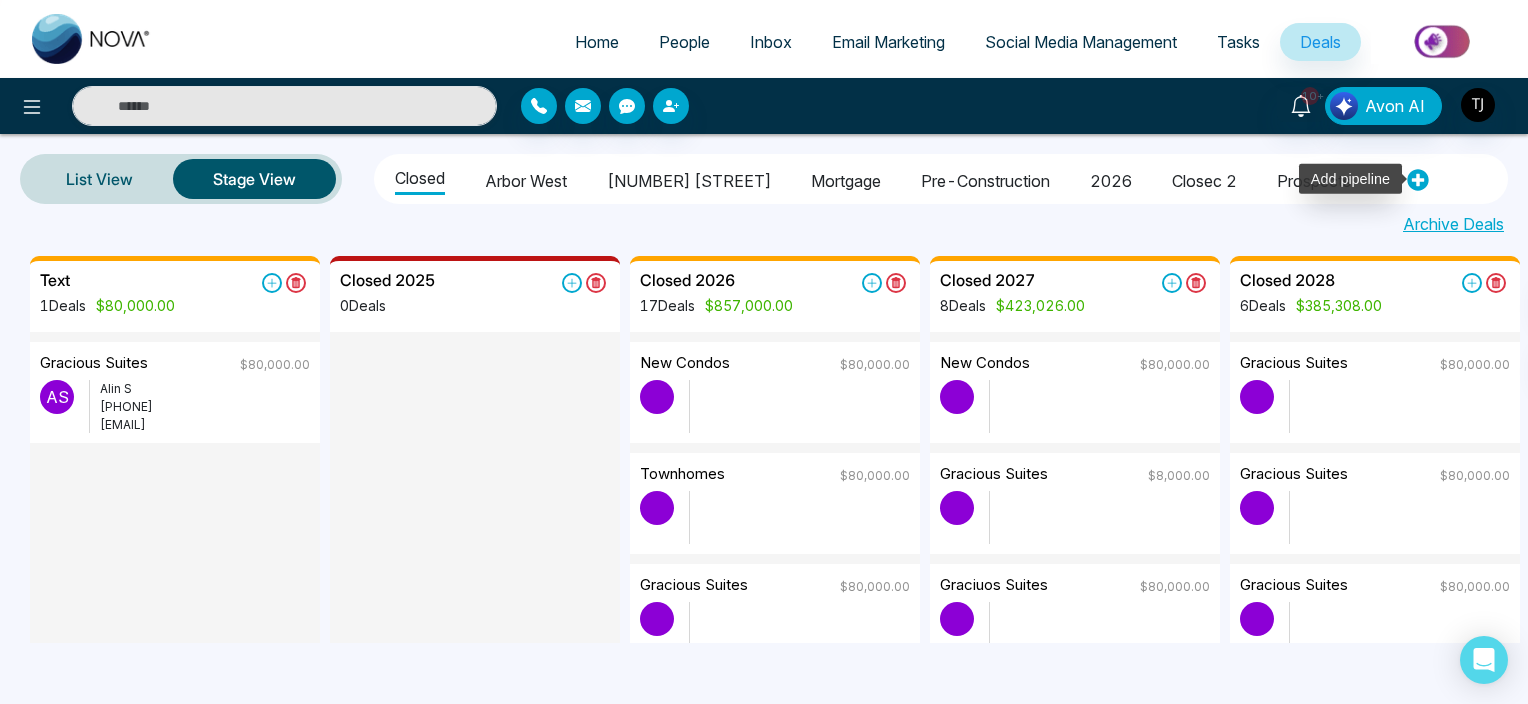 click 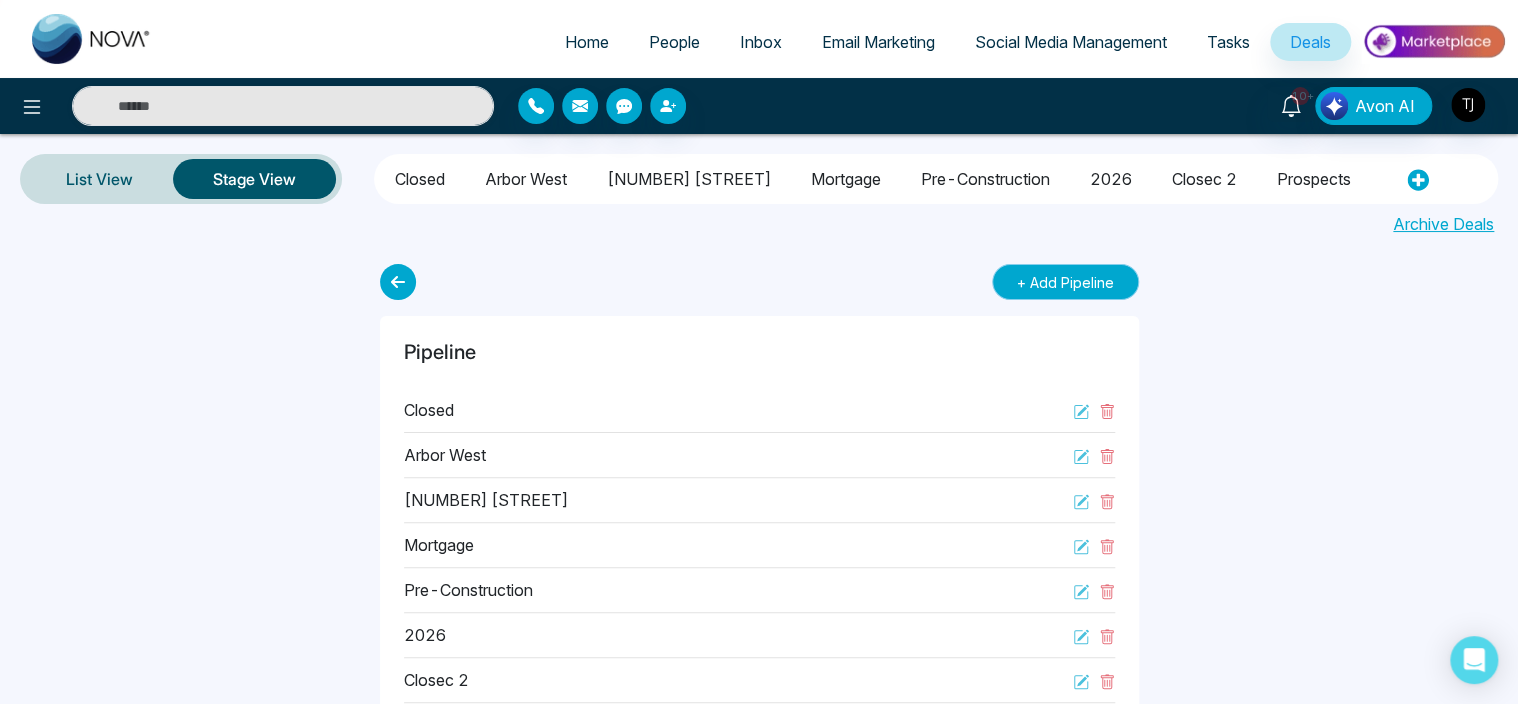 click on "+ Add Pipeline" at bounding box center [1065, 282] 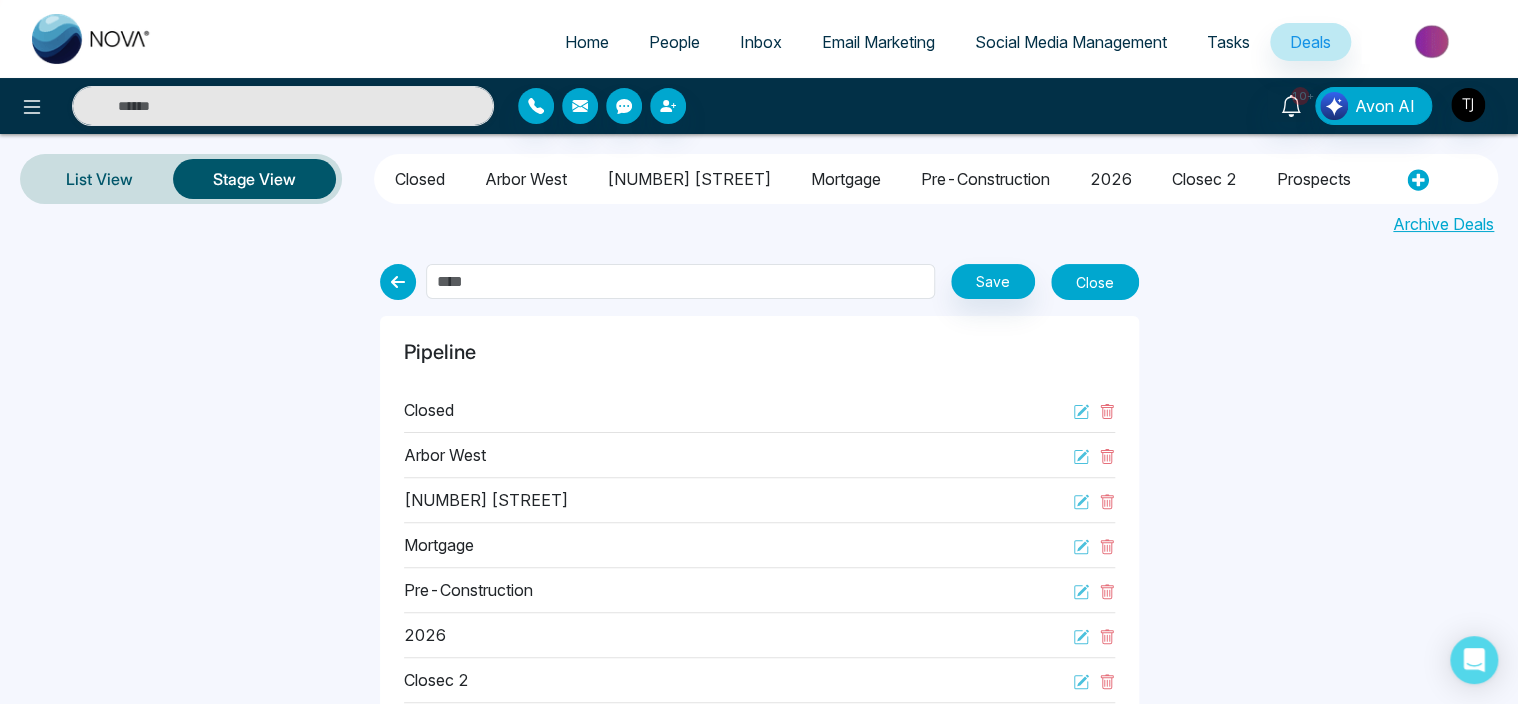 type 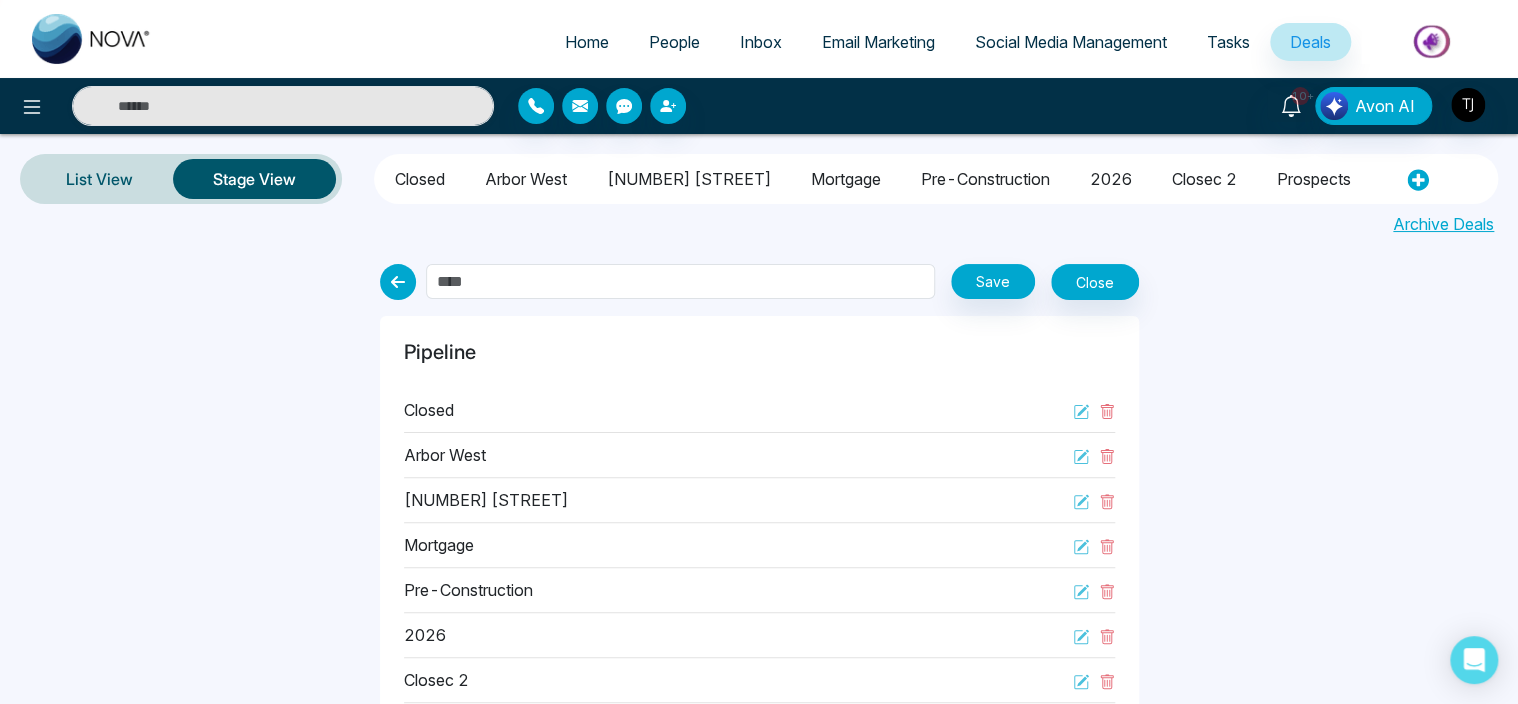 click on "closec 2" at bounding box center (759, 680) 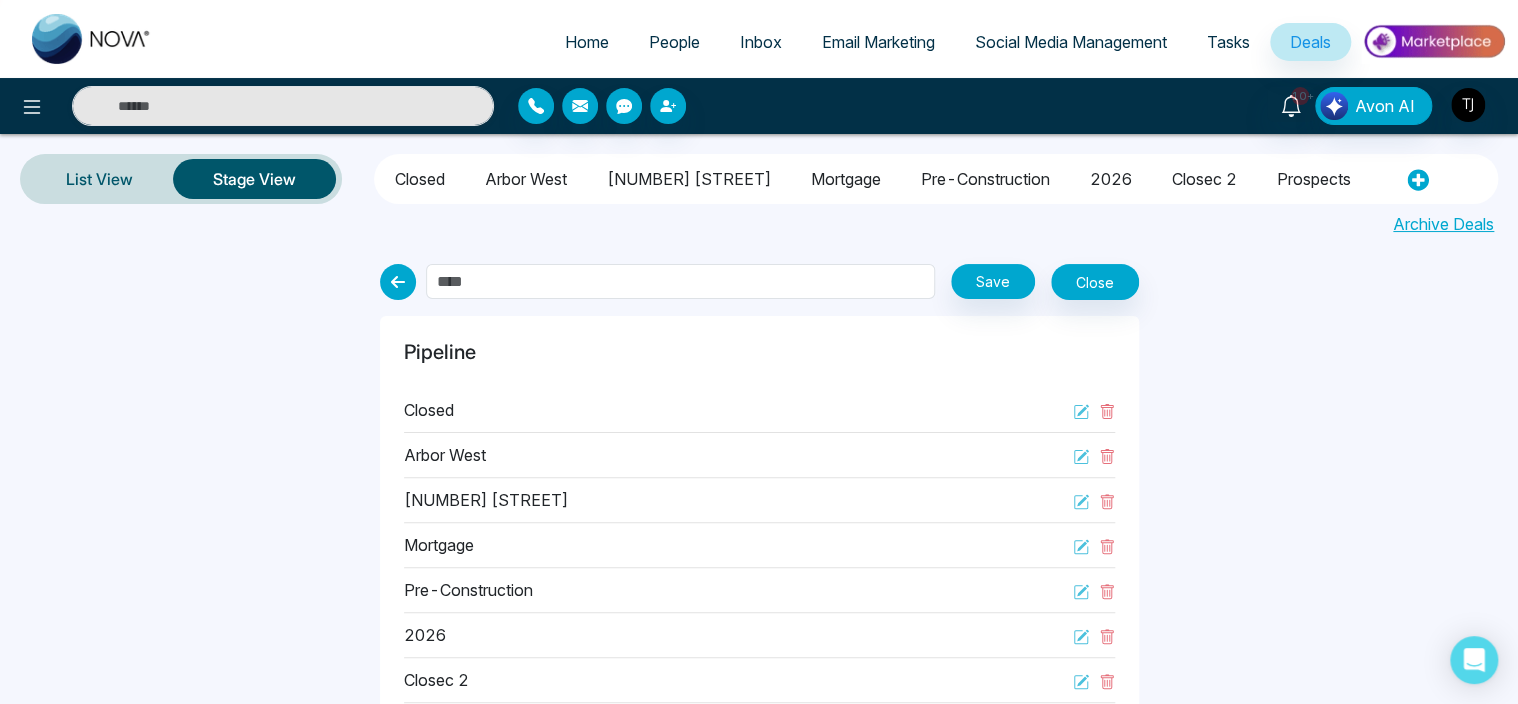 click on "Closed" at bounding box center (420, 176) 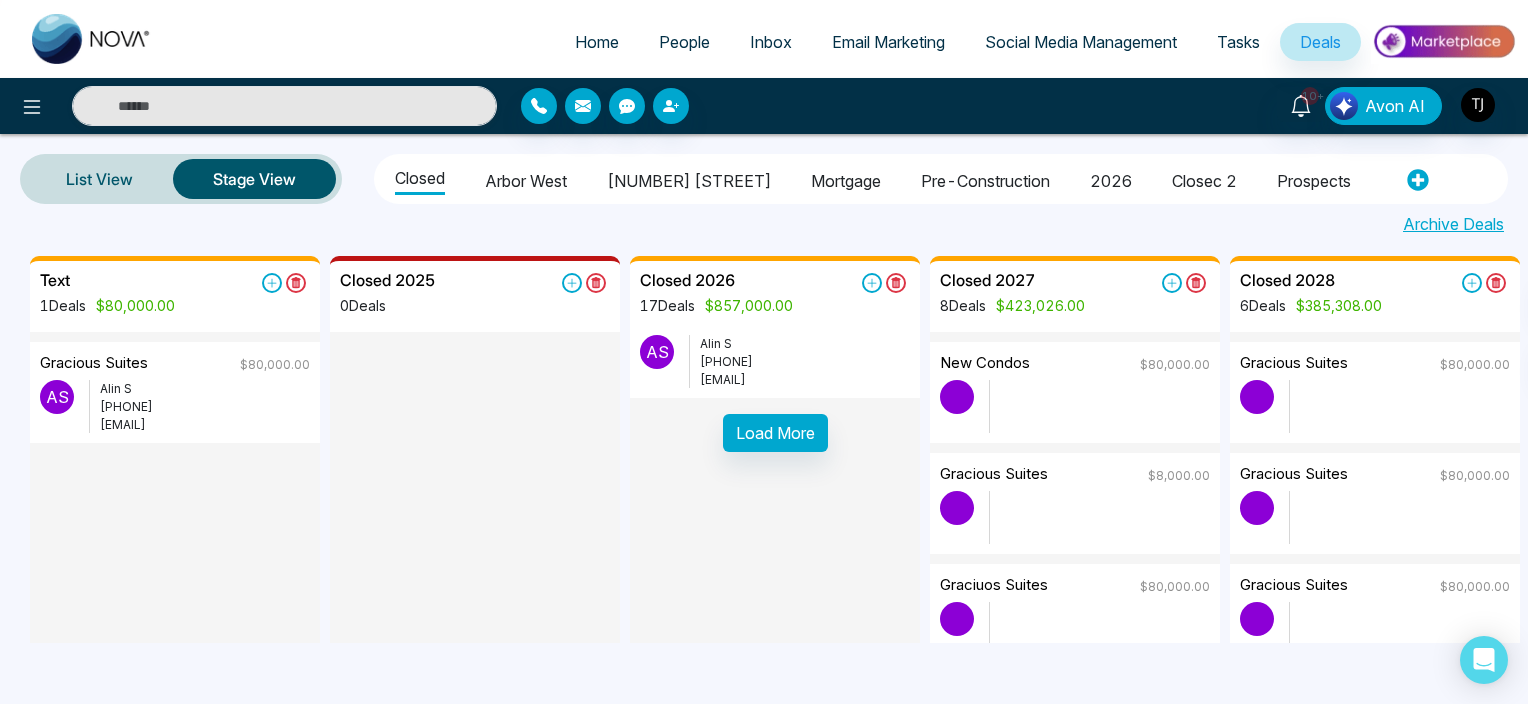 scroll, scrollTop: 1840, scrollLeft: 0, axis: vertical 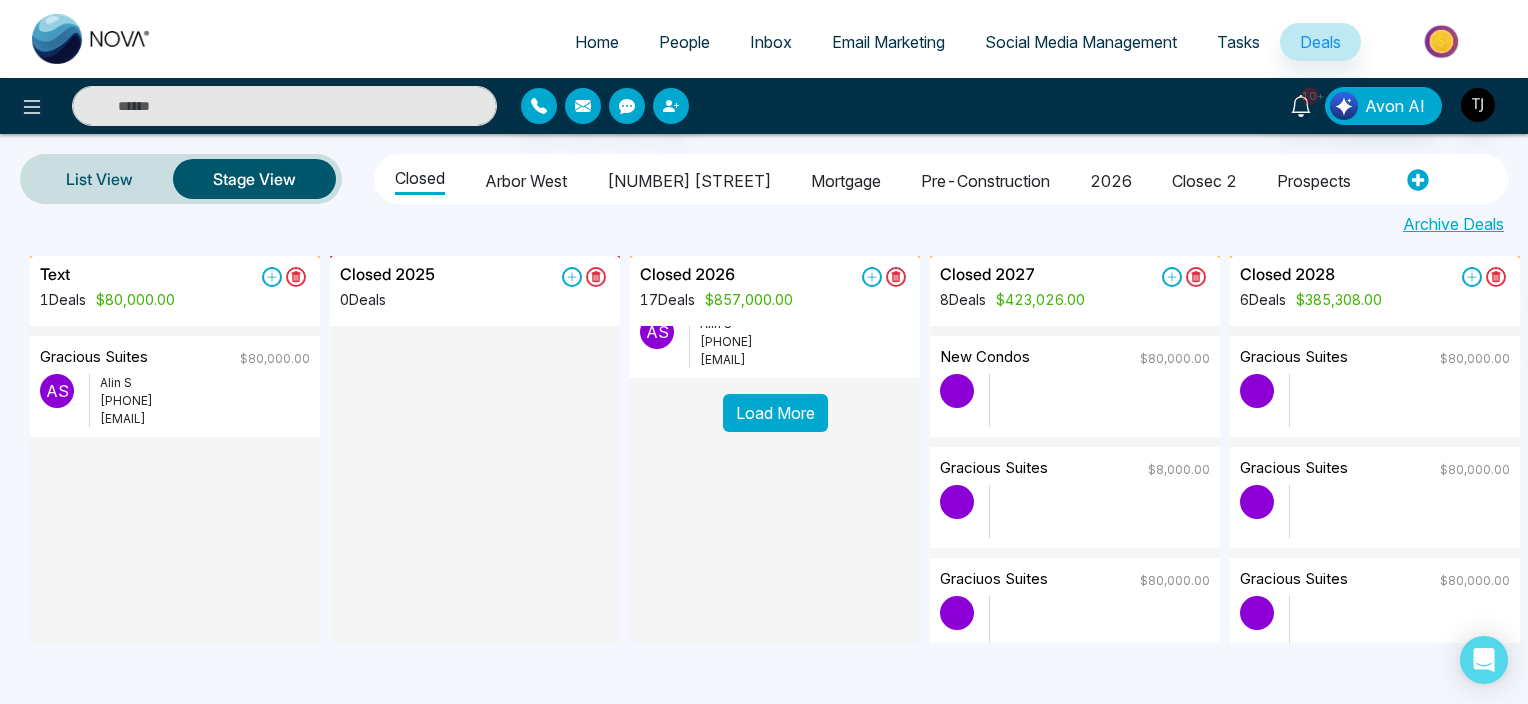 click on "Load More" at bounding box center (775, 413) 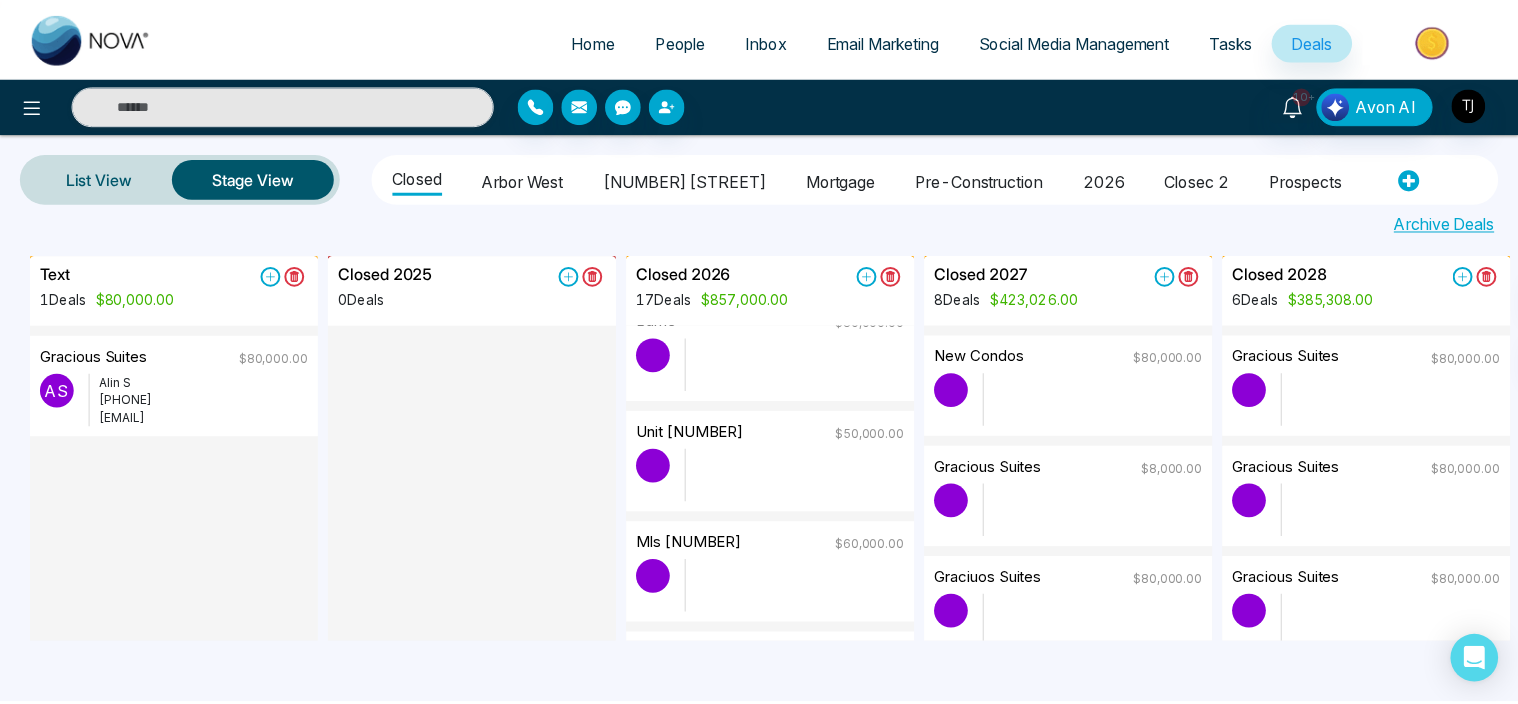scroll, scrollTop: 0, scrollLeft: 0, axis: both 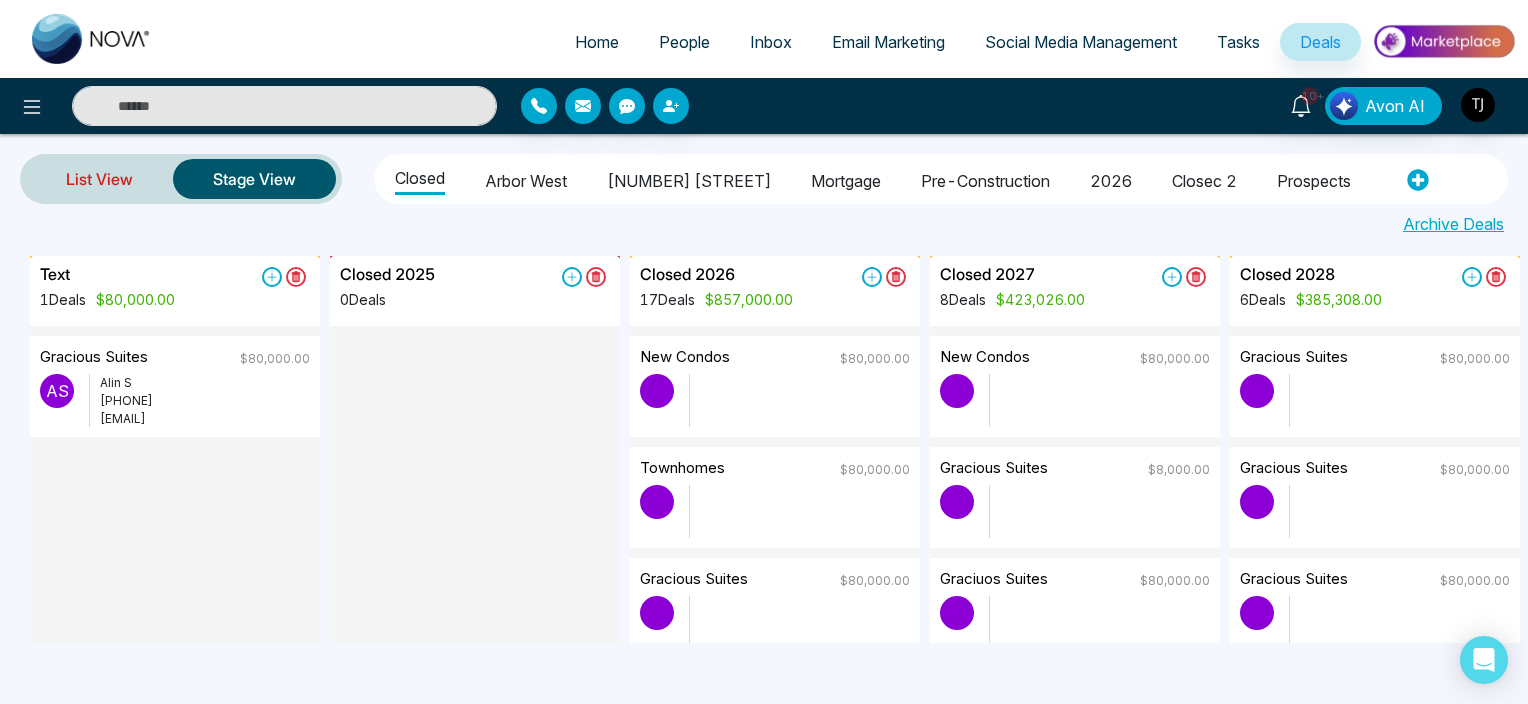 click on "List View" at bounding box center [99, 179] 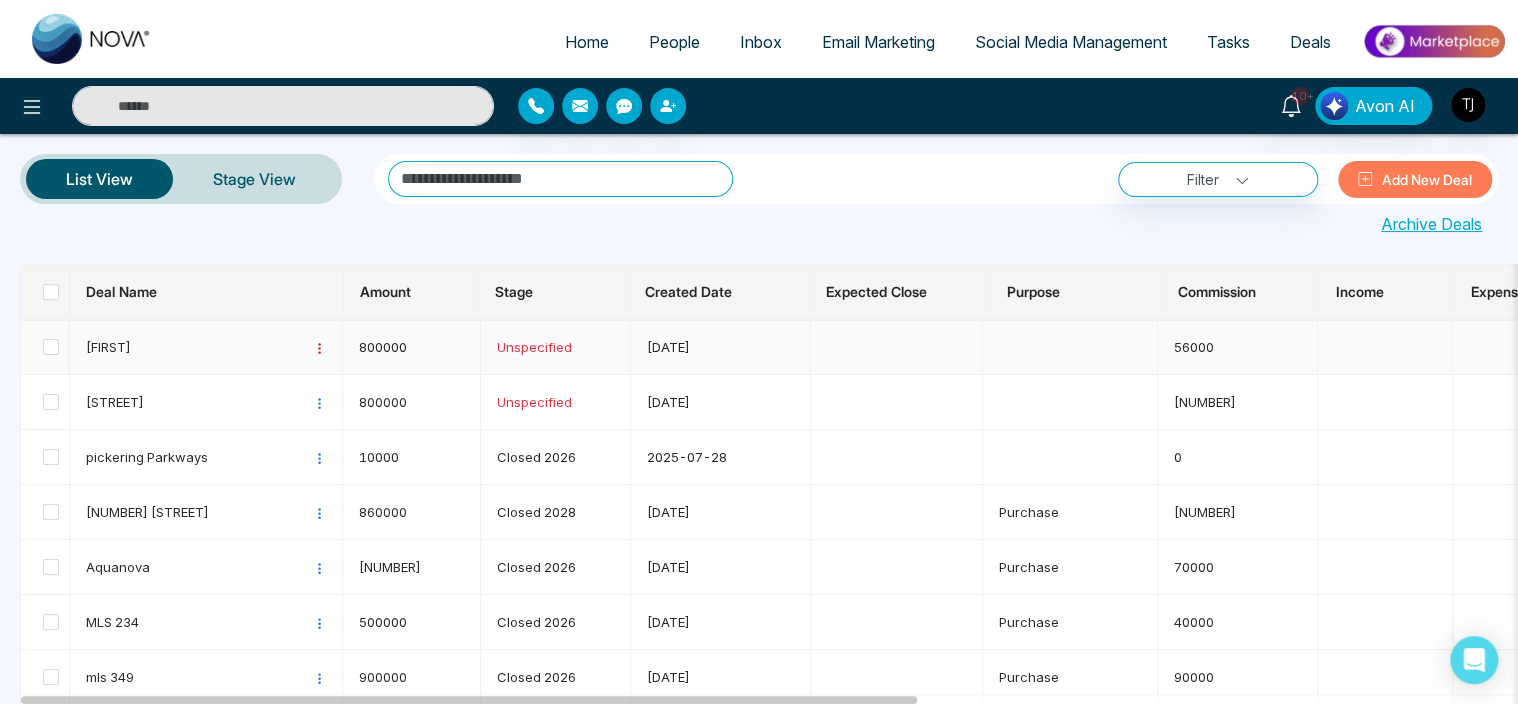 click 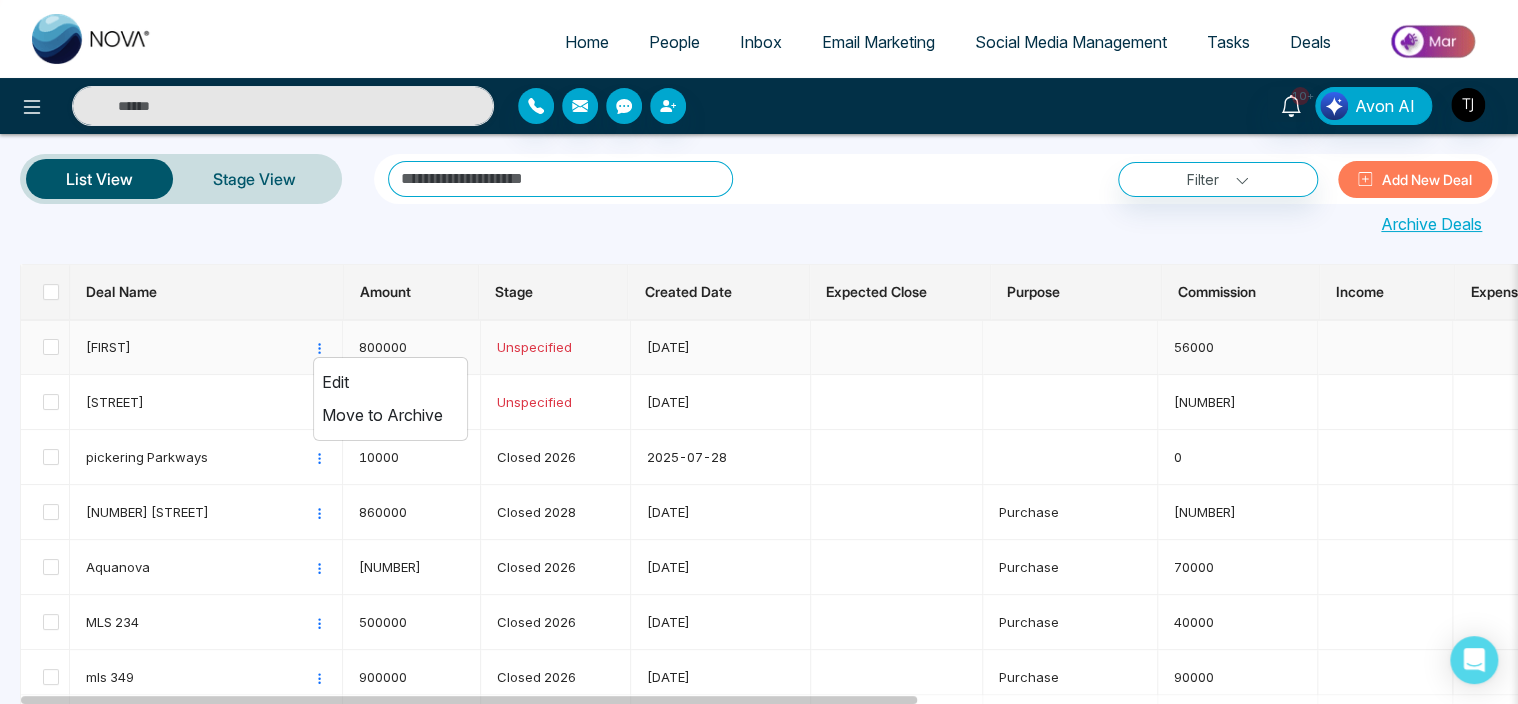 click on "Edit" at bounding box center [390, 382] 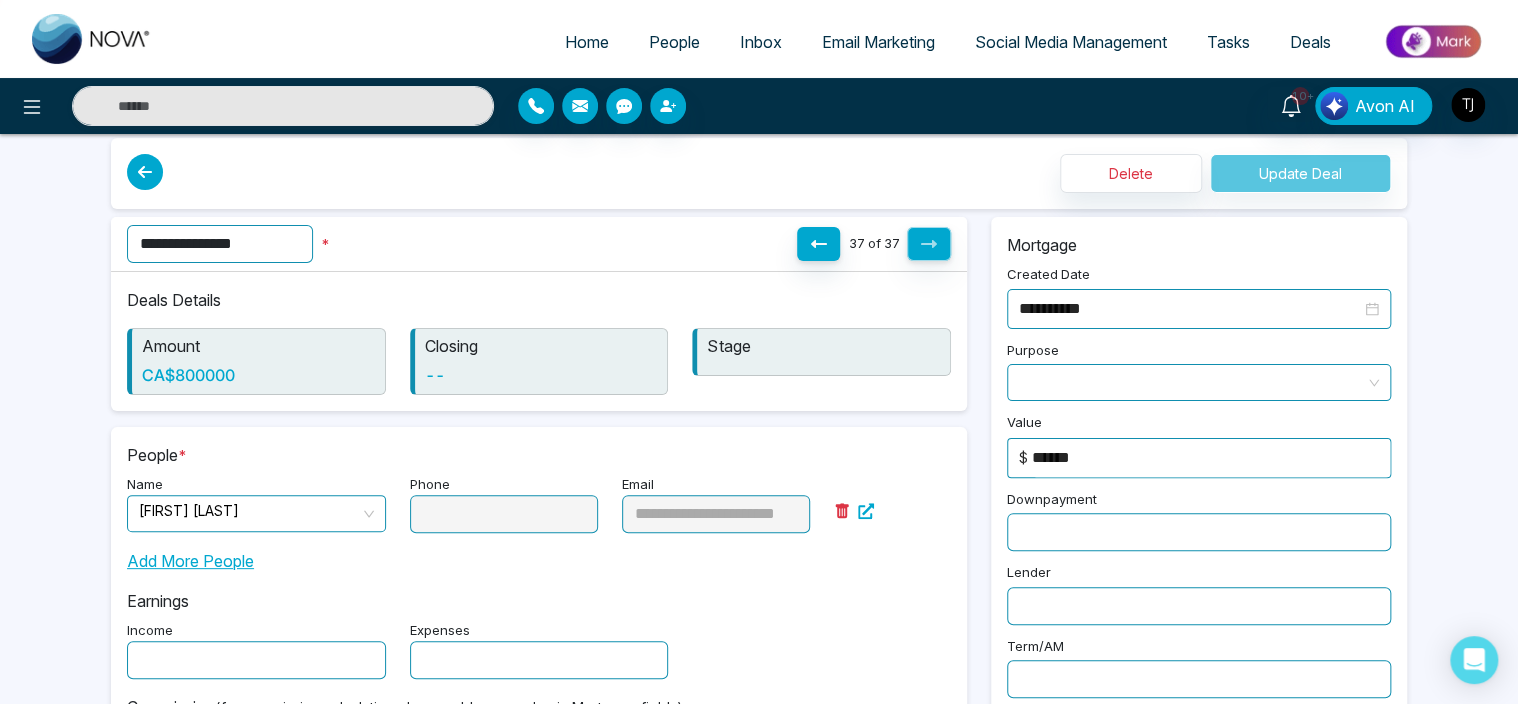 scroll, scrollTop: 23, scrollLeft: 0, axis: vertical 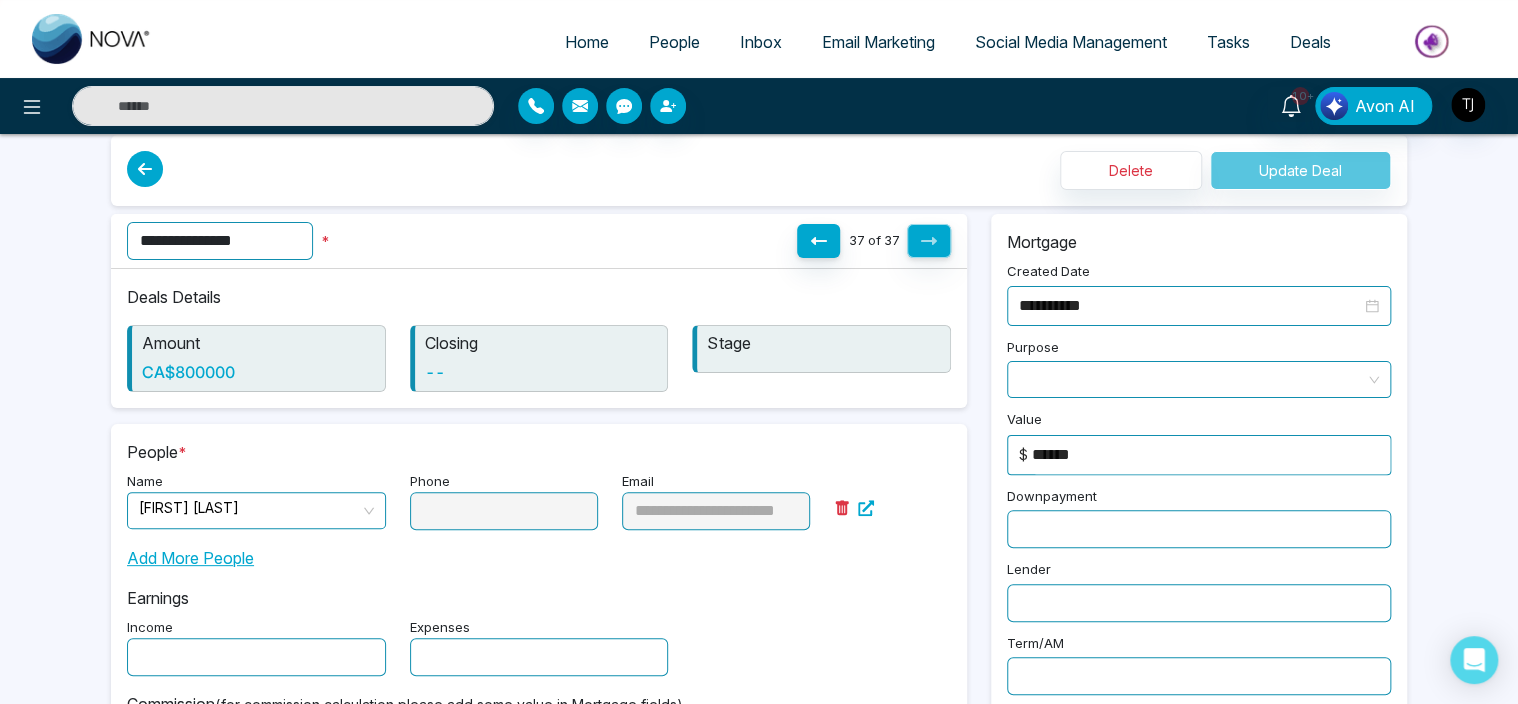 click at bounding box center [1192, 377] 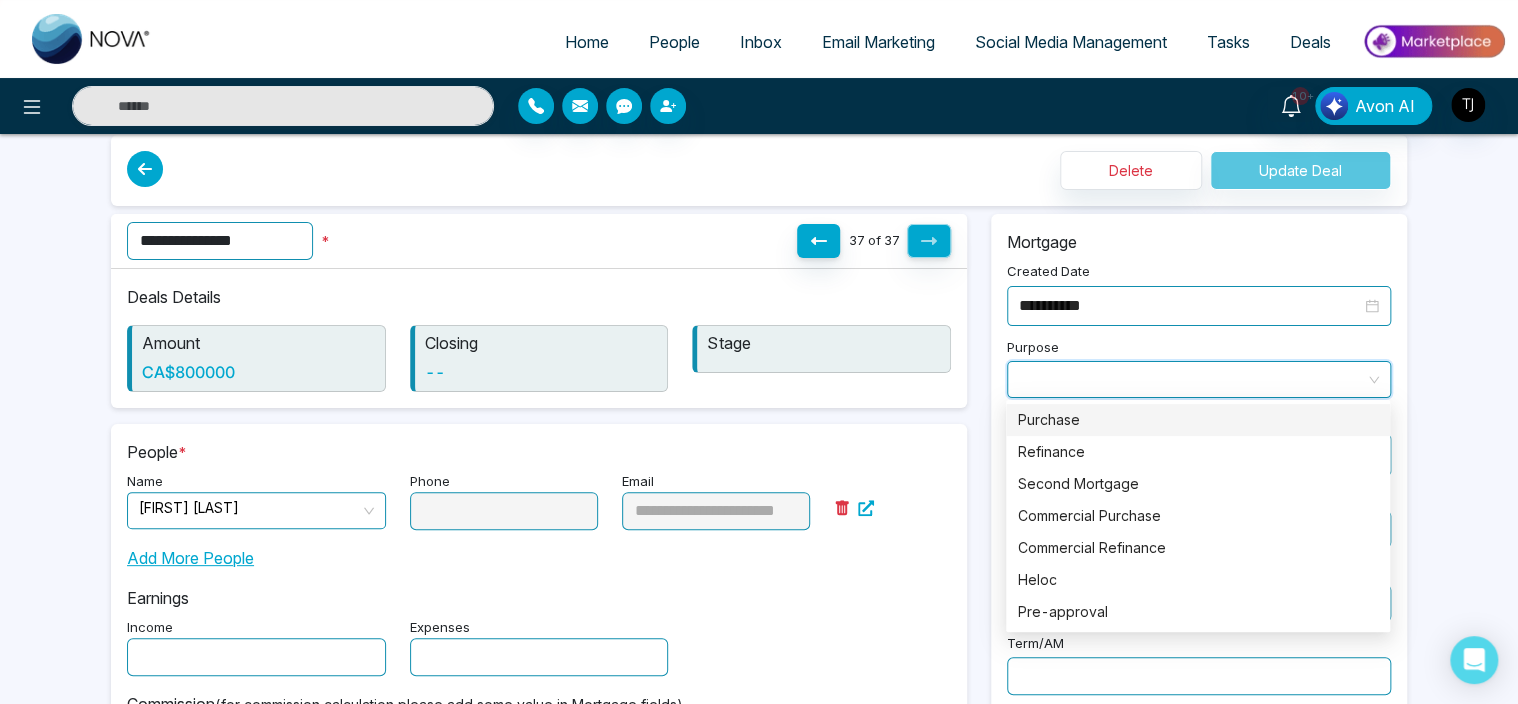 click on "**********" at bounding box center (1199, 710) 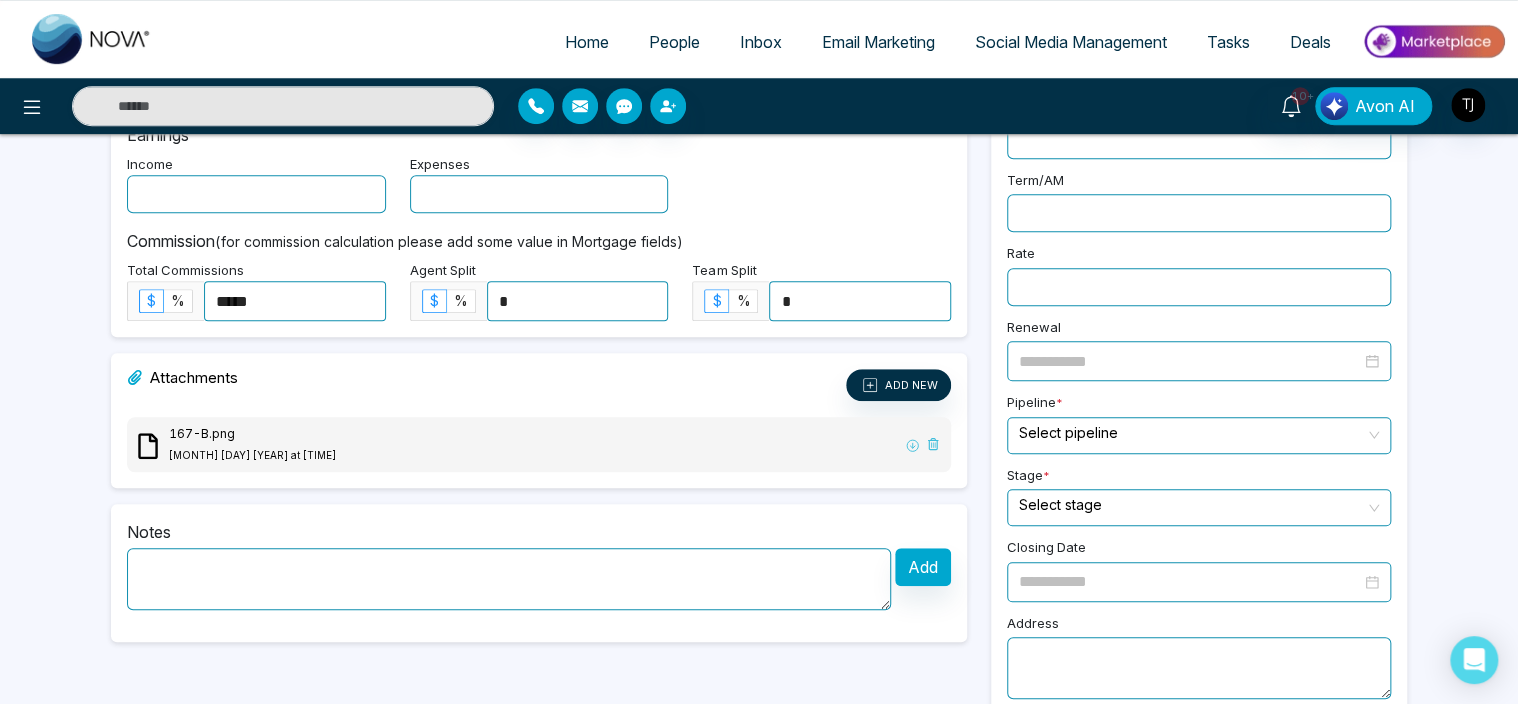 scroll, scrollTop: 487, scrollLeft: 0, axis: vertical 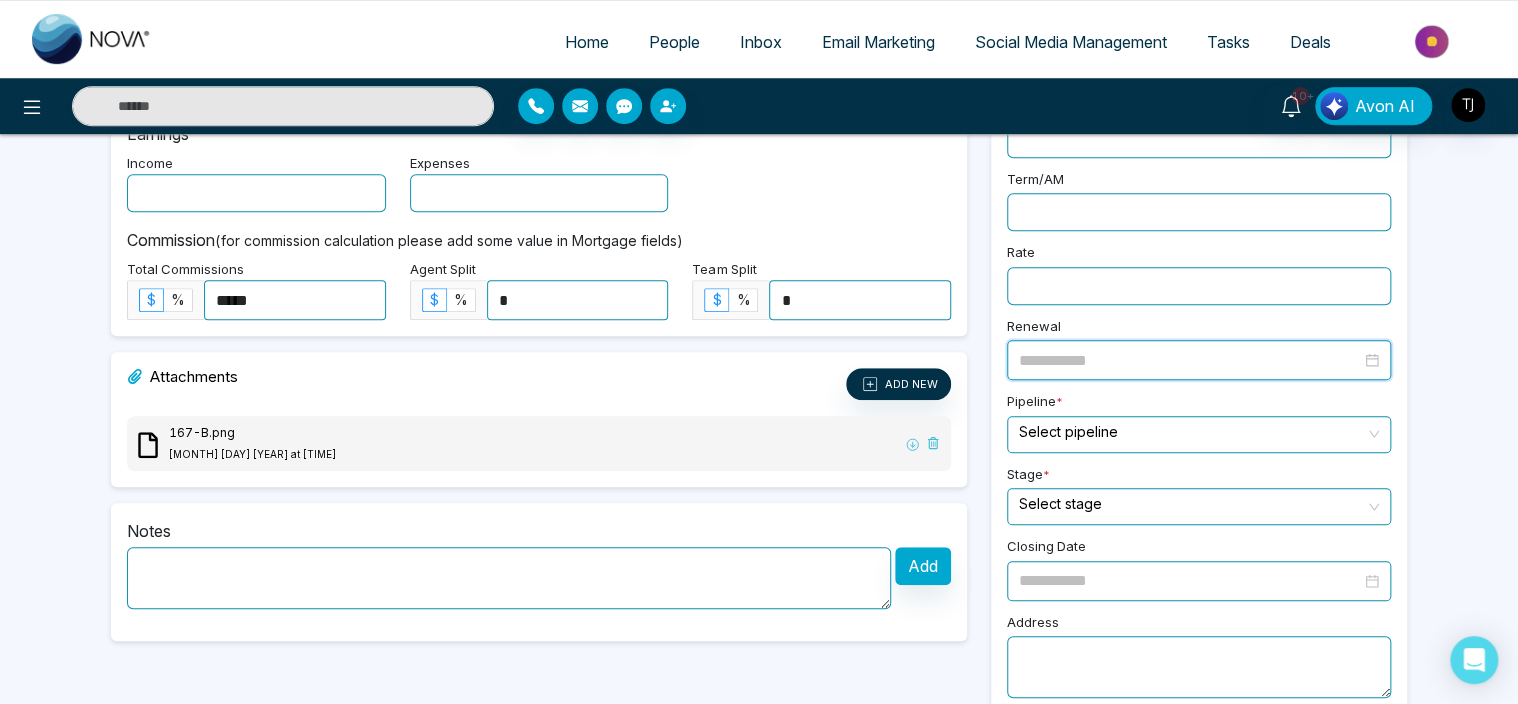 click at bounding box center [1190, 360] 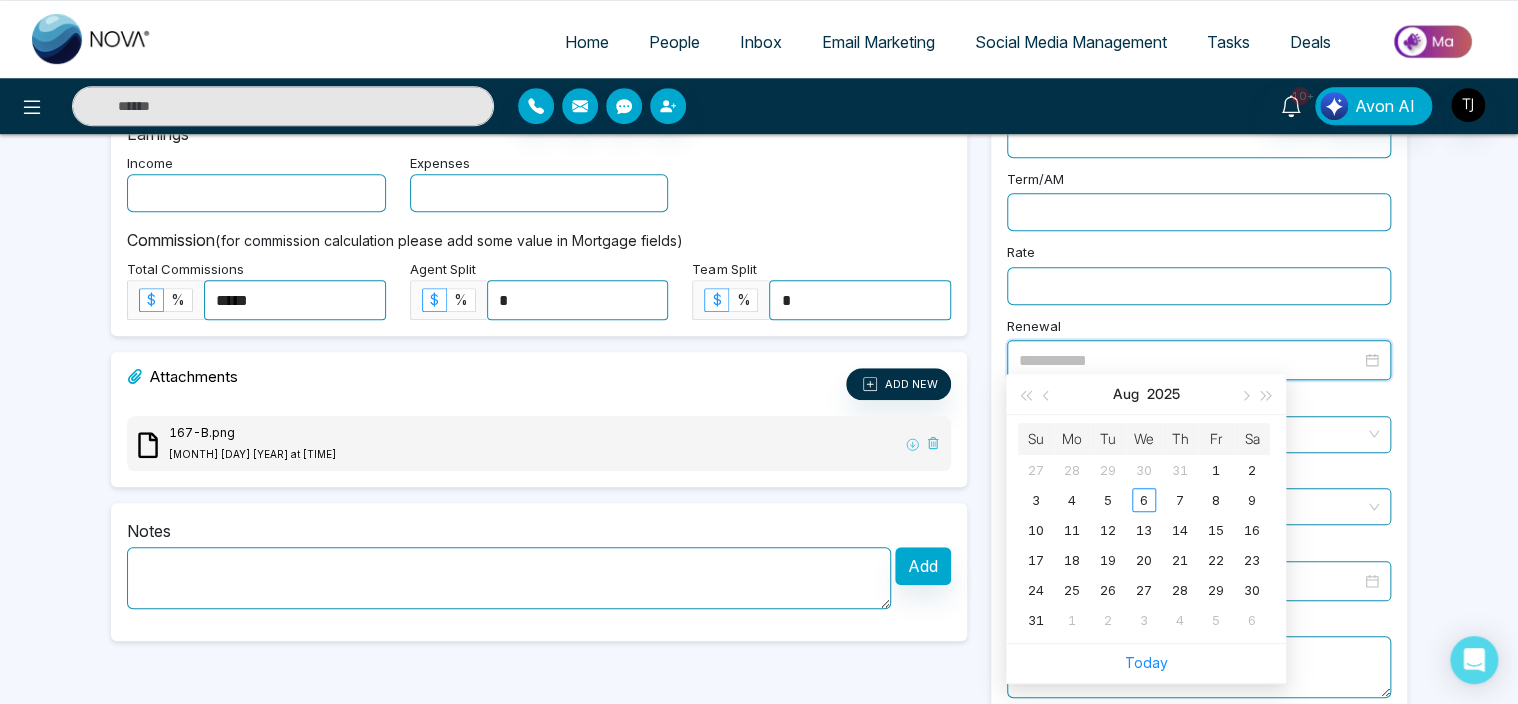 click on "Renewal" at bounding box center (1199, 347) 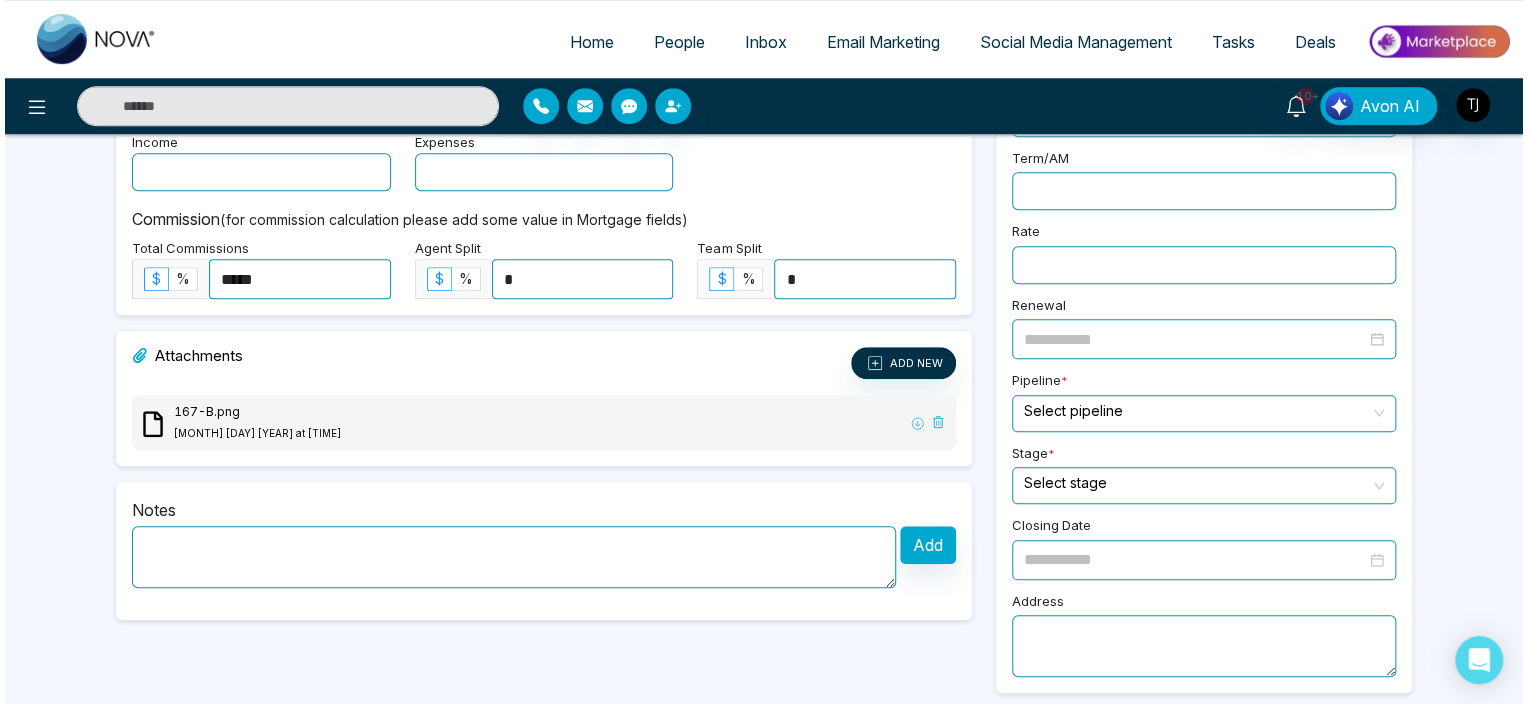 scroll, scrollTop: 0, scrollLeft: 0, axis: both 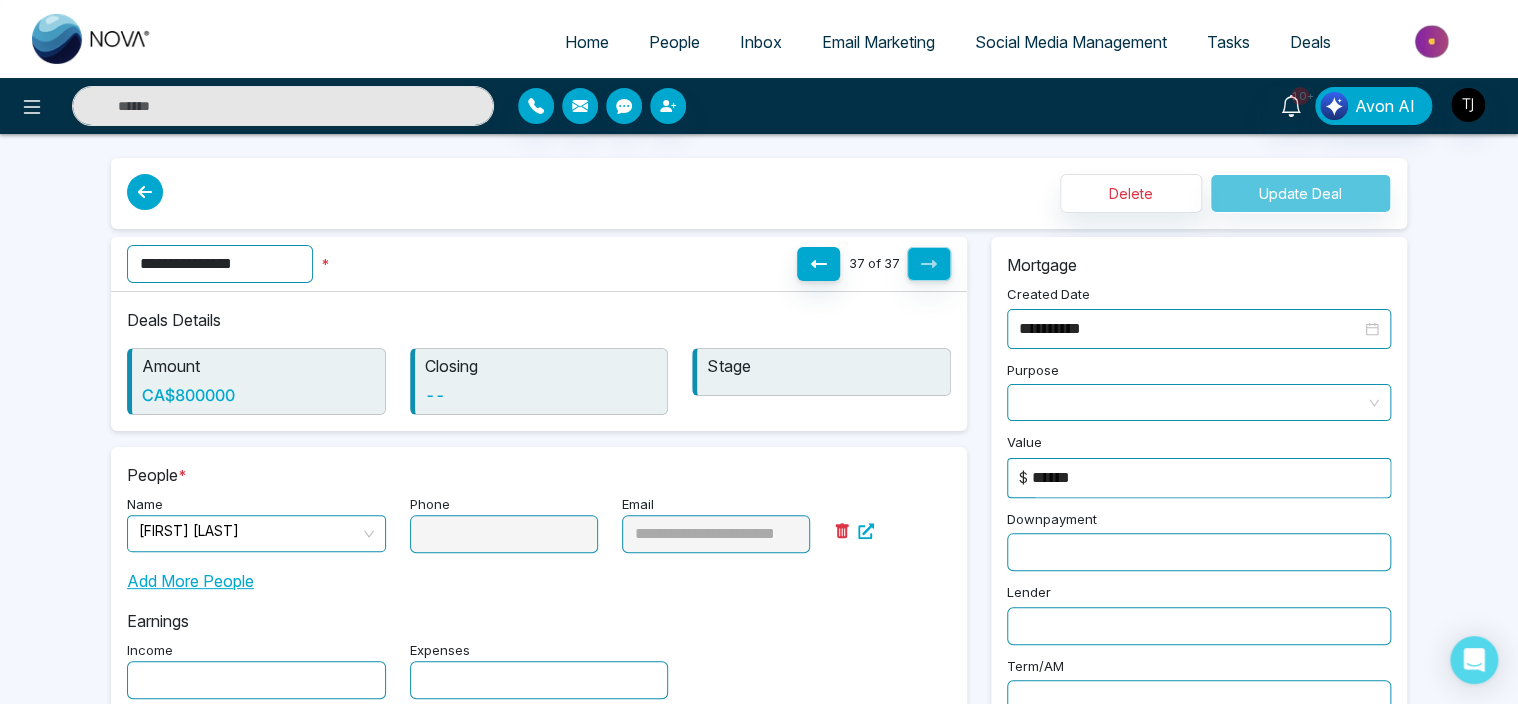 click at bounding box center [145, 192] 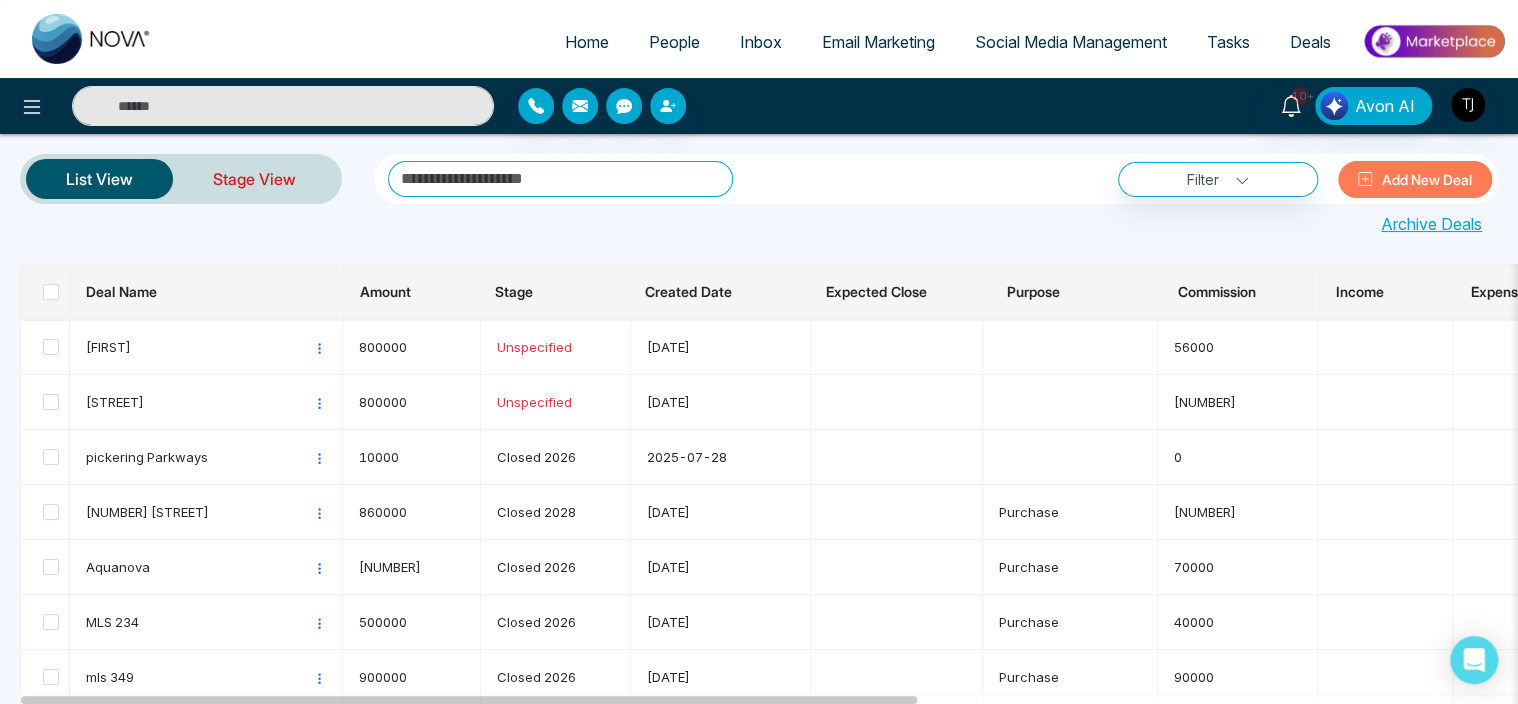 click on "Stage View" at bounding box center (254, 179) 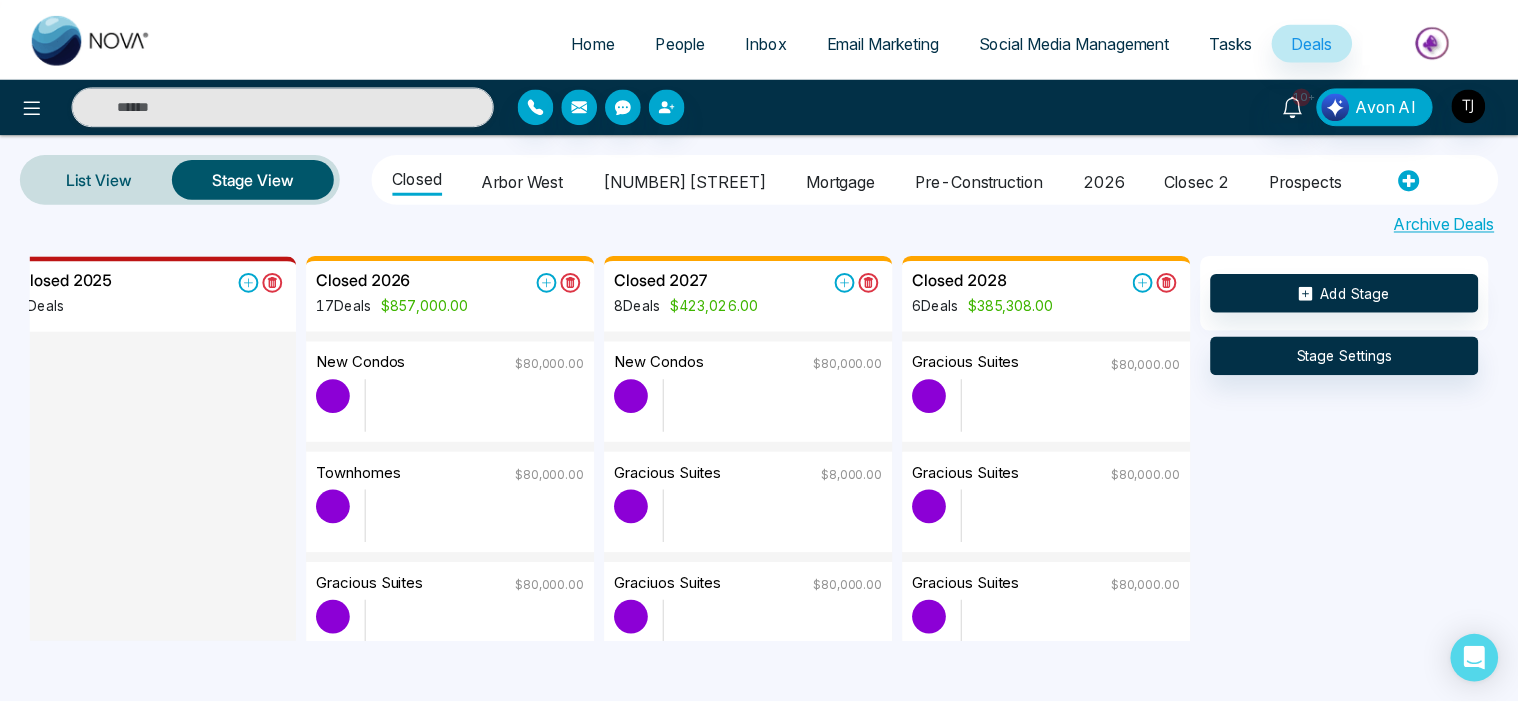 scroll, scrollTop: 0, scrollLeft: 0, axis: both 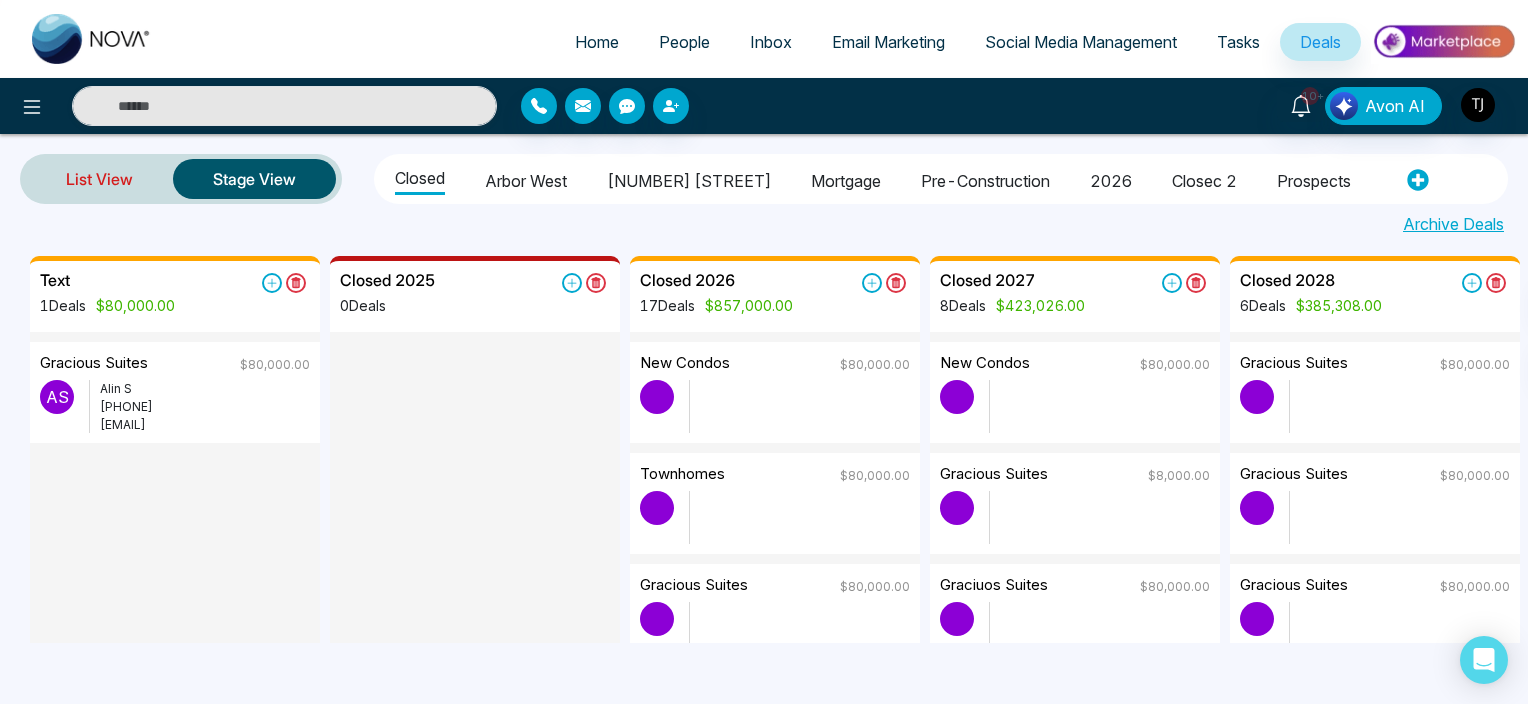 click on "List View" at bounding box center [99, 179] 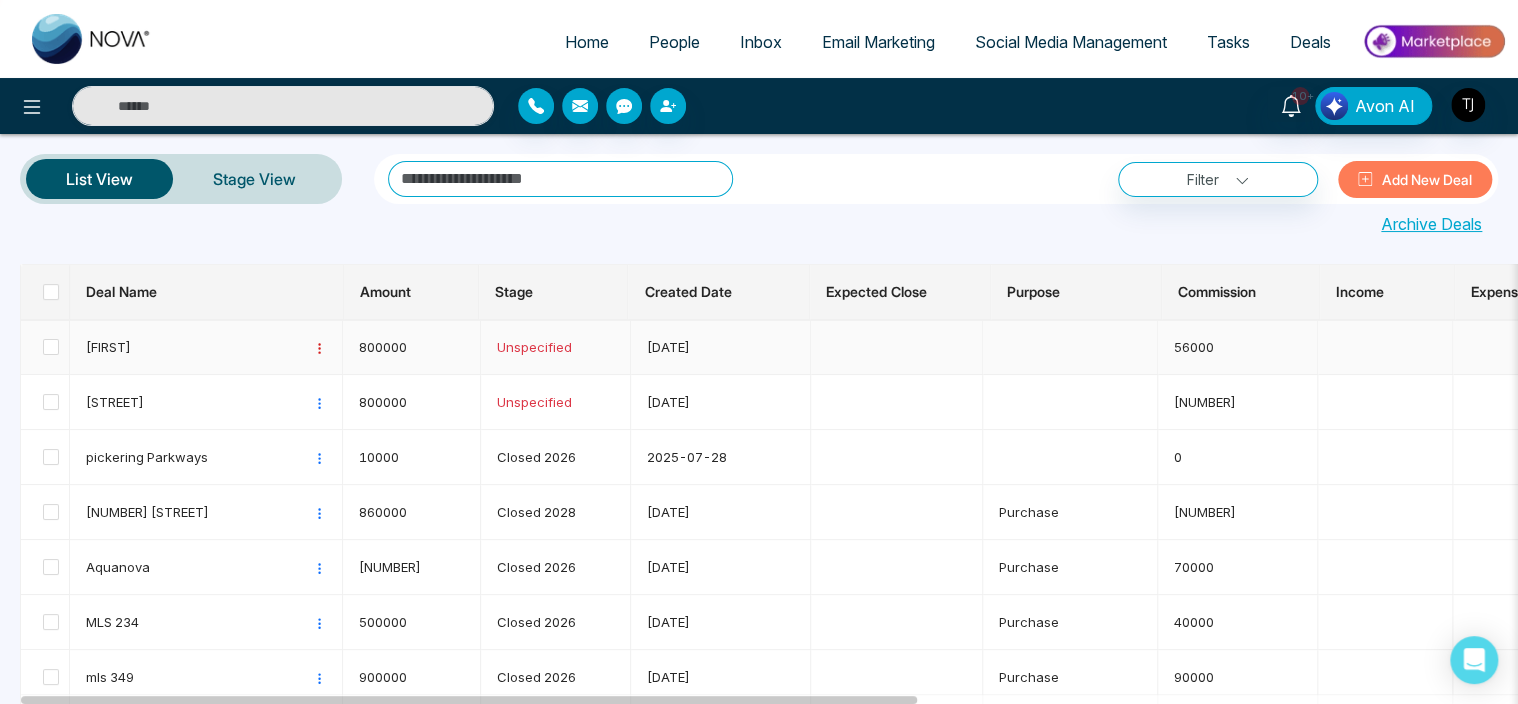 click 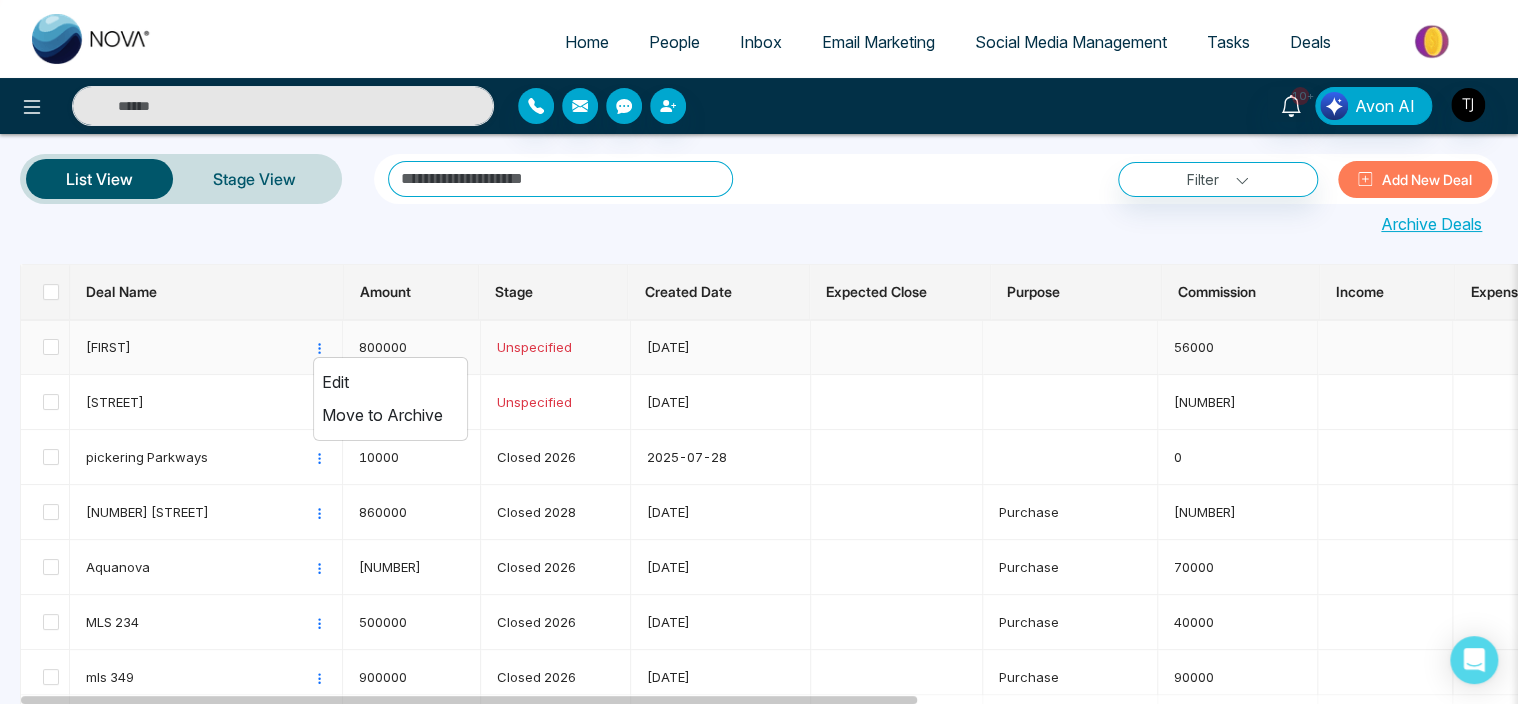click on "Edit" at bounding box center [390, 382] 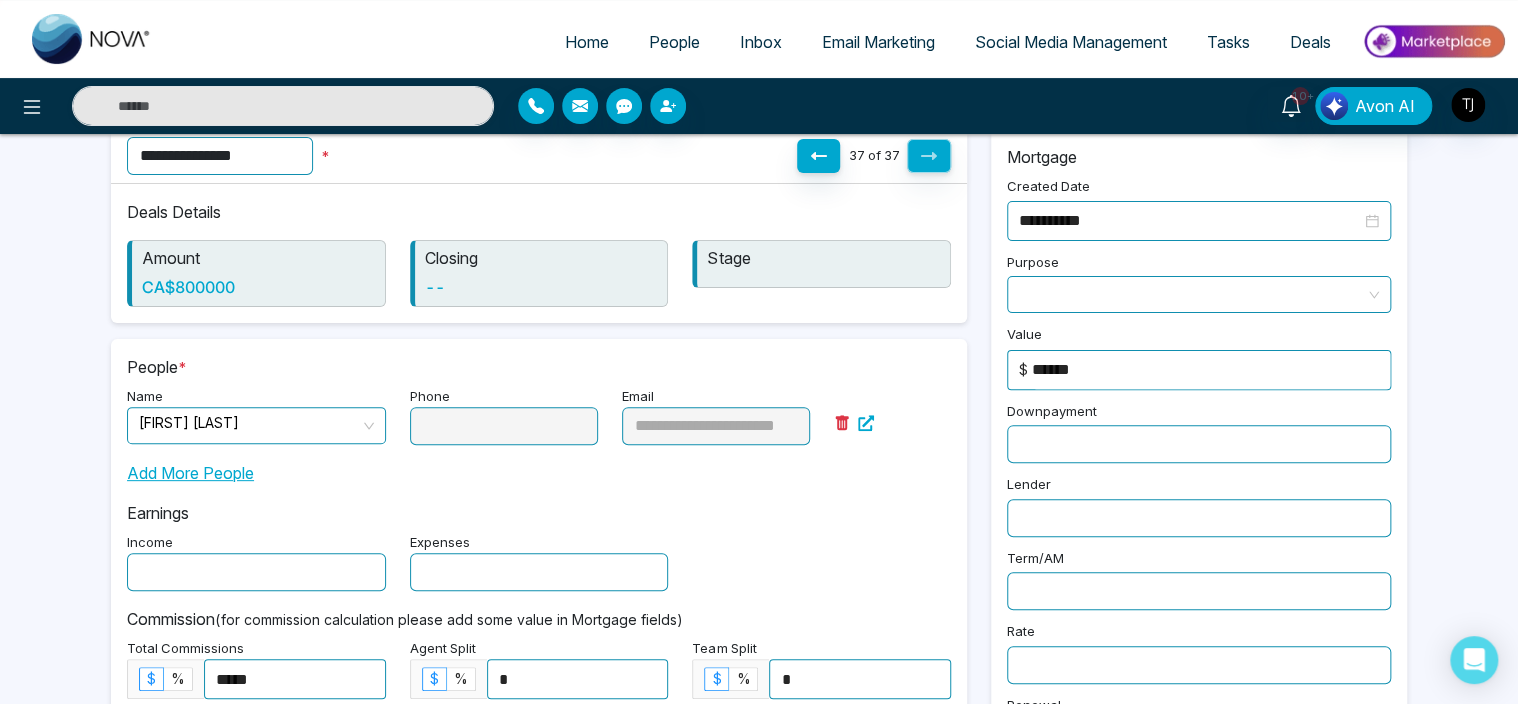 scroll, scrollTop: 104, scrollLeft: 0, axis: vertical 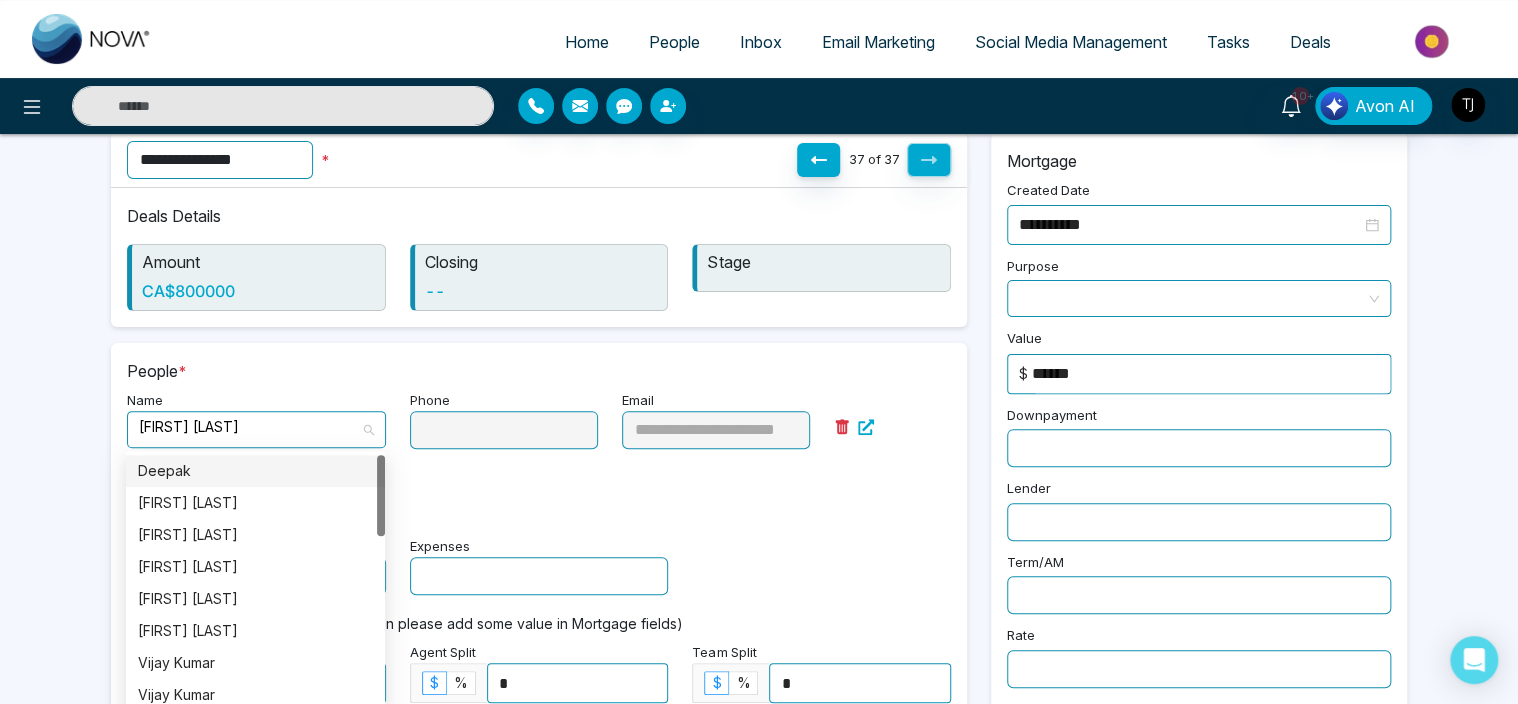click on "[FIRST] [LAST]" at bounding box center (256, 429) 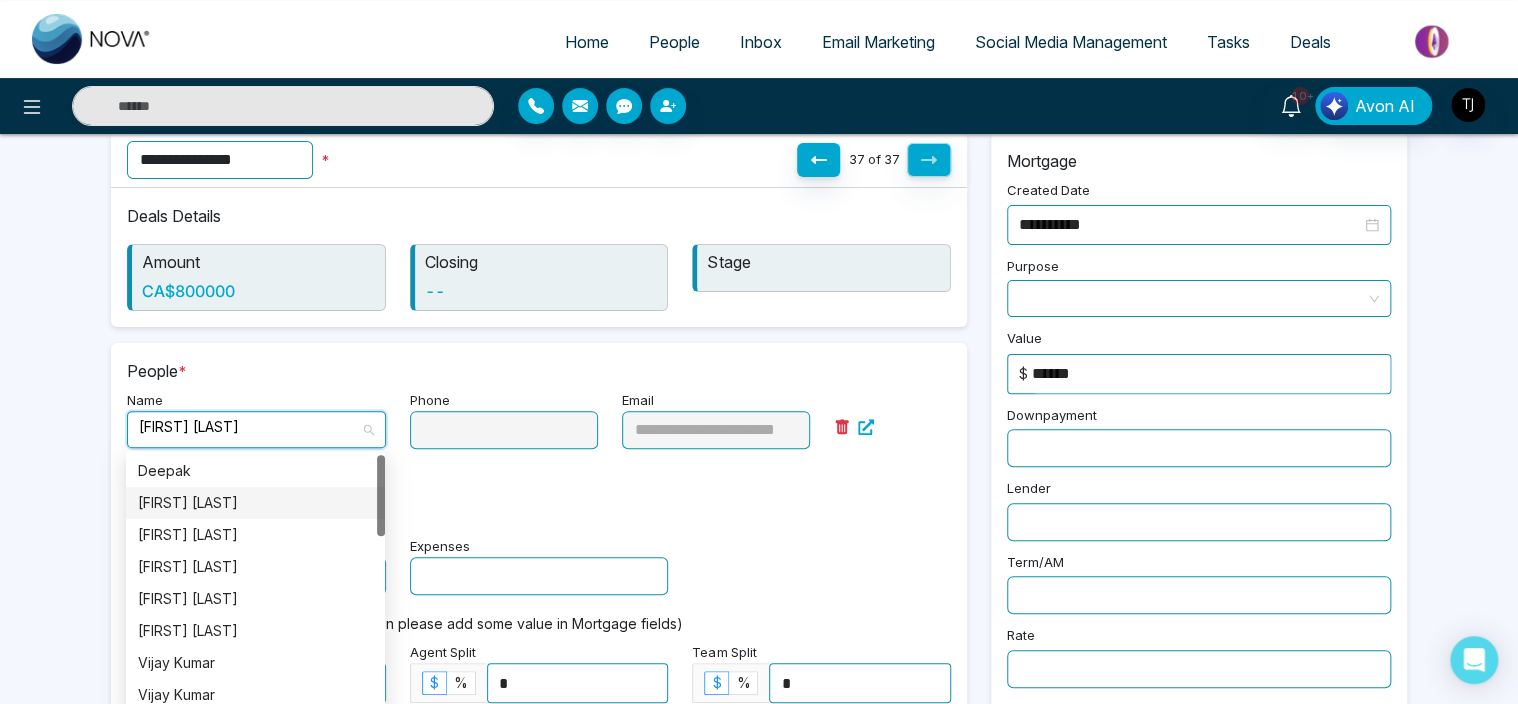 scroll, scrollTop: 0, scrollLeft: 0, axis: both 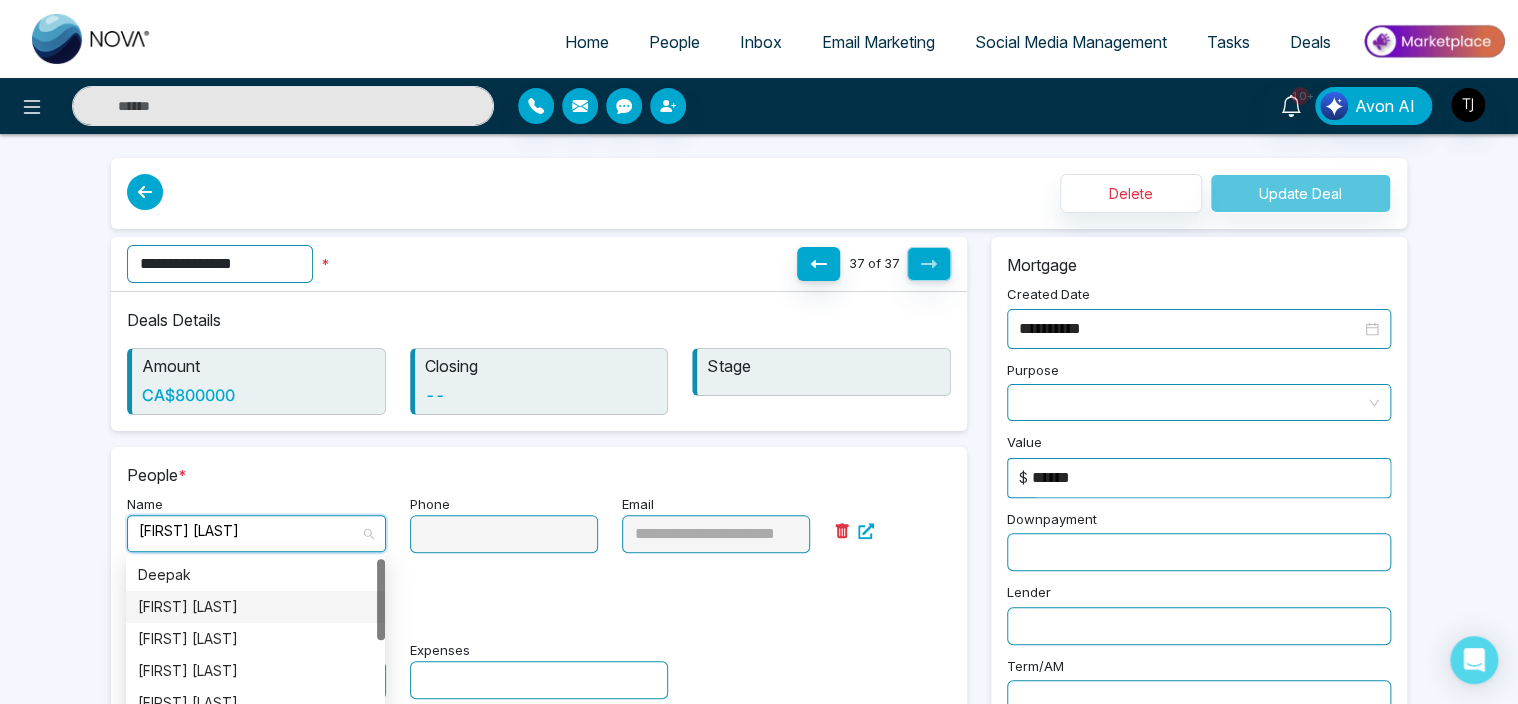 click on "People  *" at bounding box center (539, 475) 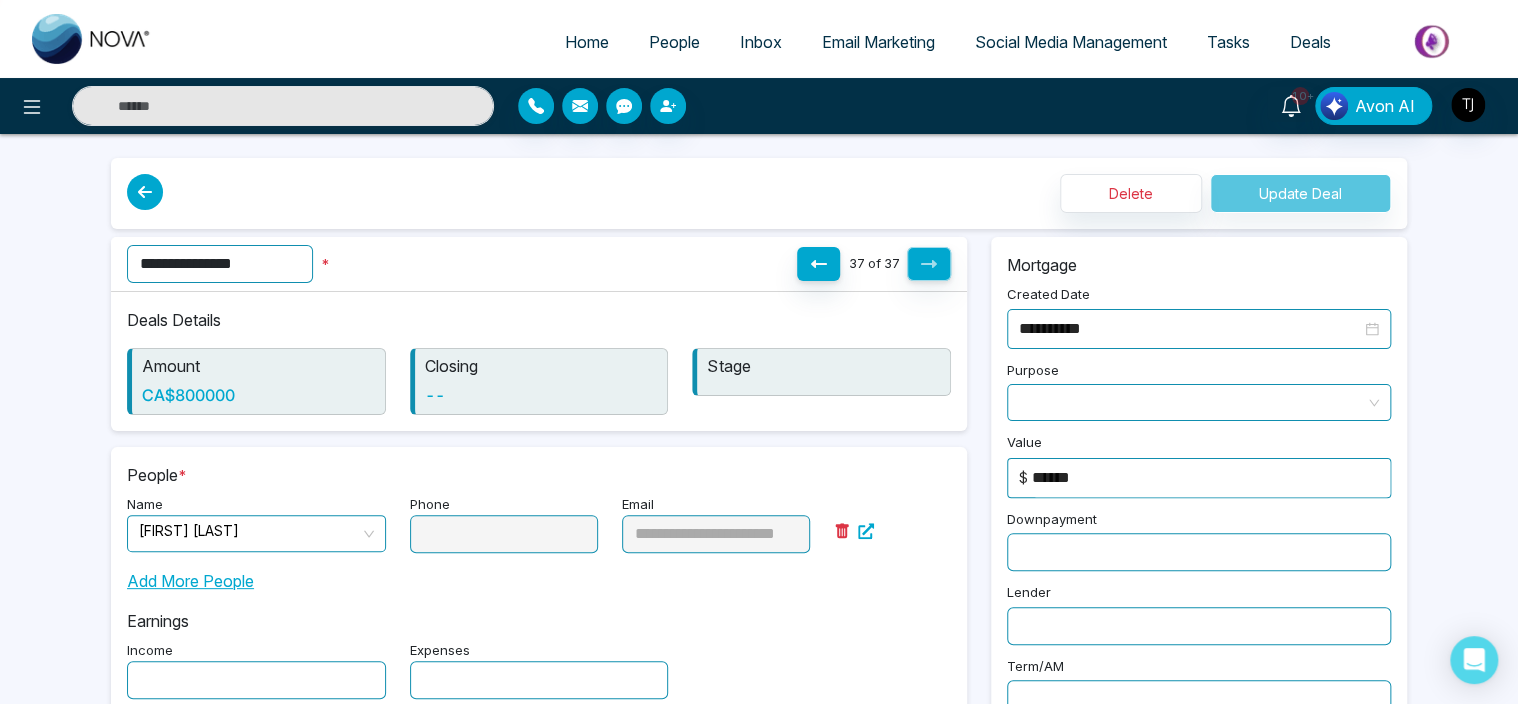 click at bounding box center [892, 522] 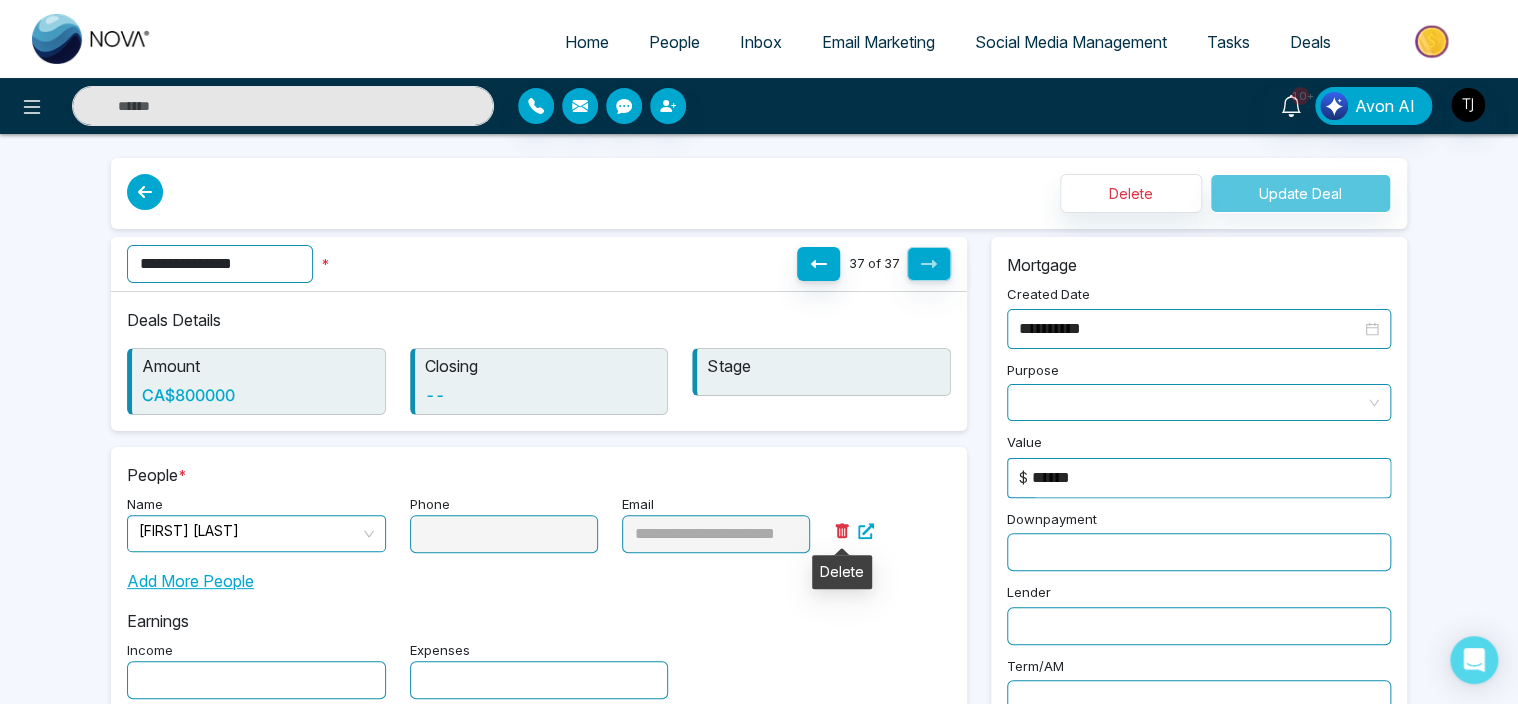 click 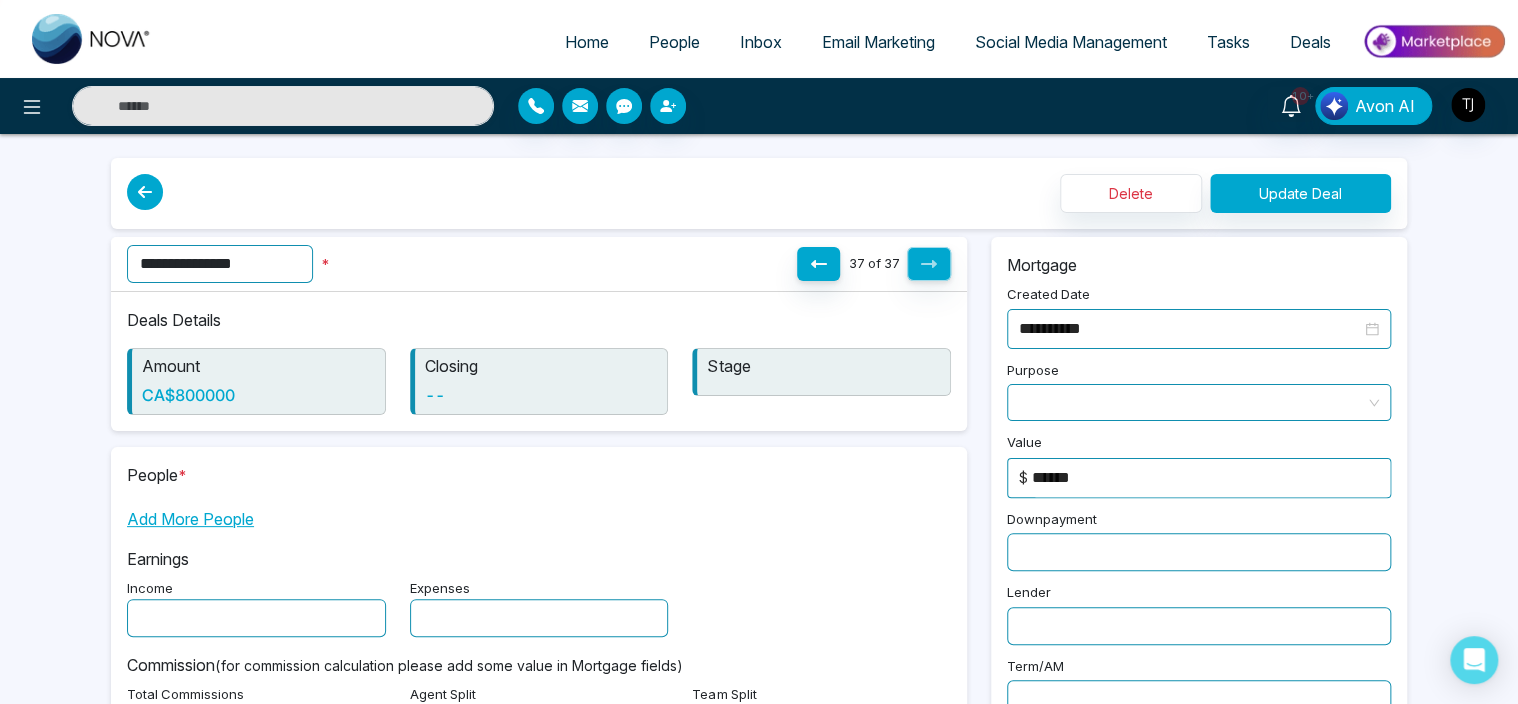 click on "Add More People" at bounding box center [190, 519] 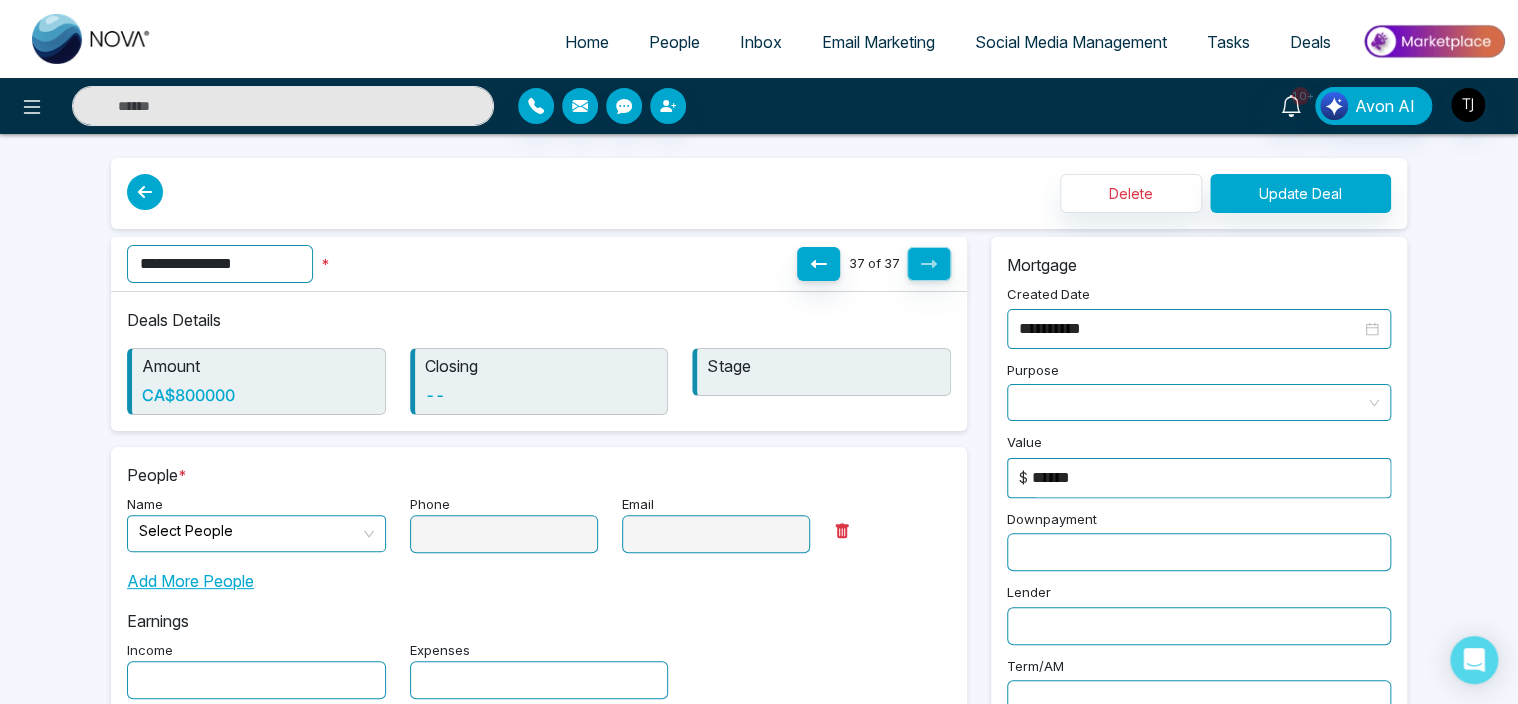 click on "Add More People" at bounding box center [190, 581] 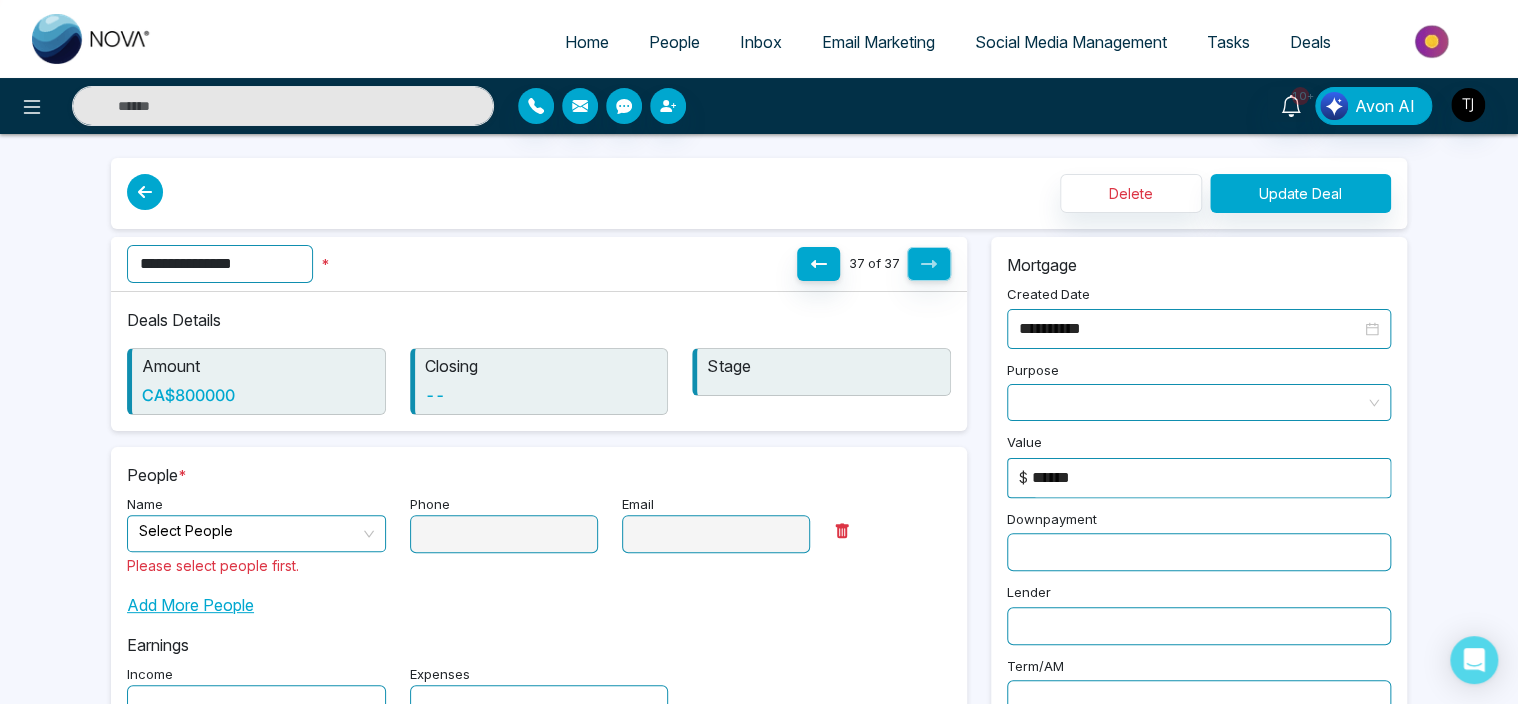 click on "Add More People" at bounding box center (539, 597) 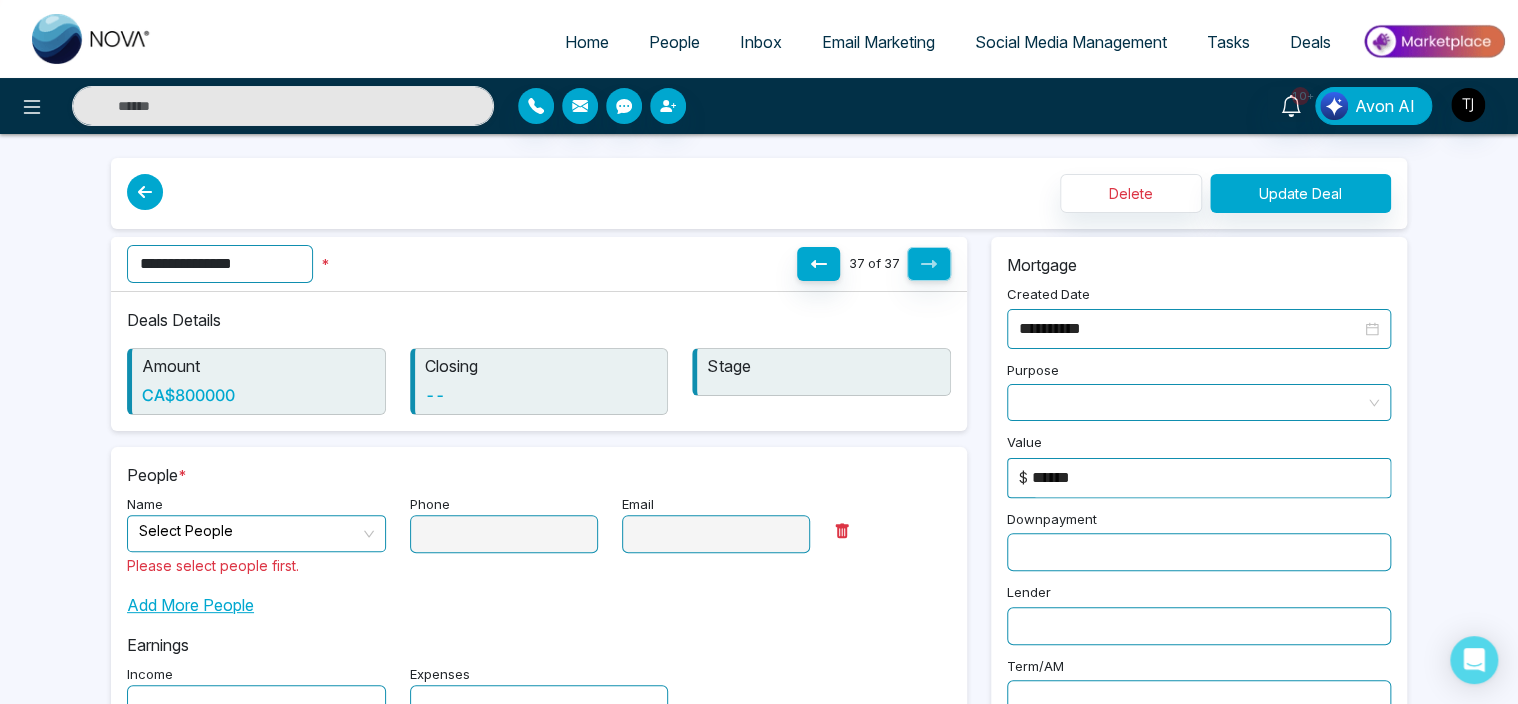 click on "People  *" at bounding box center (539, 475) 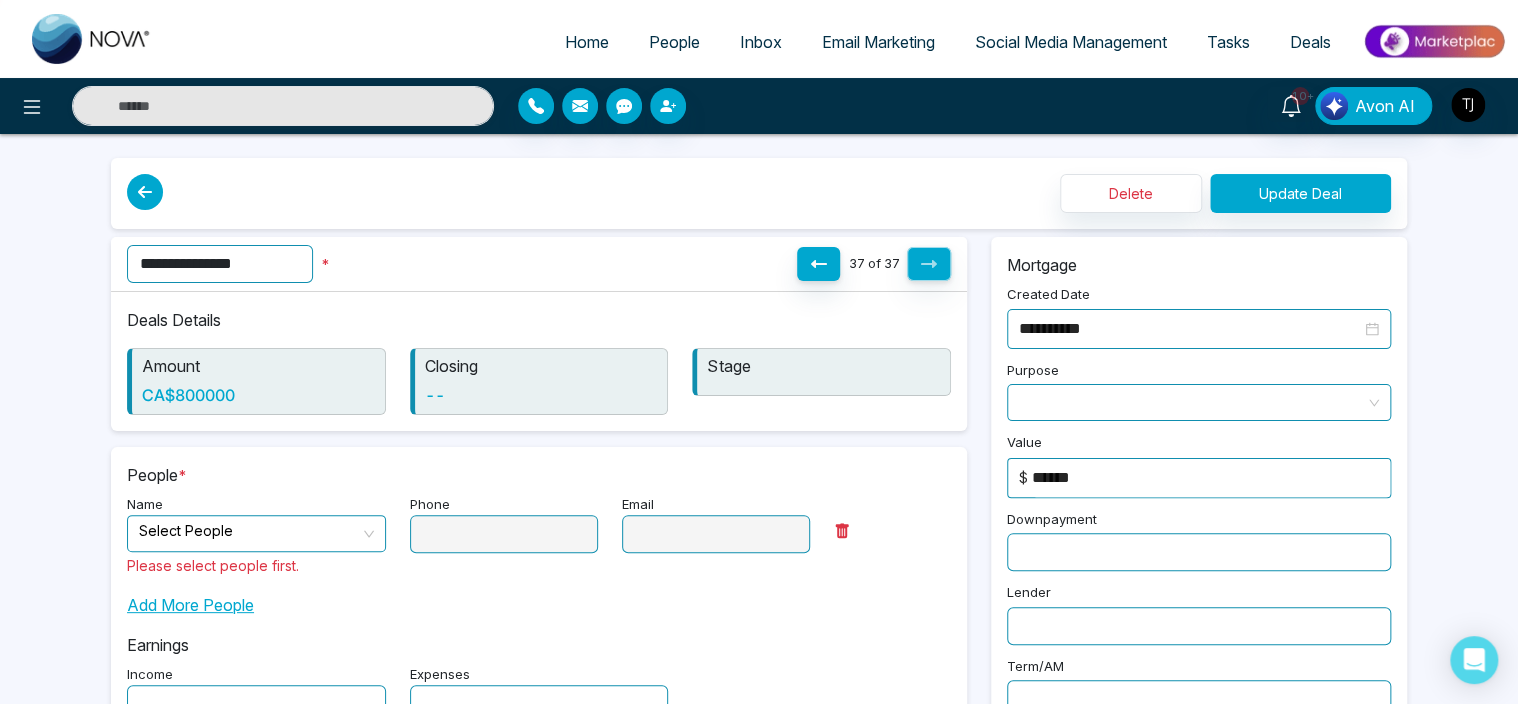 click on "Select People" at bounding box center (256, 533) 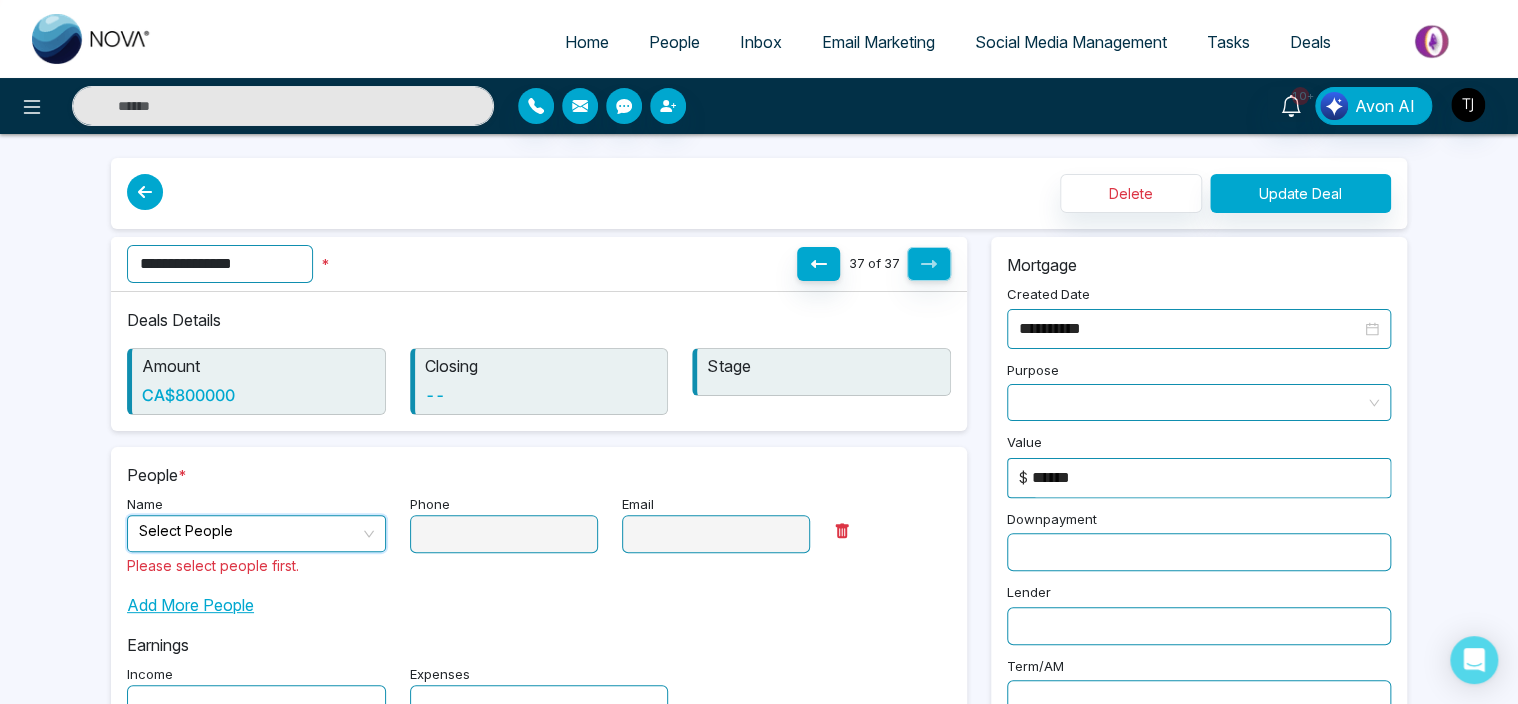 click on "Select People" at bounding box center (256, 533) 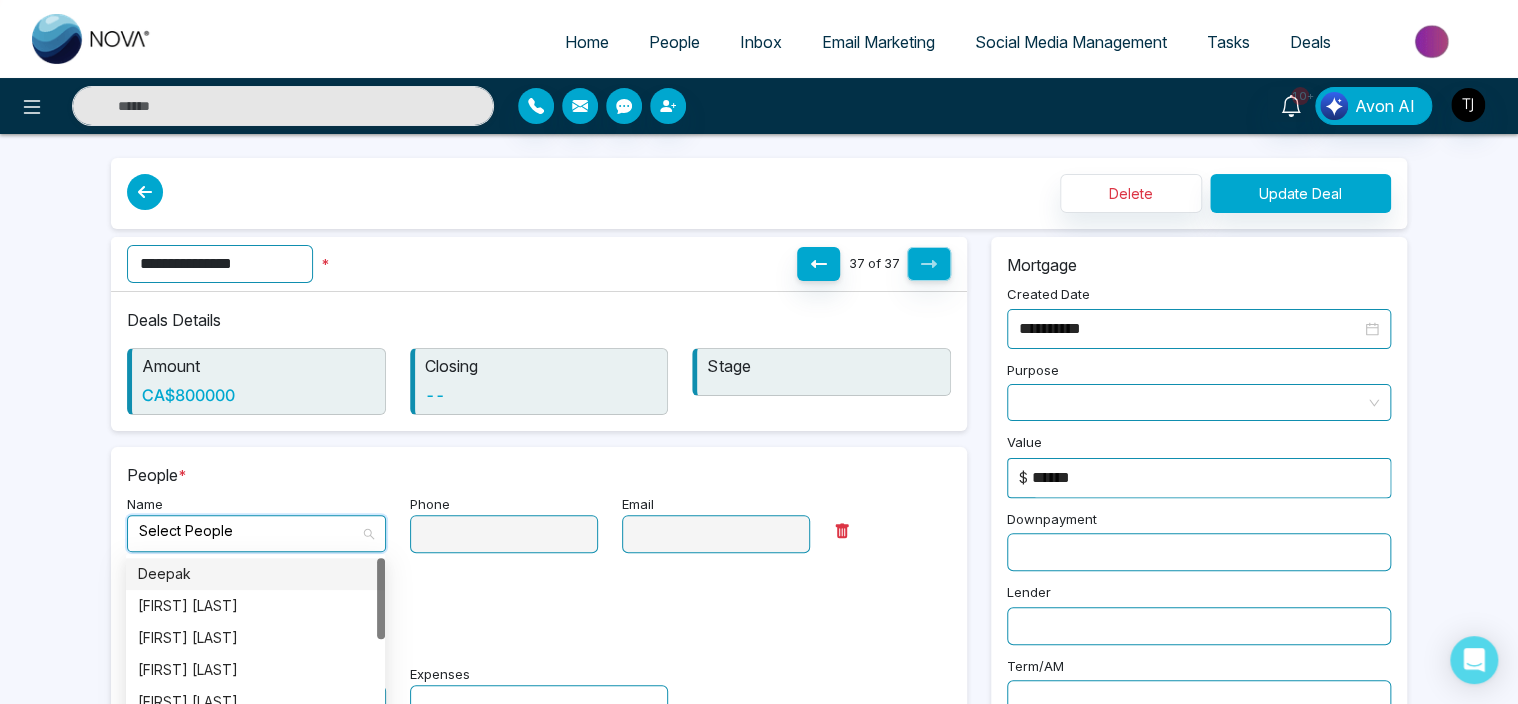click on "Select People" at bounding box center [256, 533] 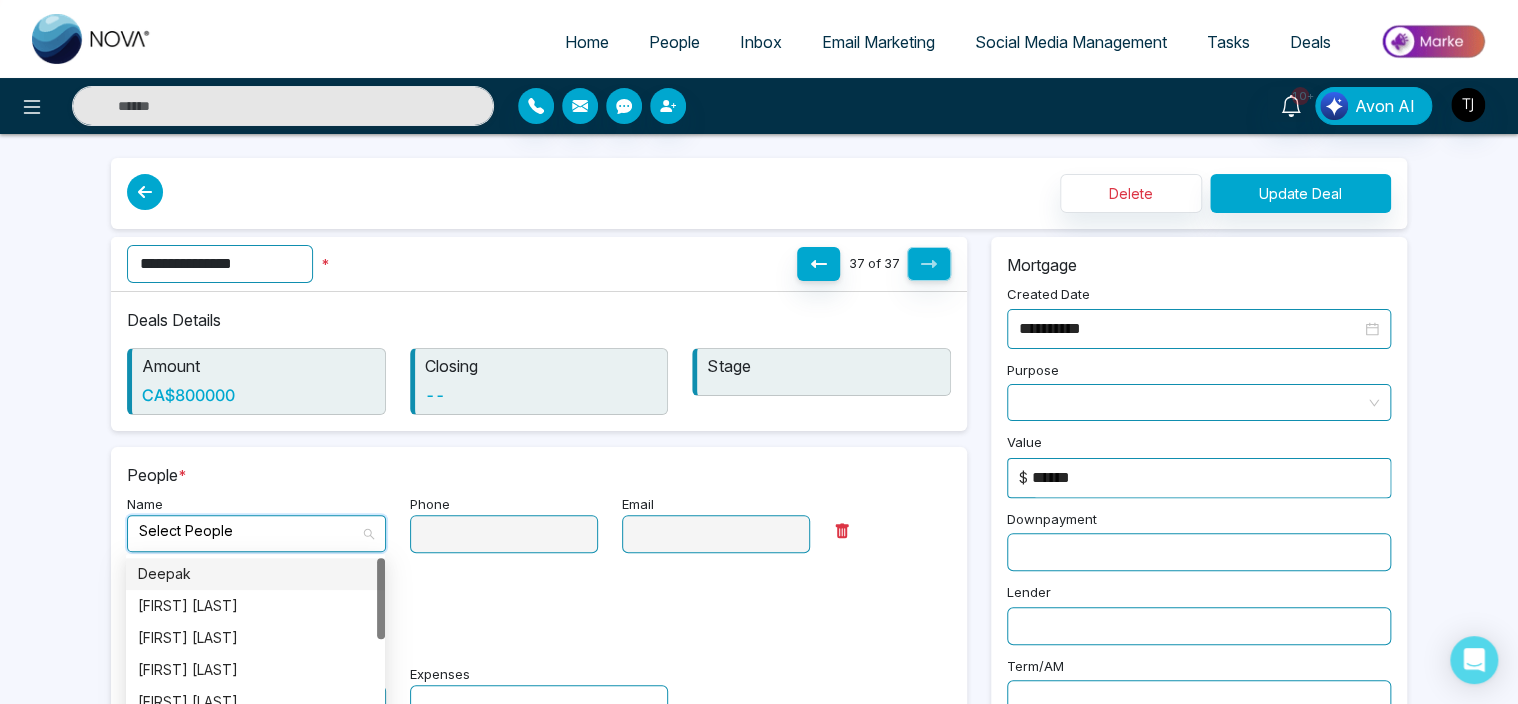 click on "Deepak" at bounding box center (255, 574) 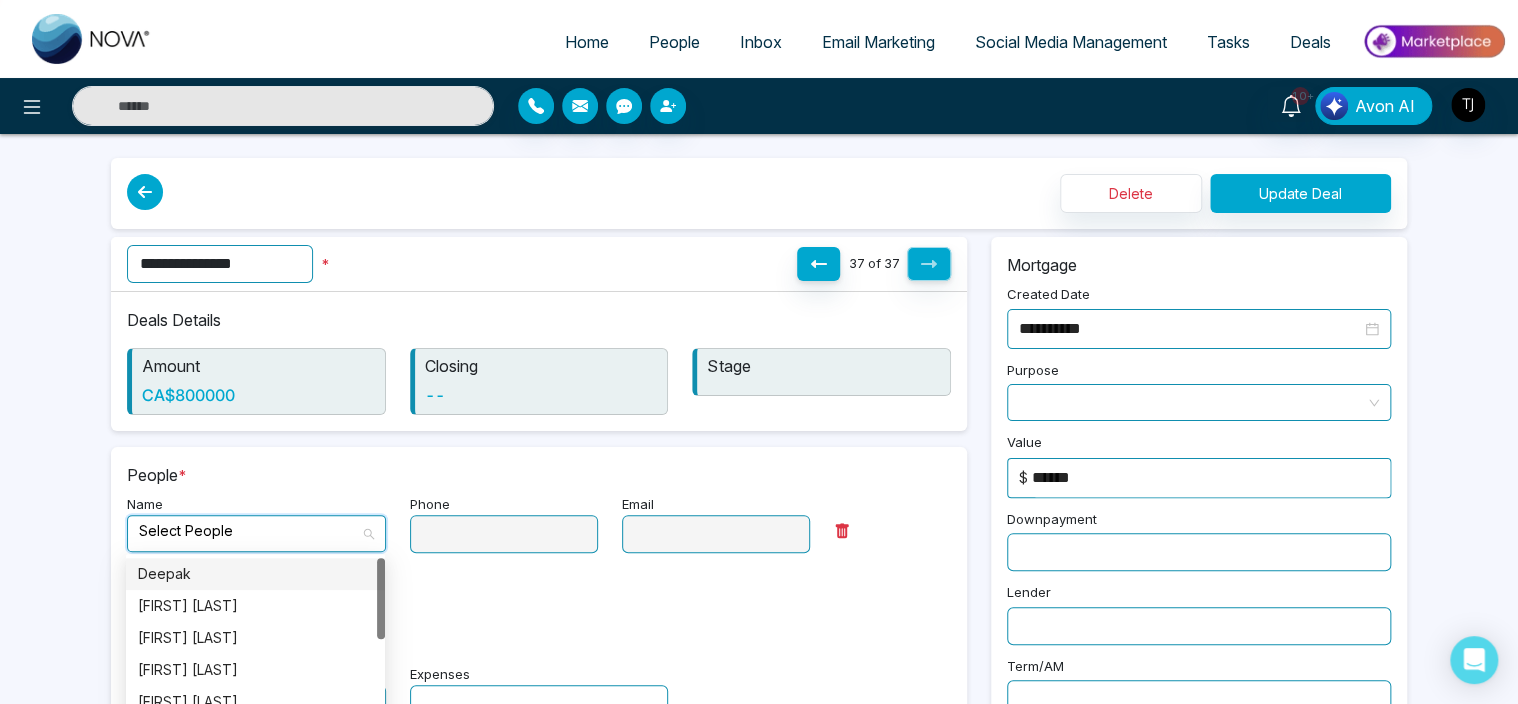 type on "**********" 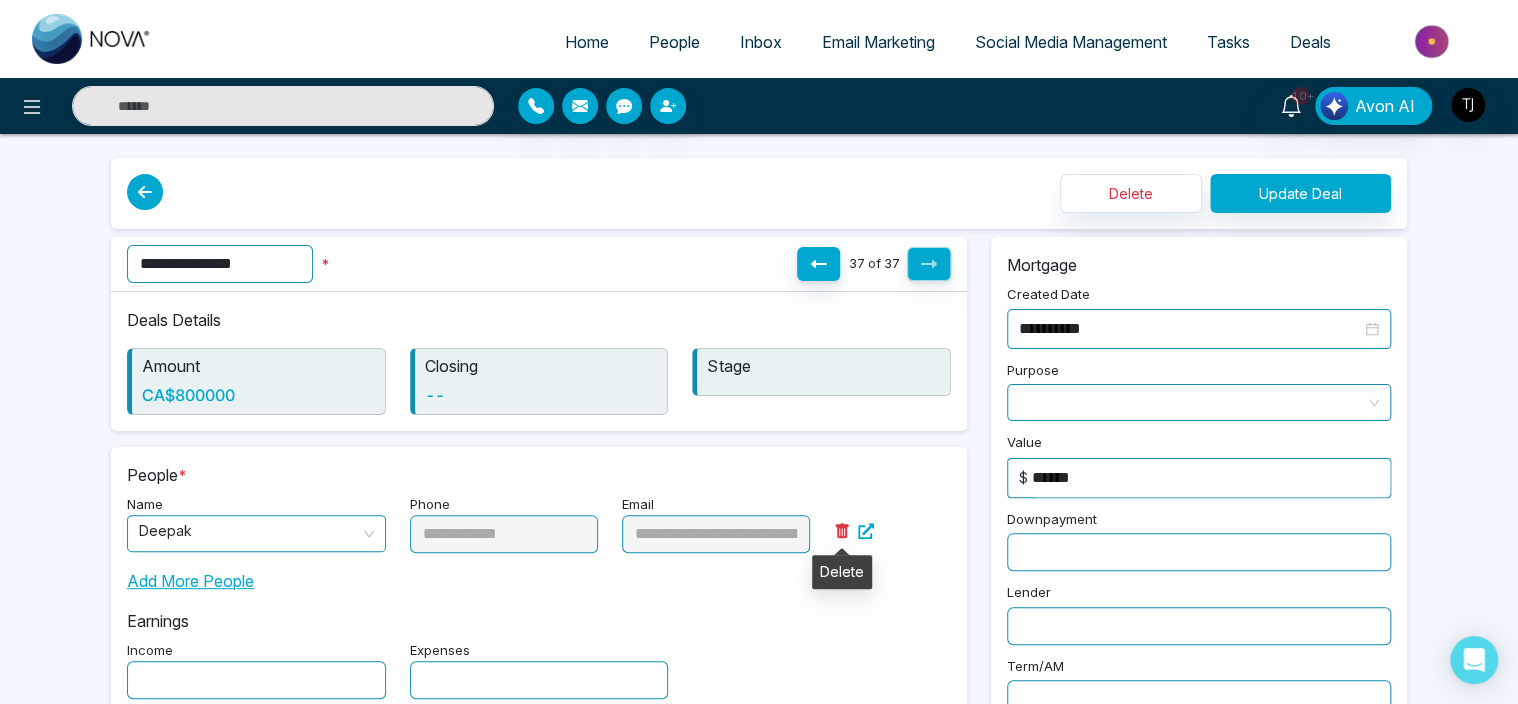 click 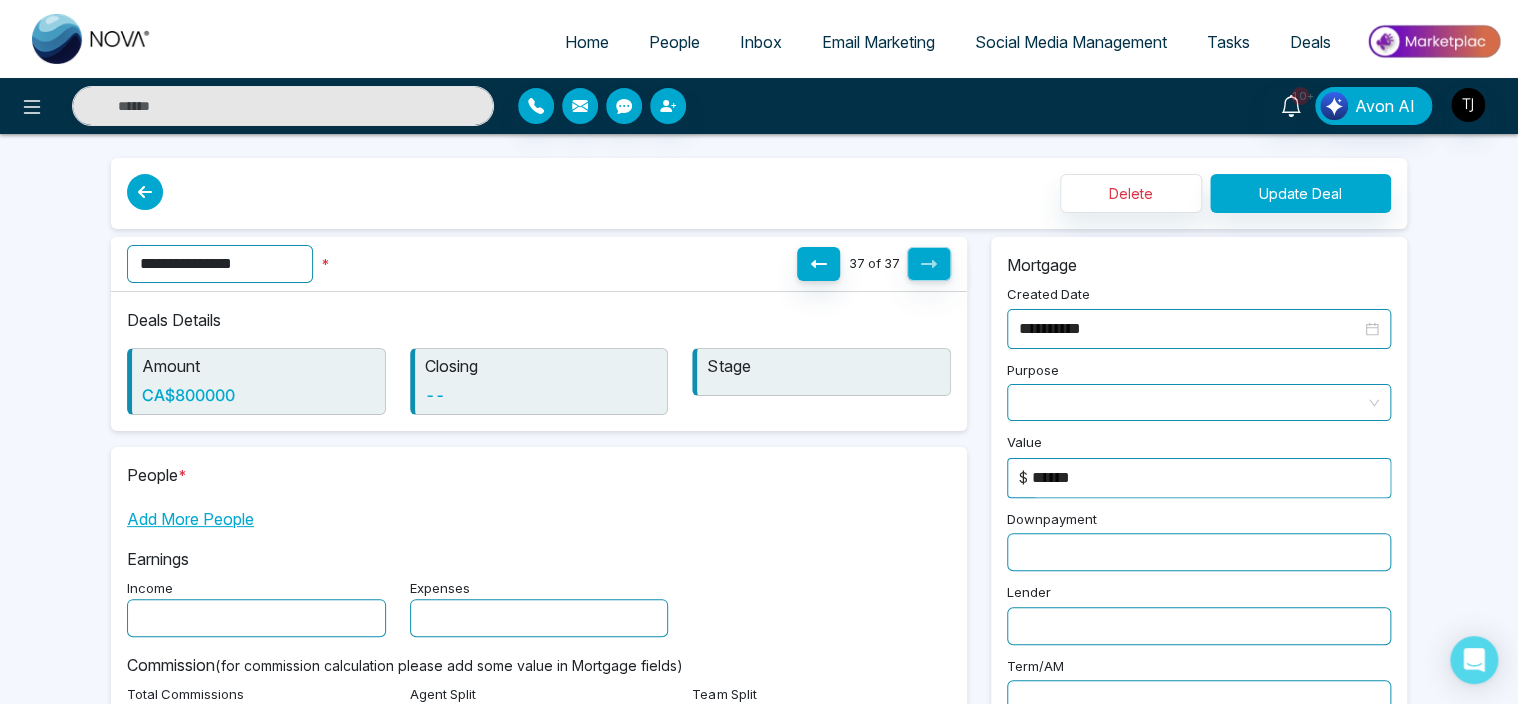 click on "Add More People" at bounding box center (190, 519) 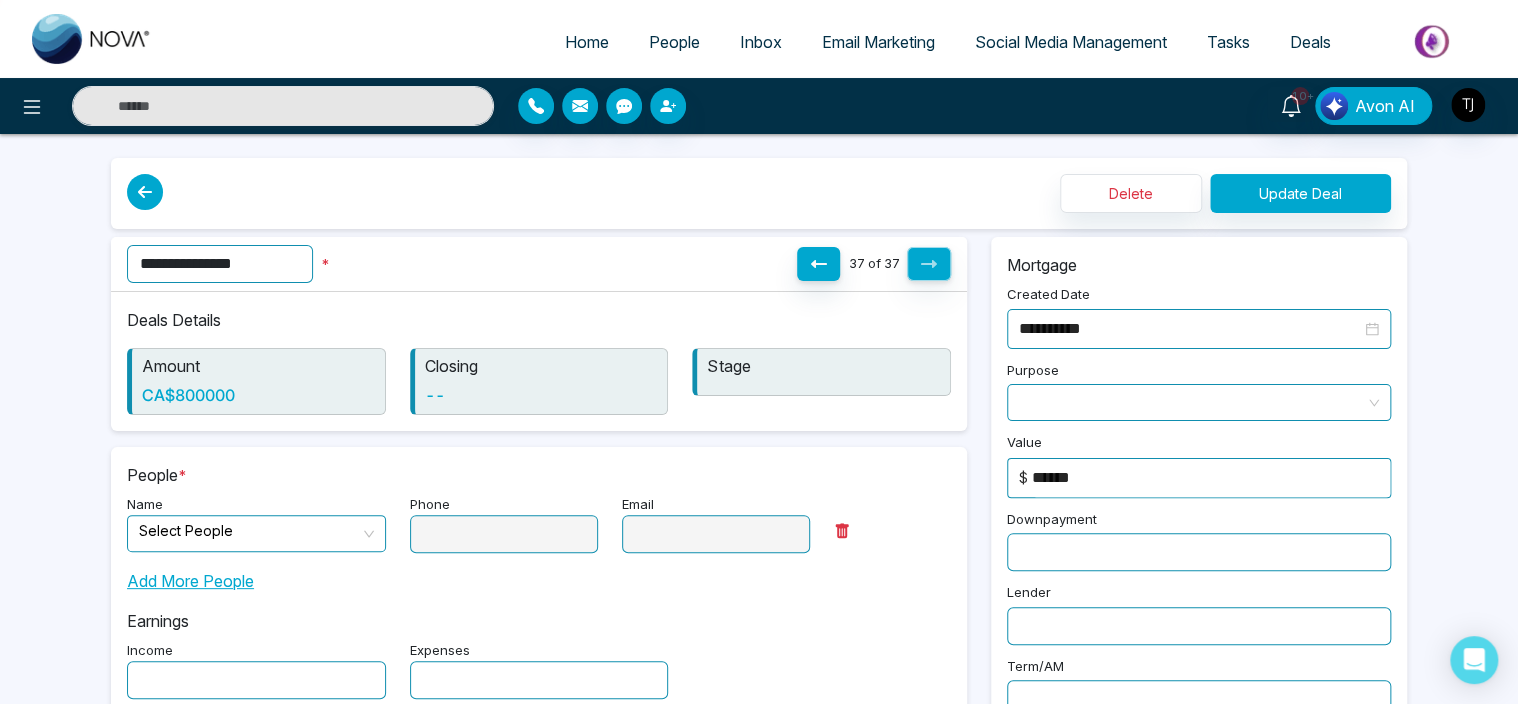 click at bounding box center (249, 531) 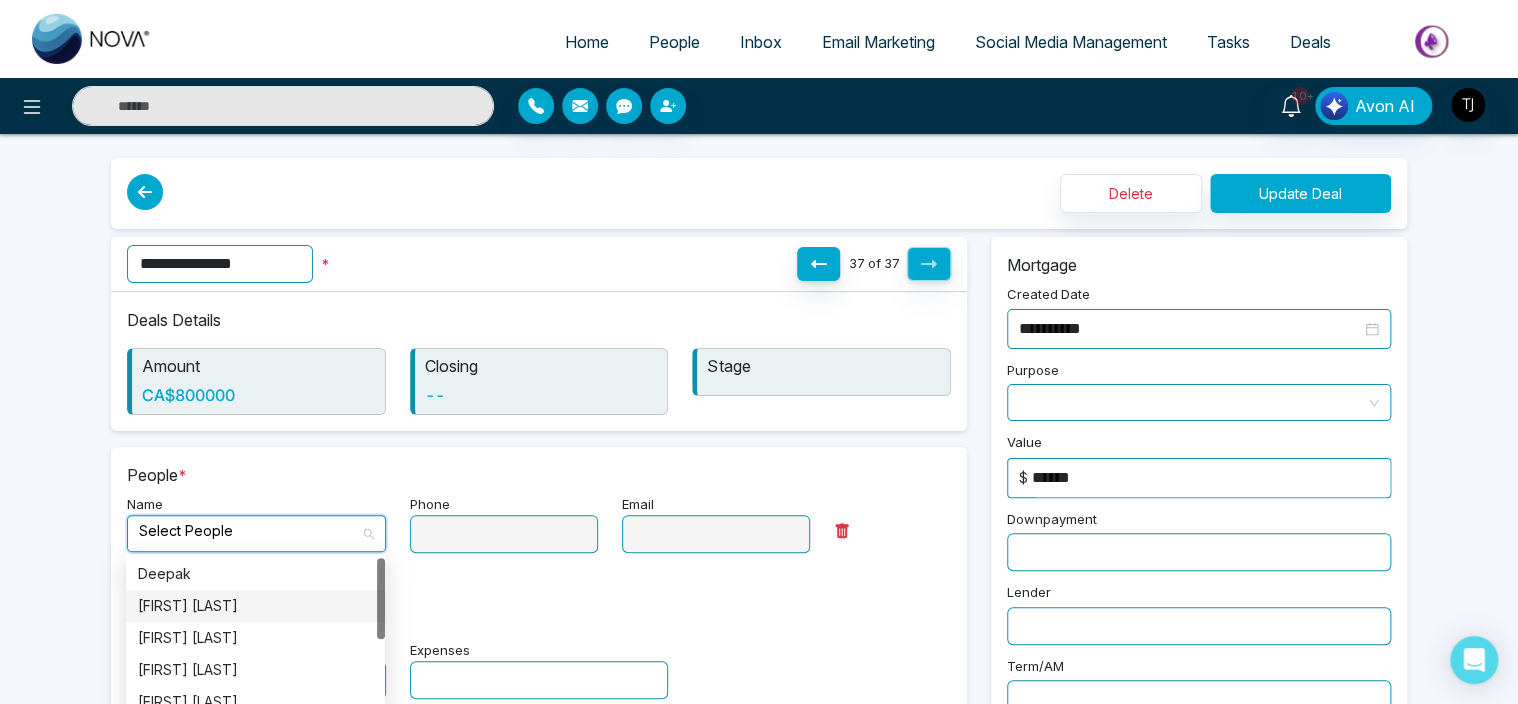 click on "[FIRST] [LAST]" at bounding box center [255, 606] 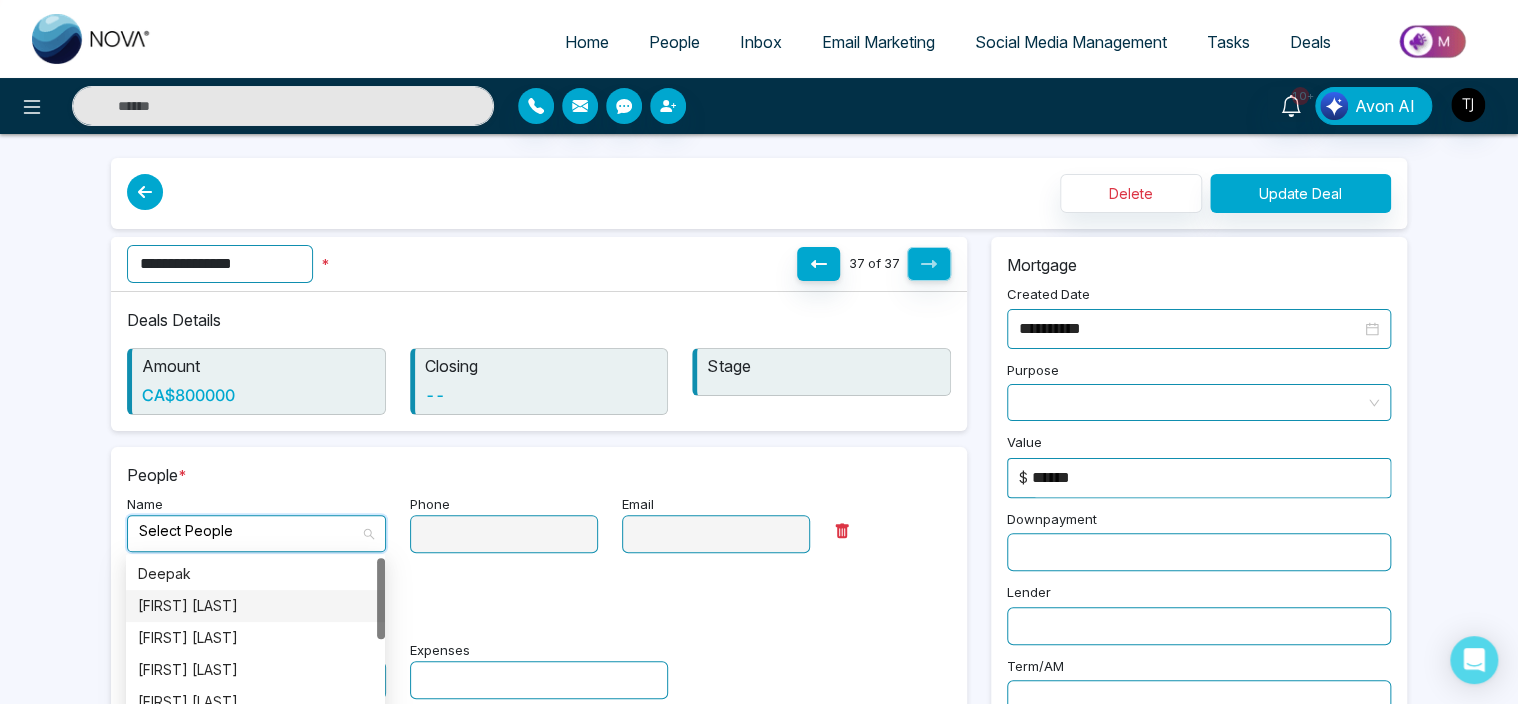 type on "**********" 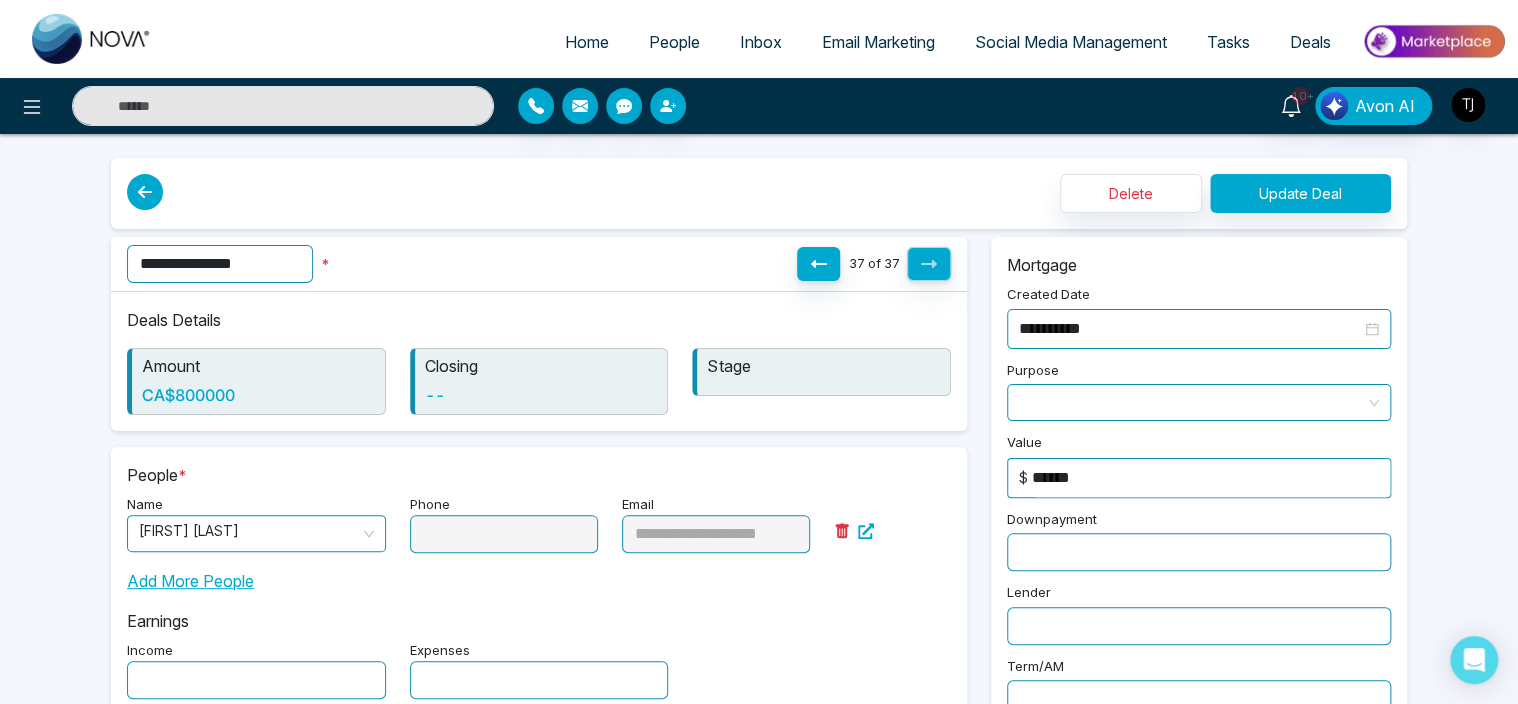 click on "Phone" at bounding box center [504, 522] 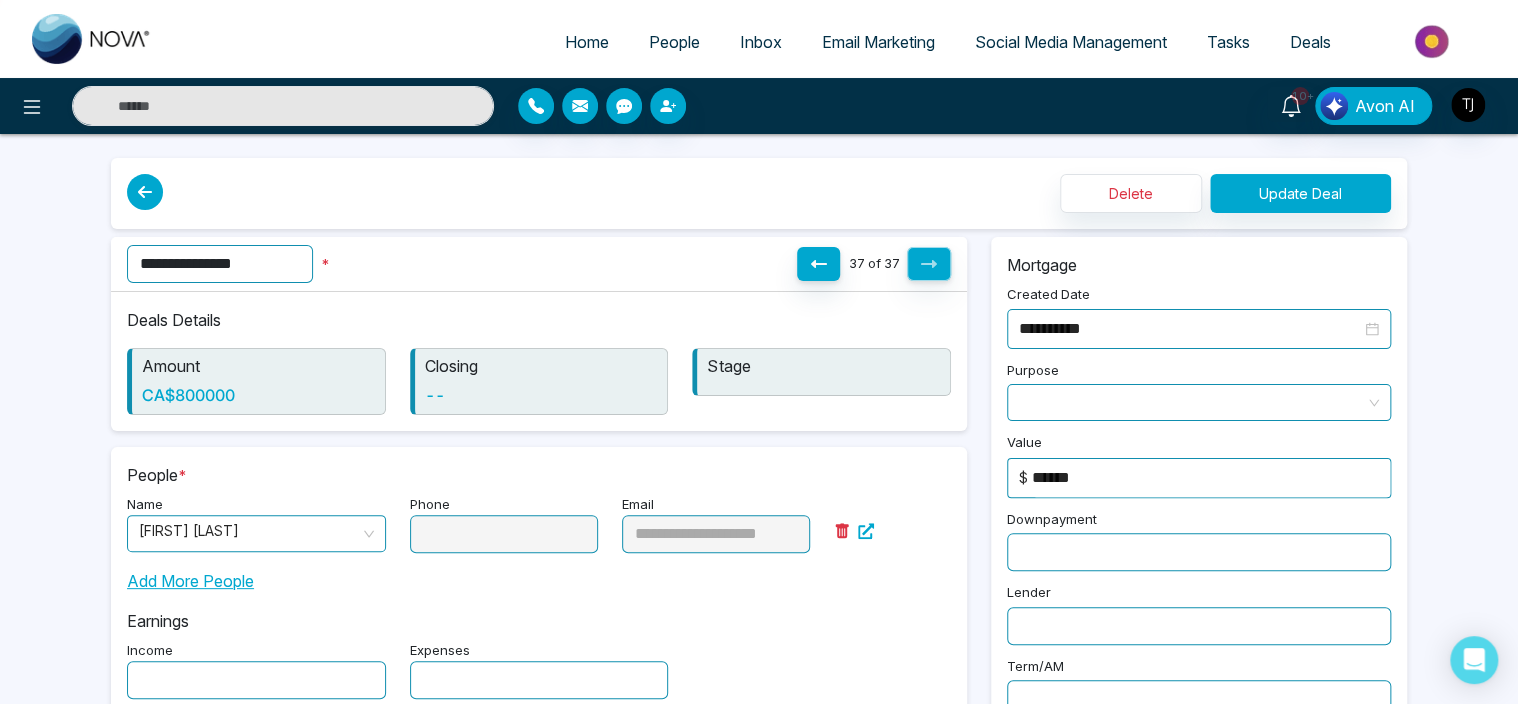click on "Phone" at bounding box center (504, 522) 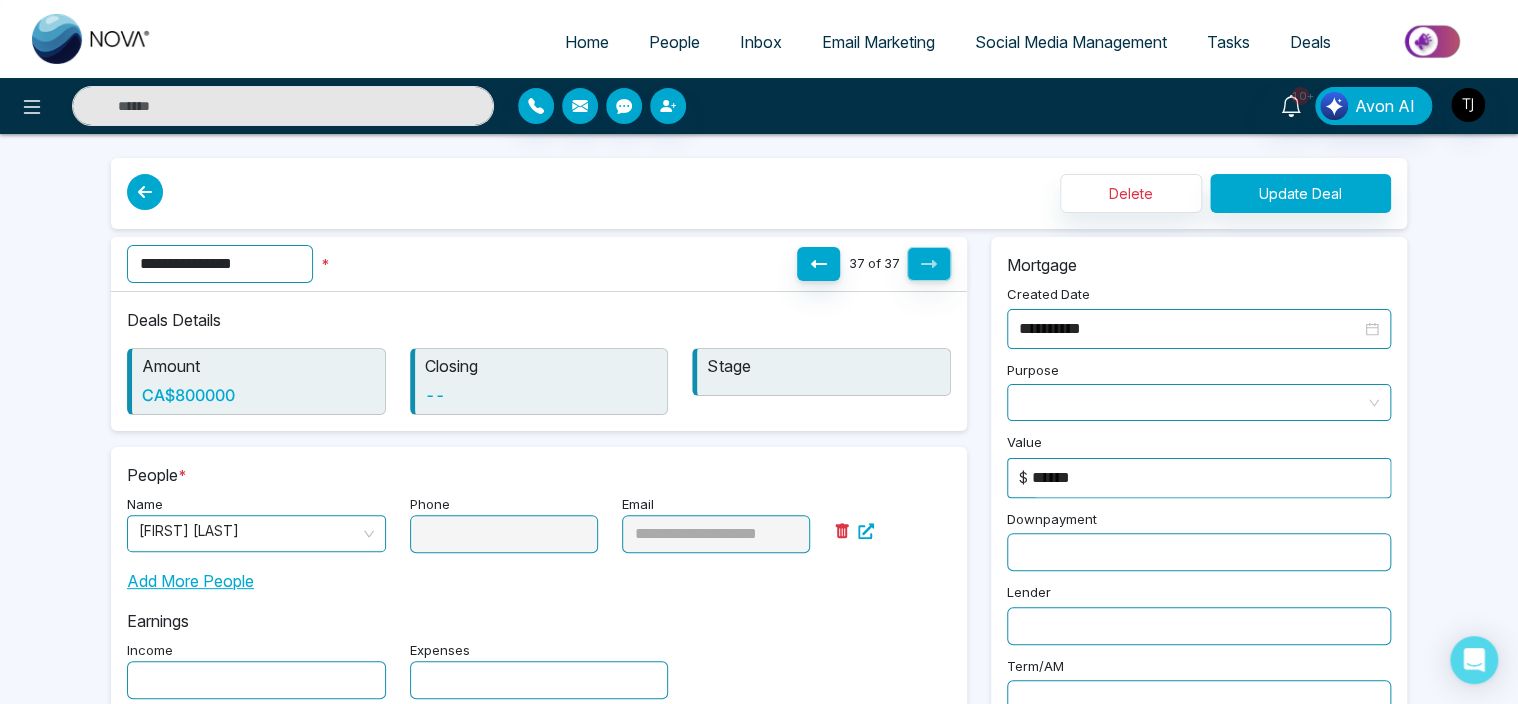 click on "Add More People" at bounding box center [190, 581] 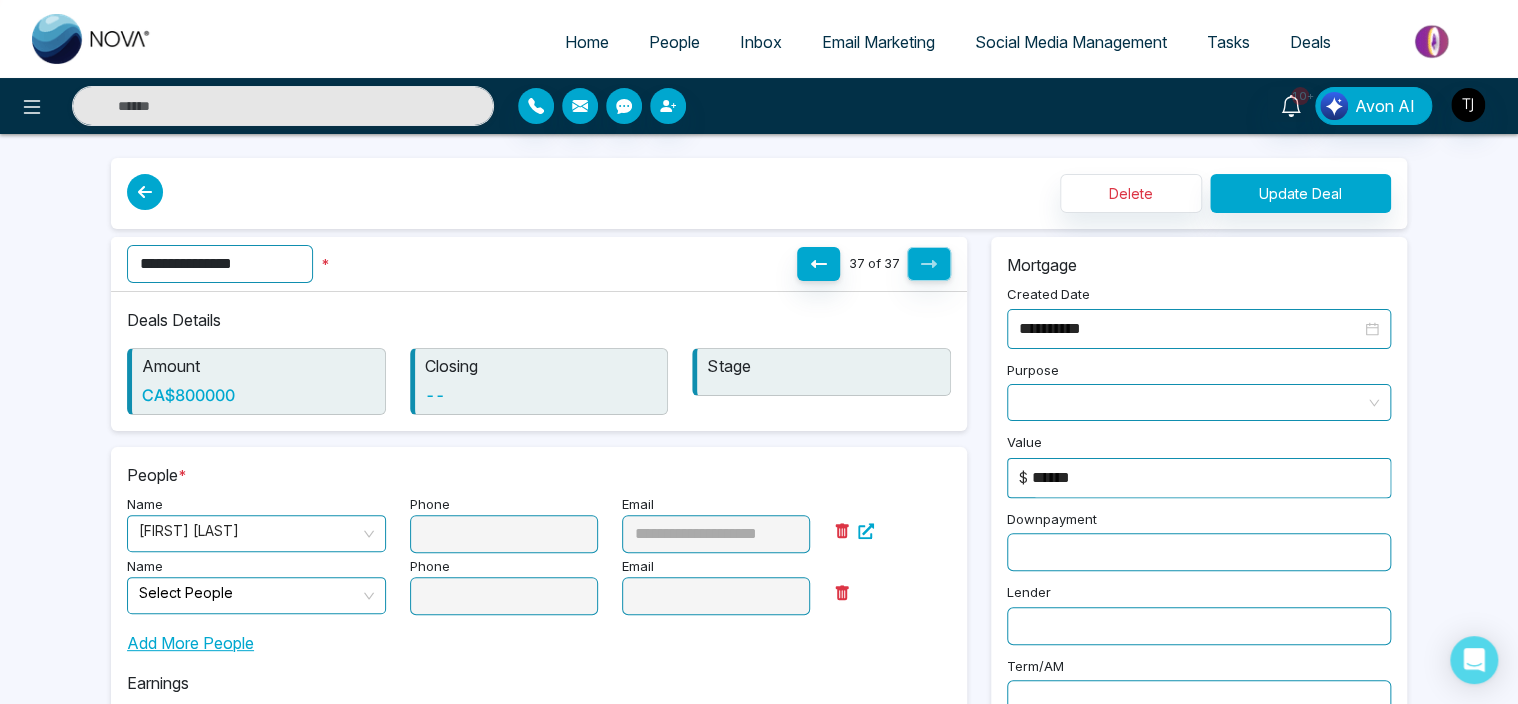 click at bounding box center [249, 595] 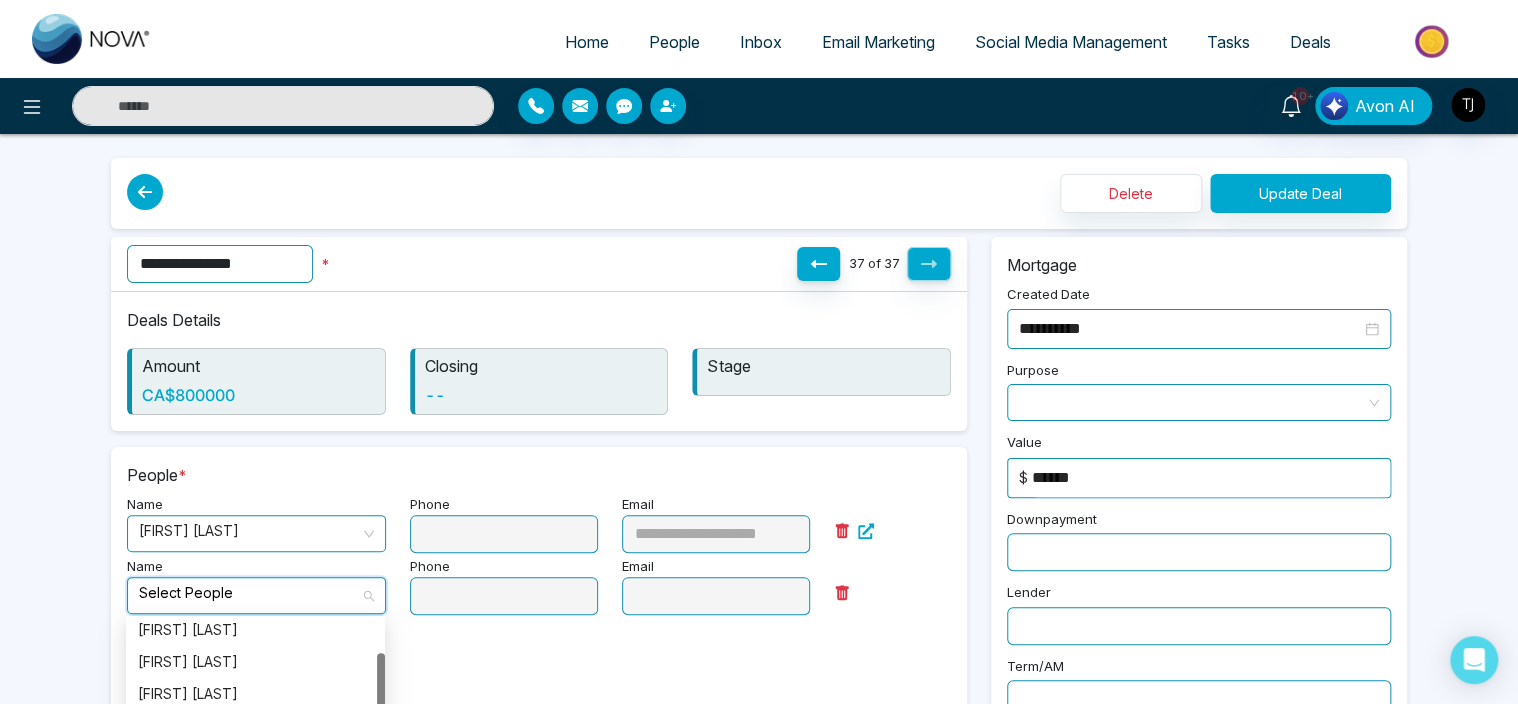 scroll, scrollTop: 102, scrollLeft: 0, axis: vertical 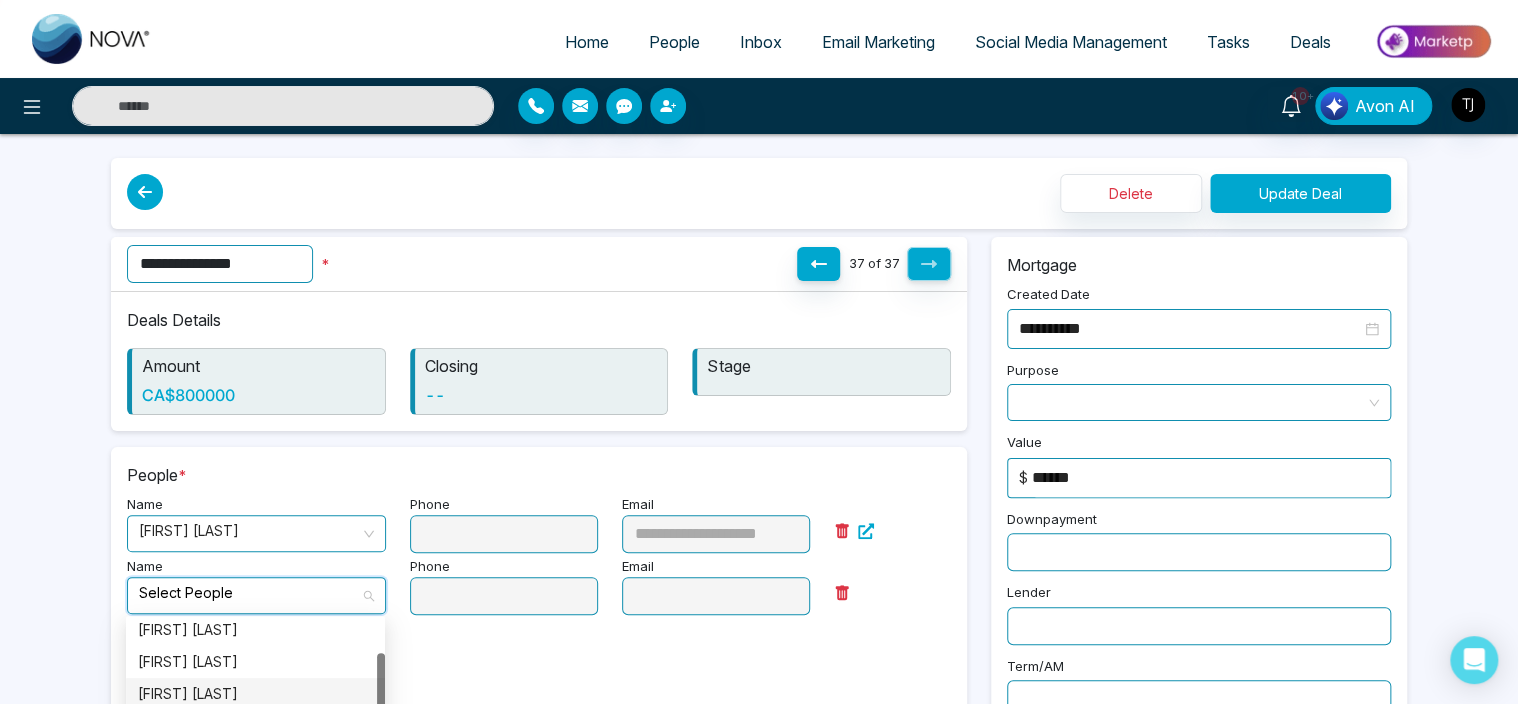 click on "[FIRST] [LAST]" at bounding box center [255, 694] 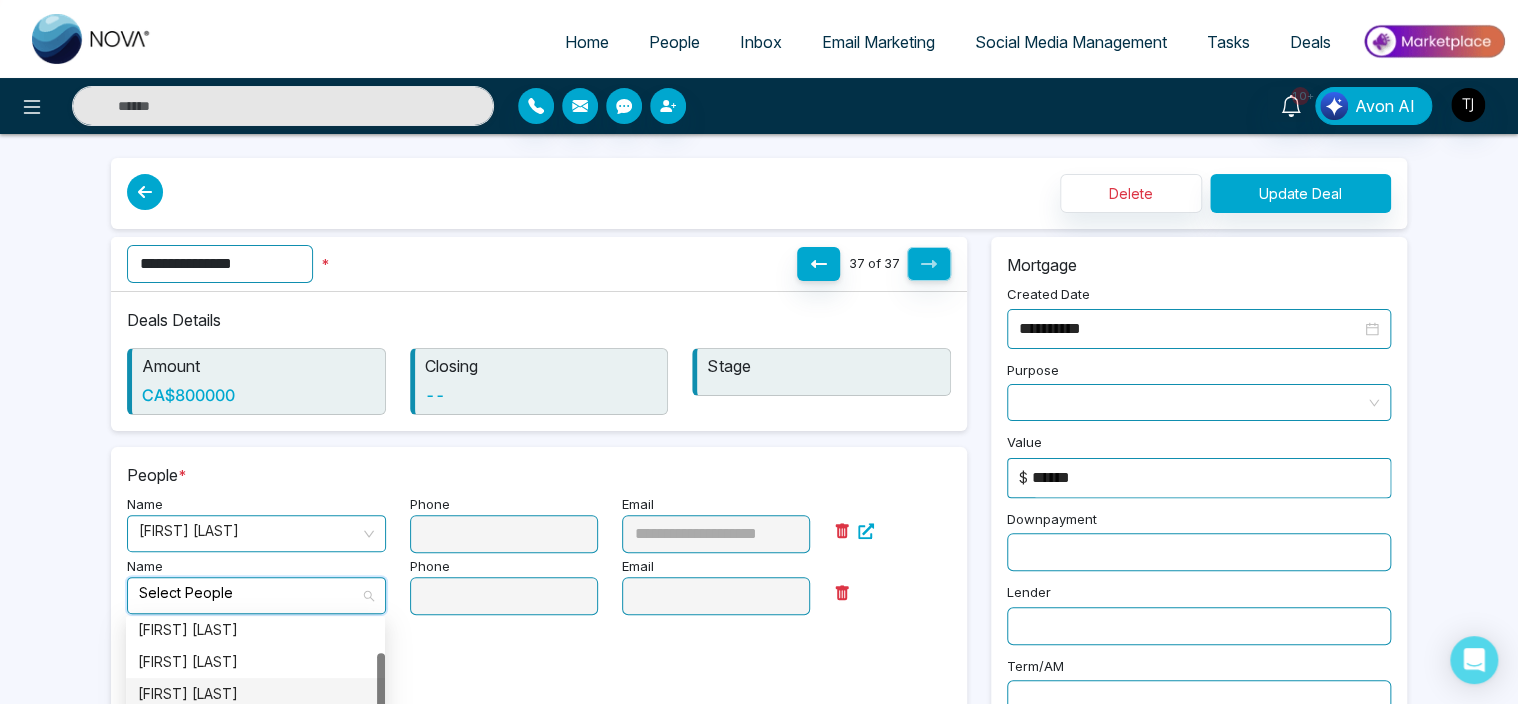 type on "**********" 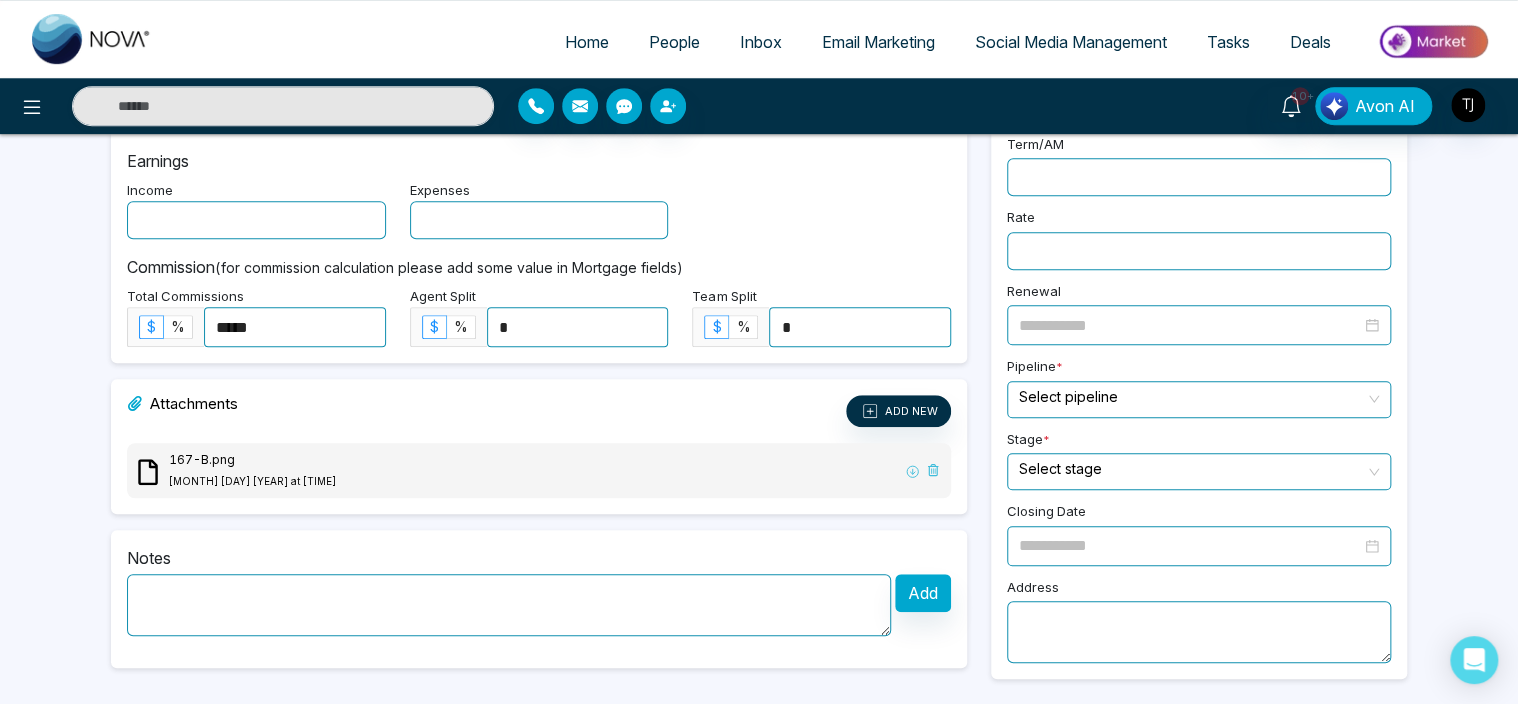 scroll, scrollTop: 0, scrollLeft: 0, axis: both 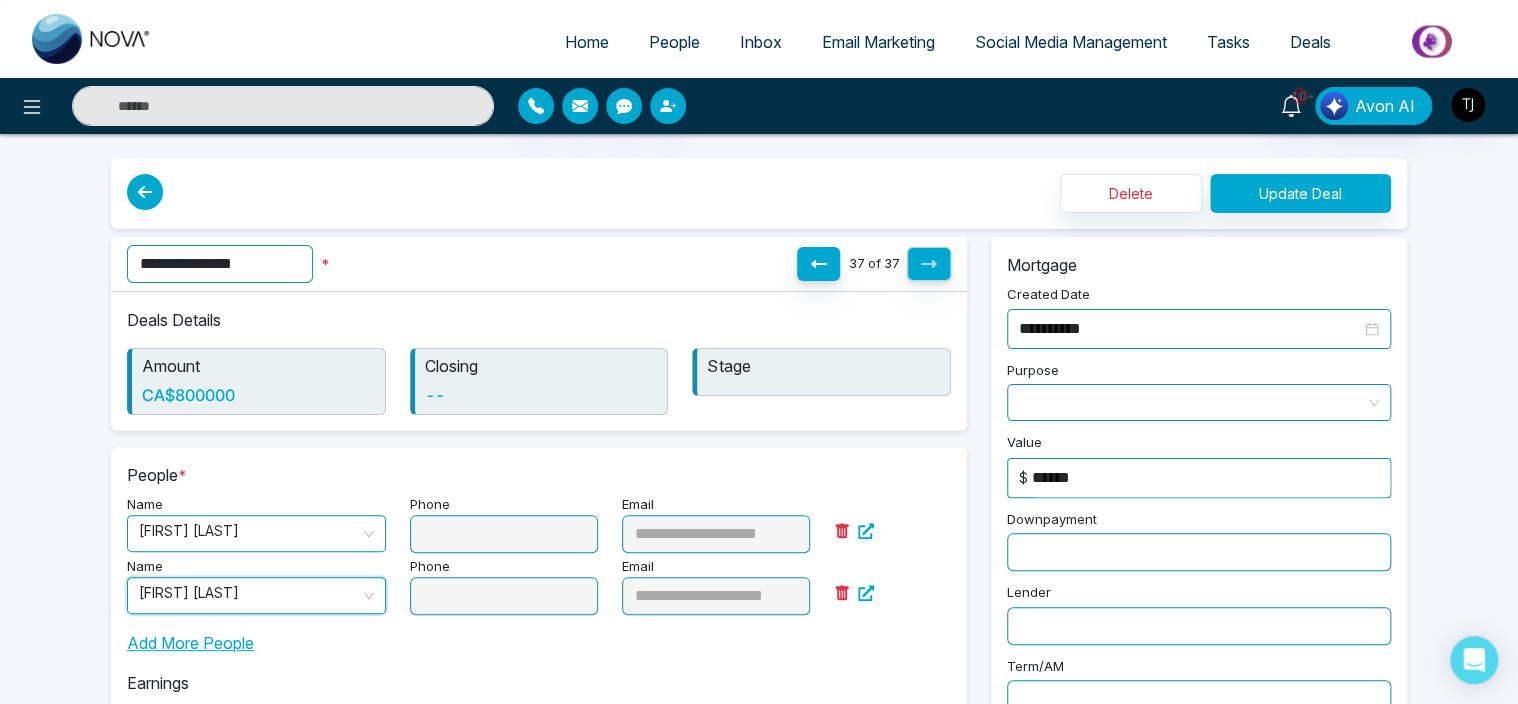 click at bounding box center (145, 192) 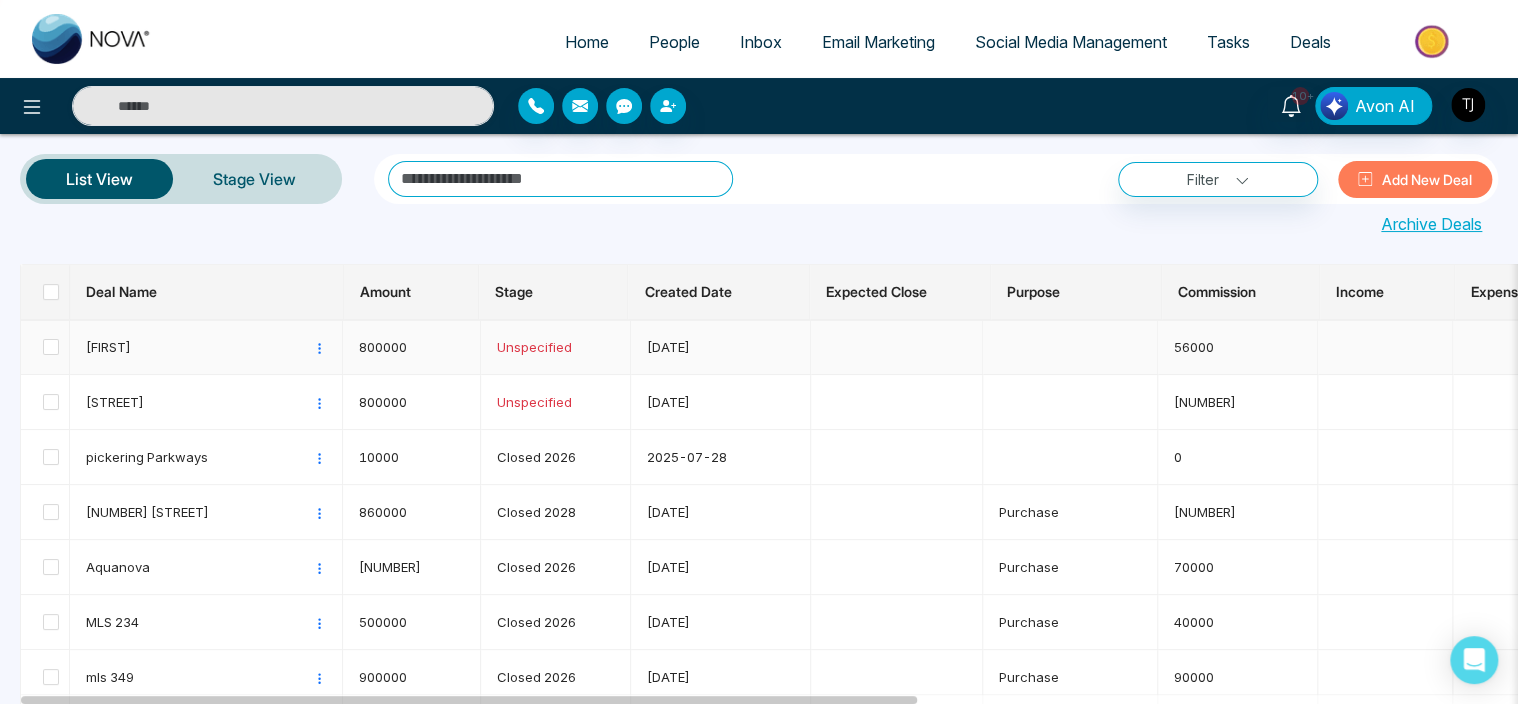 scroll, scrollTop: 0, scrollLeft: 567, axis: horizontal 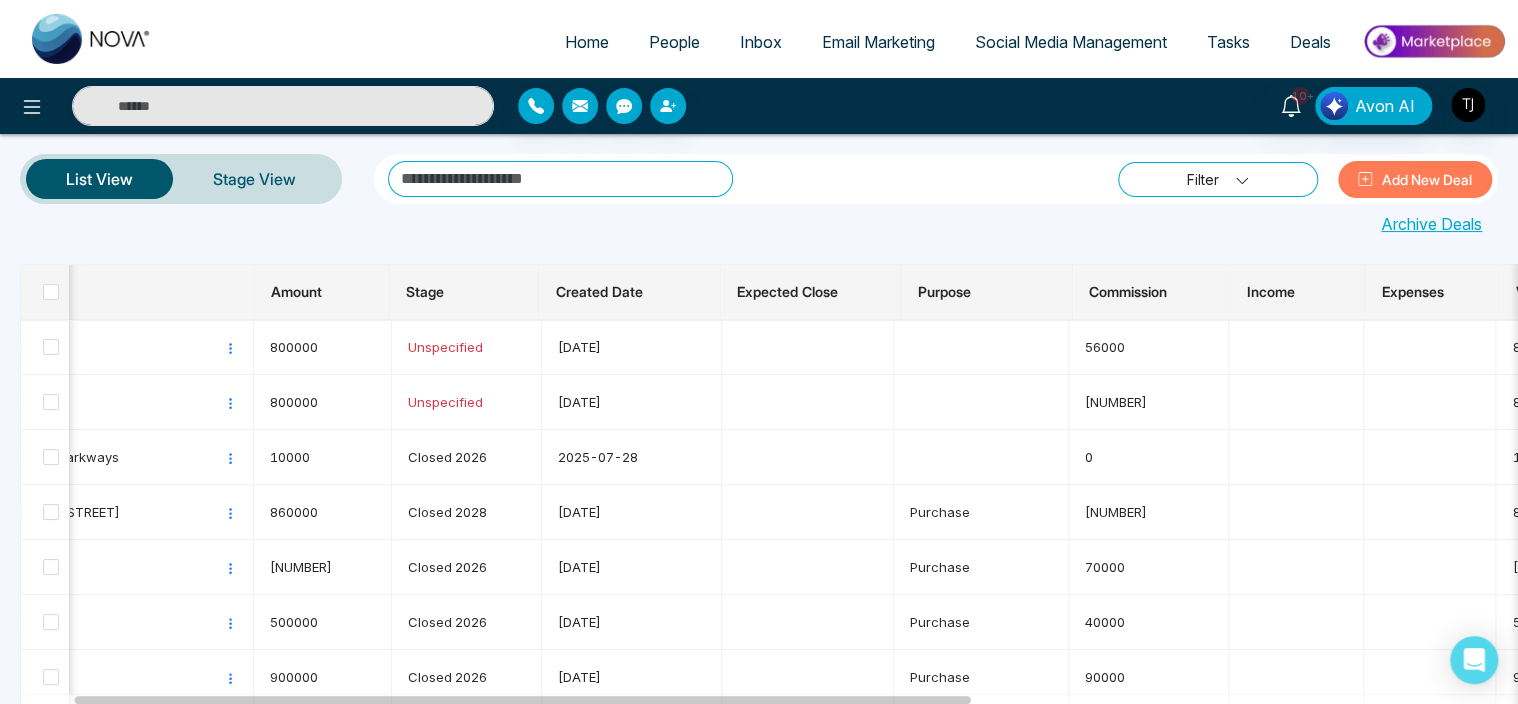 click on "Filter" at bounding box center [1218, 179] 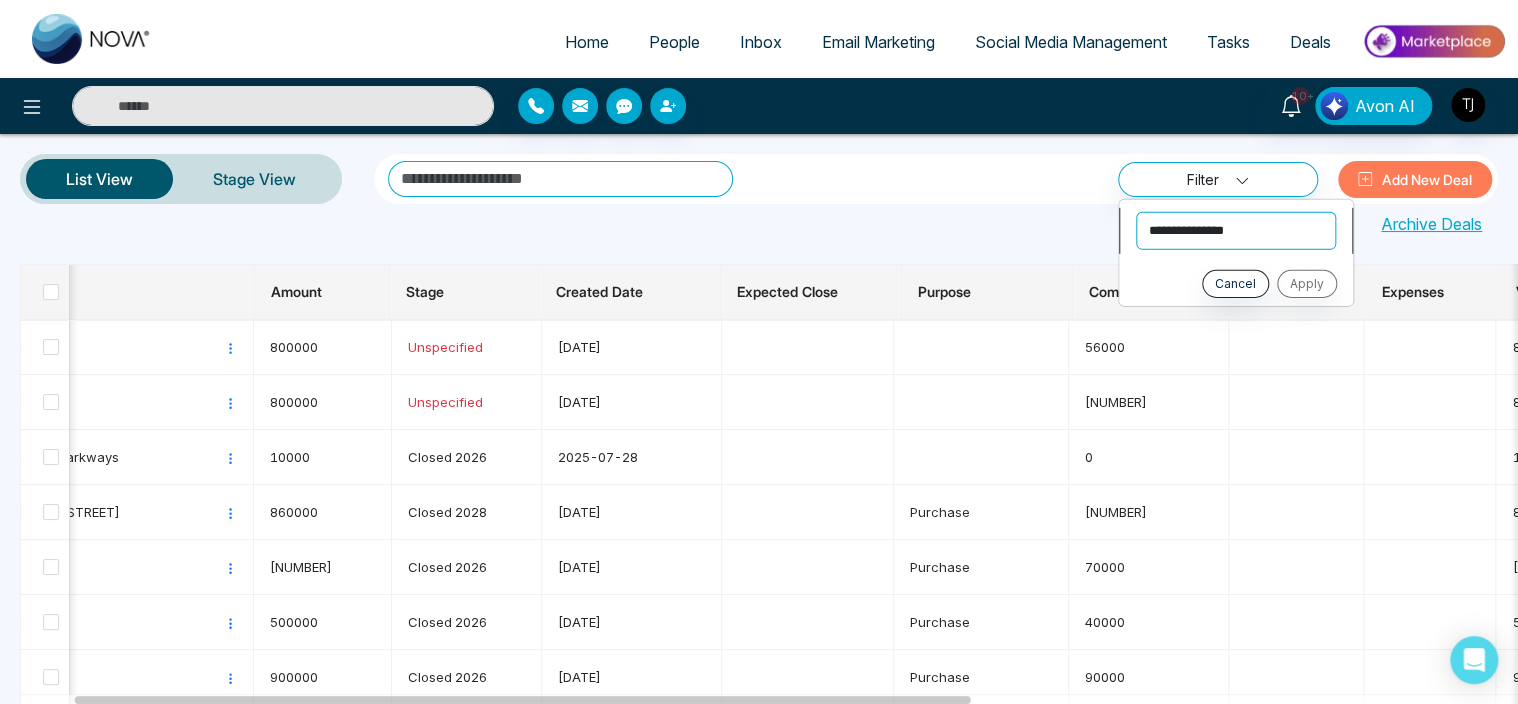 click on "**********" at bounding box center [1236, 230] 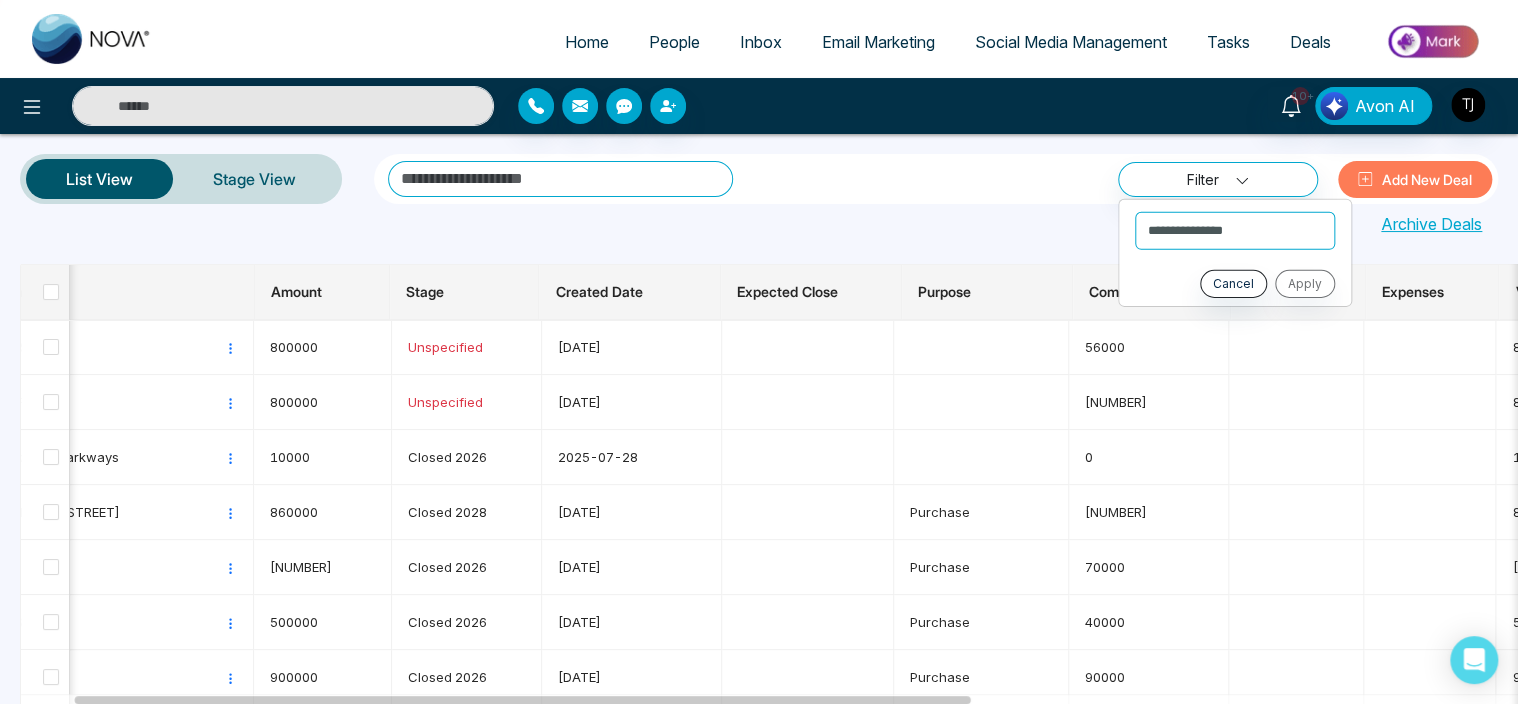 click on "**********" at bounding box center (936, 179) 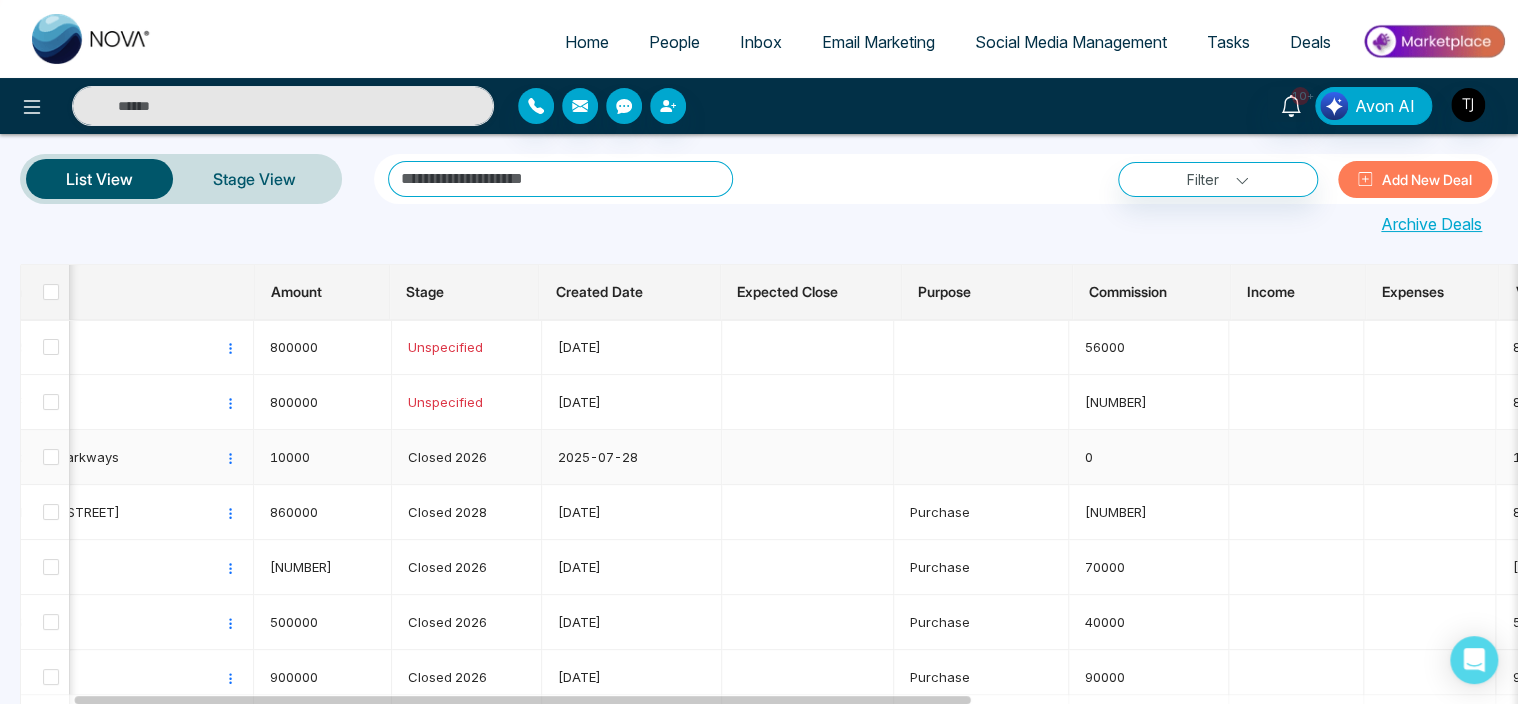 scroll, scrollTop: 0, scrollLeft: 0, axis: both 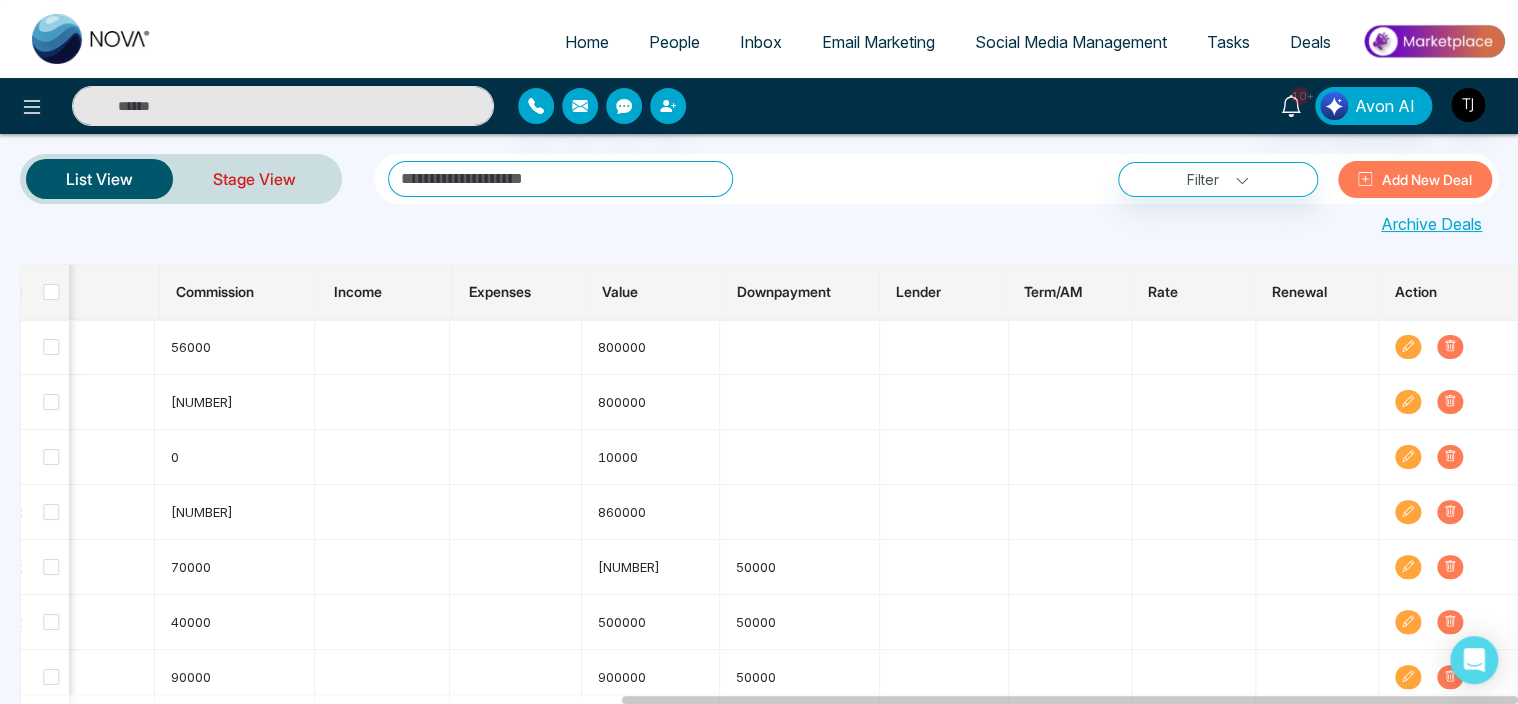 click on "Stage View" at bounding box center (254, 179) 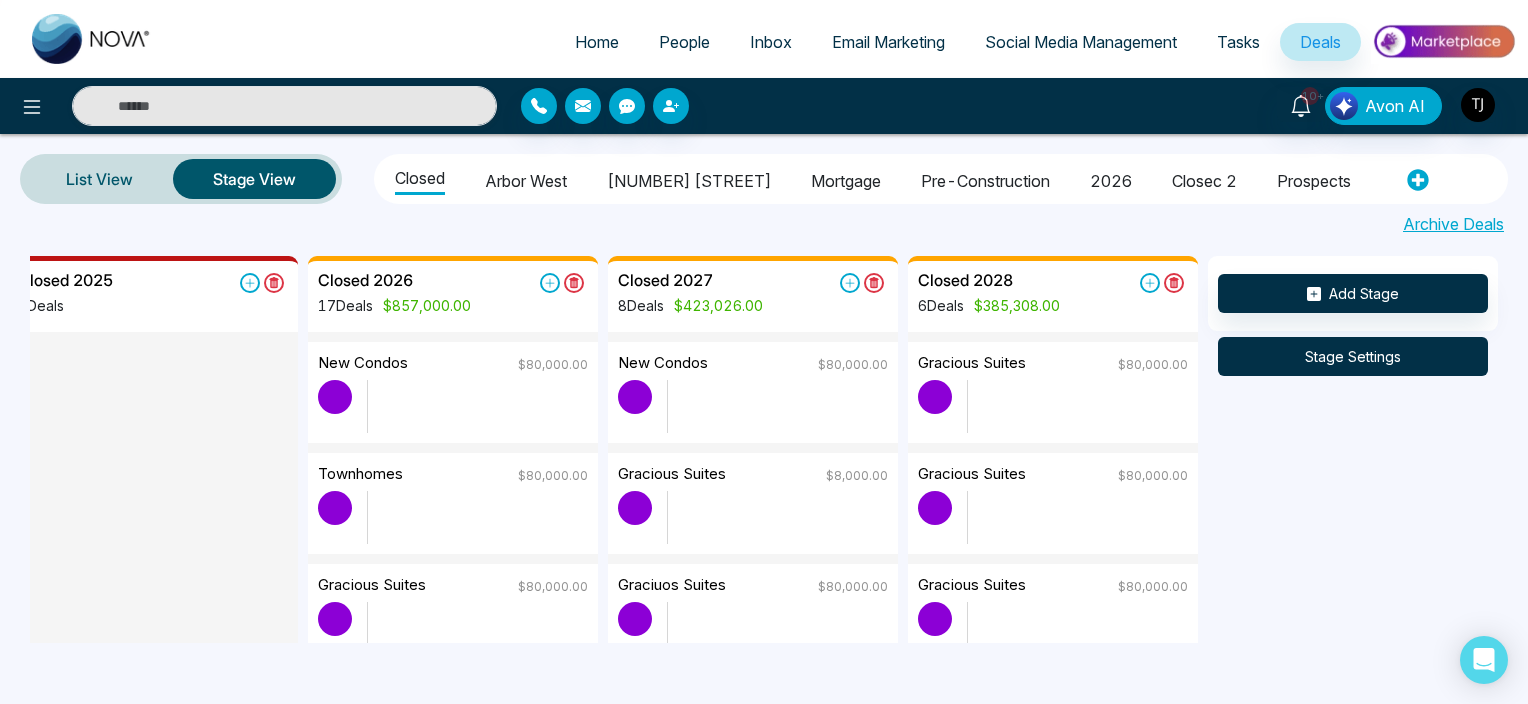 click on "Stage Settings" at bounding box center (1353, 356) 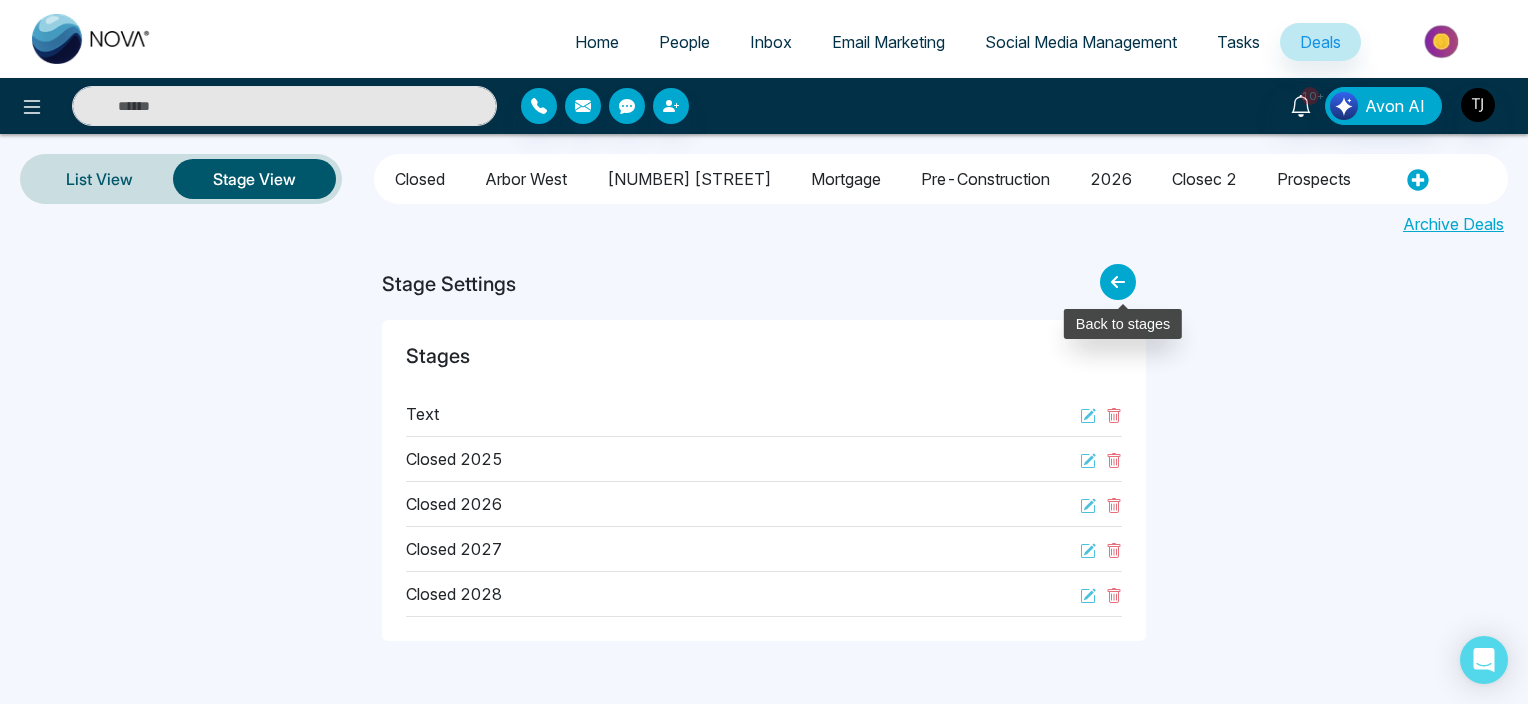 click at bounding box center (1118, 282) 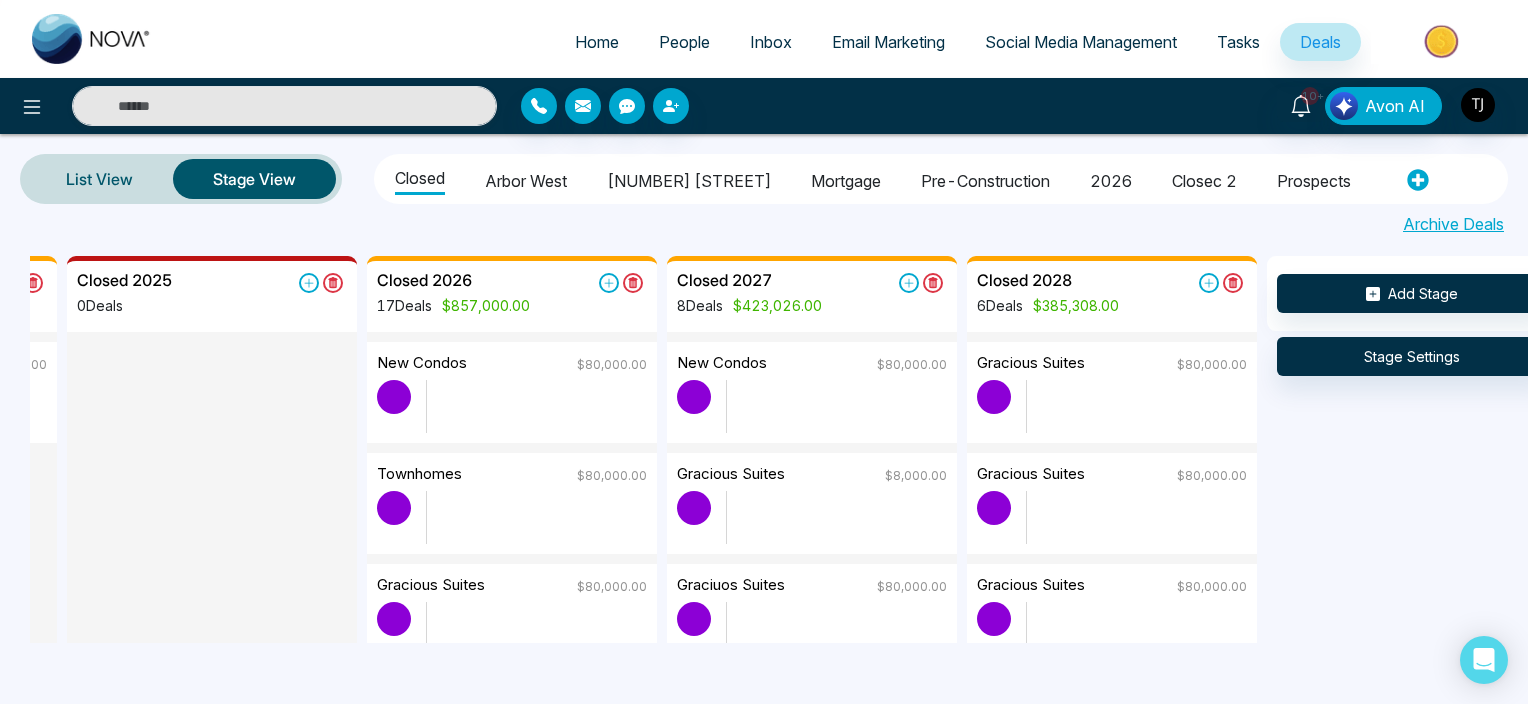 scroll, scrollTop: 0, scrollLeft: 272, axis: horizontal 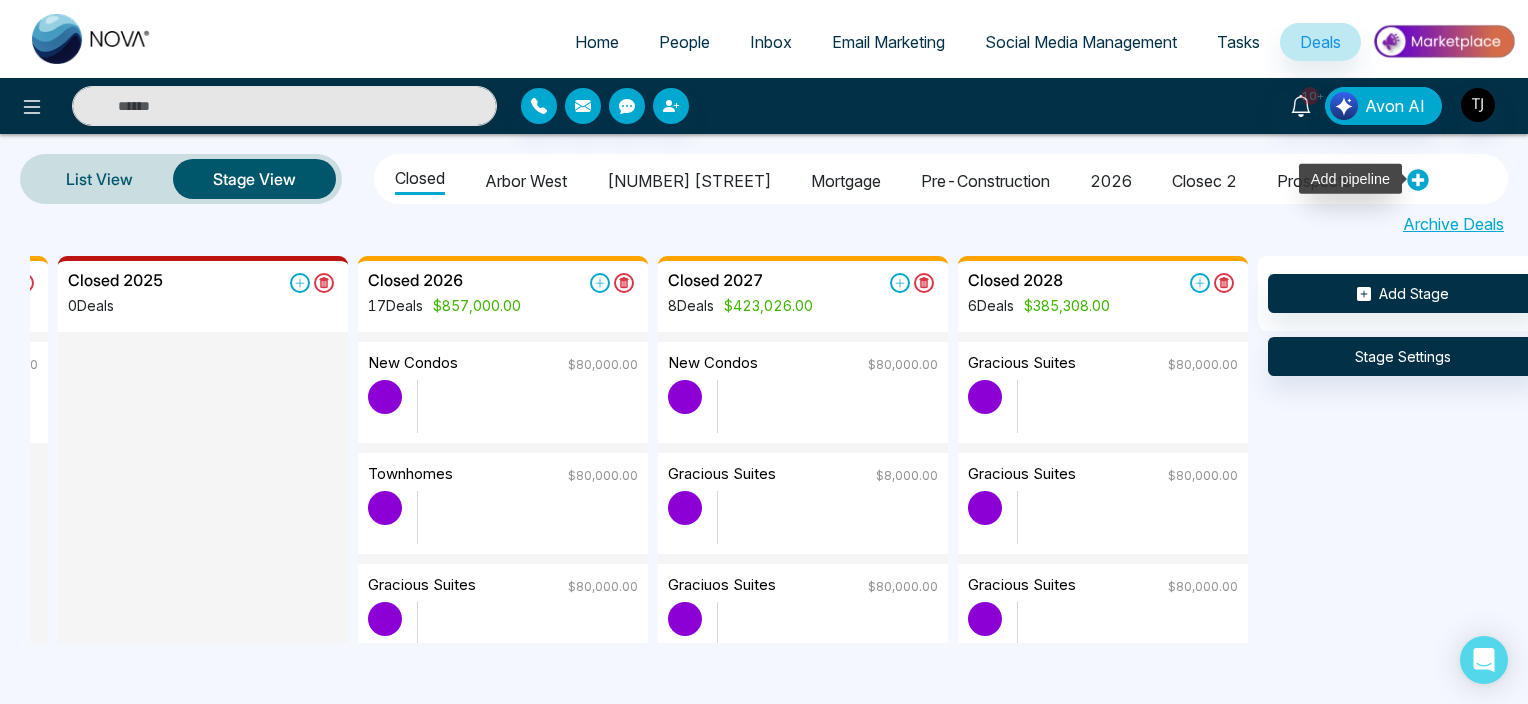 click 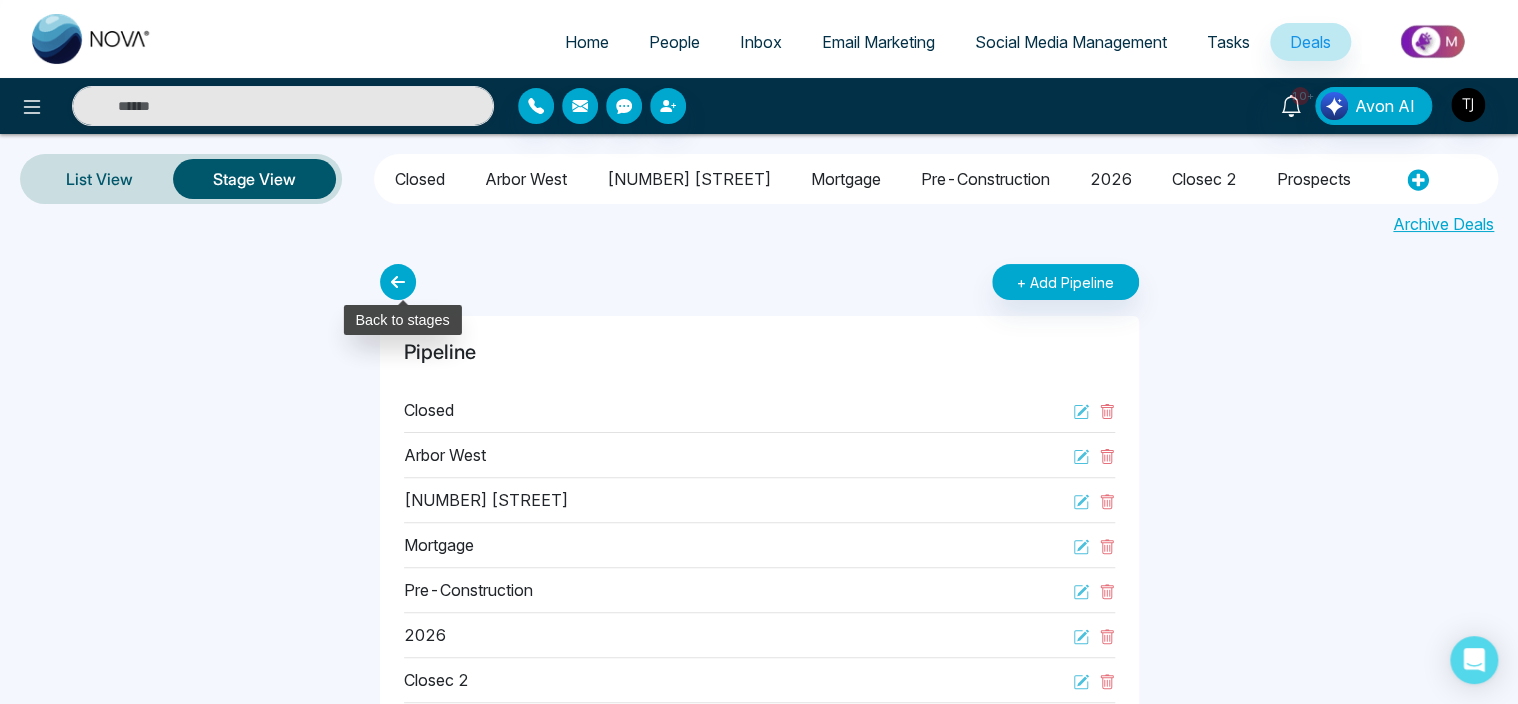 click at bounding box center (398, 282) 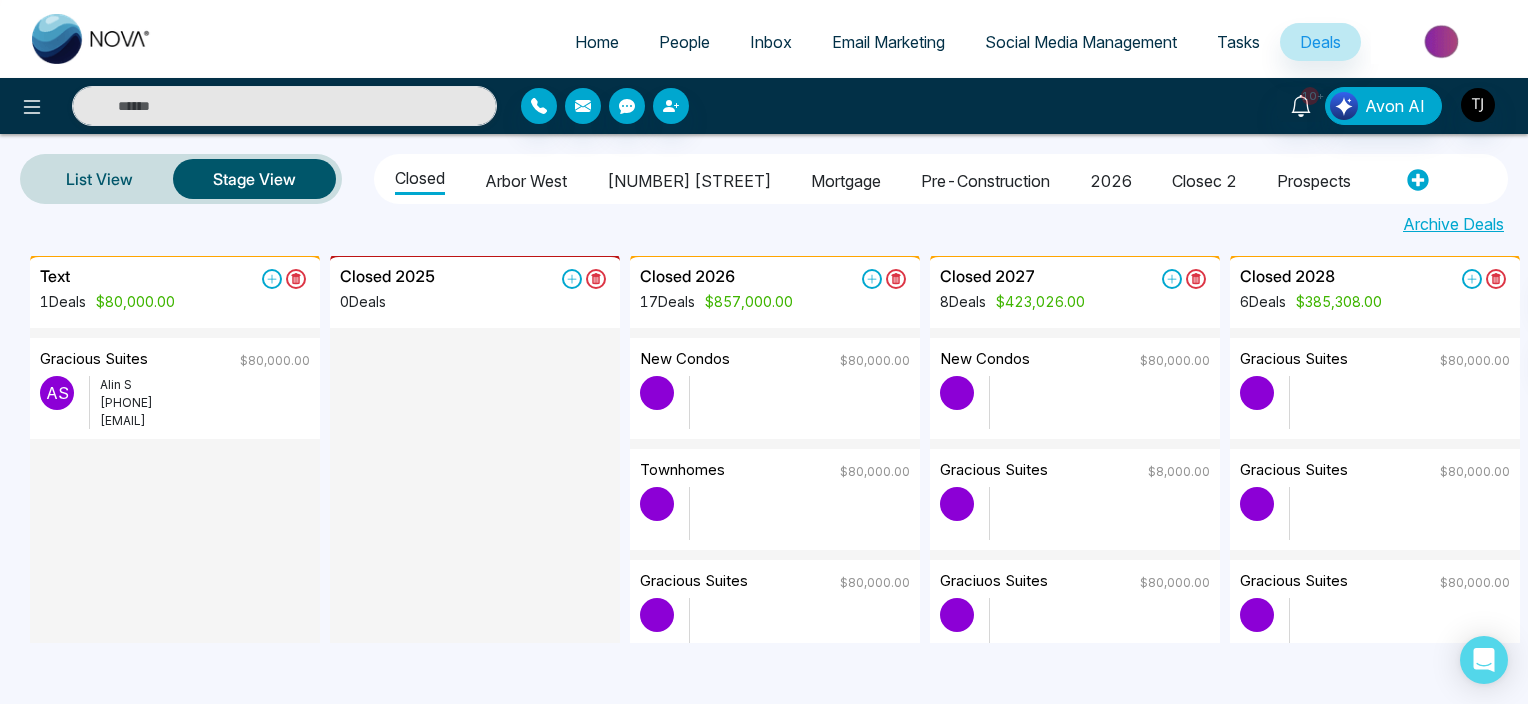 scroll, scrollTop: 0, scrollLeft: 373, axis: horizontal 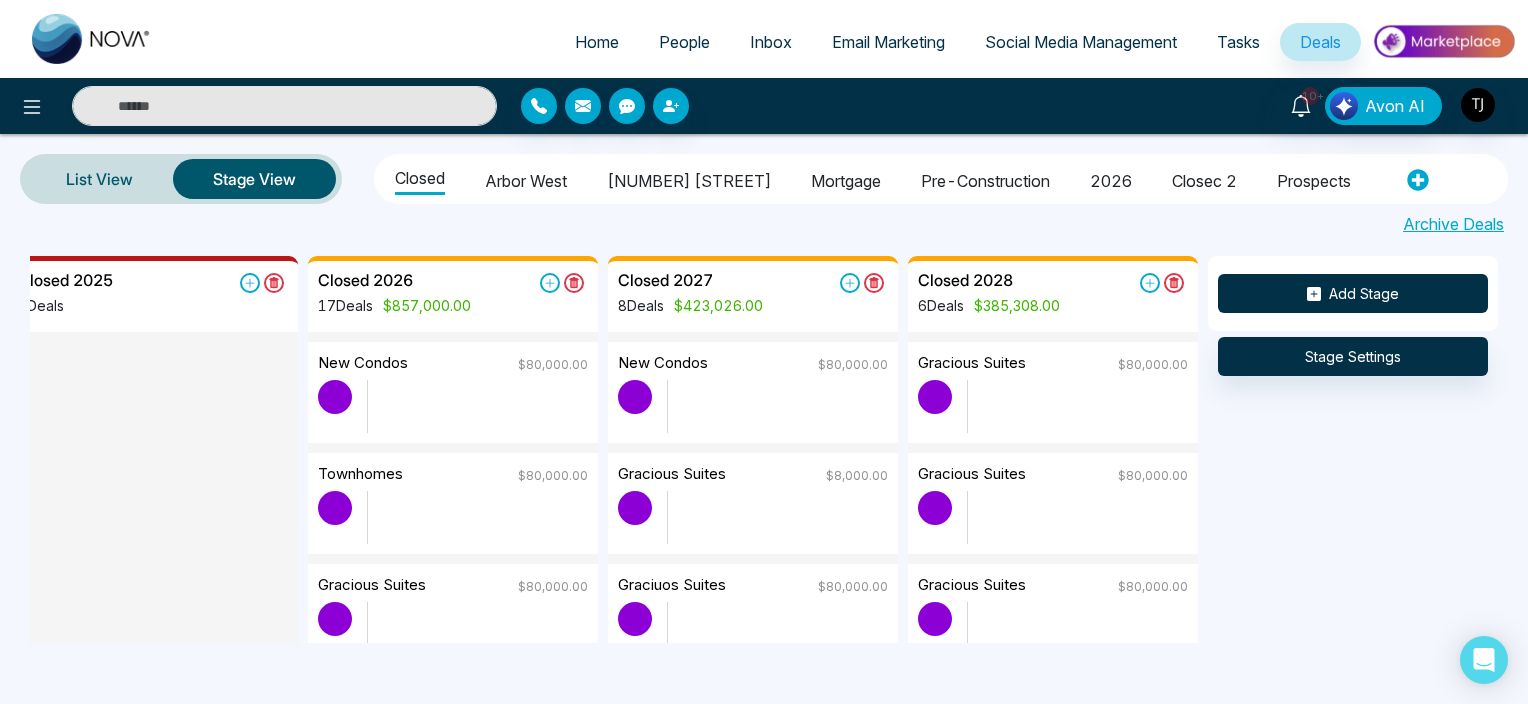 click on "Add Stage" at bounding box center [1353, 293] 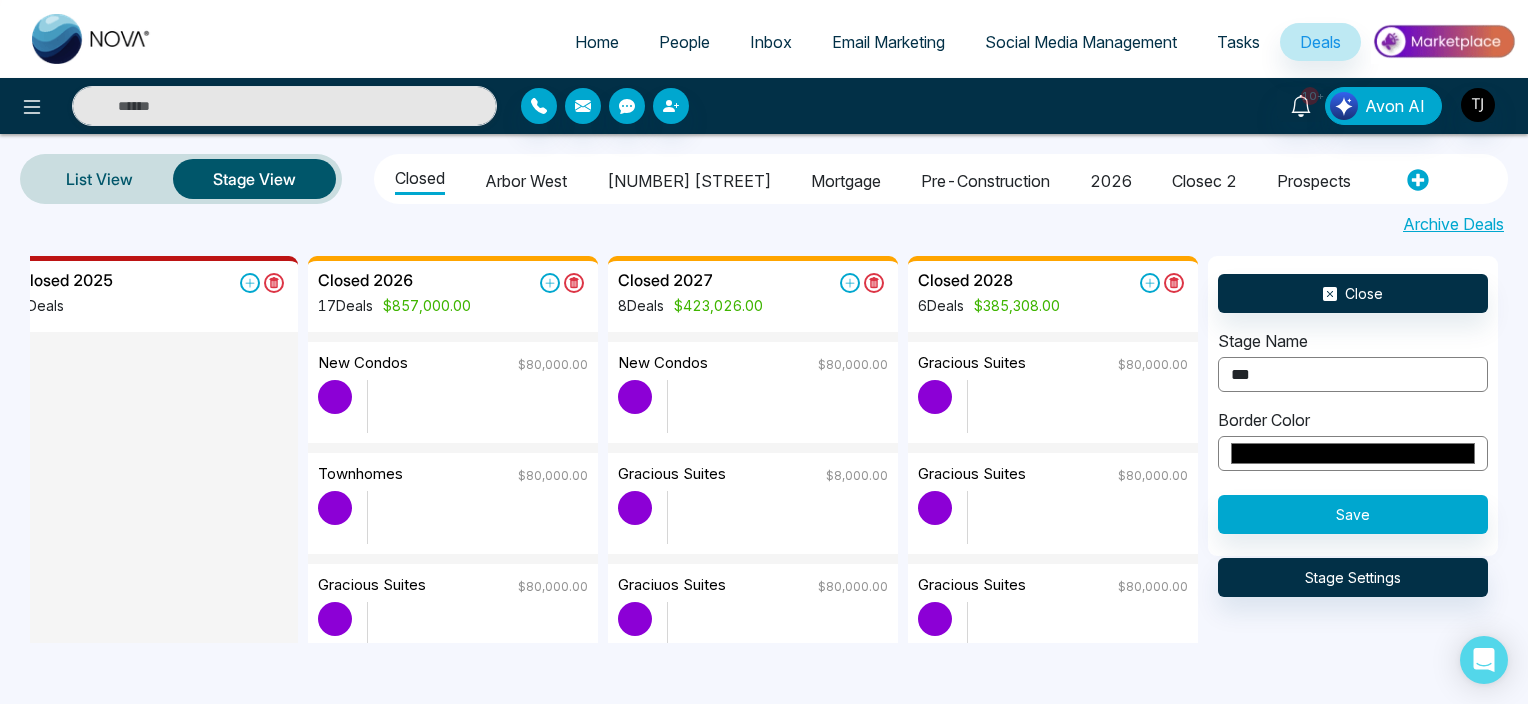 type on "***" 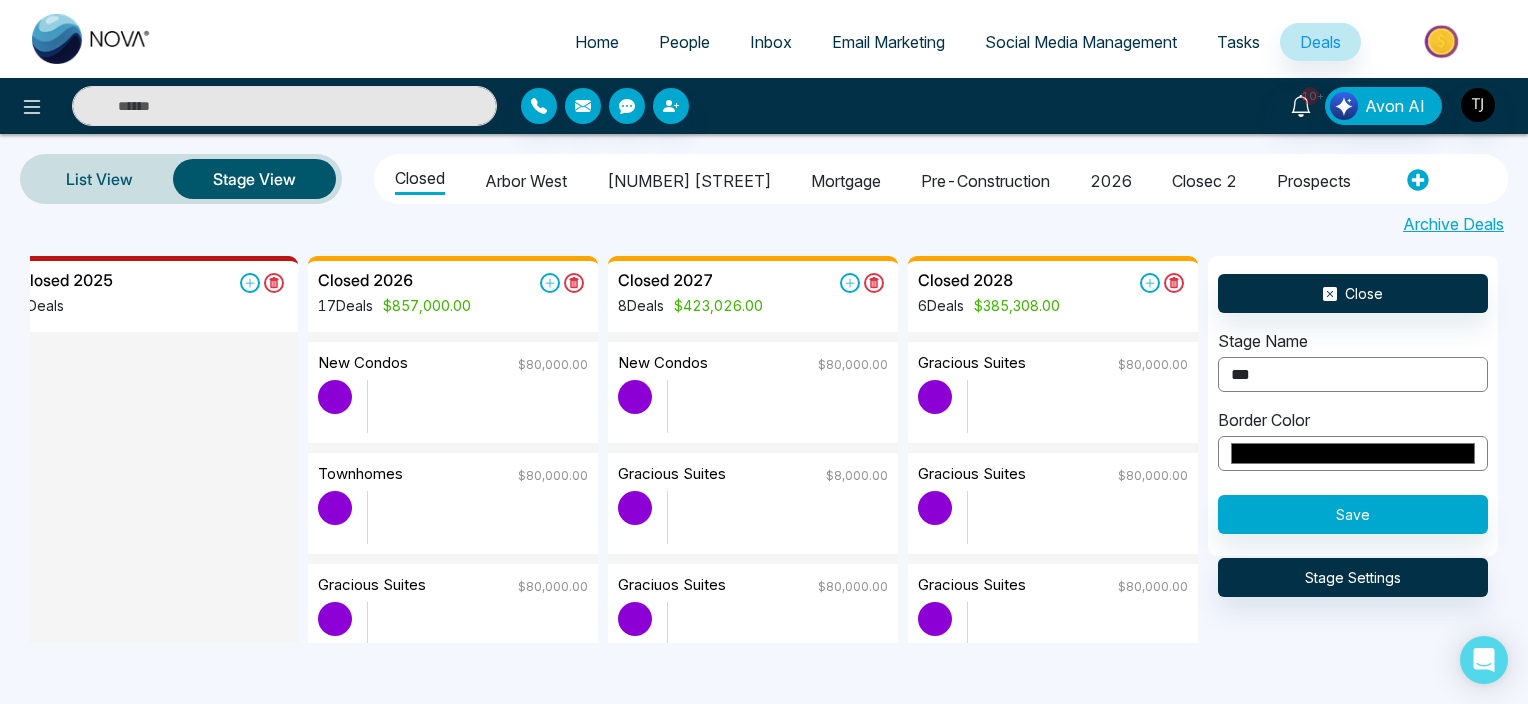 click on "*******" at bounding box center (1353, 453) 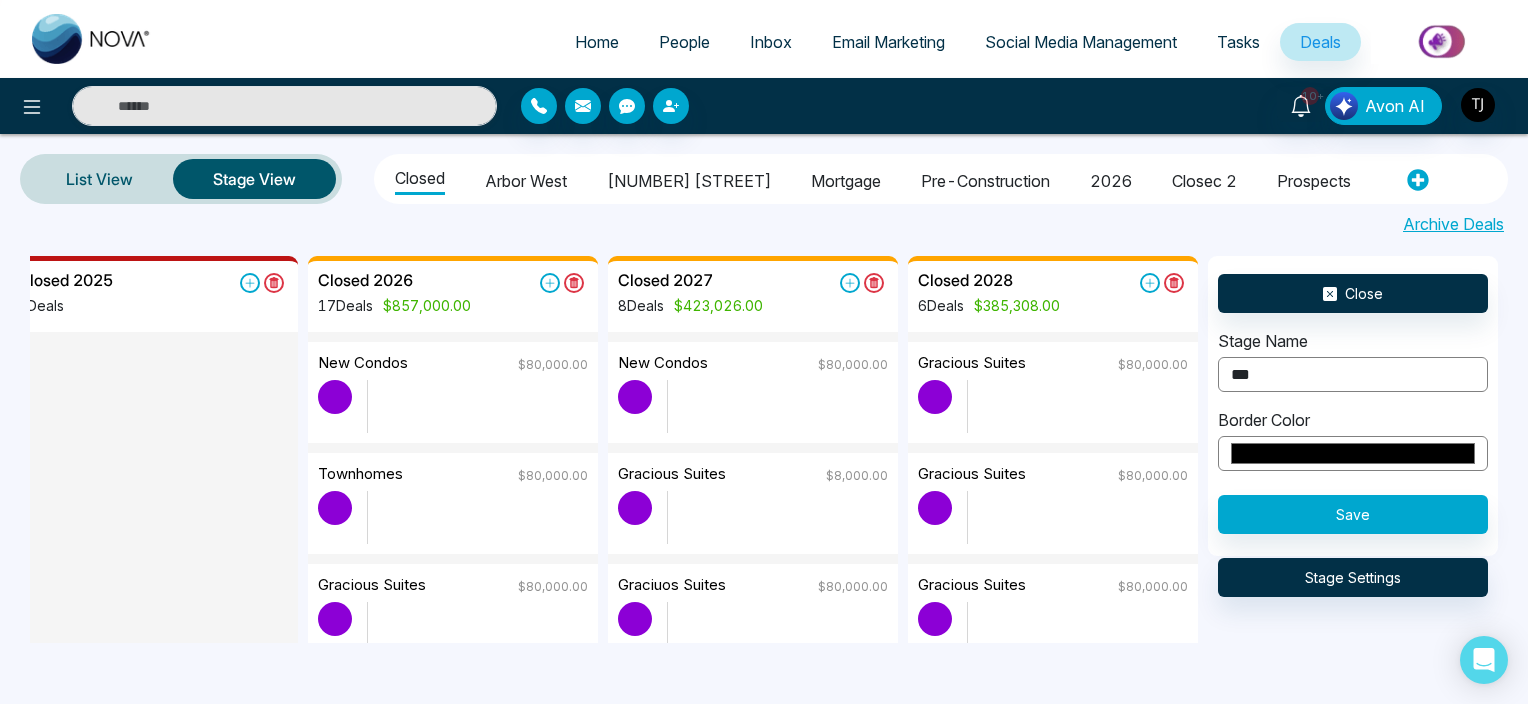 type on "*******" 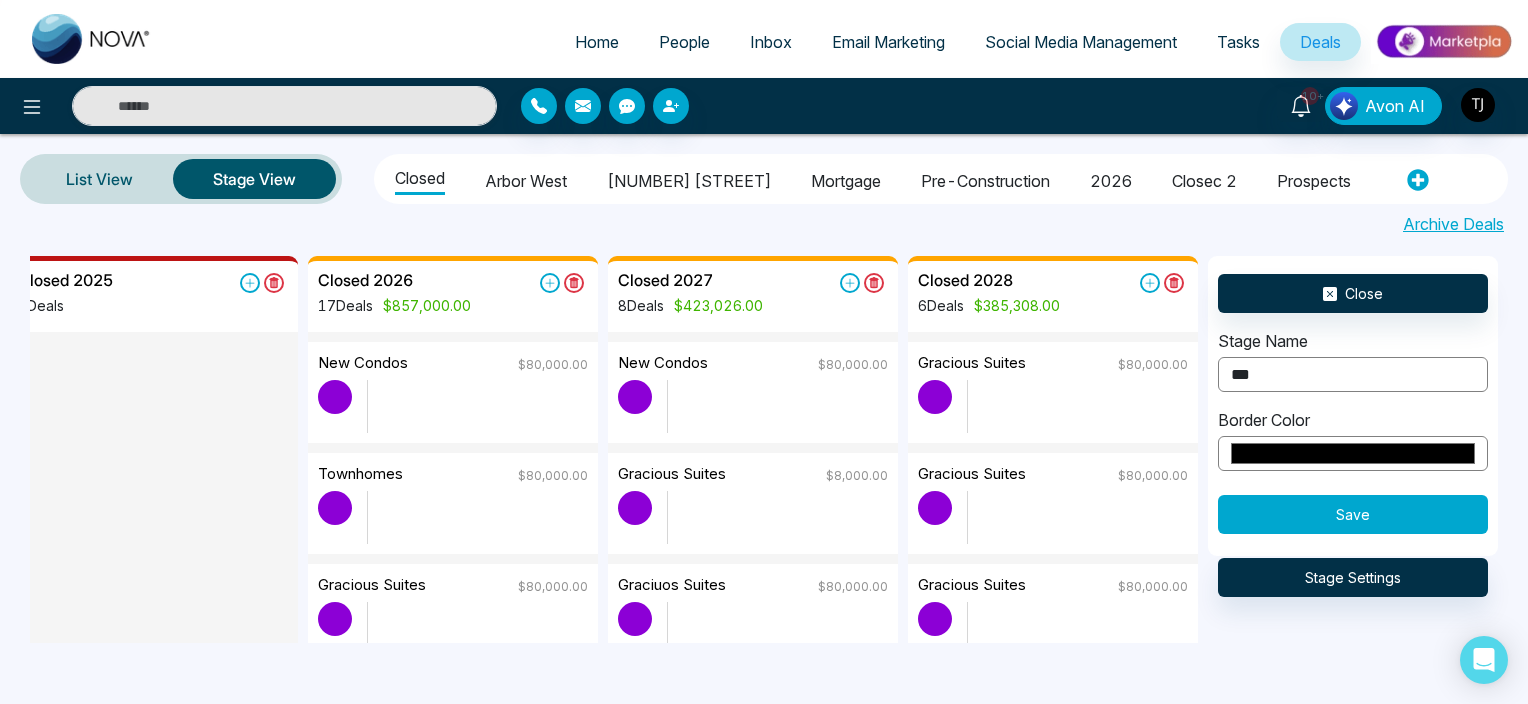 click on "Save" at bounding box center [1353, 514] 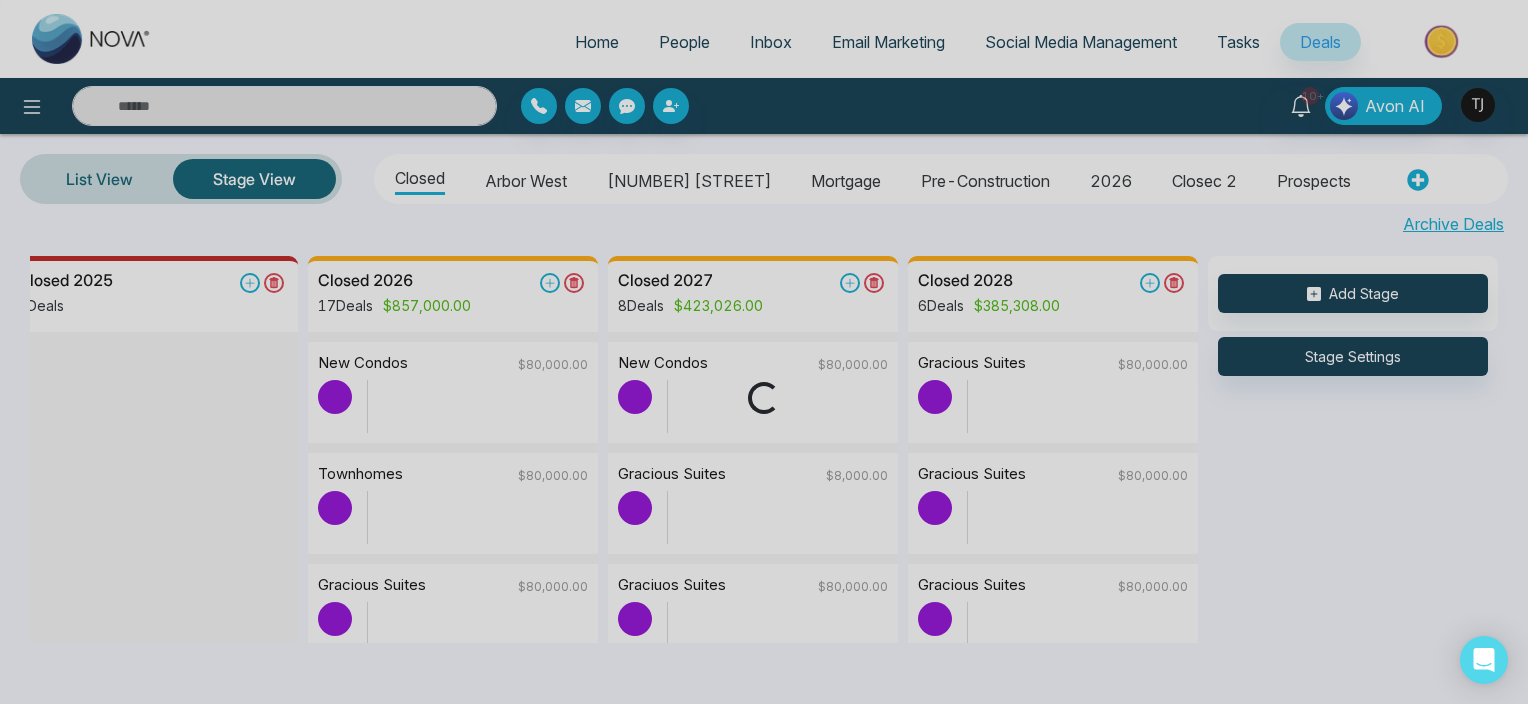 scroll, scrollTop: 0, scrollLeft: 0, axis: both 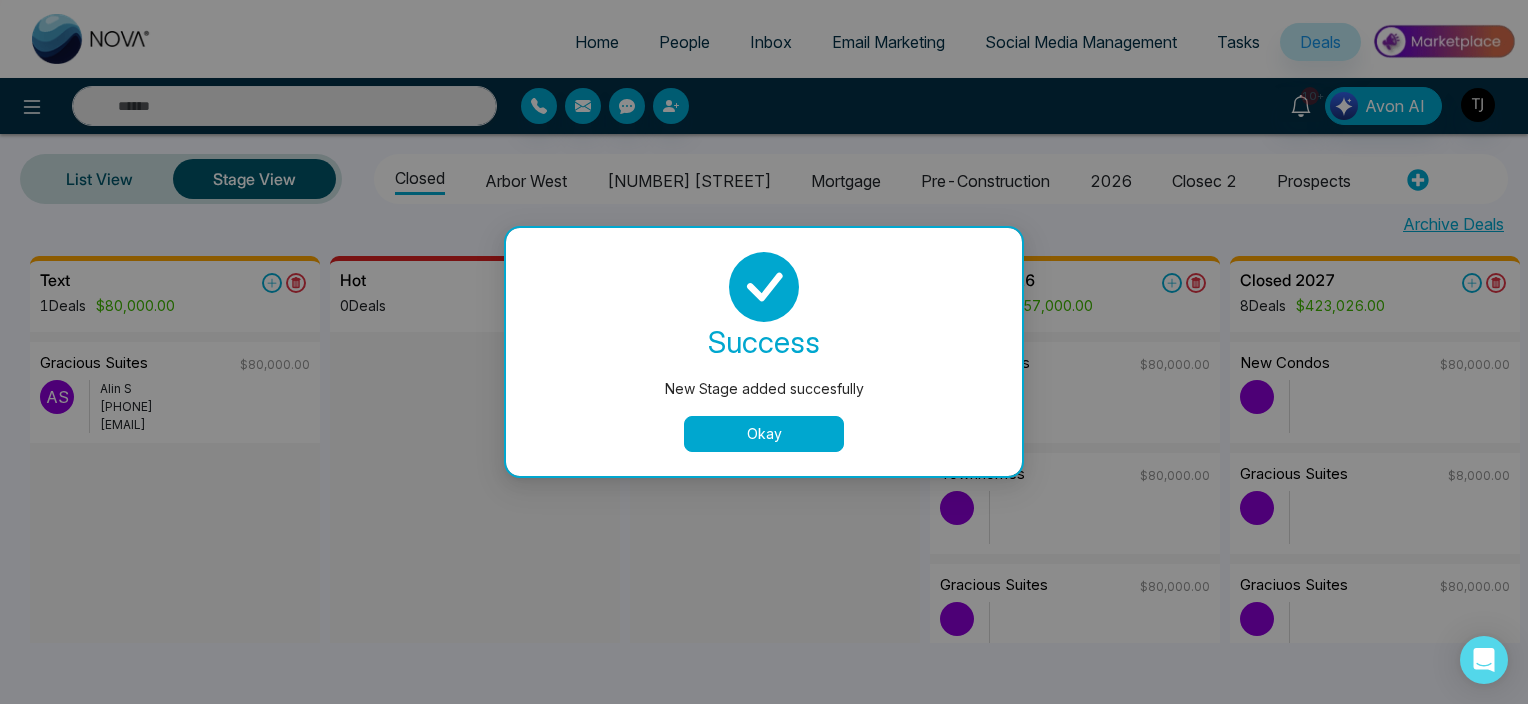 click on "Okay" at bounding box center [764, 434] 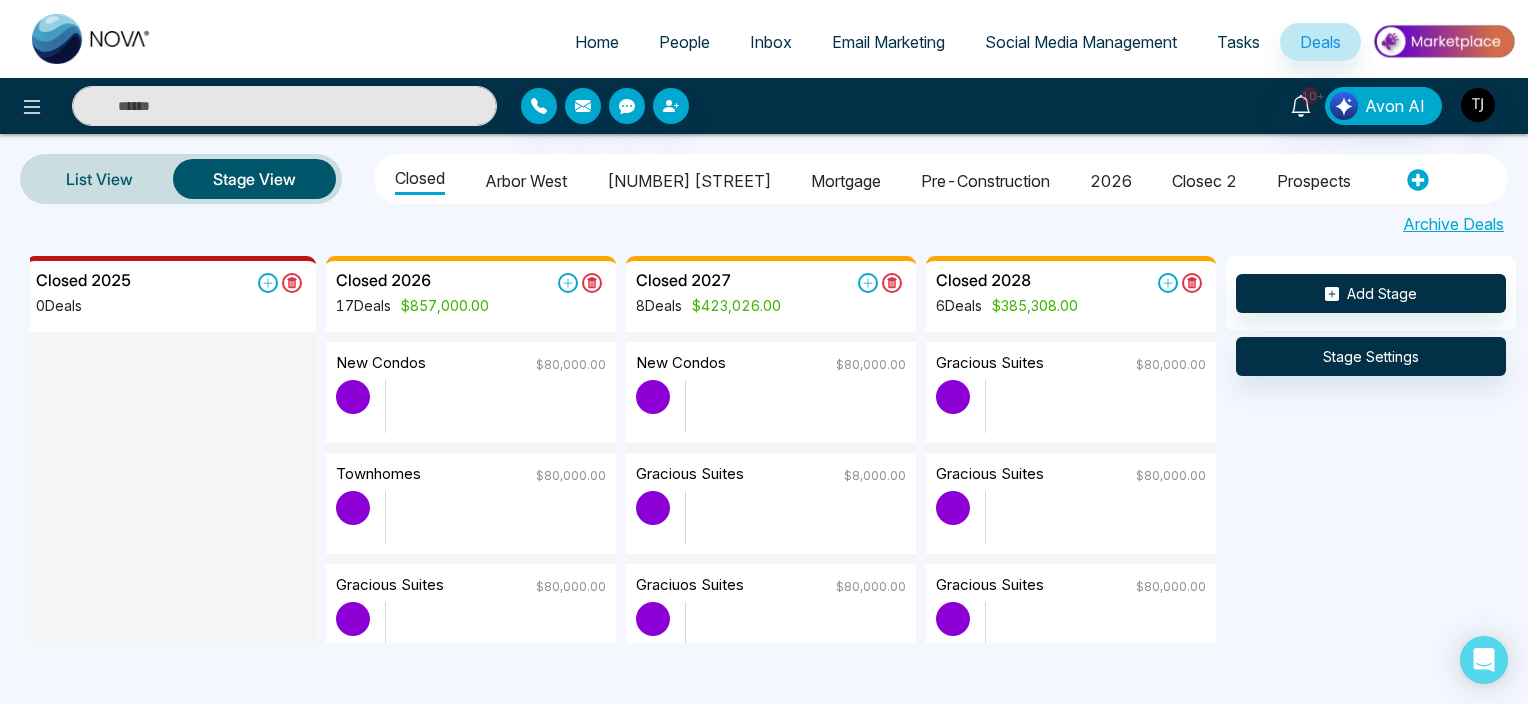 scroll, scrollTop: 0, scrollLeft: 608, axis: horizontal 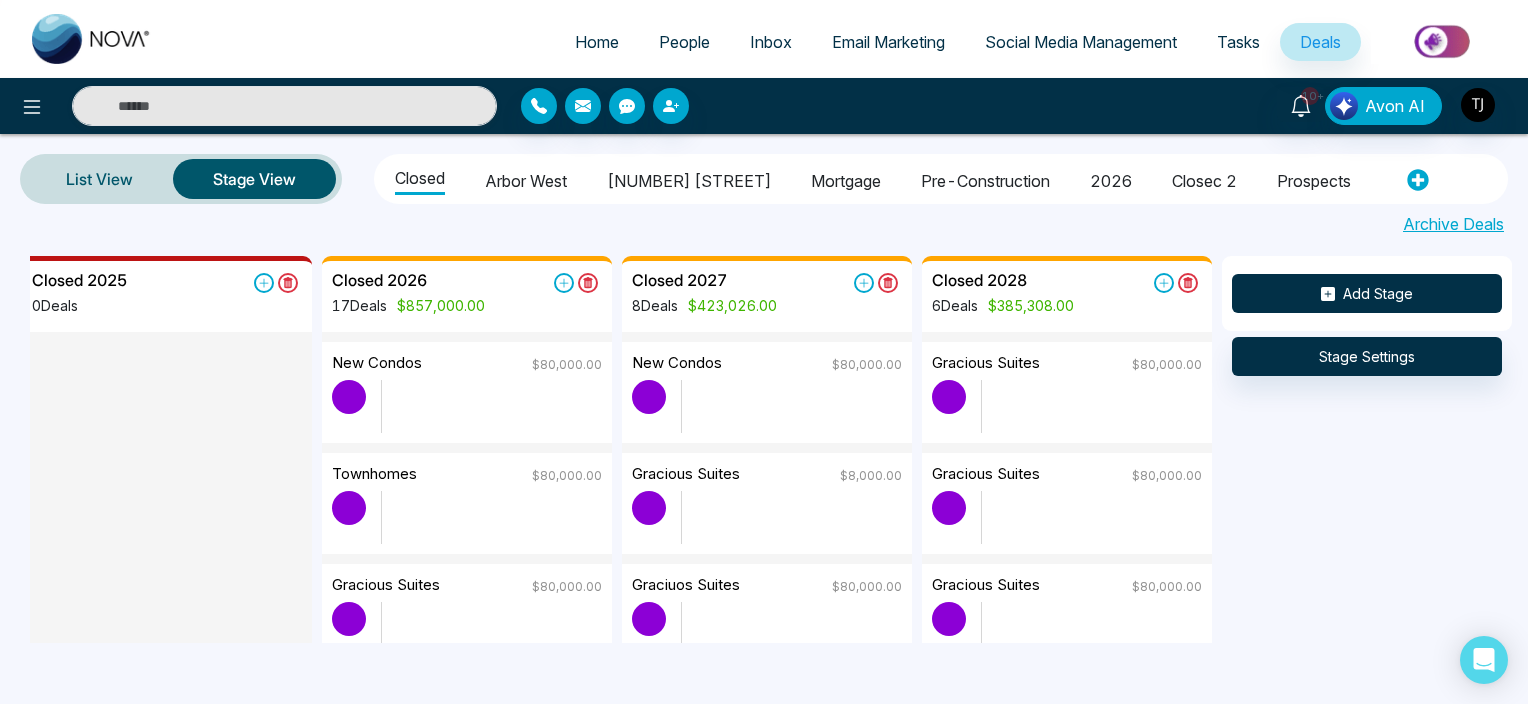 click on "Add Stage" at bounding box center [1367, 293] 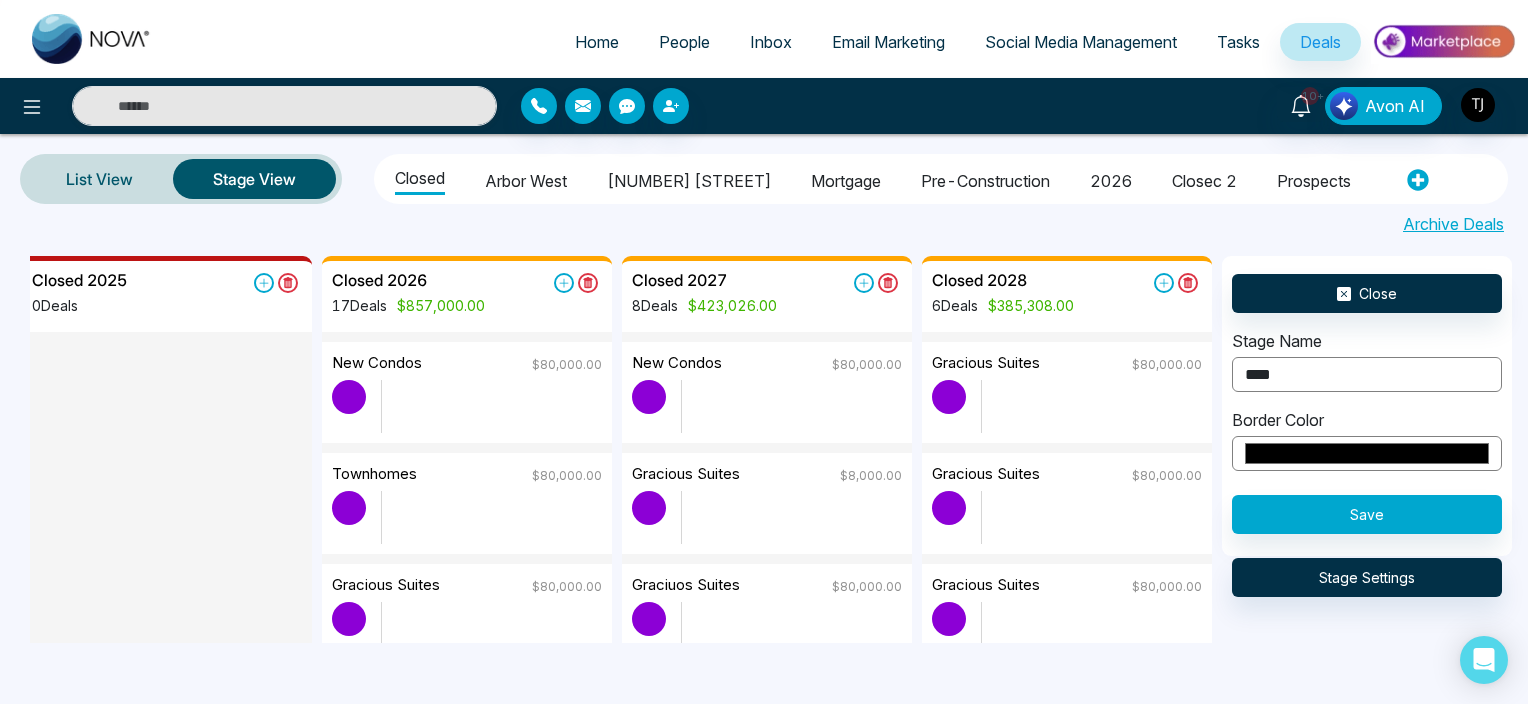 type on "****" 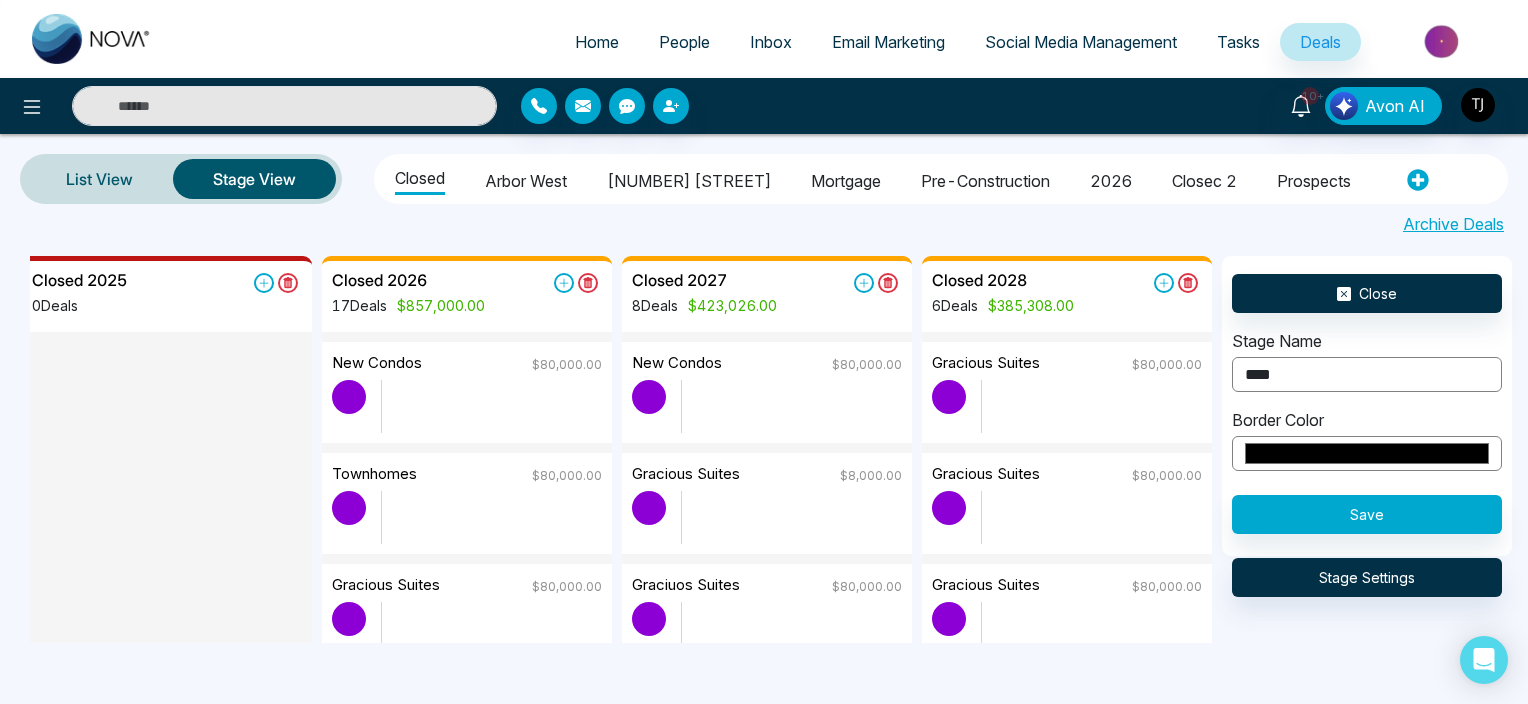 click on "*******" at bounding box center (1367, 453) 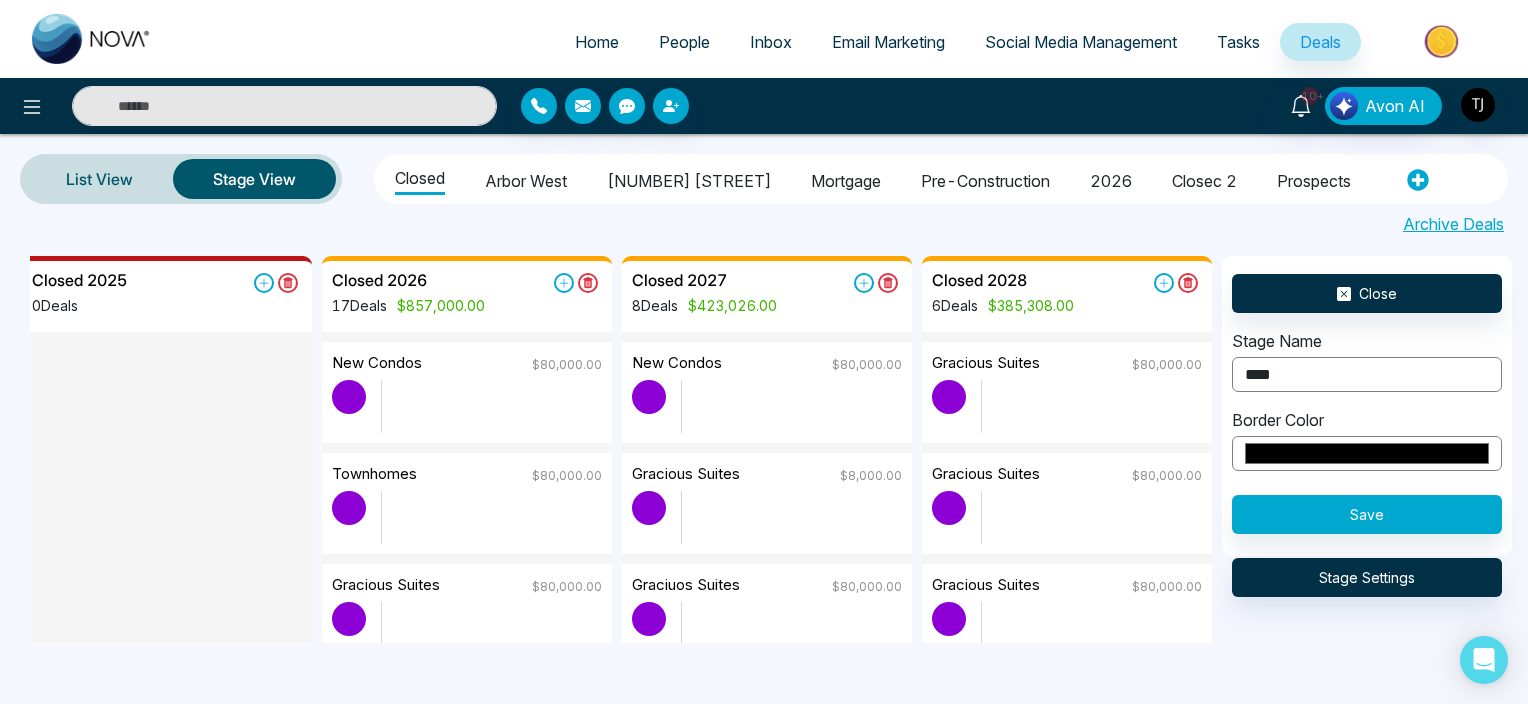 type on "*******" 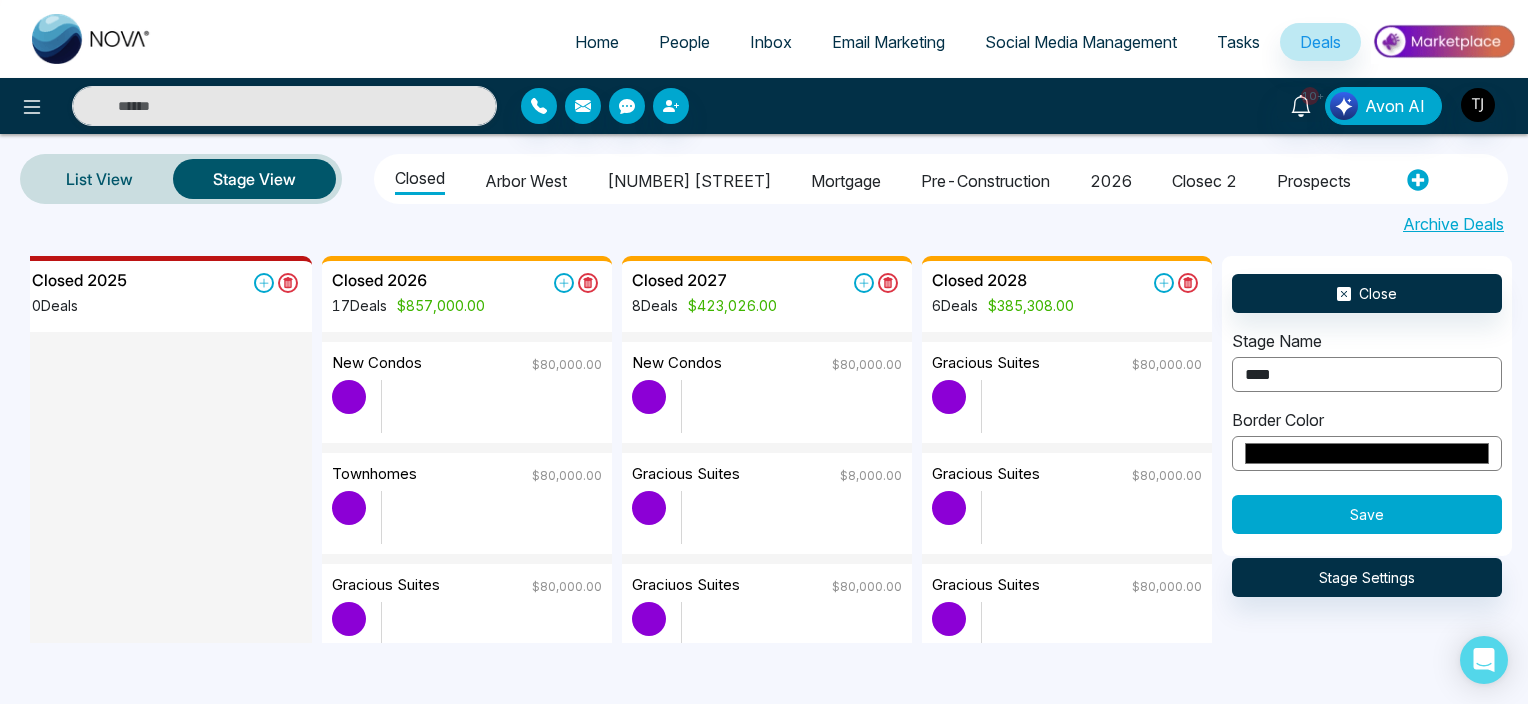 click on "Save" at bounding box center (1367, 514) 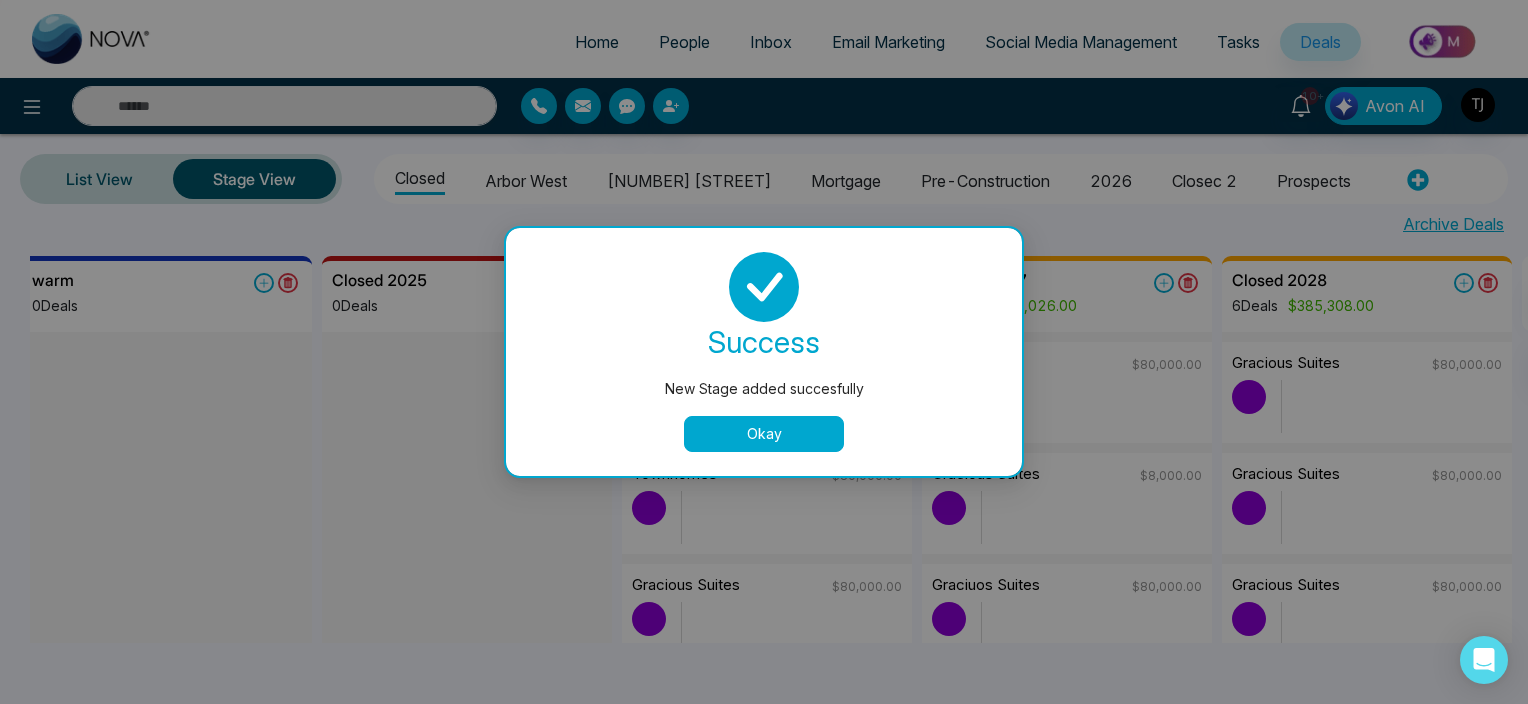 click on "Okay" at bounding box center [764, 434] 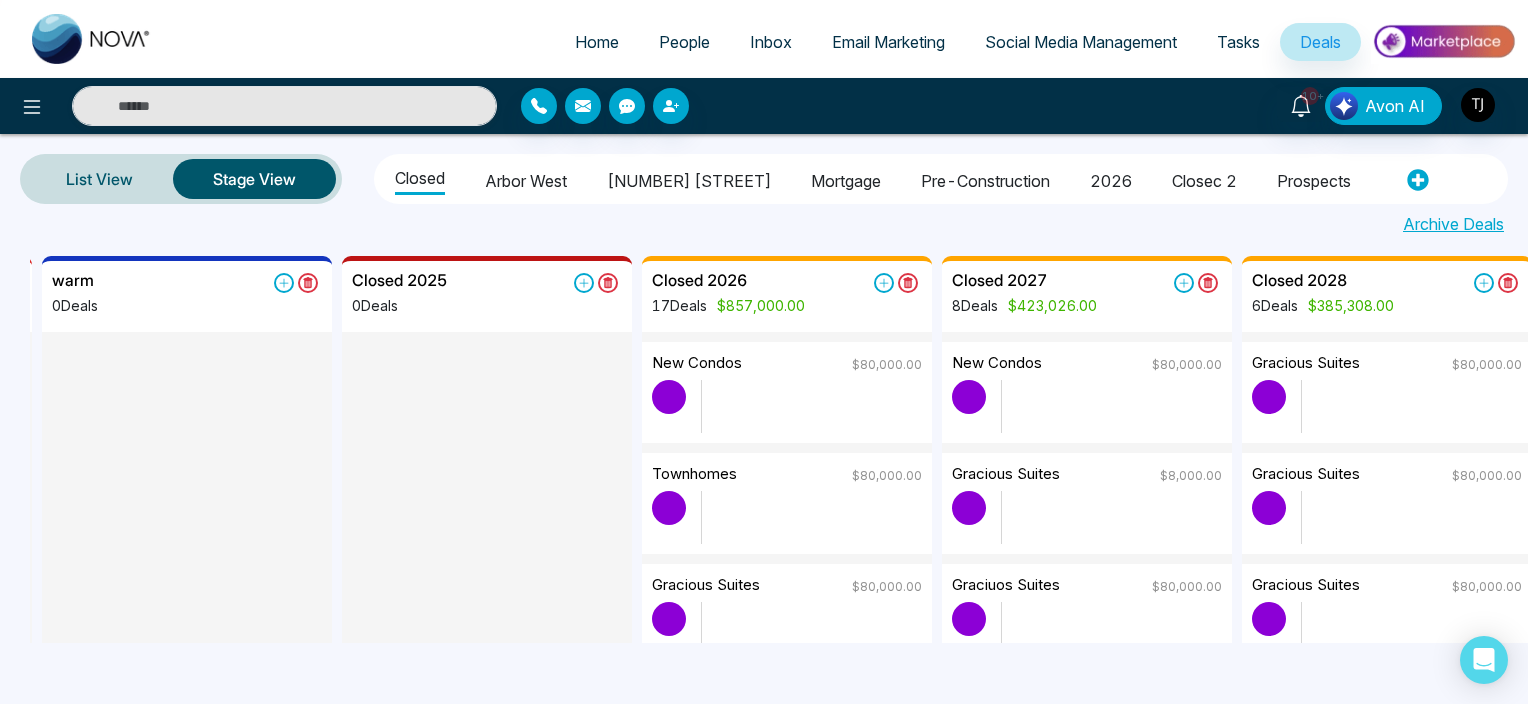 scroll, scrollTop: 0, scrollLeft: 973, axis: horizontal 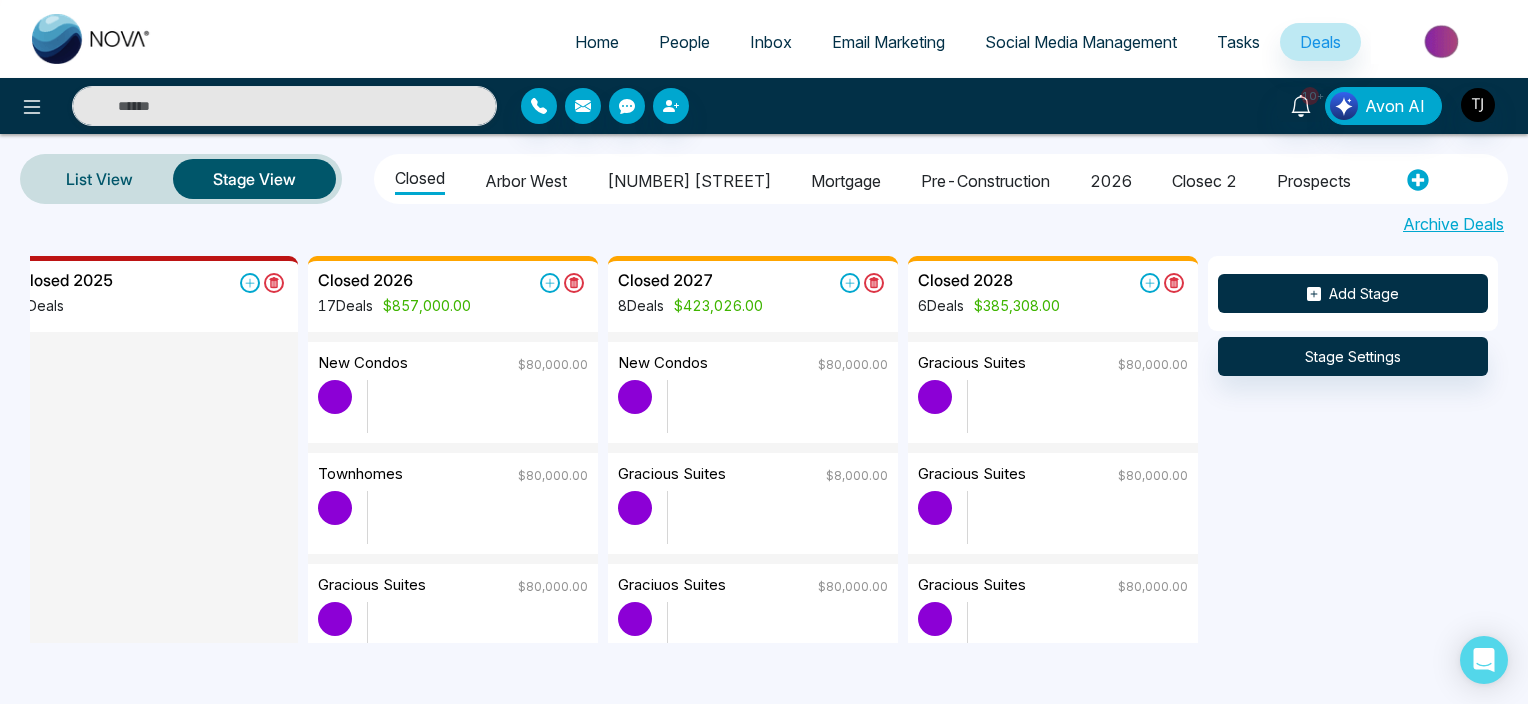 click on "Add Stage" at bounding box center (1353, 293) 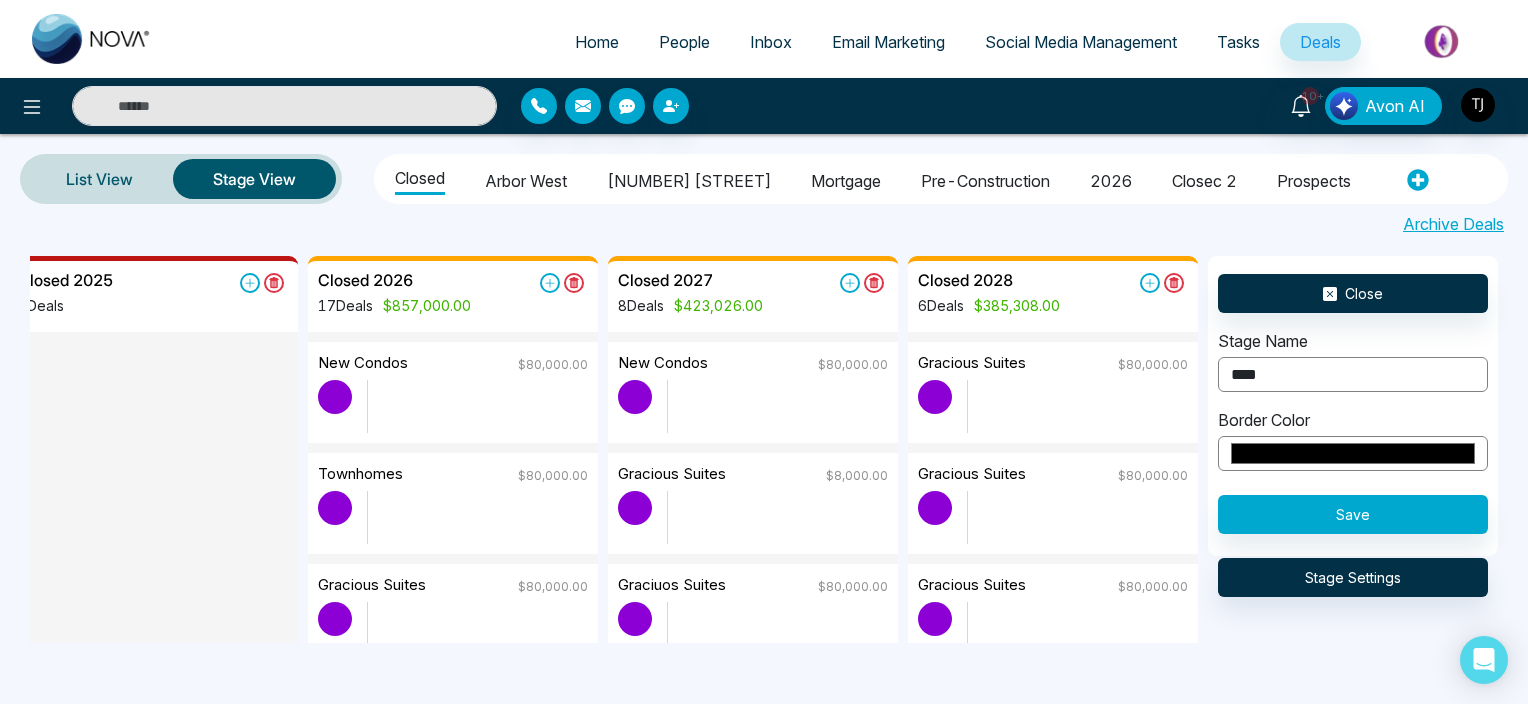 type on "****" 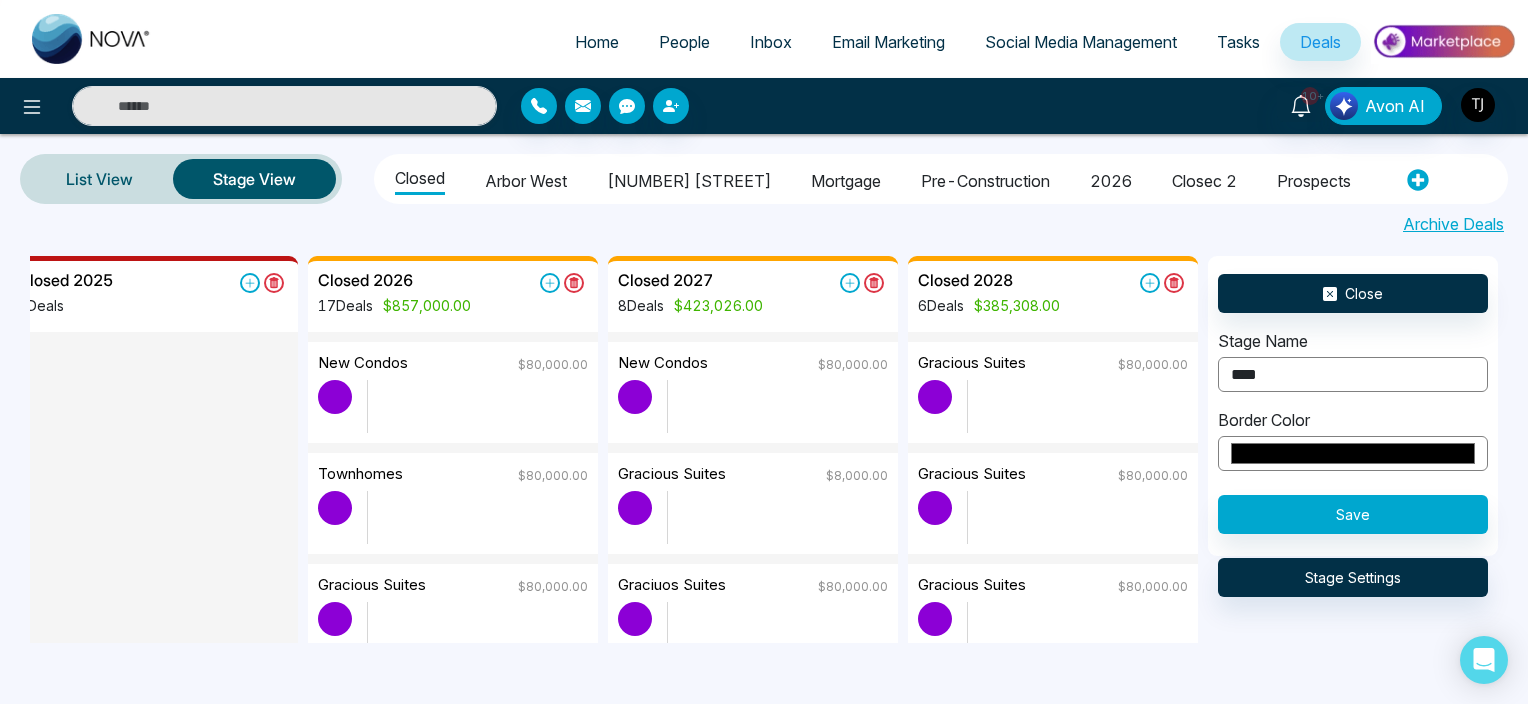 click on "*******" at bounding box center [1353, 453] 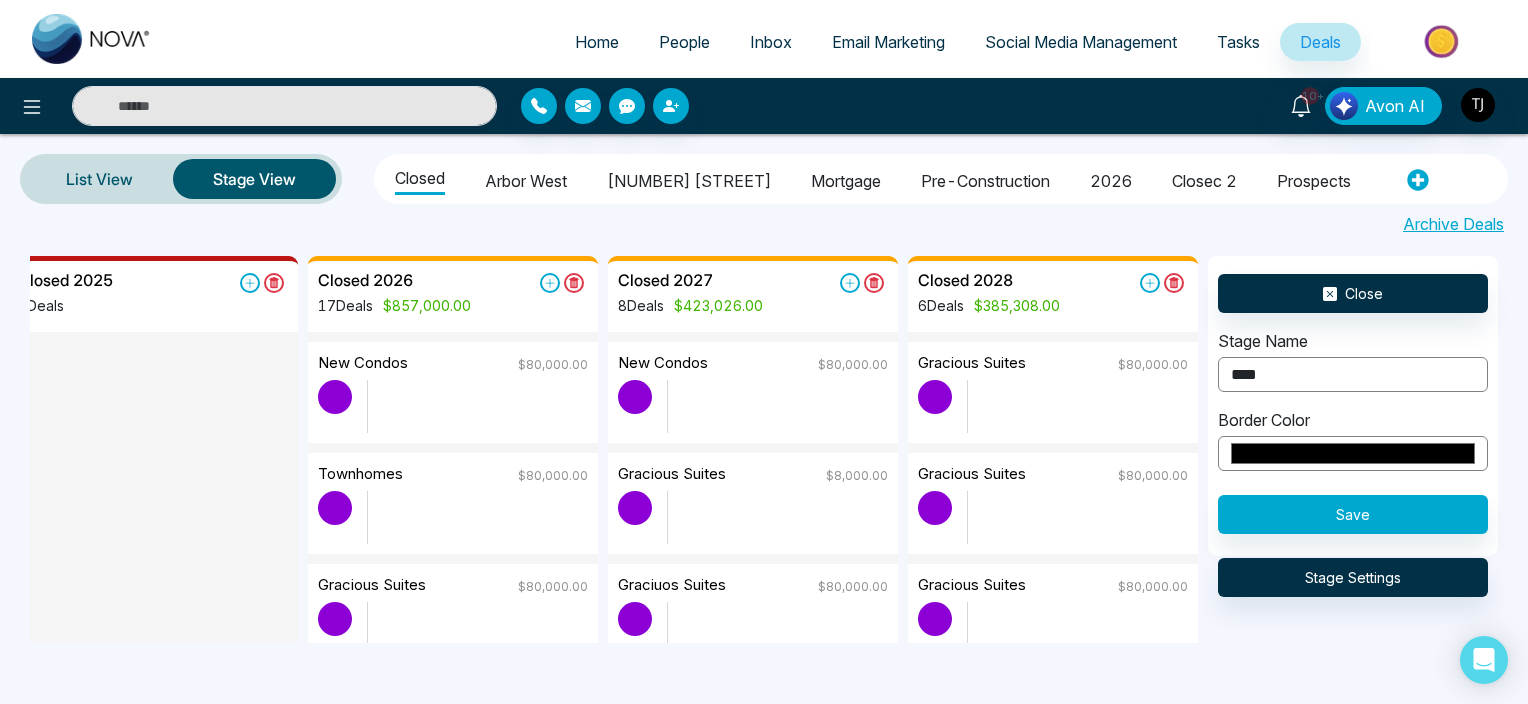 type on "*******" 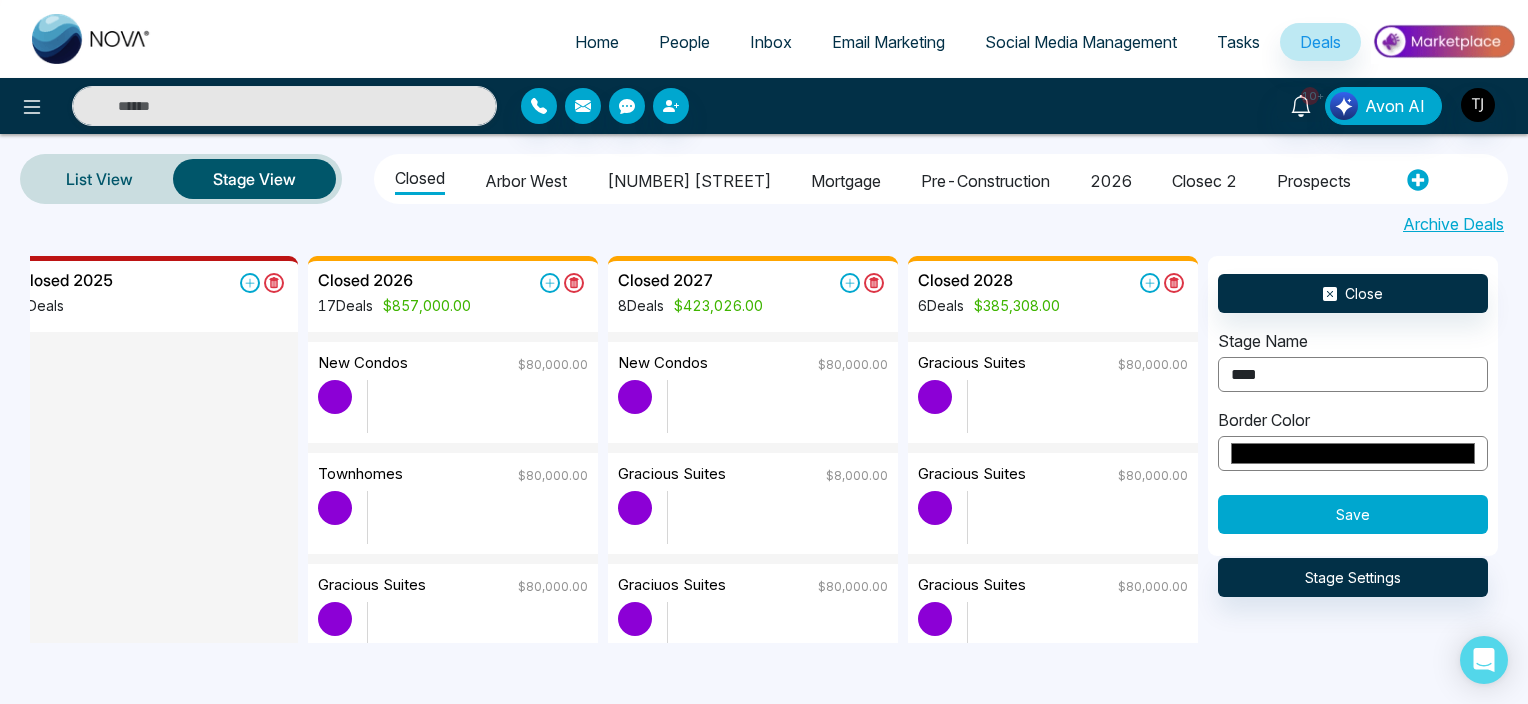 click on "Save" at bounding box center (1353, 514) 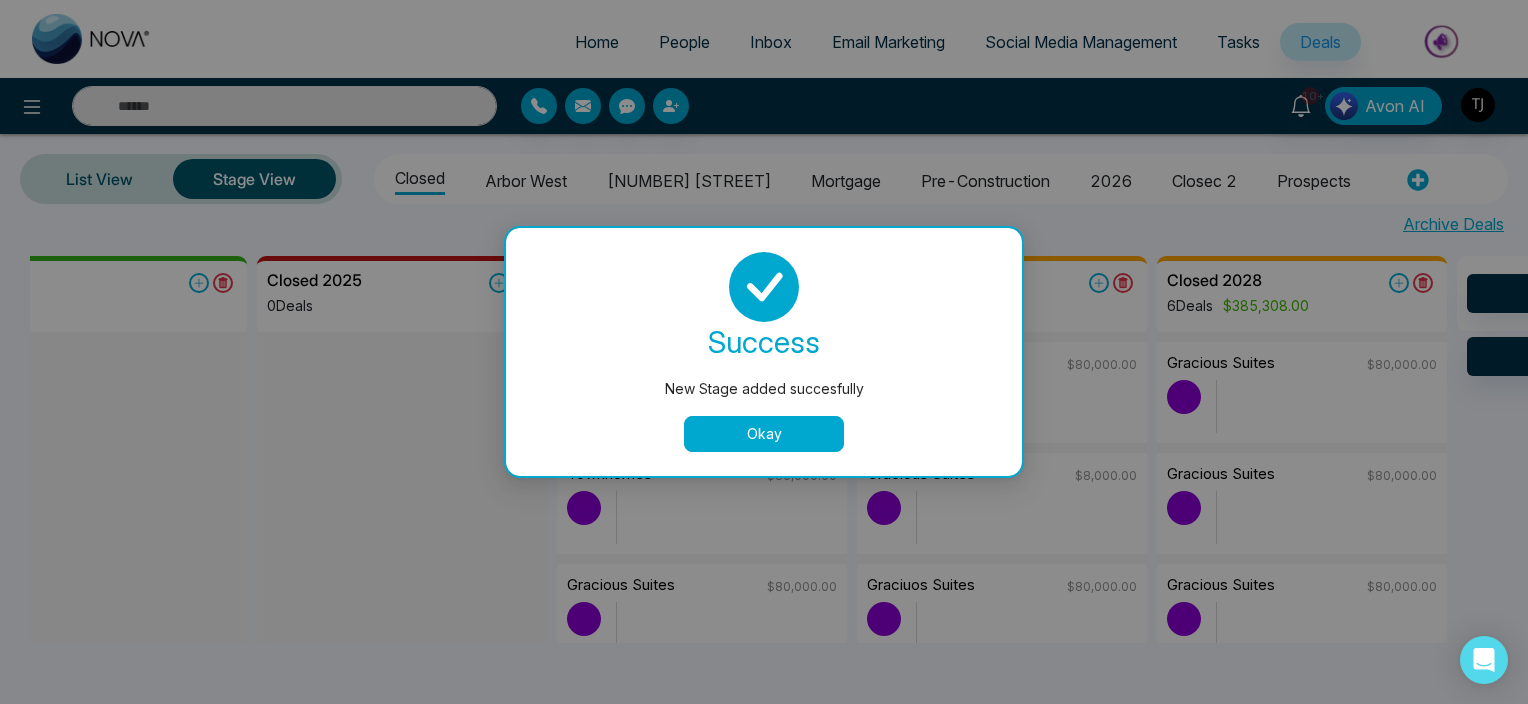 click on "Okay" at bounding box center [764, 434] 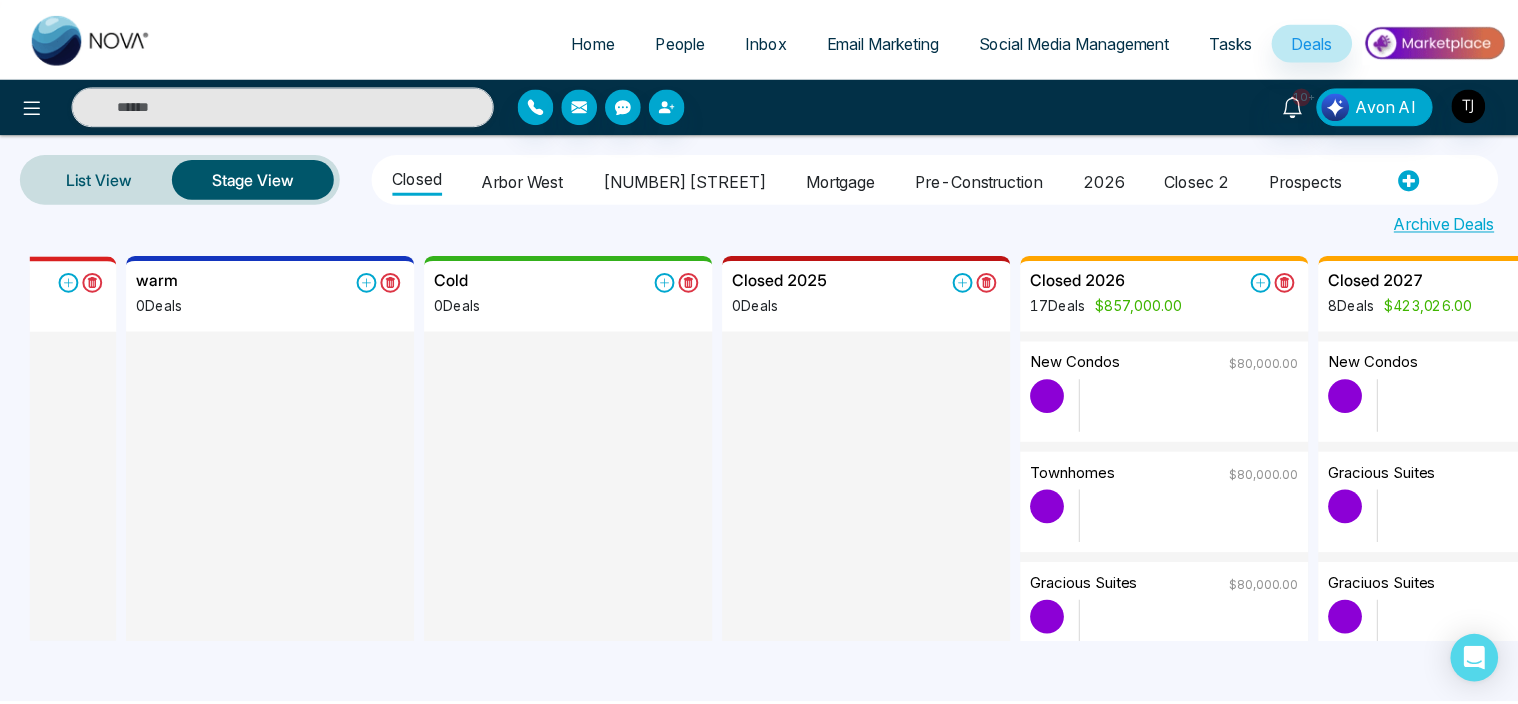 scroll, scrollTop: 0, scrollLeft: 508, axis: horizontal 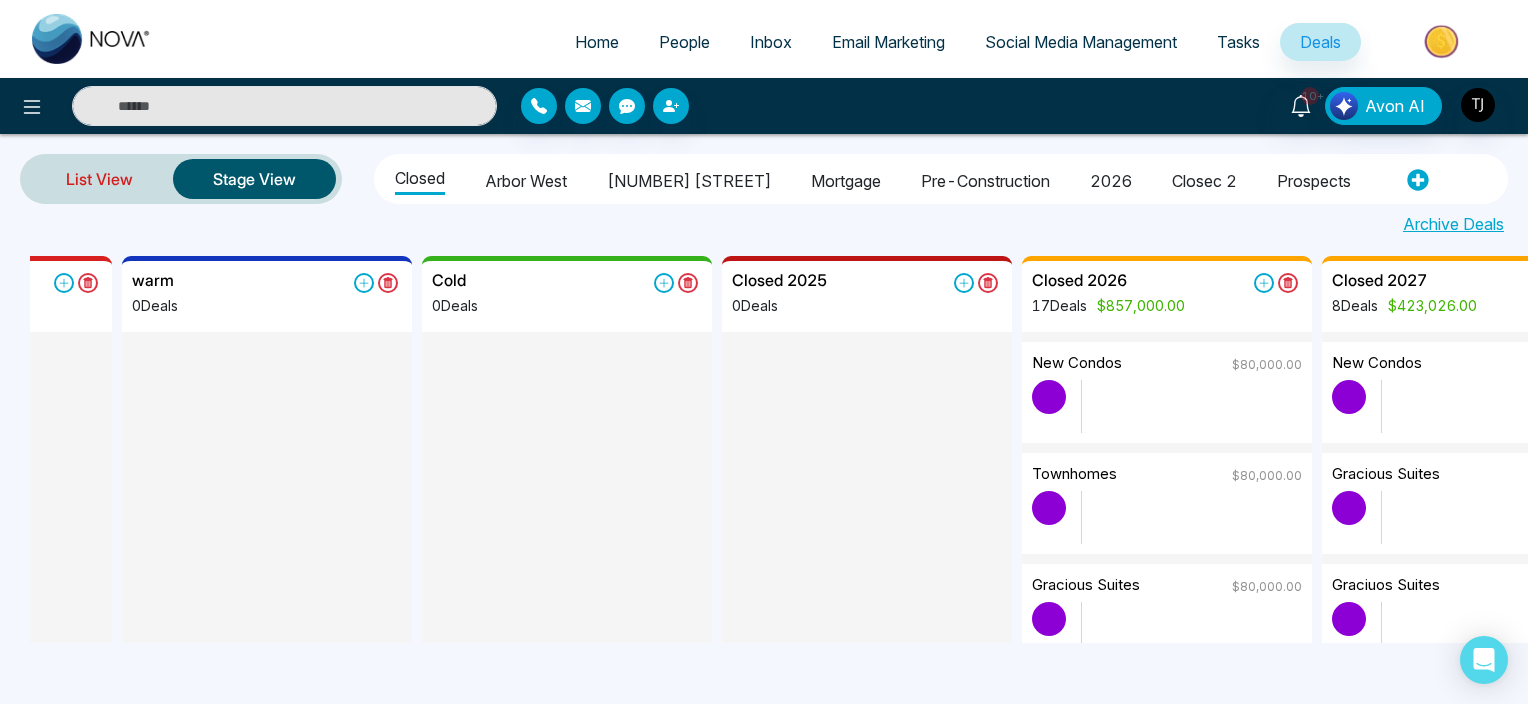 click on "List View" at bounding box center [99, 179] 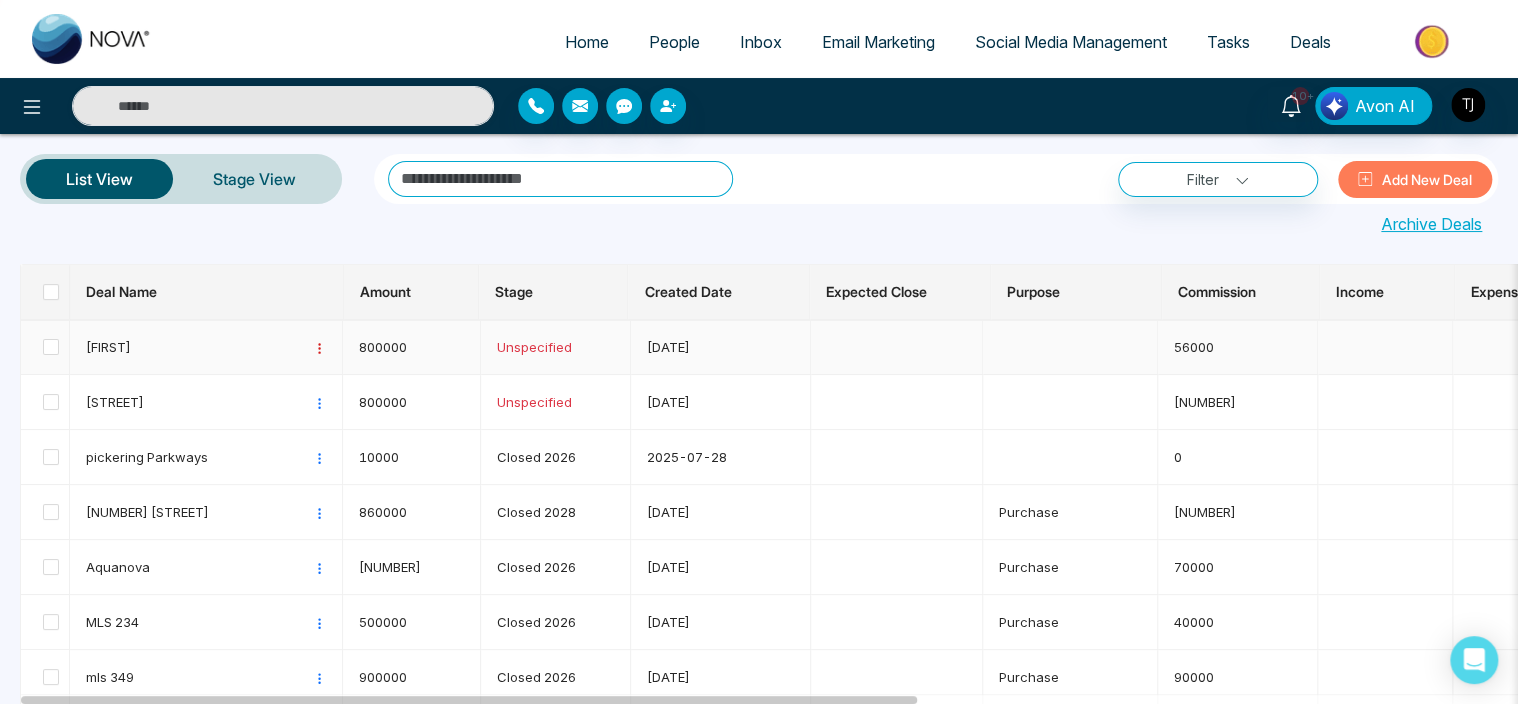 click 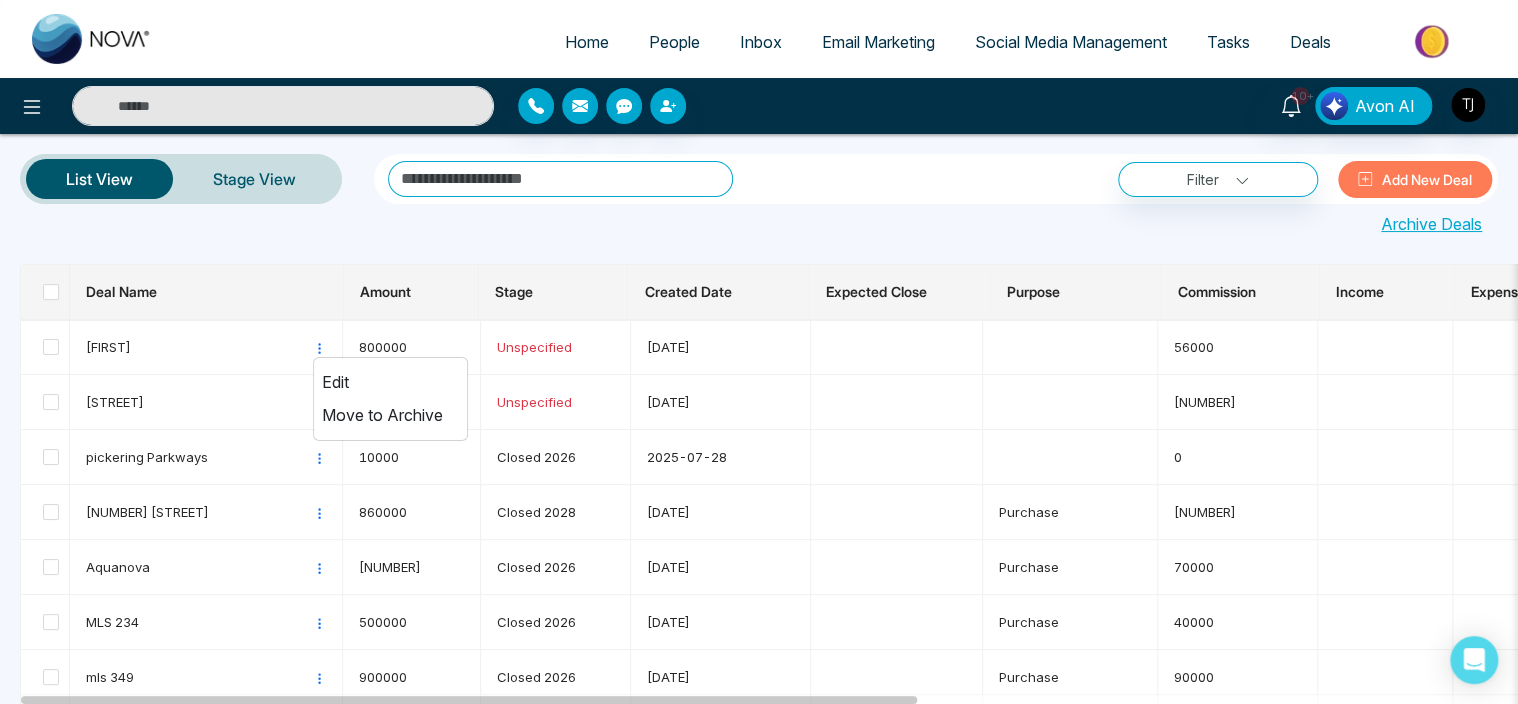 click on "Deal Name Amount Stage Created Date Expected Close Purpose Commission Income Expenses Value Downpayment Lender Term/AM Rate Renewal Action sdfxfgcghvjhbkj Edit Move to Archive 800000 Unspecified [DATE] 56000 800000 Pickering packways Edit Move to Archive 800000 Unspecified [DATE] 80000 800000 pickering Parkways Edit Move to Archive 10000 Closed [DATE] 0 10000 81 Zenway Test Demo Edit Move to Archive 860000 Closed [DATE] Purchase 15308 860000 Aquanova Edit Move to Archive 700000 Closed [DATE] Purchase 70000 700000 50000 MLS 234 Edit Move to Archive 500000 Closed [DATE] Purchase 40000 500000 50000 mls 349 Edit Move to Archive 900000 Closed [DATE] Purchase 90000 900000 50000 mls 245 Edit Move to Archive 800000 Closed [DATE] Second Mortgage 60000 800000 50000 Unit [NUMBER] Edit Move to Archive 500000 Closed [DATE] Purchase 50000 500000 50000 mls 324 Edit Move to Archive 700000 Closed [DATE] Purchase" at bounding box center (759, 1359) 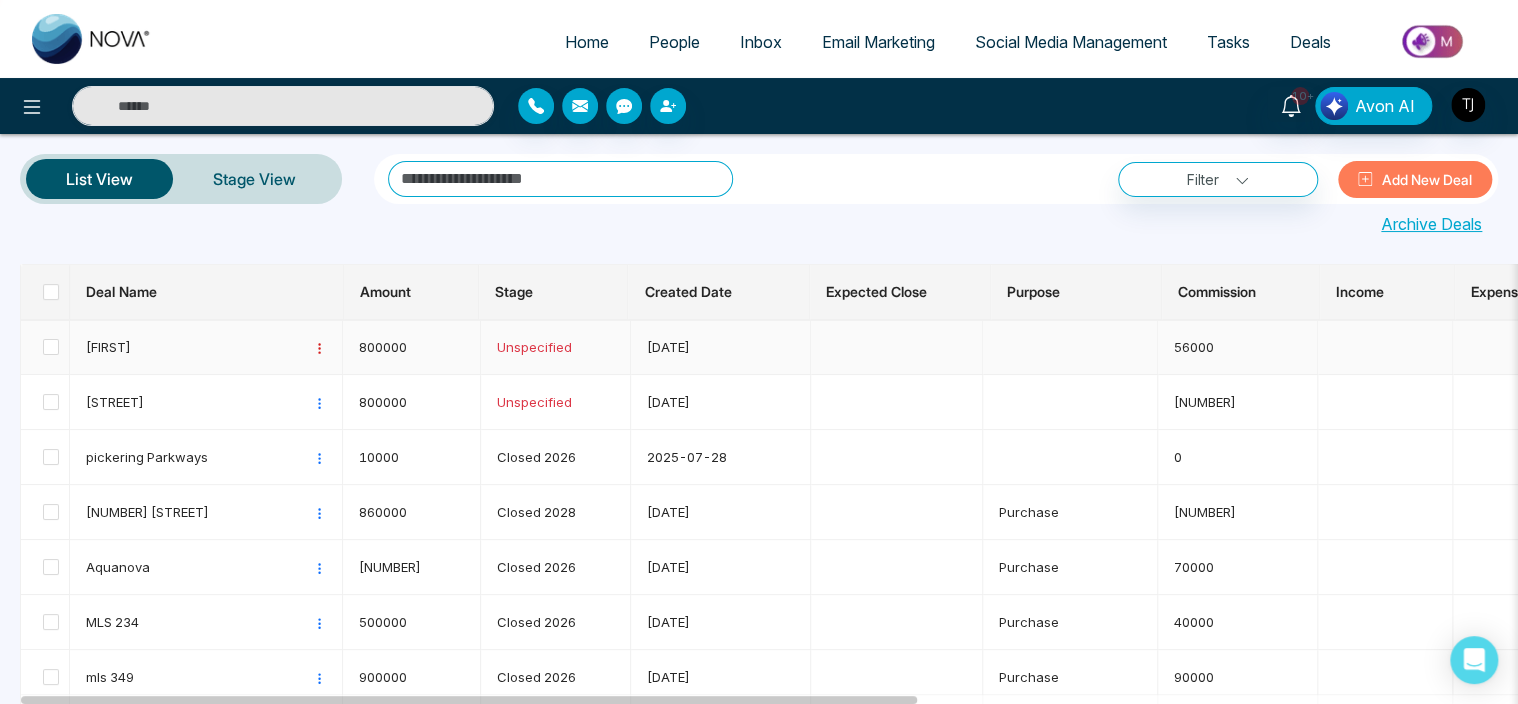 click 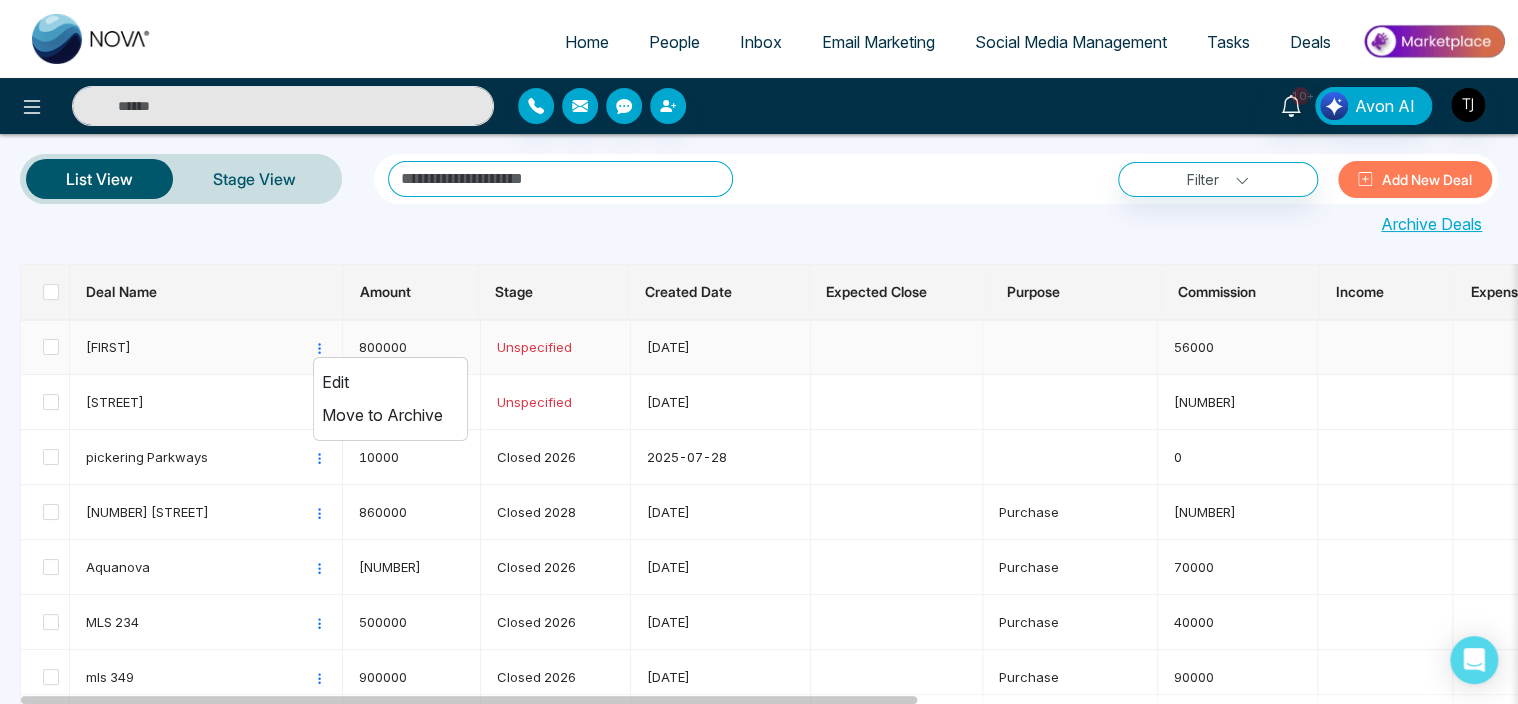 click on "Edit" at bounding box center (390, 382) 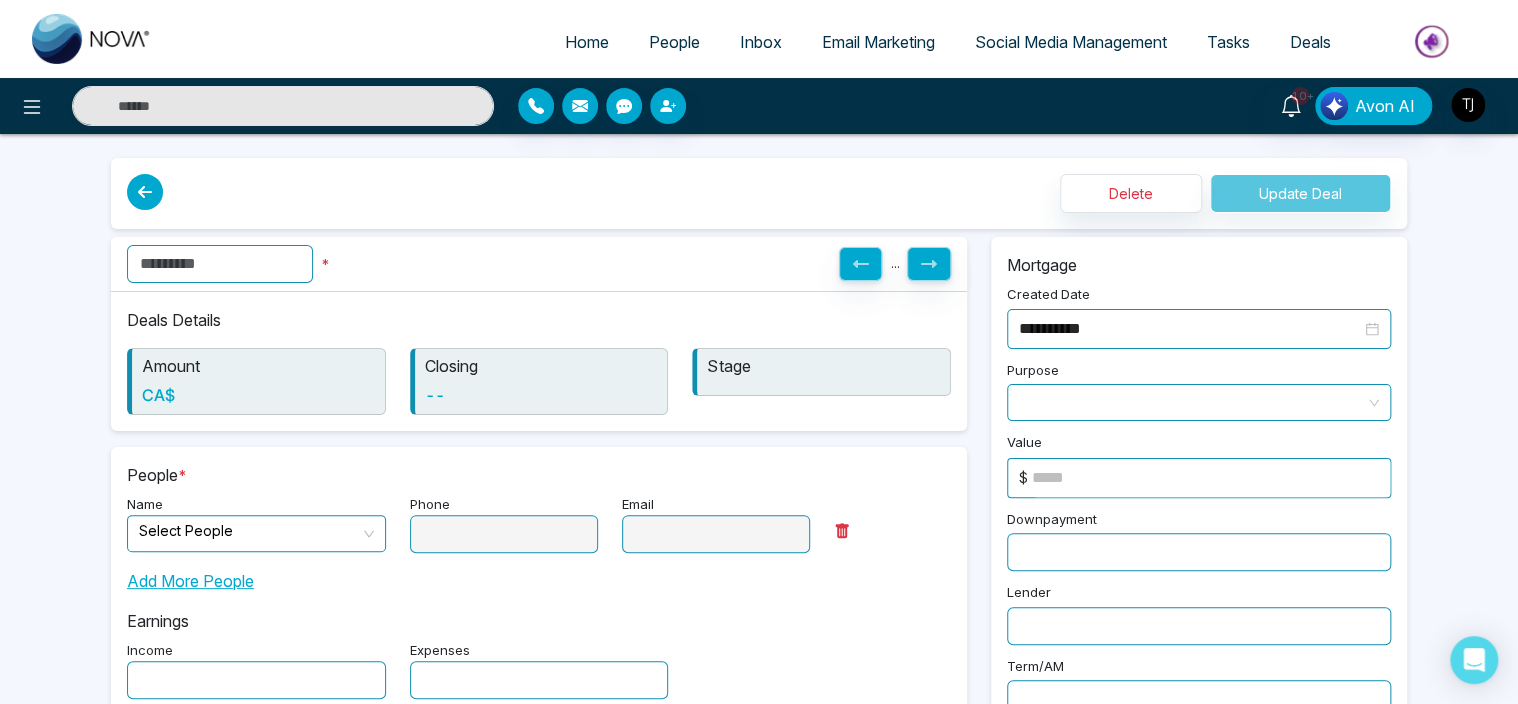 type on "**********" 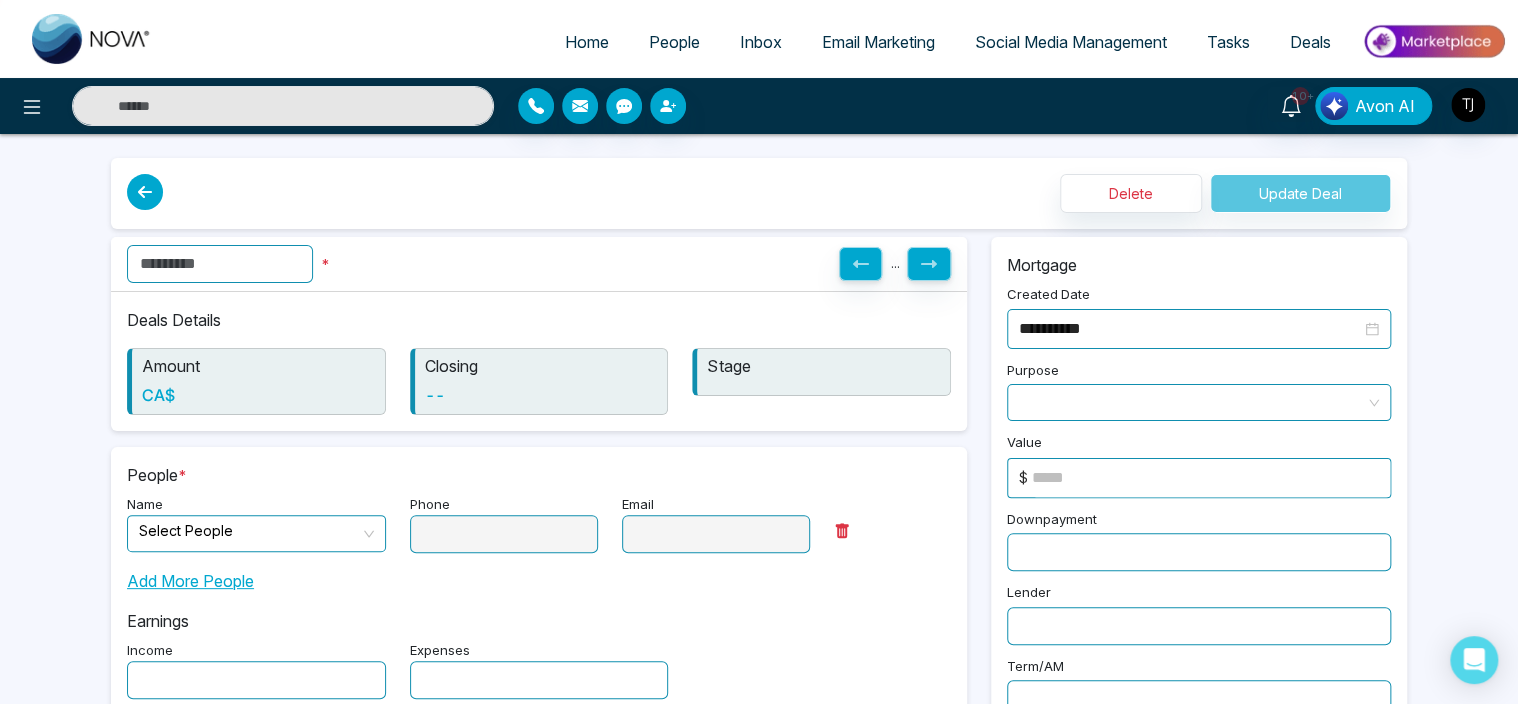 type on "**********" 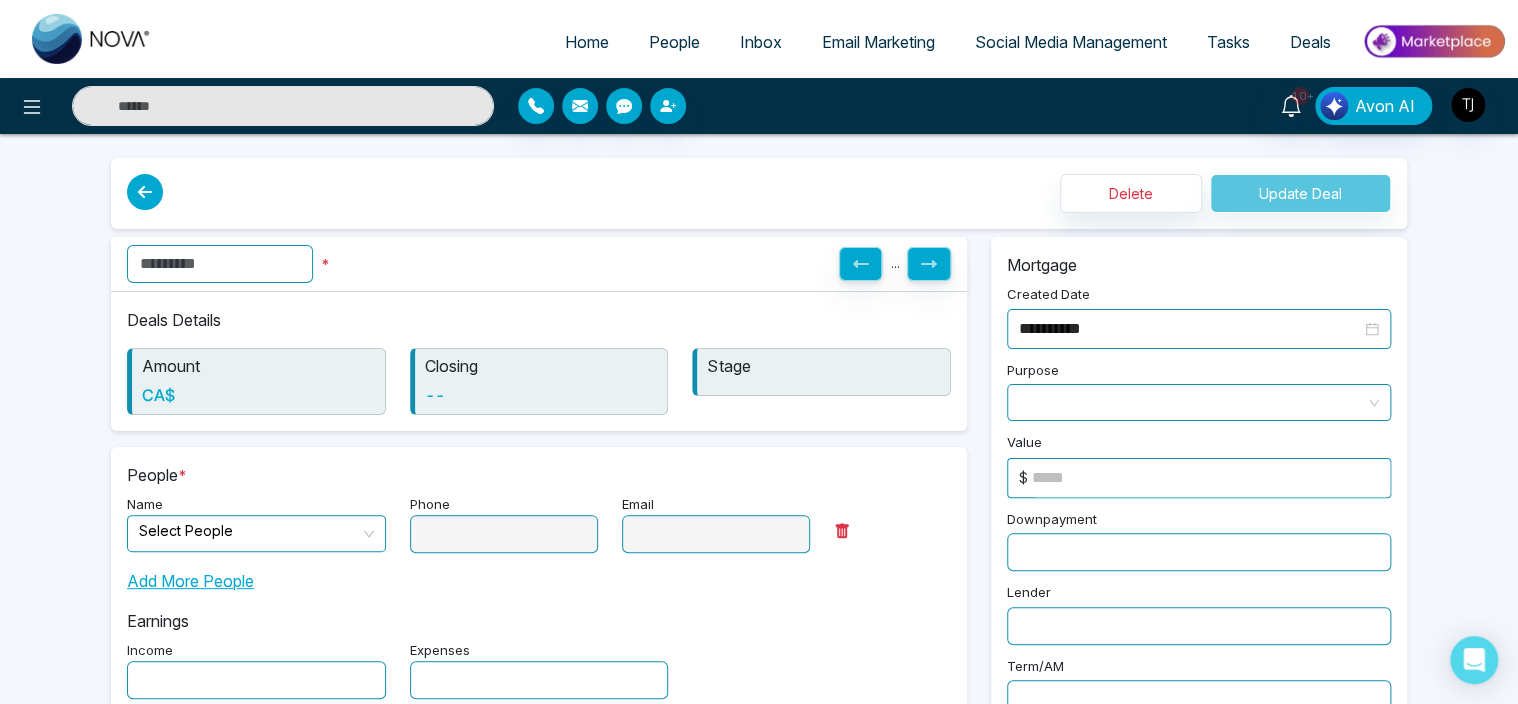type on "*****" 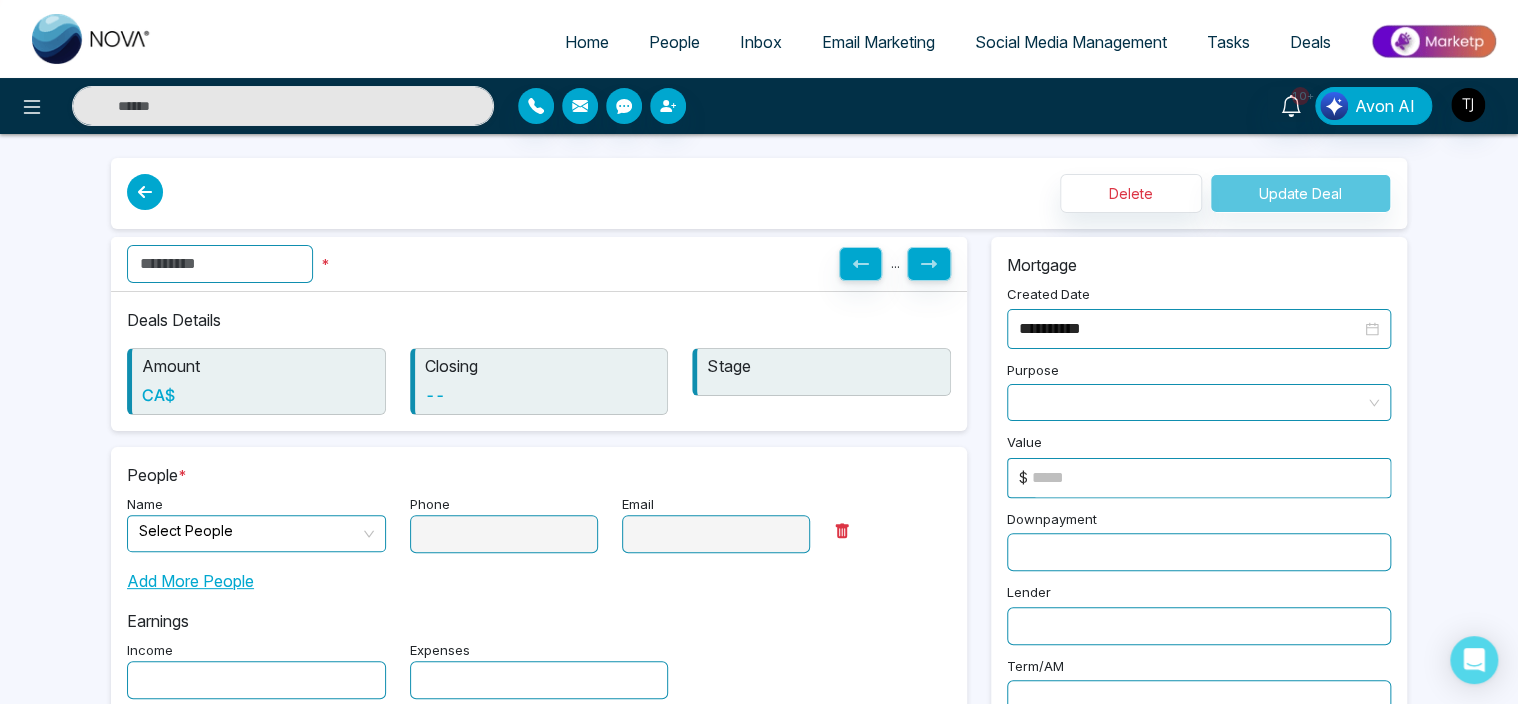 type on "*" 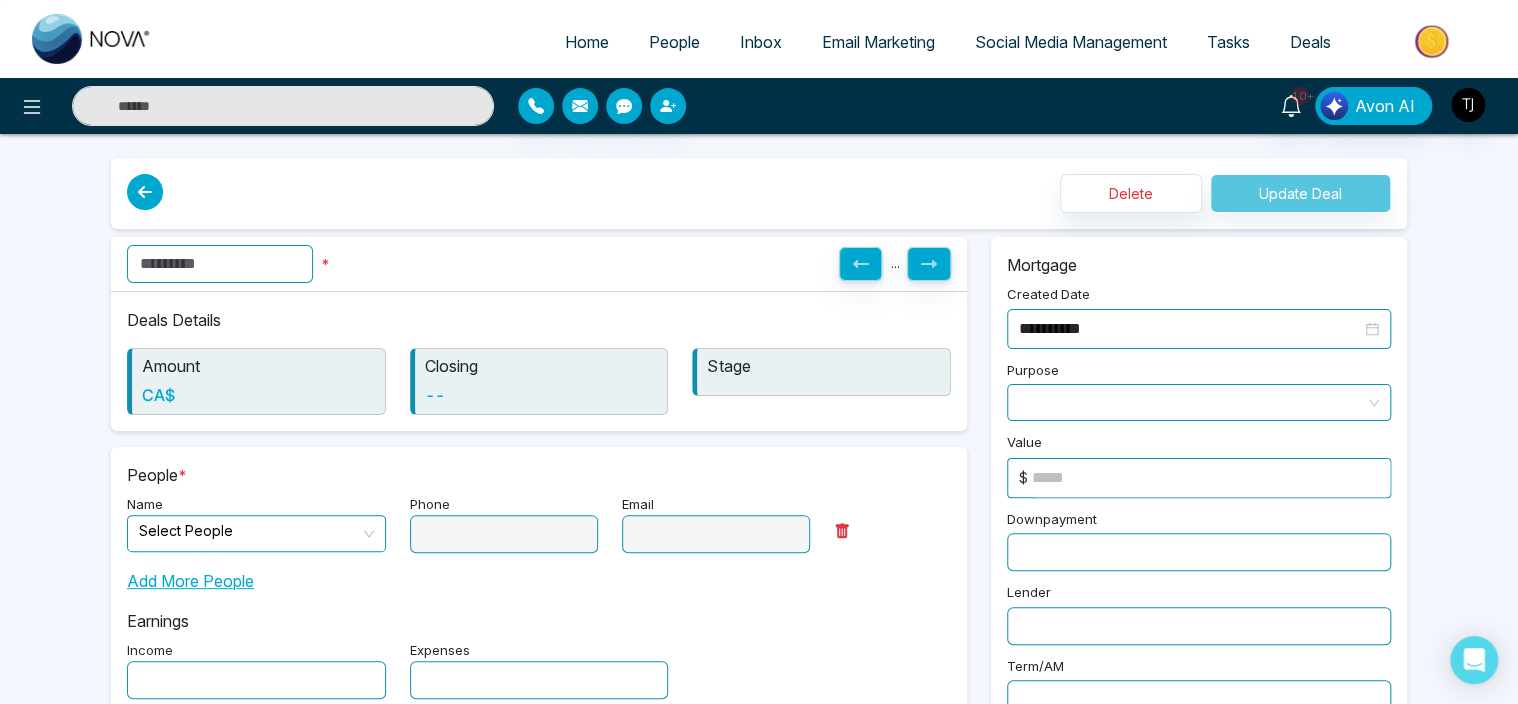 type on "******" 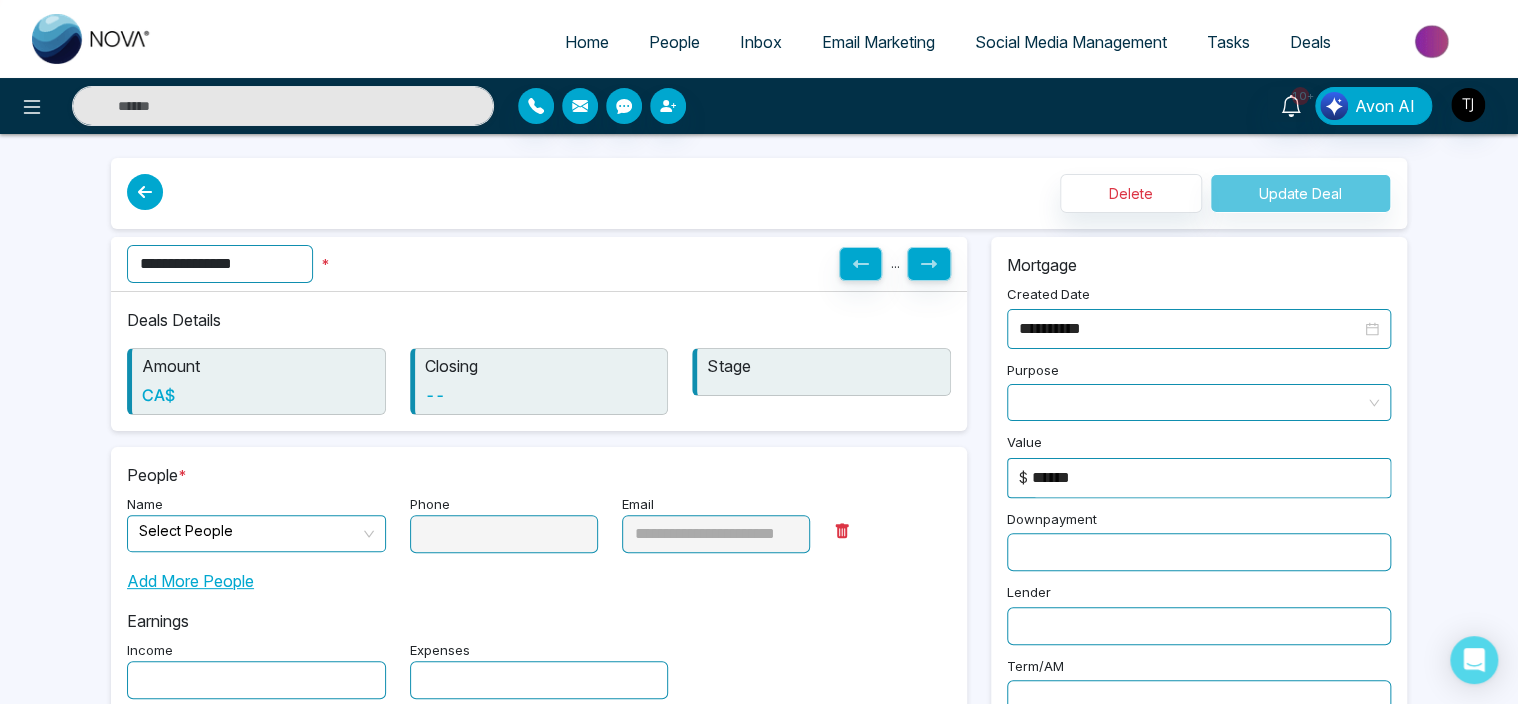 type on "**********" 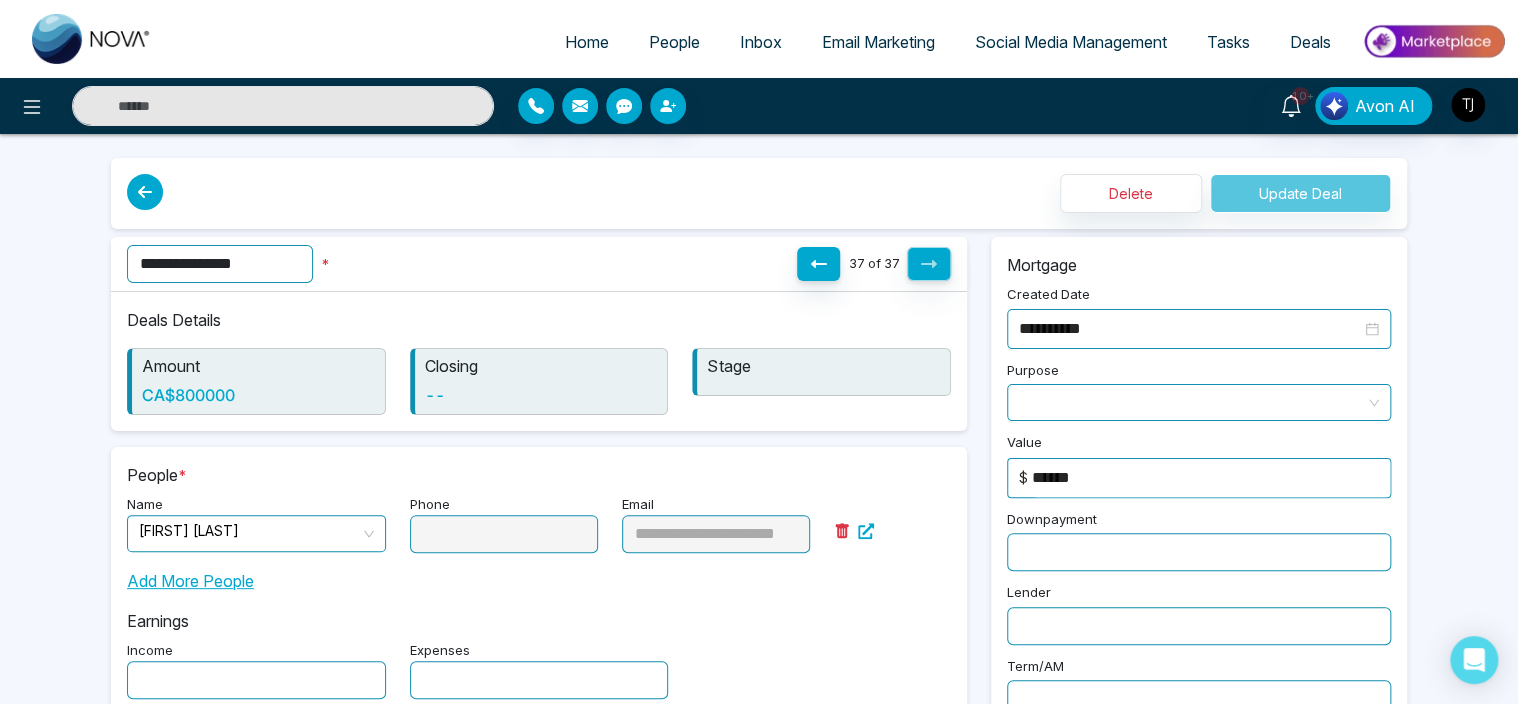 click at bounding box center (145, 192) 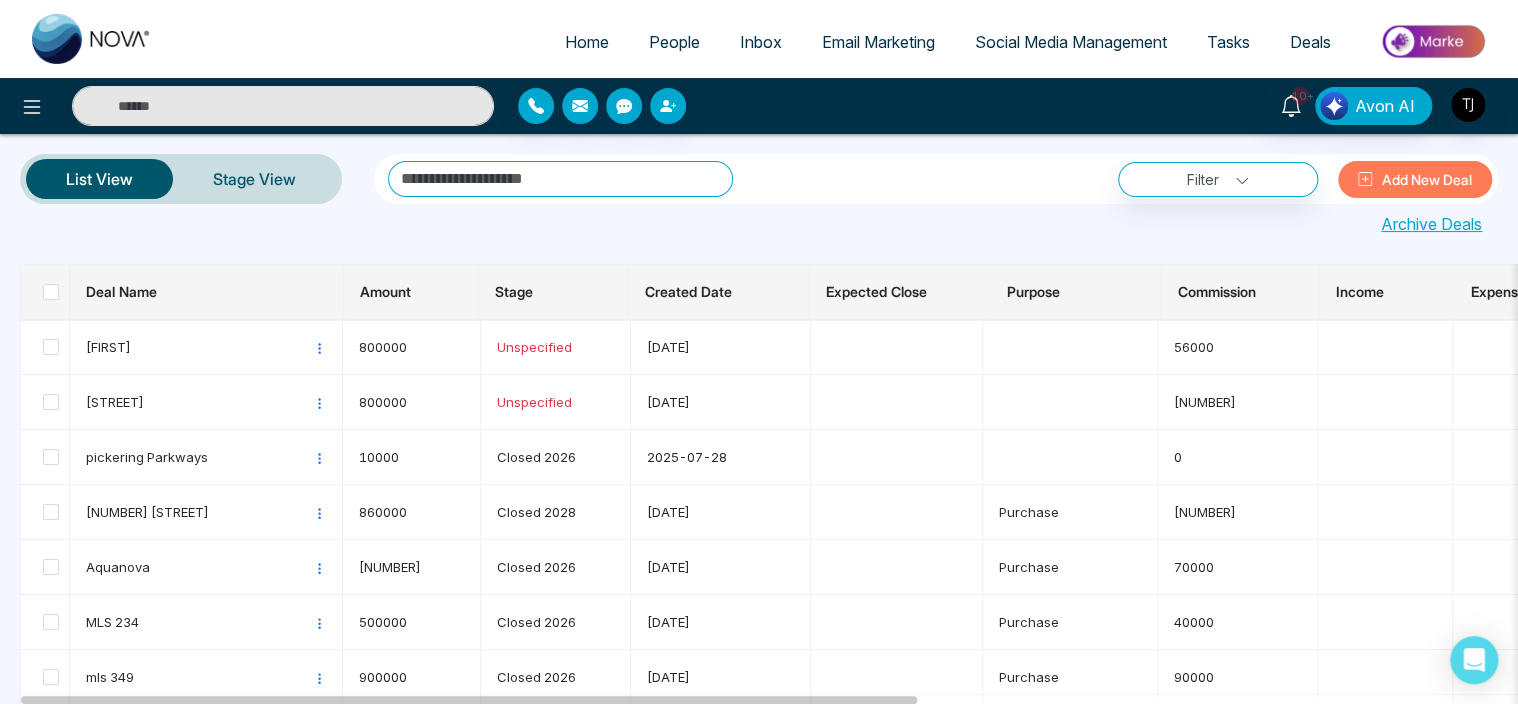 click on "**********" at bounding box center (936, 179) 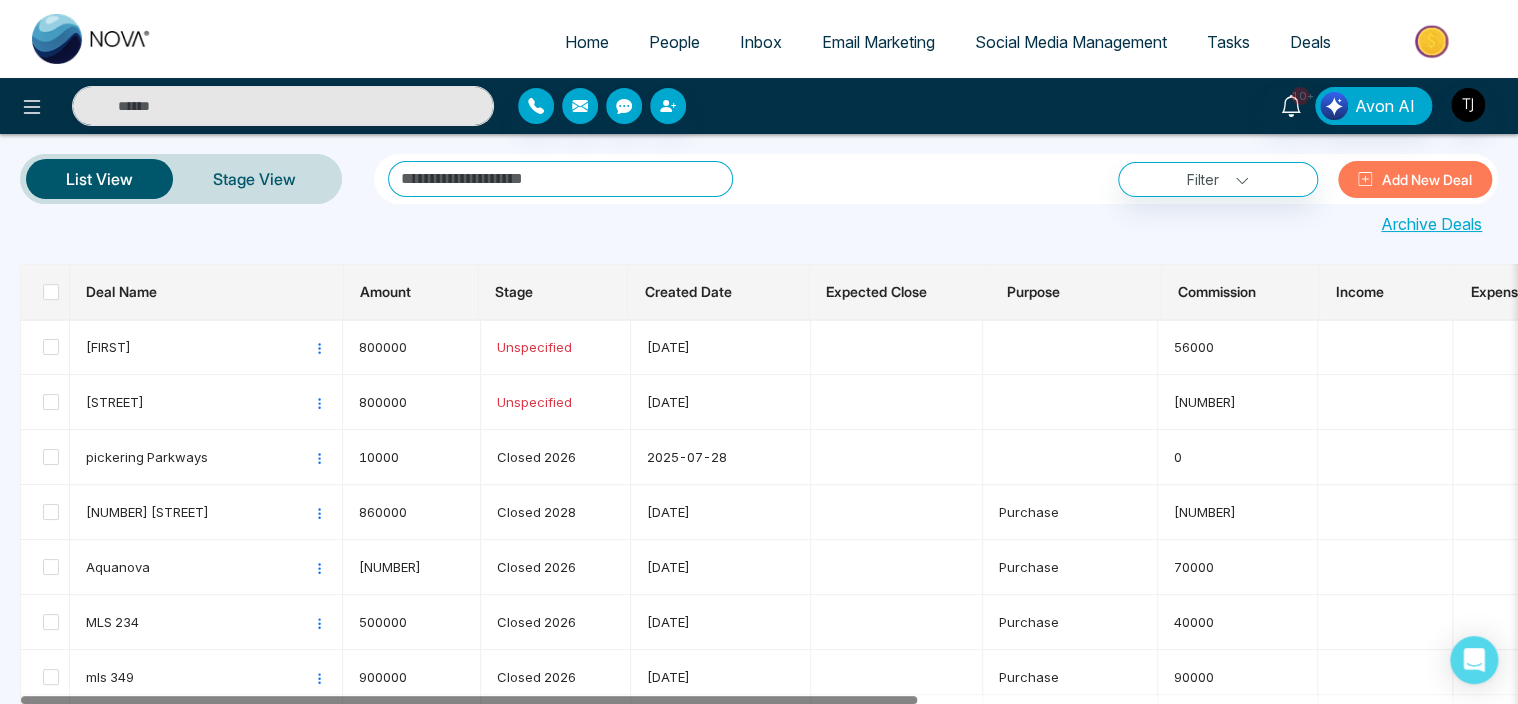 scroll, scrollTop: 0, scrollLeft: 3, axis: horizontal 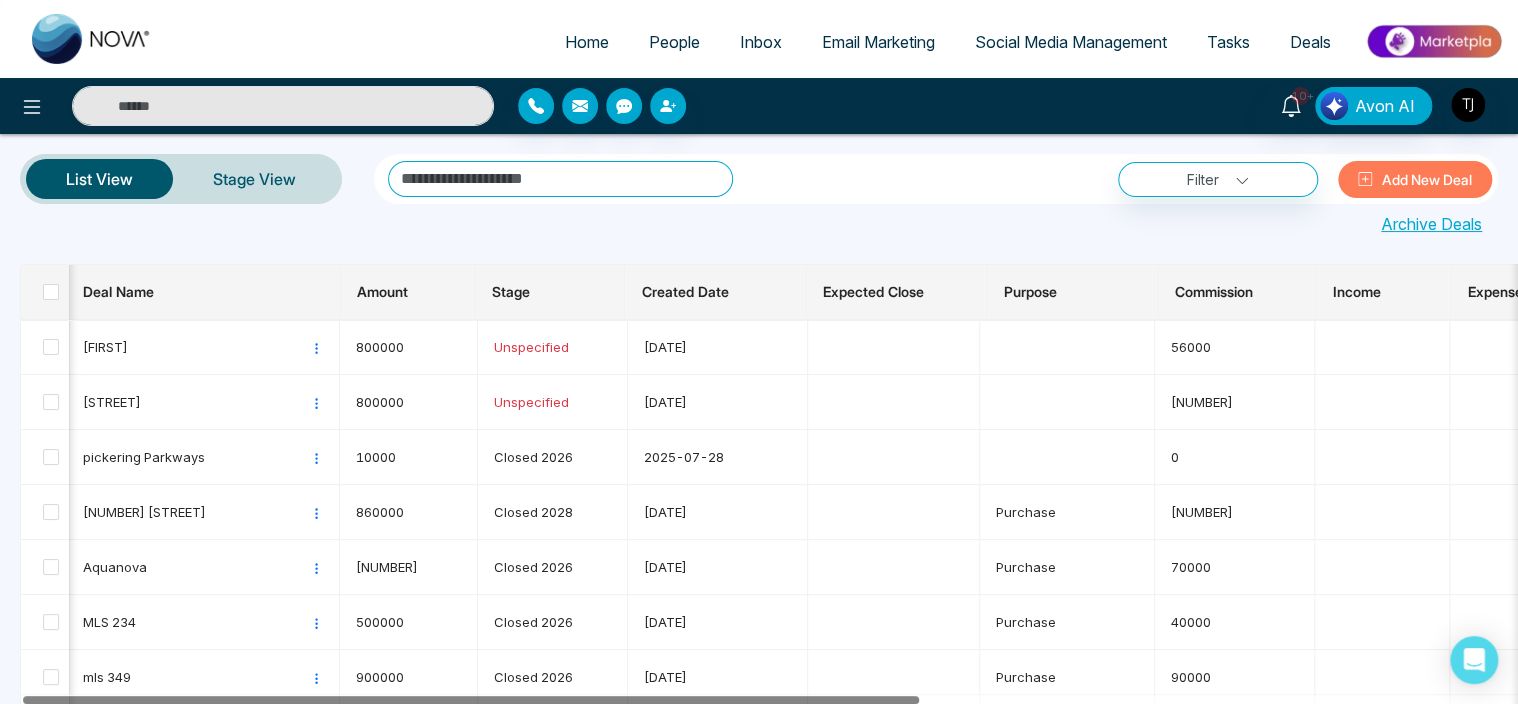 click at bounding box center [471, 700] 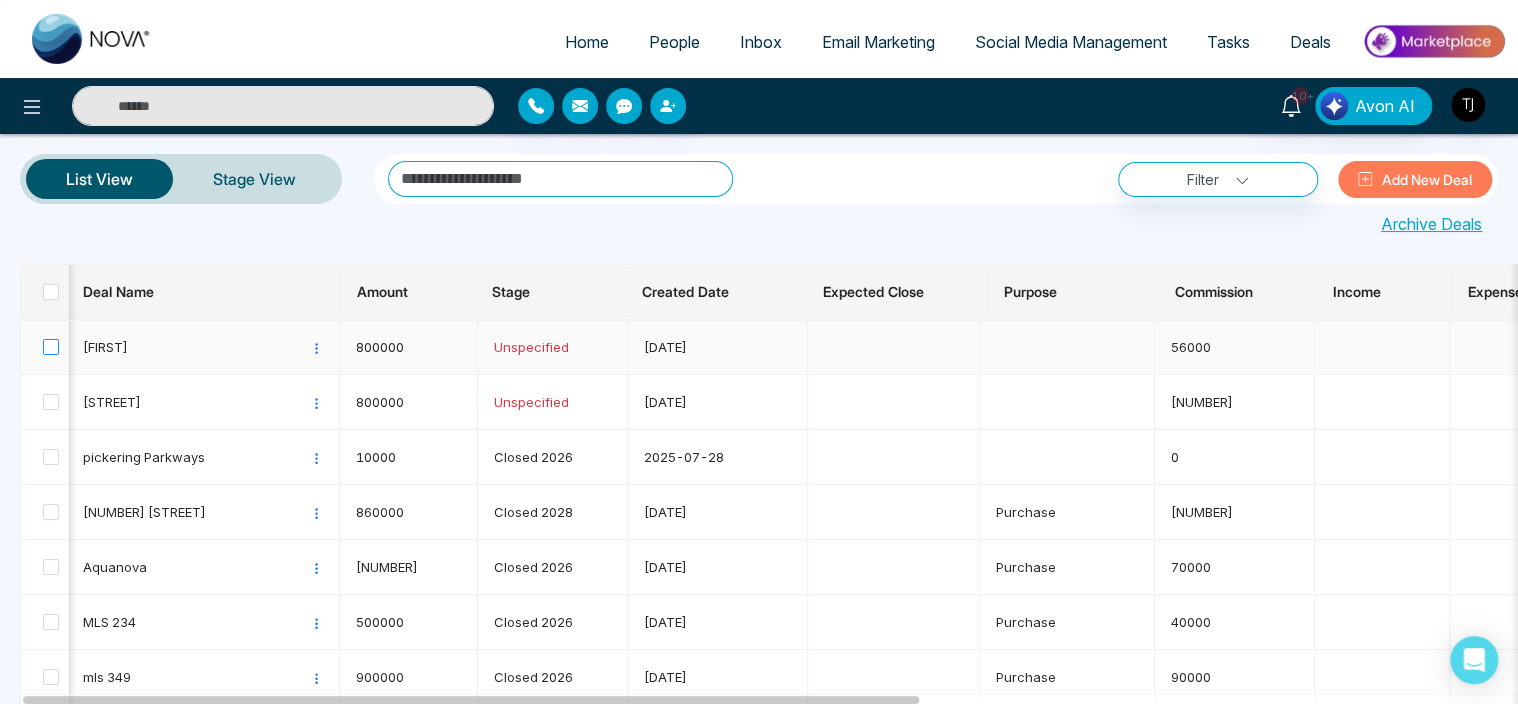 click at bounding box center [45, 347] 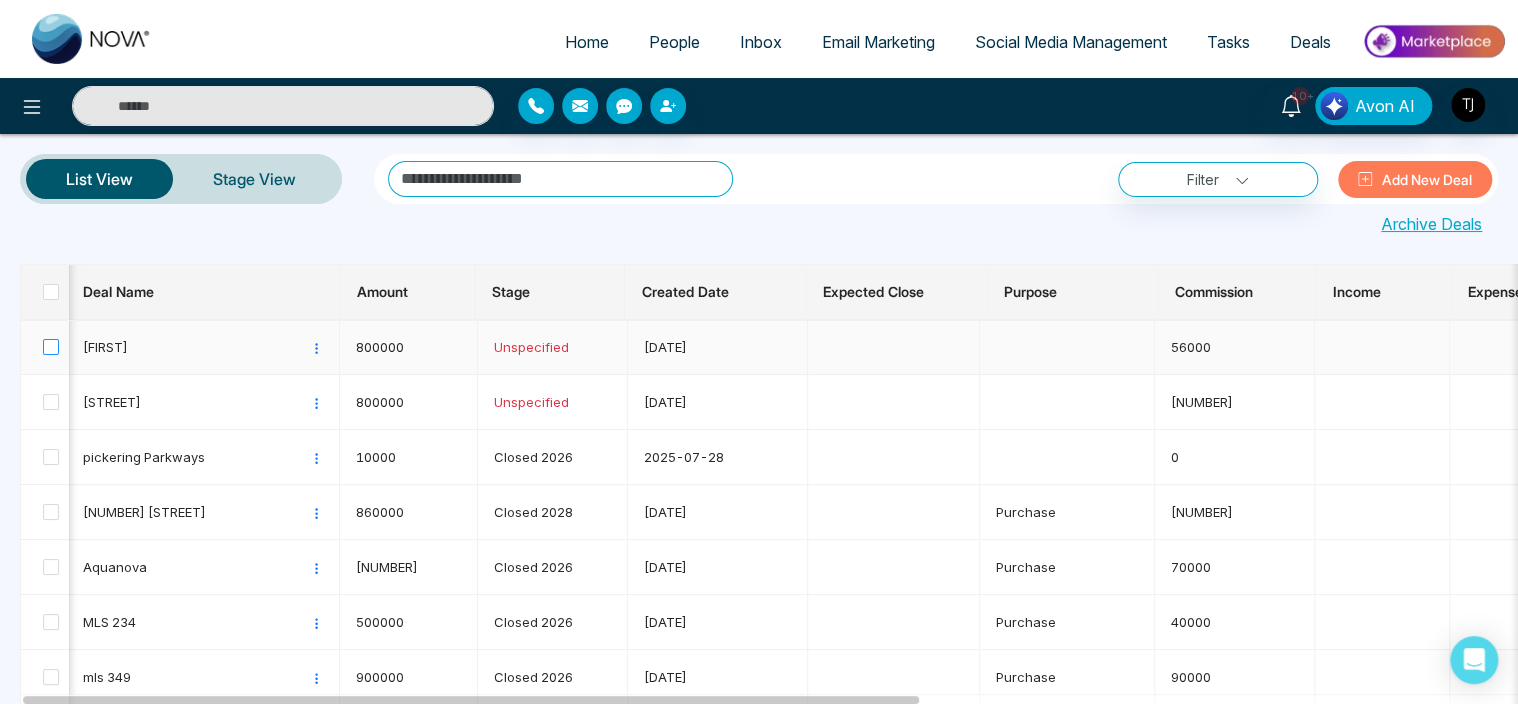 click at bounding box center (51, 347) 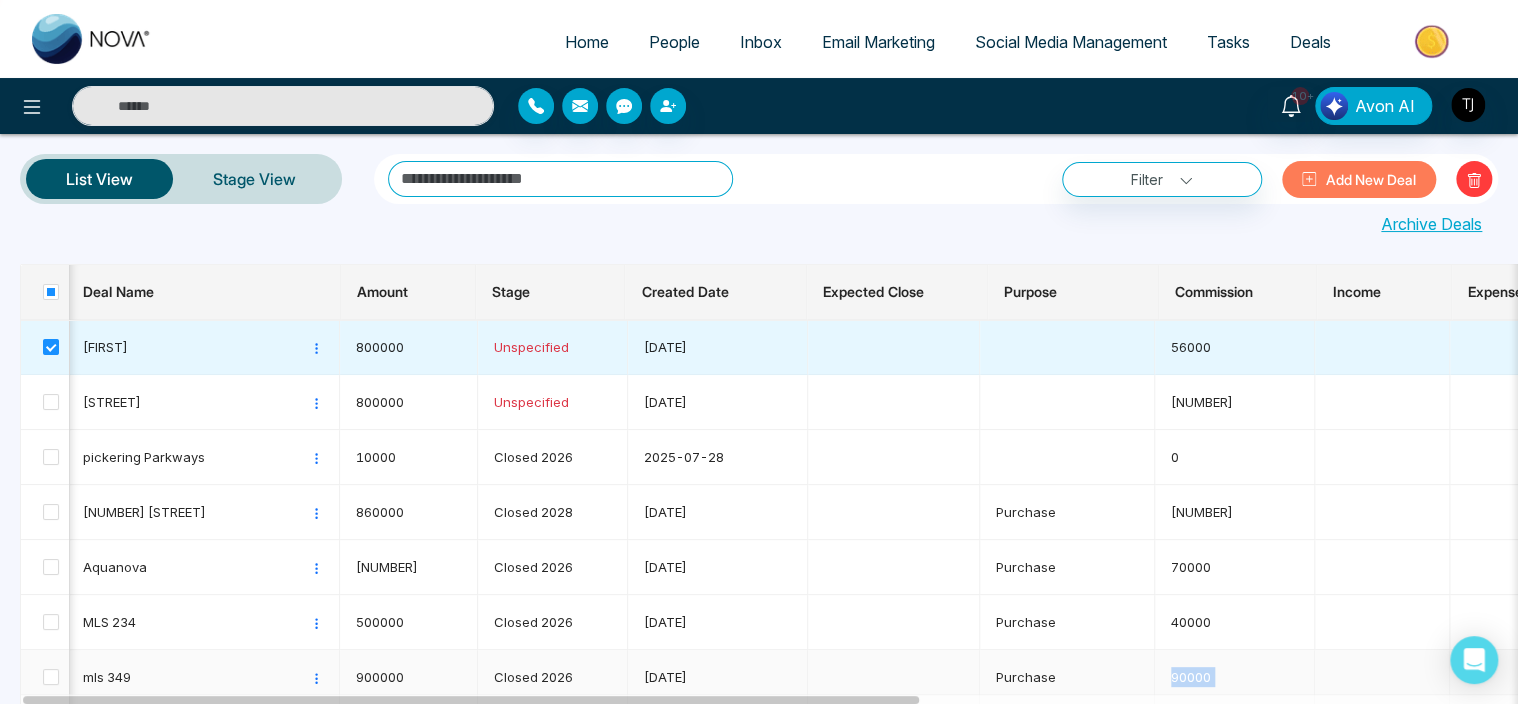 drag, startPoint x: 829, startPoint y: 694, endPoint x: 1056, endPoint y: 686, distance: 227.14093 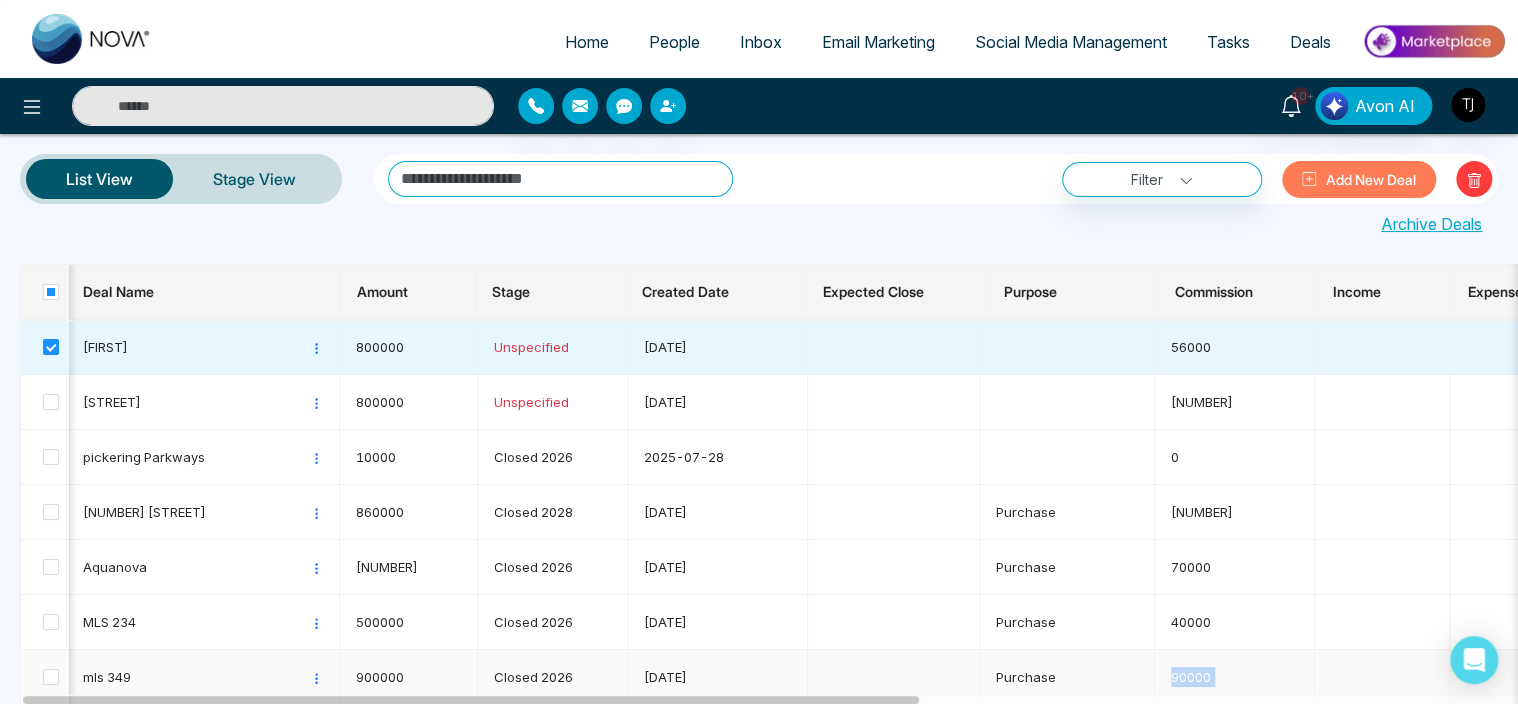 click on "Deal Name Amount Stage Created Date Expected Close Purpose Commission Income Expenses Value Downpayment Lender Term/AM Rate Renewal Action sdfxfgcghvjhbkj Edit Move to Archive 800000 Unspecified [DATE] 56000 800000 Pickering packways Edit Move to Archive 800000 Unspecified [DATE] 80000 800000 pickering Parkways Edit Move to Archive 10000 Closed [DATE] 0 10000 81 Zenway Test Demo Edit Move to Archive 860000 Closed [DATE] Purchase 15308 860000 Aquanova Edit Move to Archive 700000 Closed [DATE] Purchase 70000 700000 50000 MLS 234 Edit Move to Archive 500000 Closed [DATE] Purchase 40000 500000 50000 mls 349 Edit Move to Archive 900000 Closed [DATE] Purchase 90000 900000 50000 mls 245 Edit Move to Archive 800000 Closed [DATE] Second Mortgage 60000 800000 50000 Unit [NUMBER] Edit Move to Archive 500000 Closed [DATE] Purchase 50000 500000 50000 mls 324 Edit Move to Archive 700000 Closed [DATE] Purchase" at bounding box center [769, 1349] 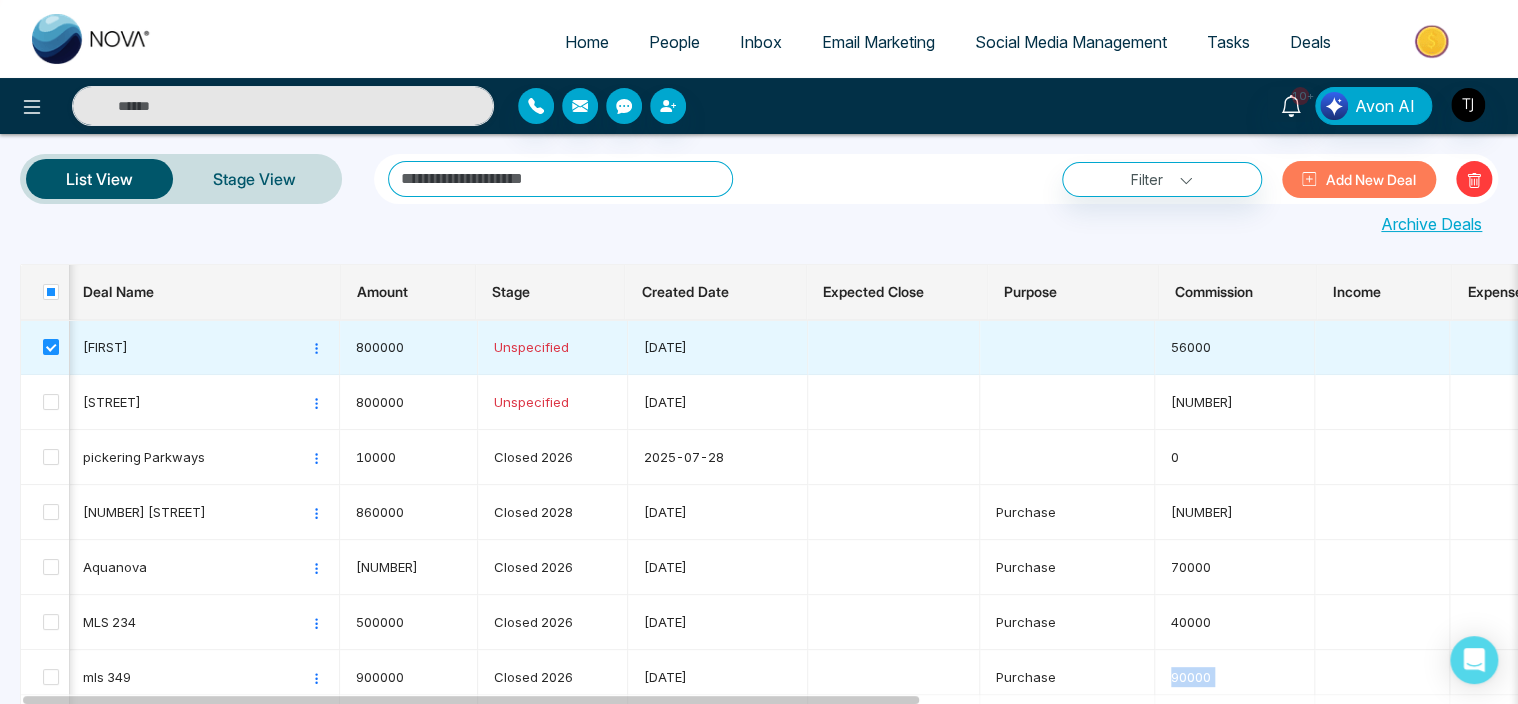 scroll, scrollTop: 0, scrollLeft: 21, axis: horizontal 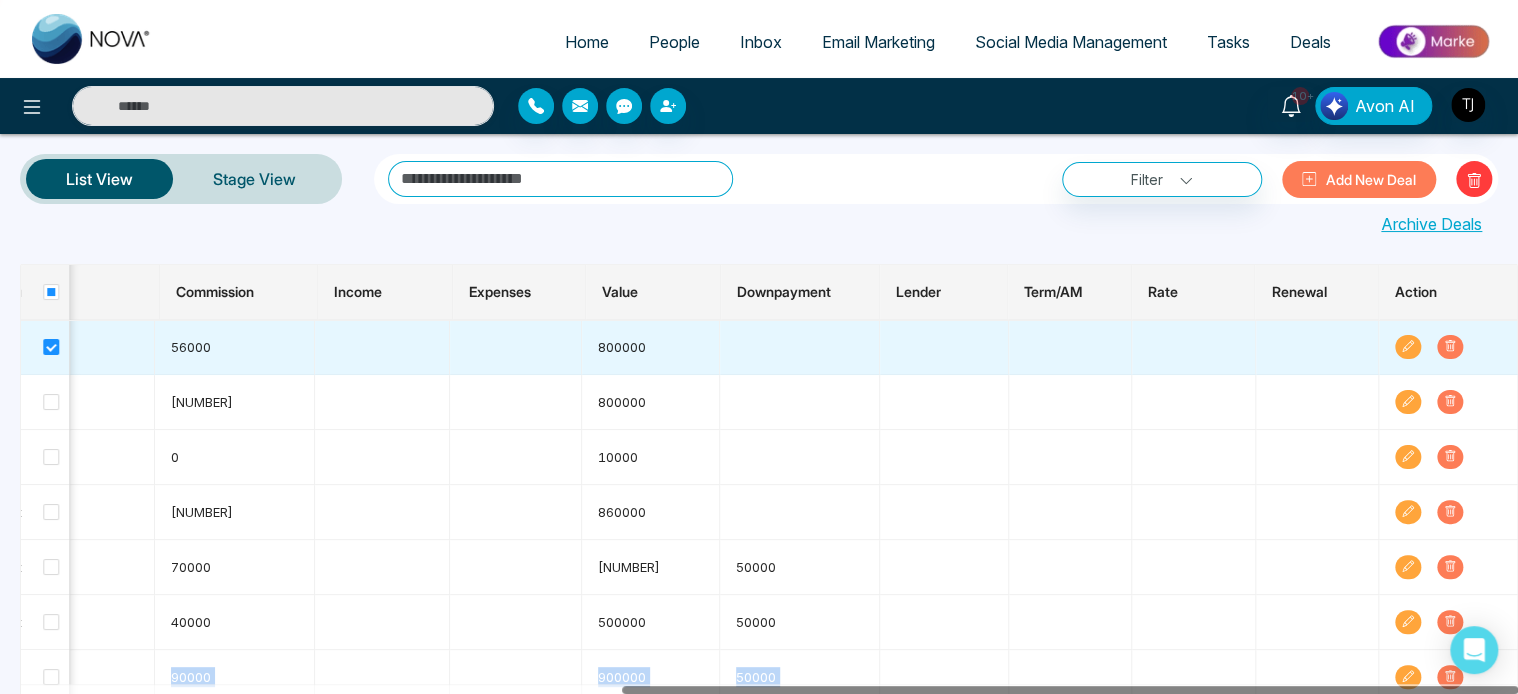 drag, startPoint x: 1056, startPoint y: 686, endPoint x: 1531, endPoint y: 664, distance: 475.5092 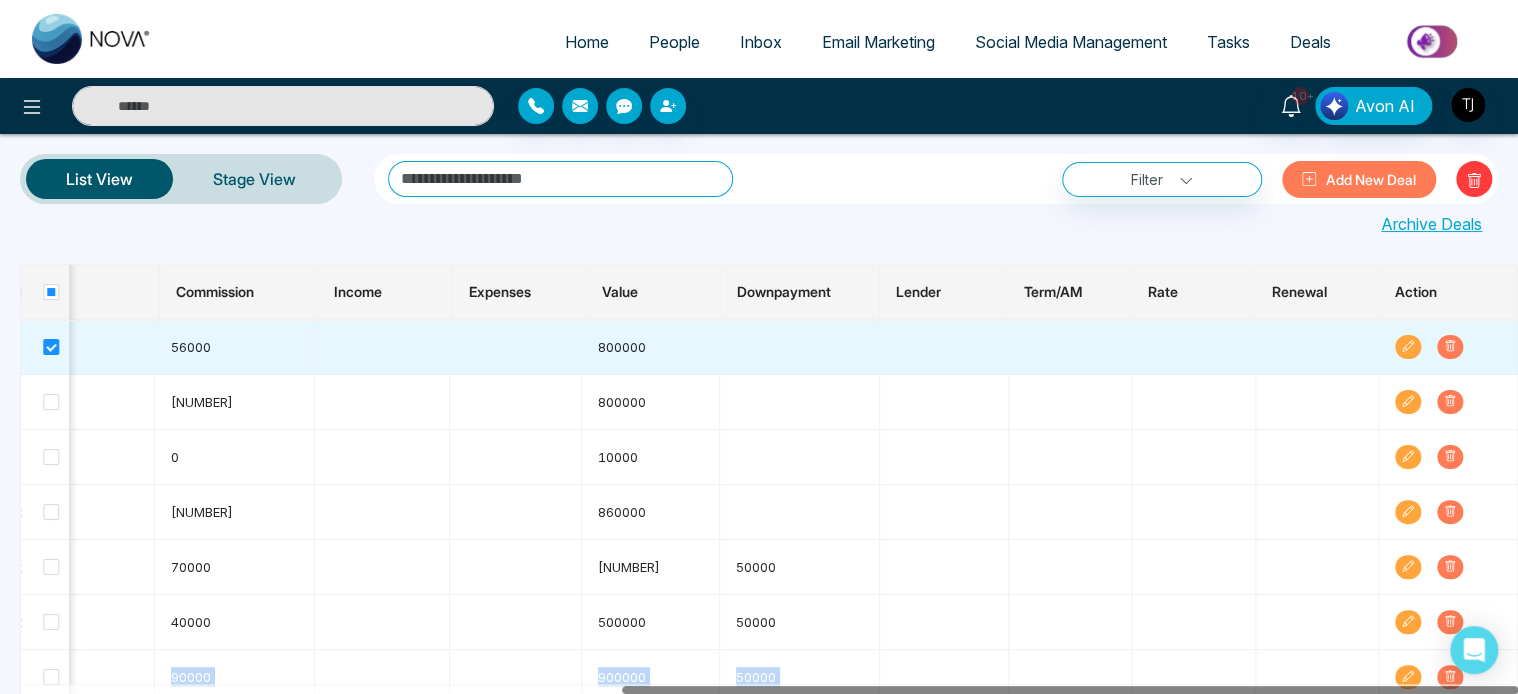 click on "**********" at bounding box center [759, 347] 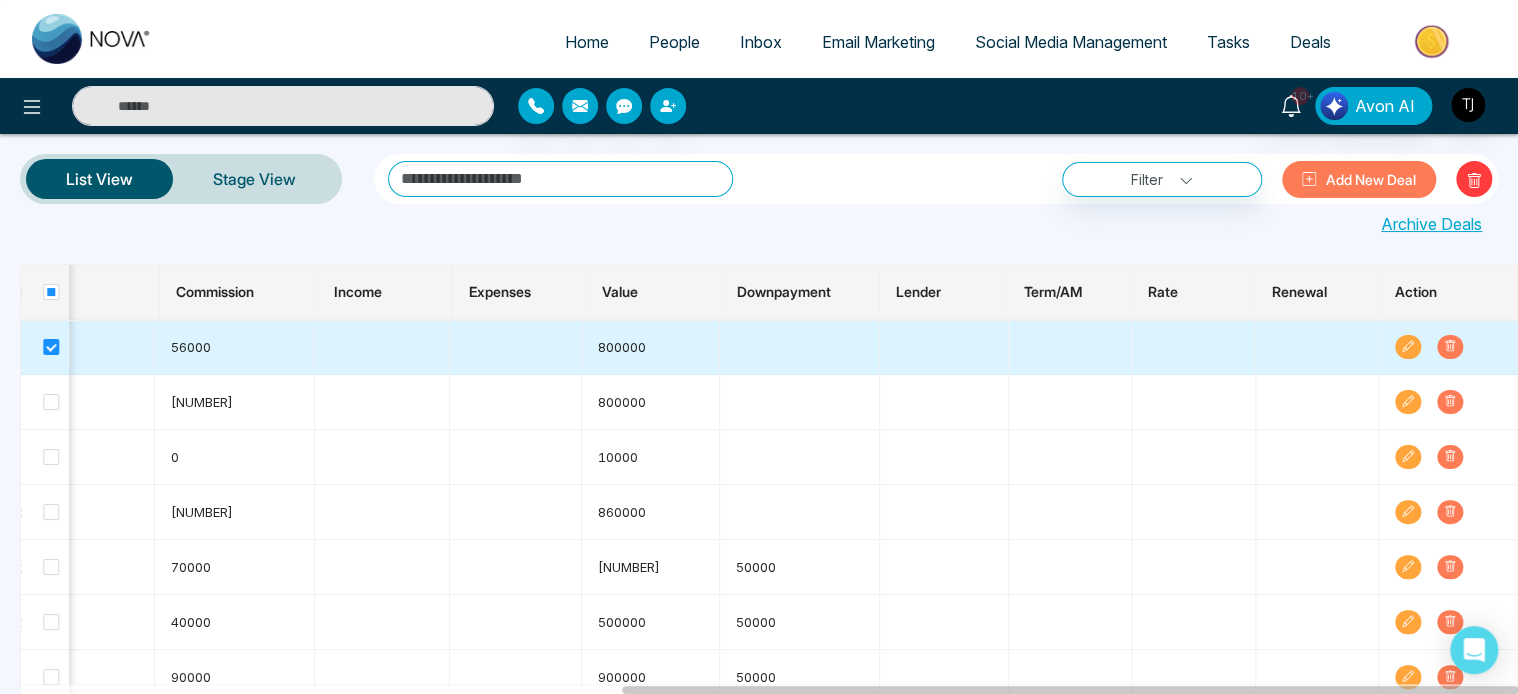 click 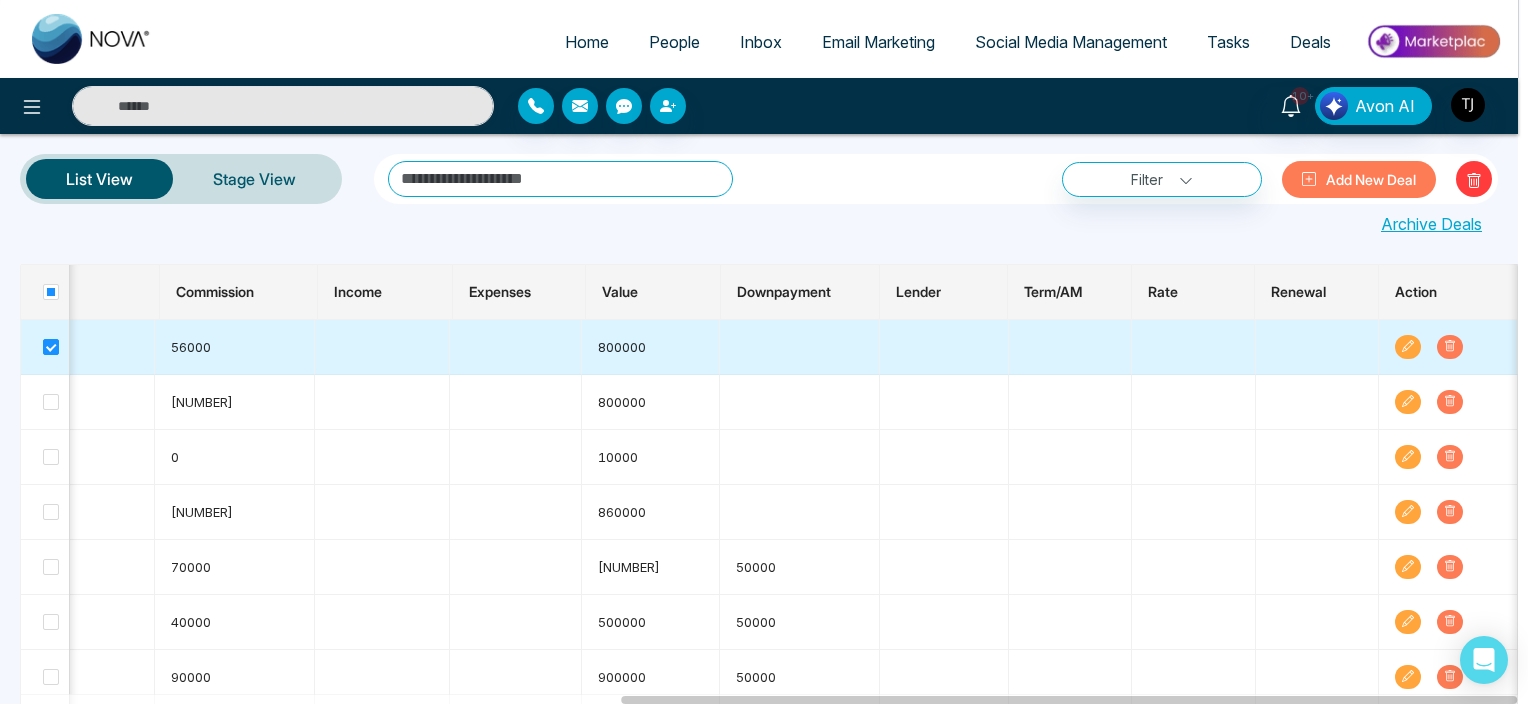 scroll, scrollTop: 0, scrollLeft: 1001, axis: horizontal 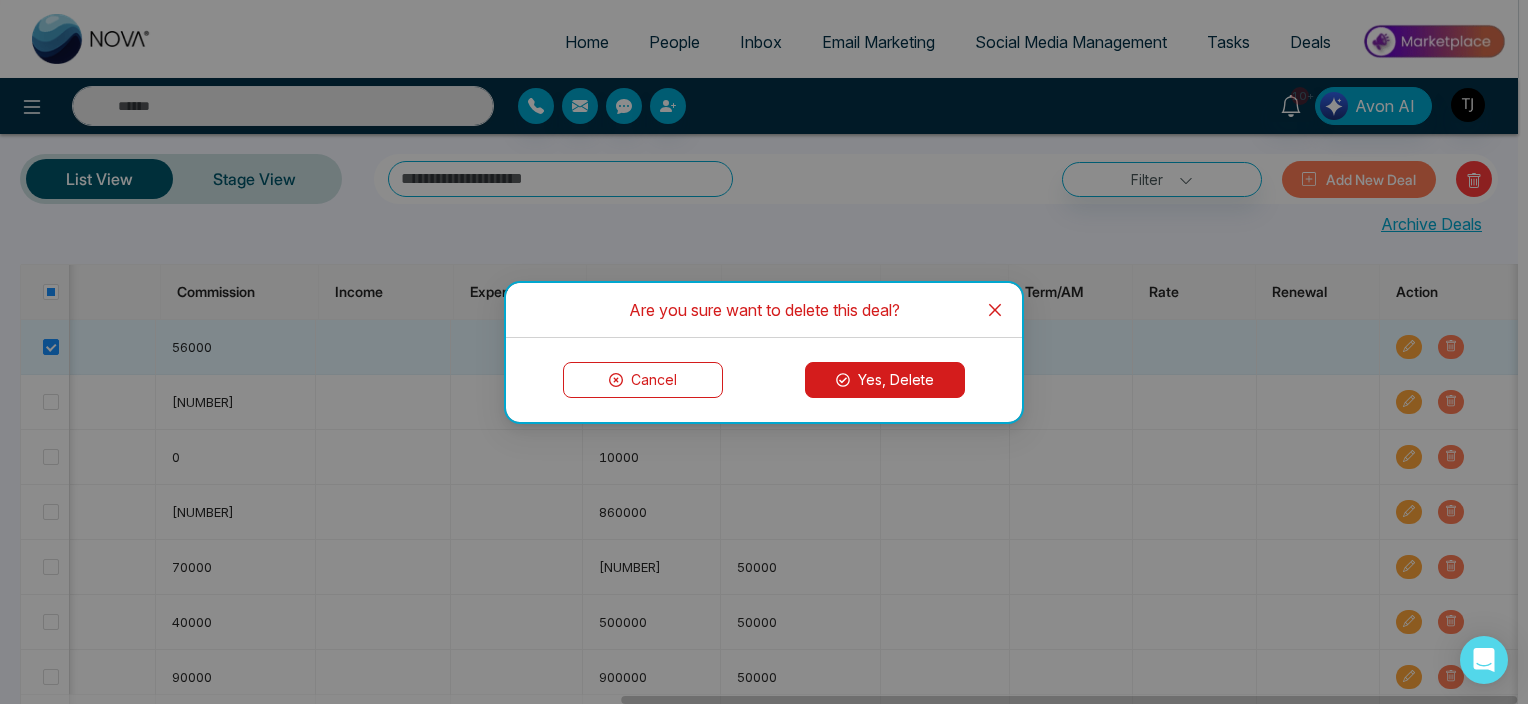 click at bounding box center [995, 310] 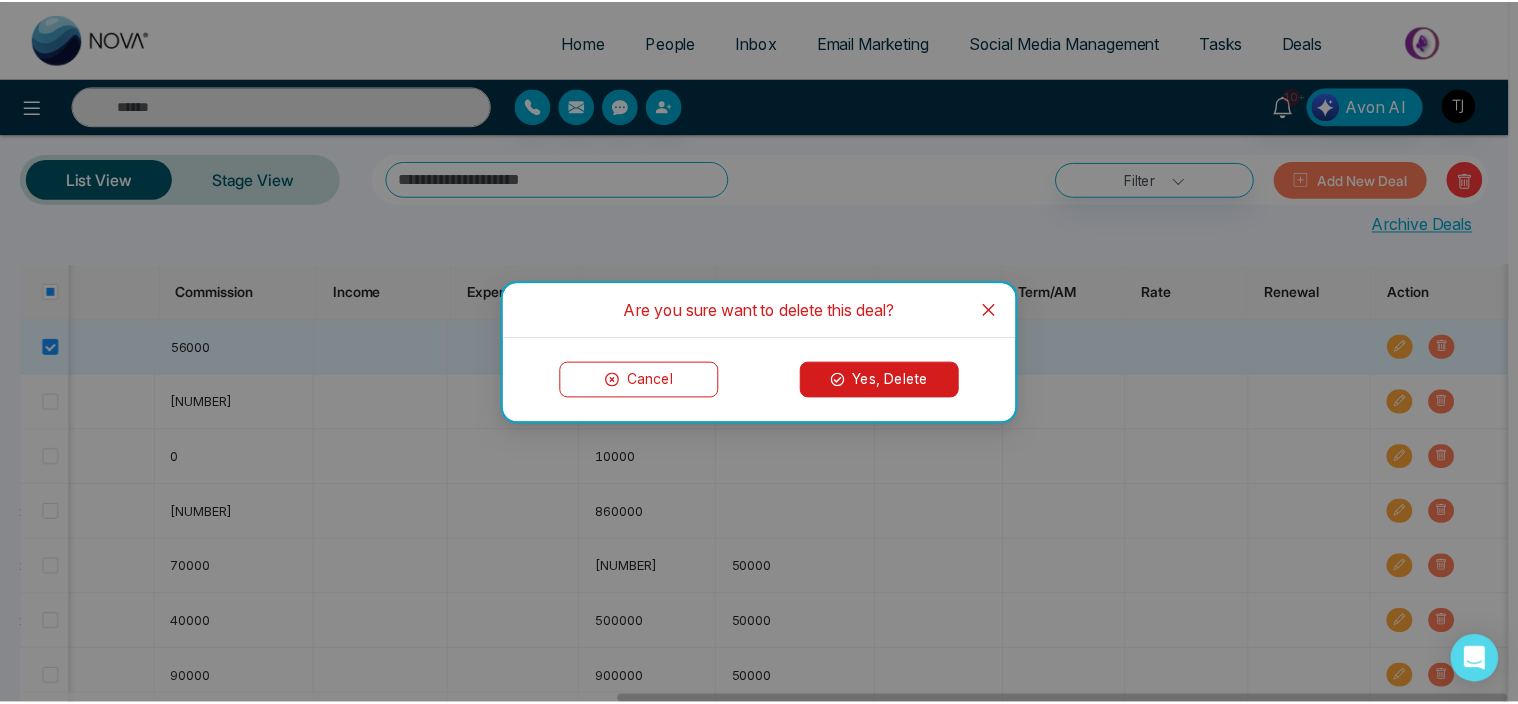 scroll, scrollTop: 0, scrollLeft: 992, axis: horizontal 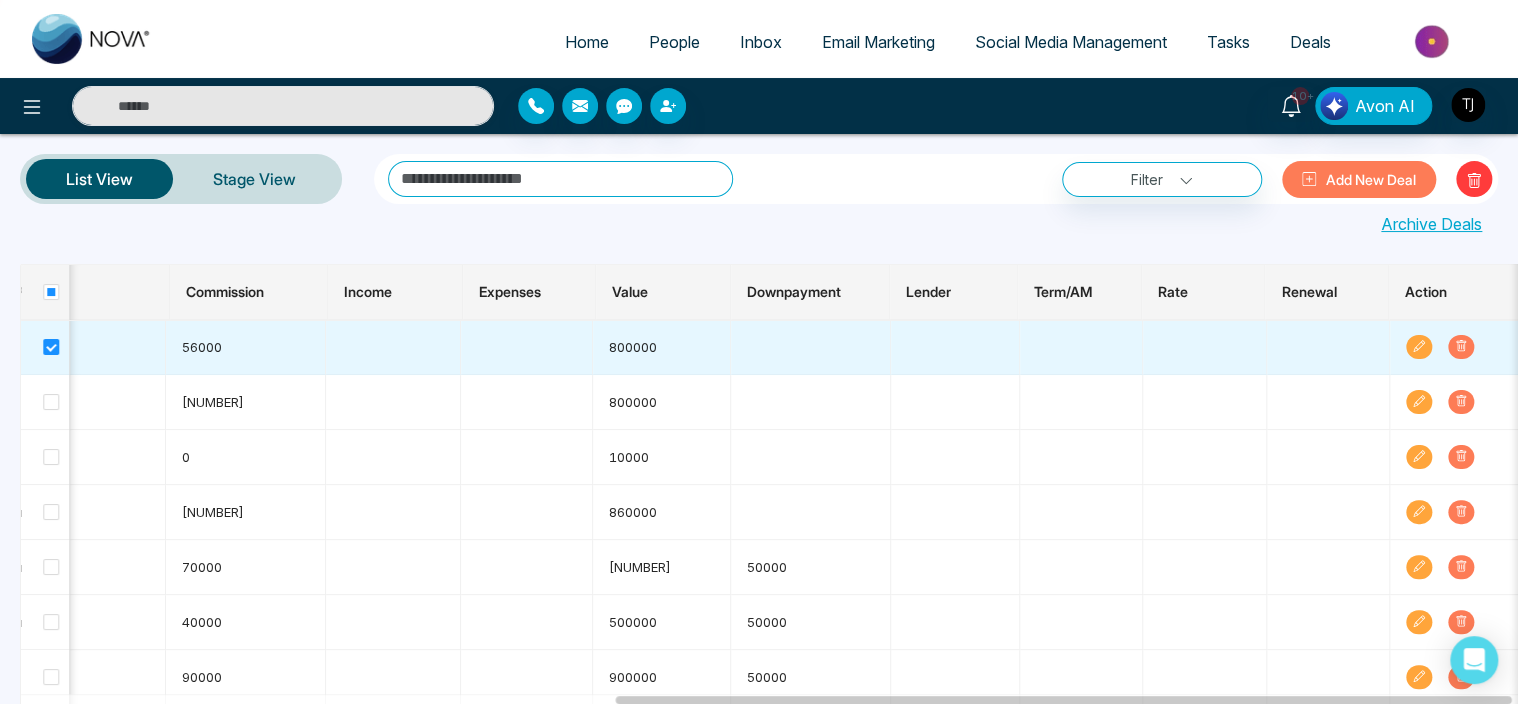 click on "Inbox" at bounding box center (761, 42) 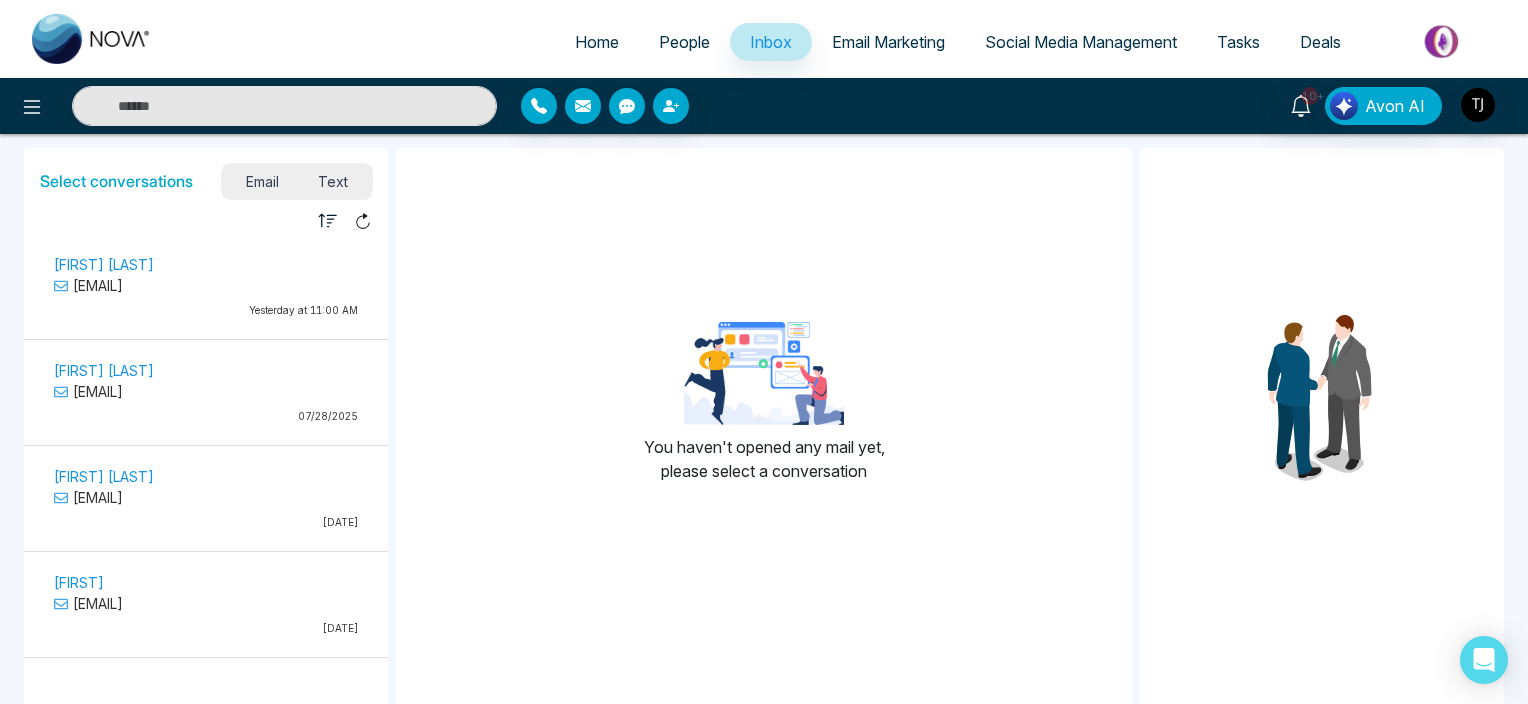 click on "Text" at bounding box center (334, 181) 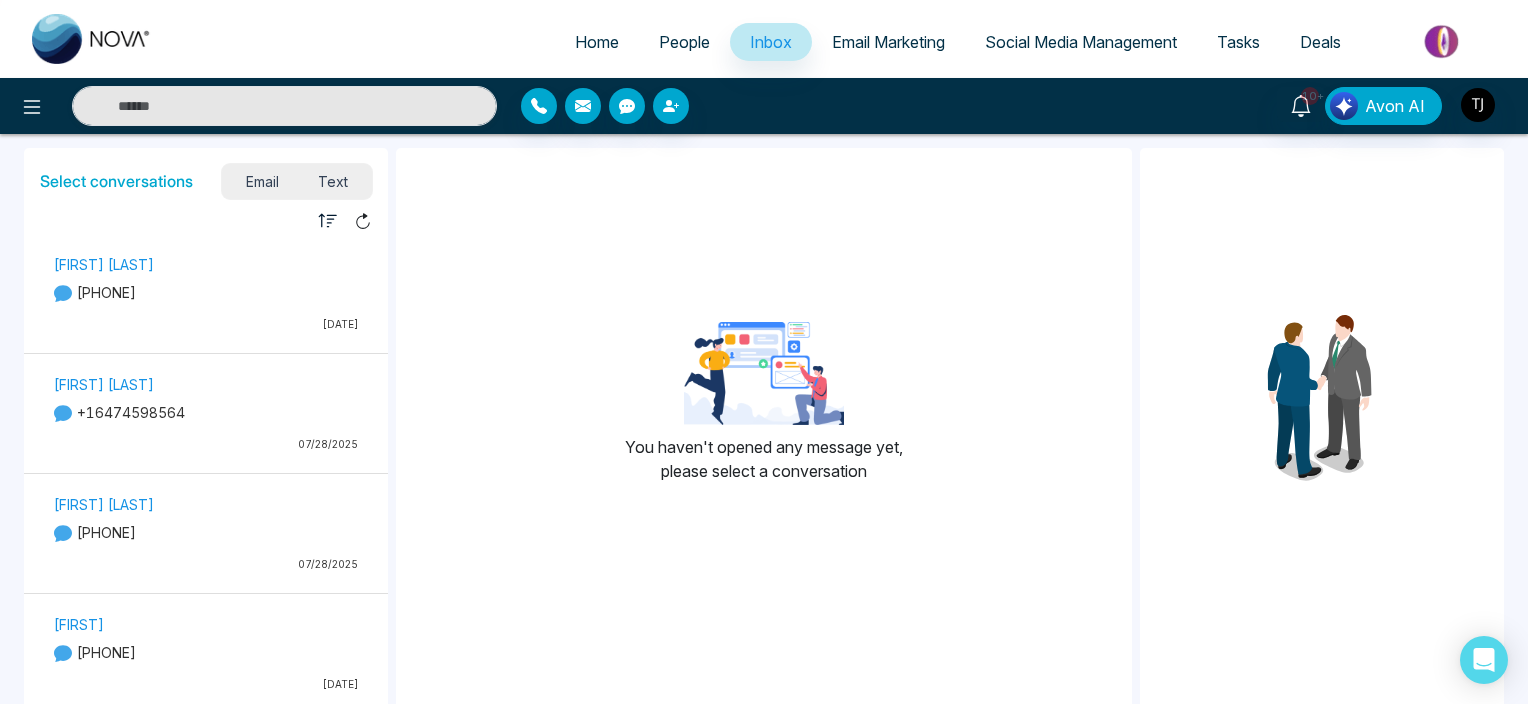 click on "Email" at bounding box center [262, 181] 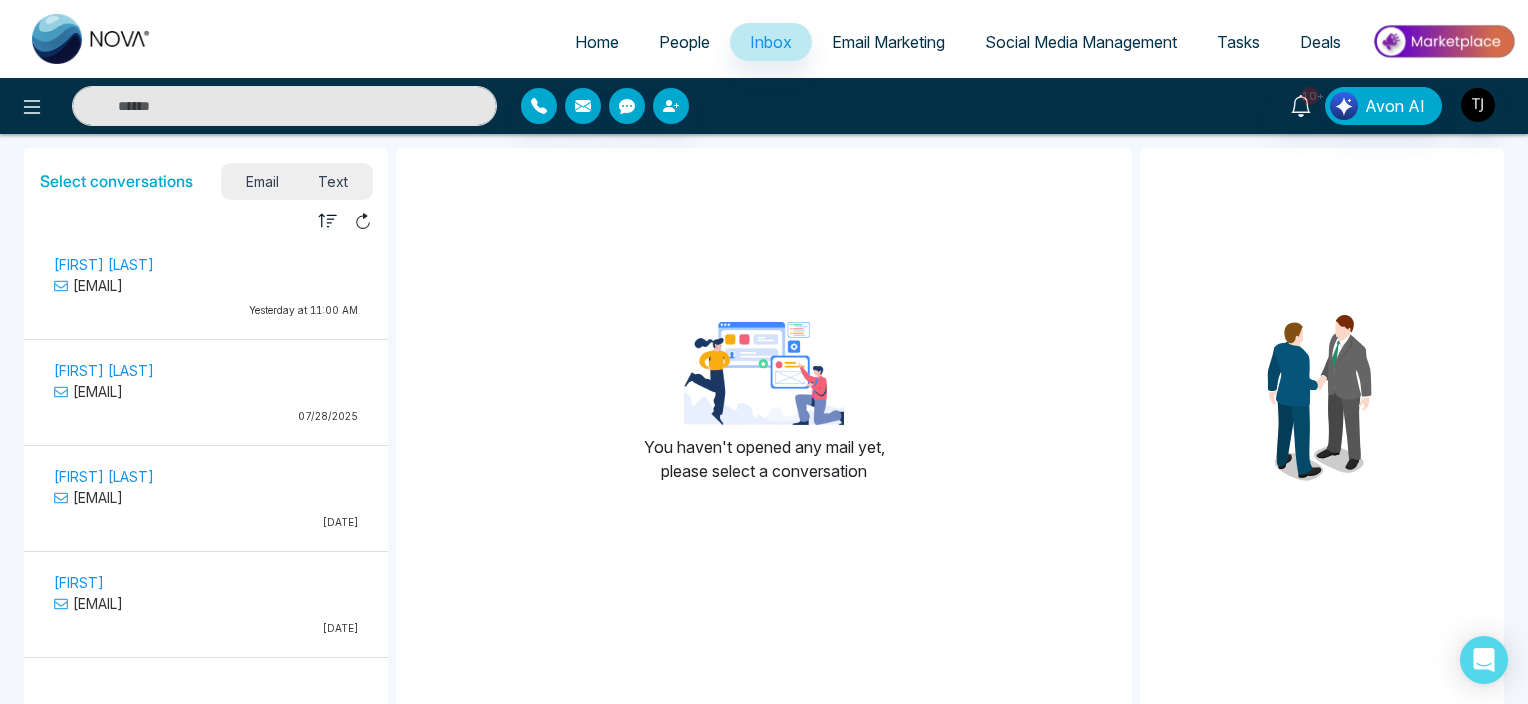 click on "Text" at bounding box center (334, 181) 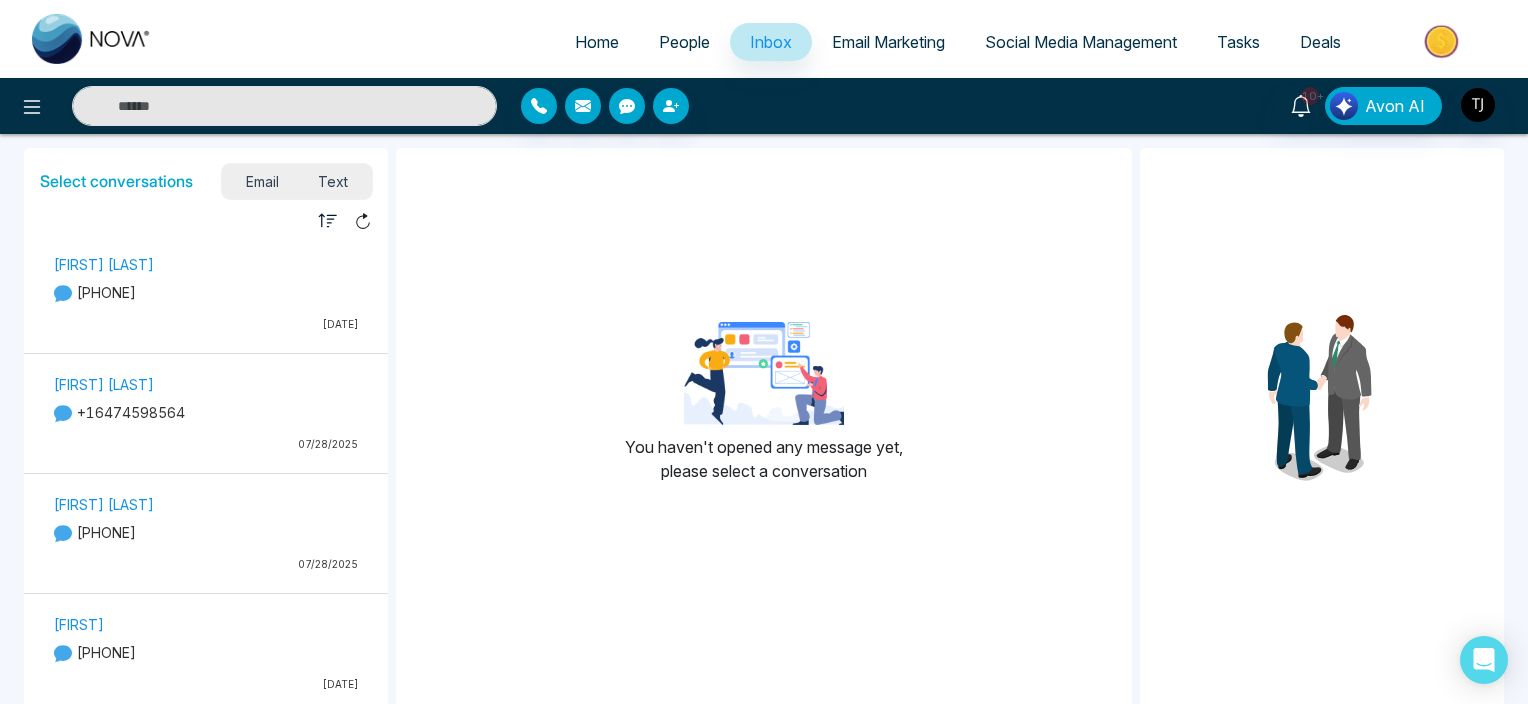 click on "[PHONE]" at bounding box center [206, 292] 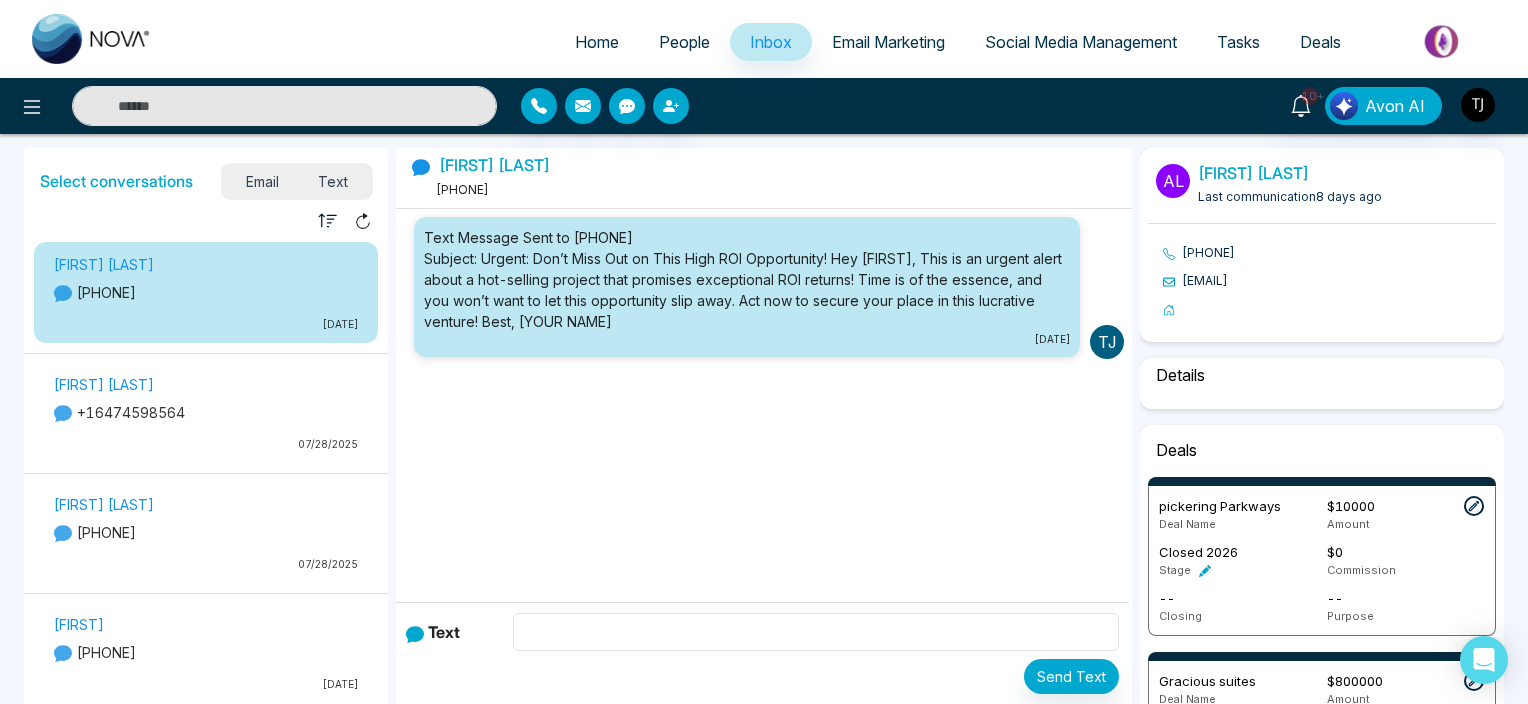 select on "*" 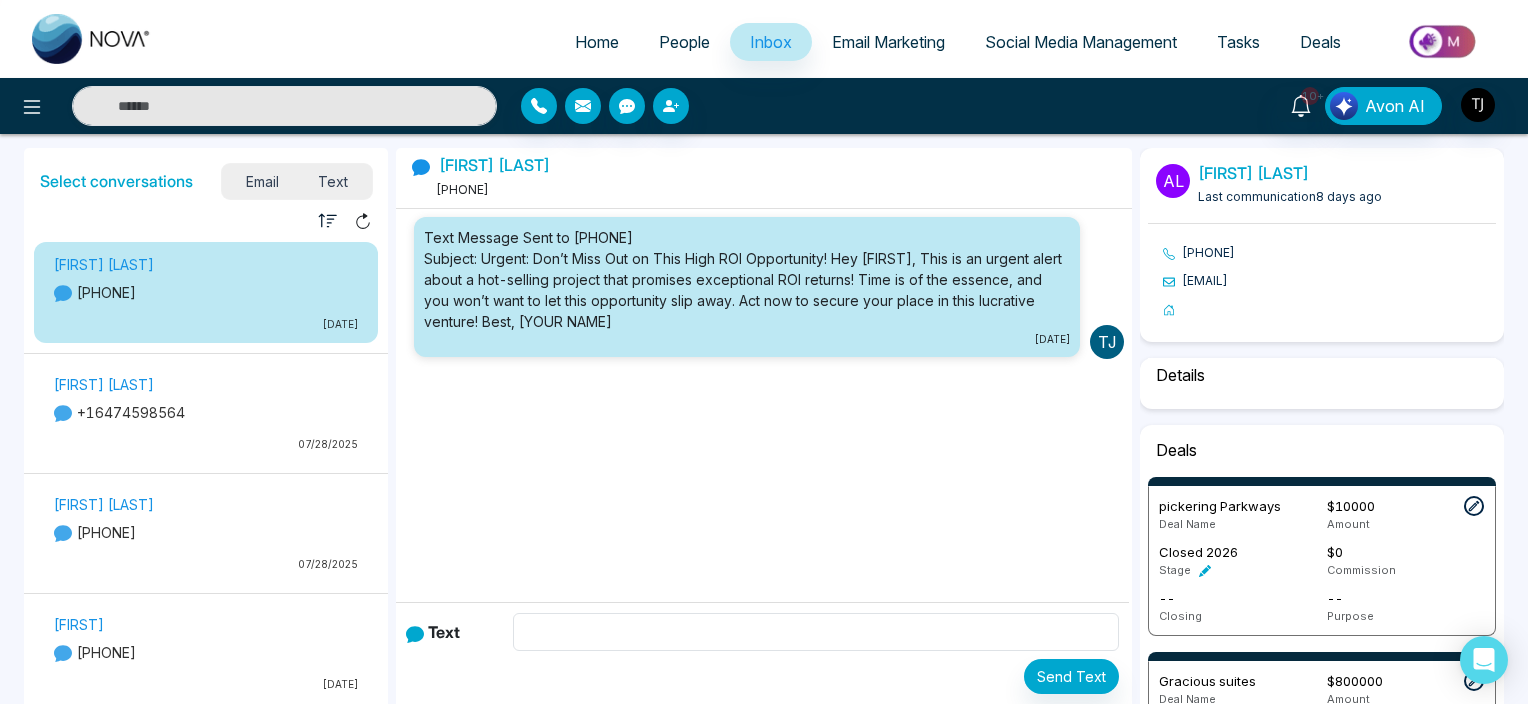 select on "*******" 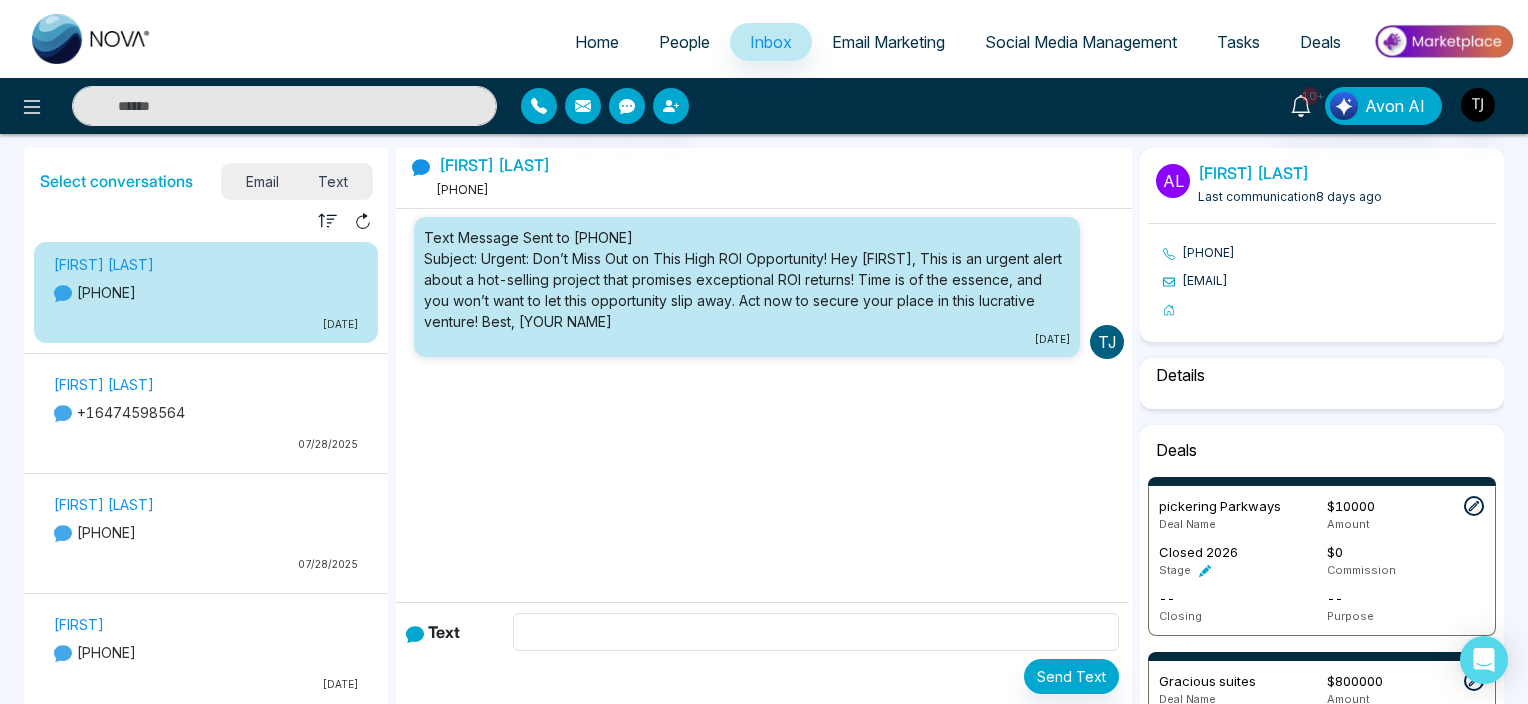 select on "*****" 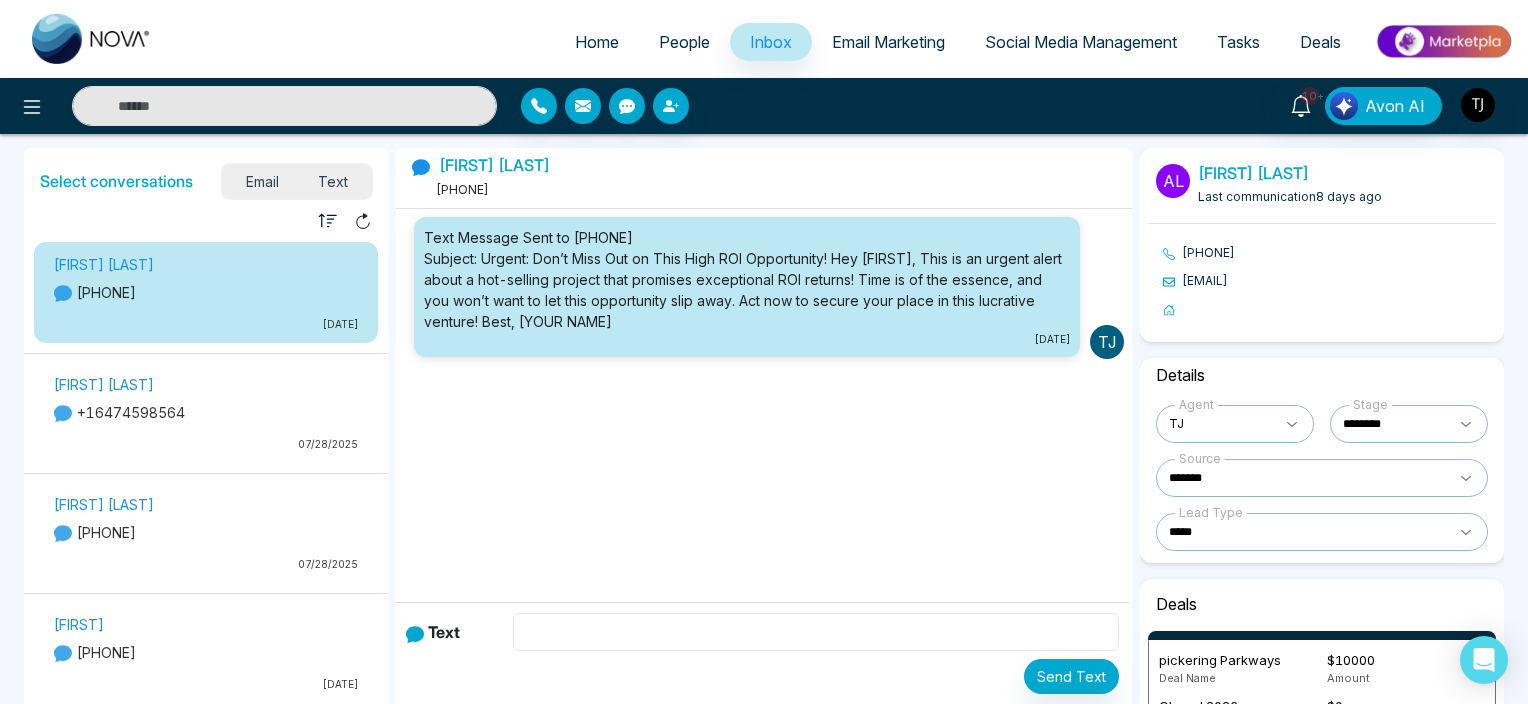 click at bounding box center (816, 632) 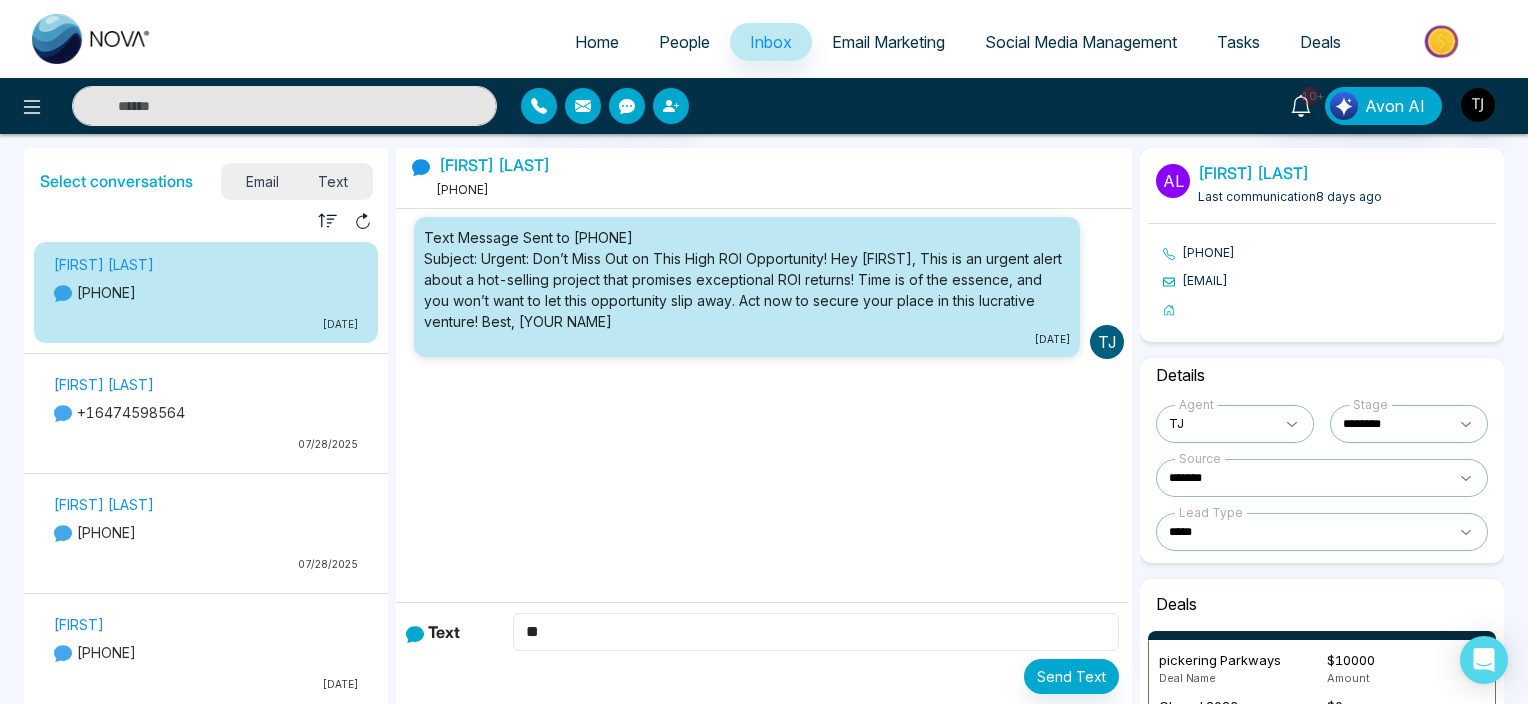 type on "*" 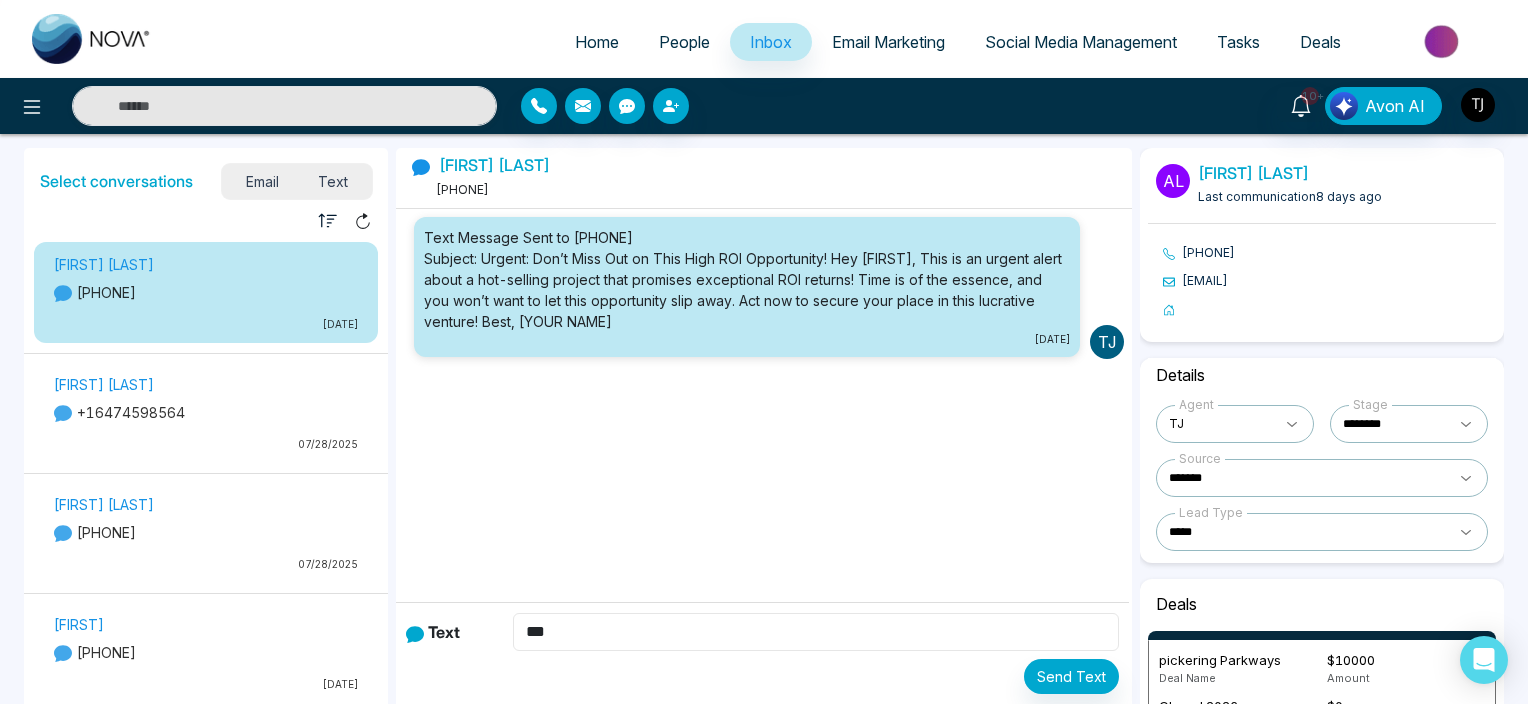 type on "****" 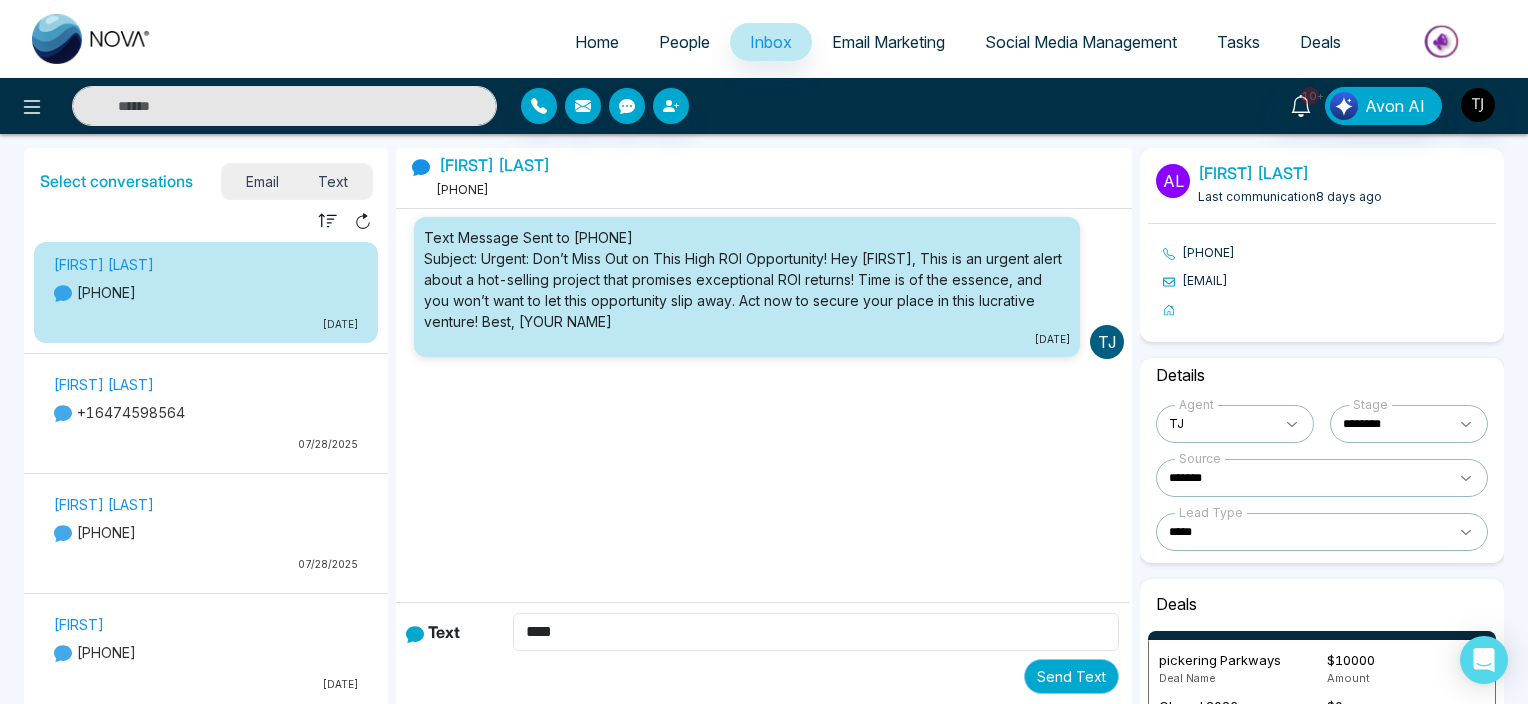 click on "Send Text" at bounding box center [1071, 676] 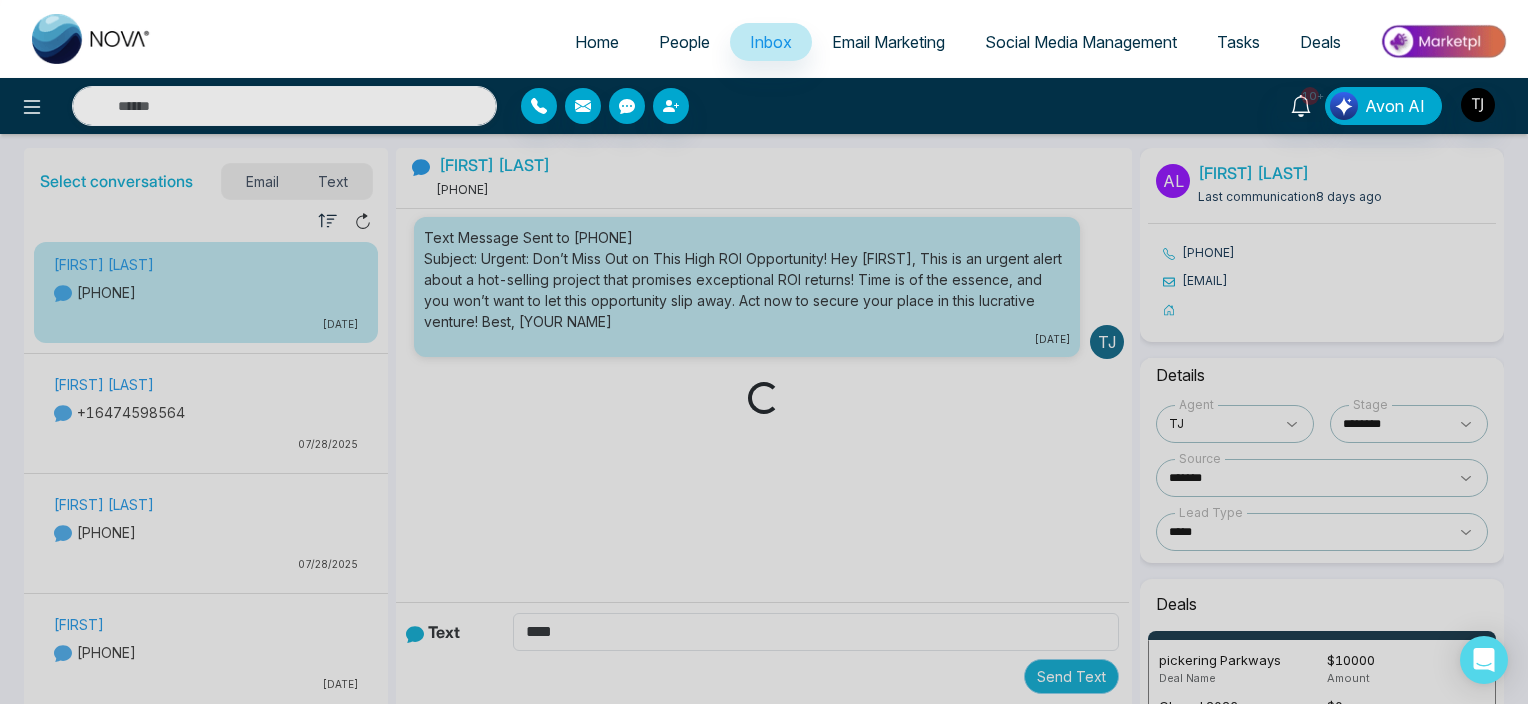 type 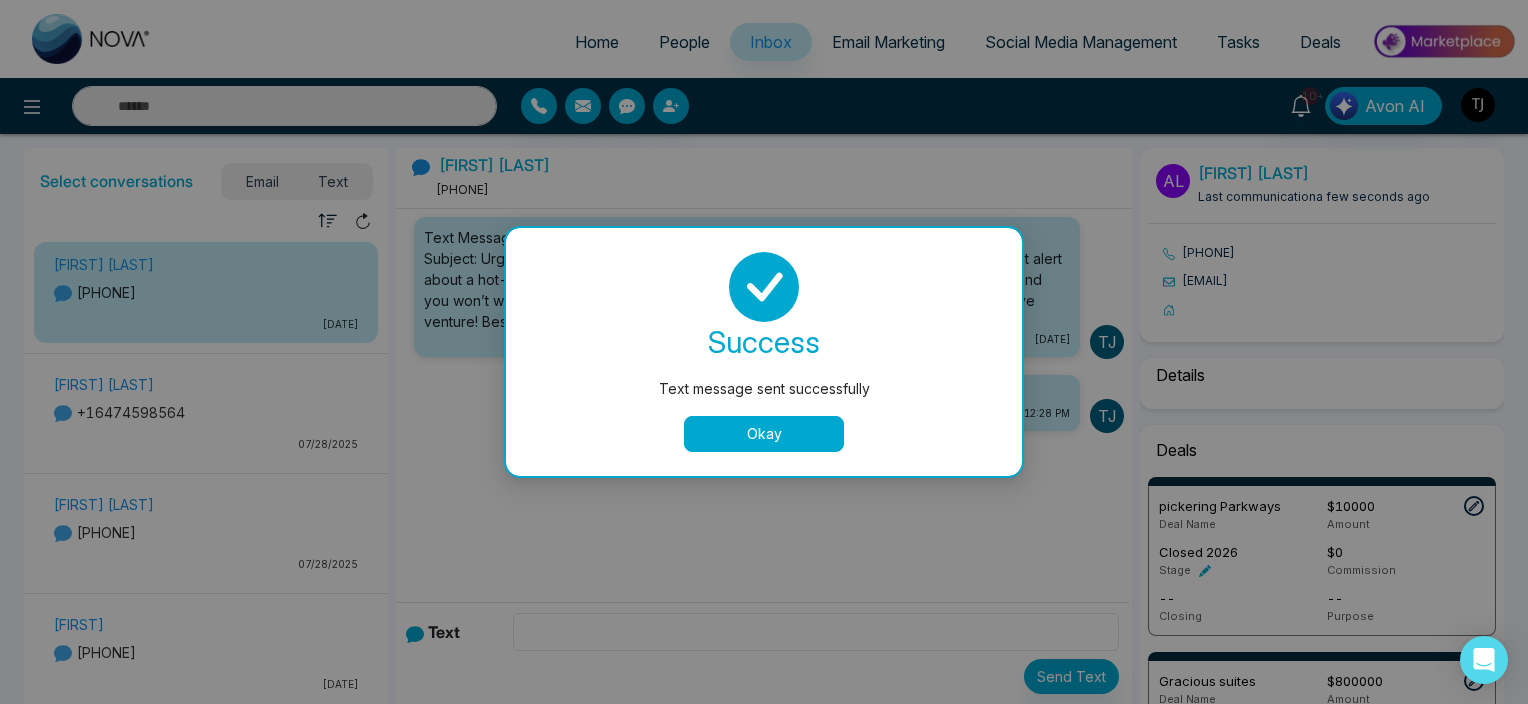 select on "*" 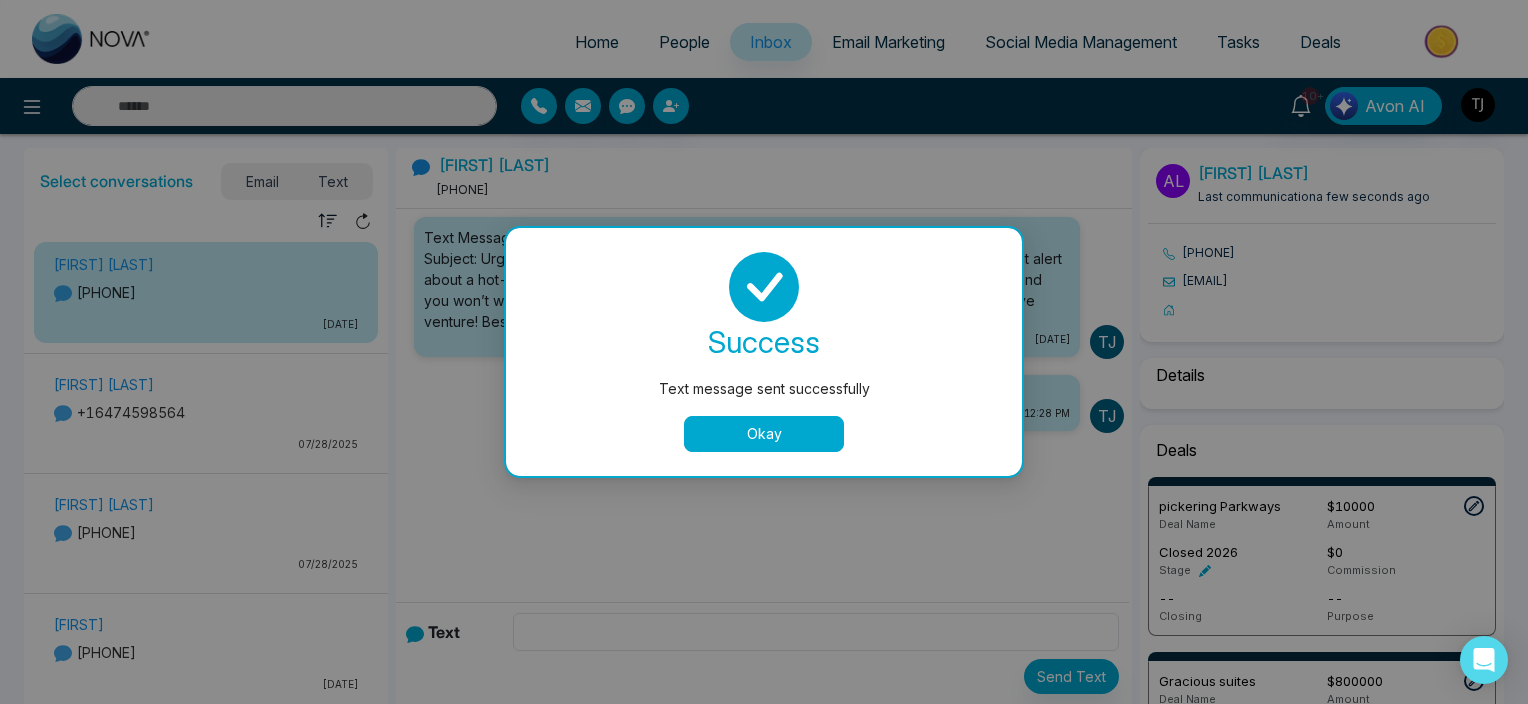 select on "*******" 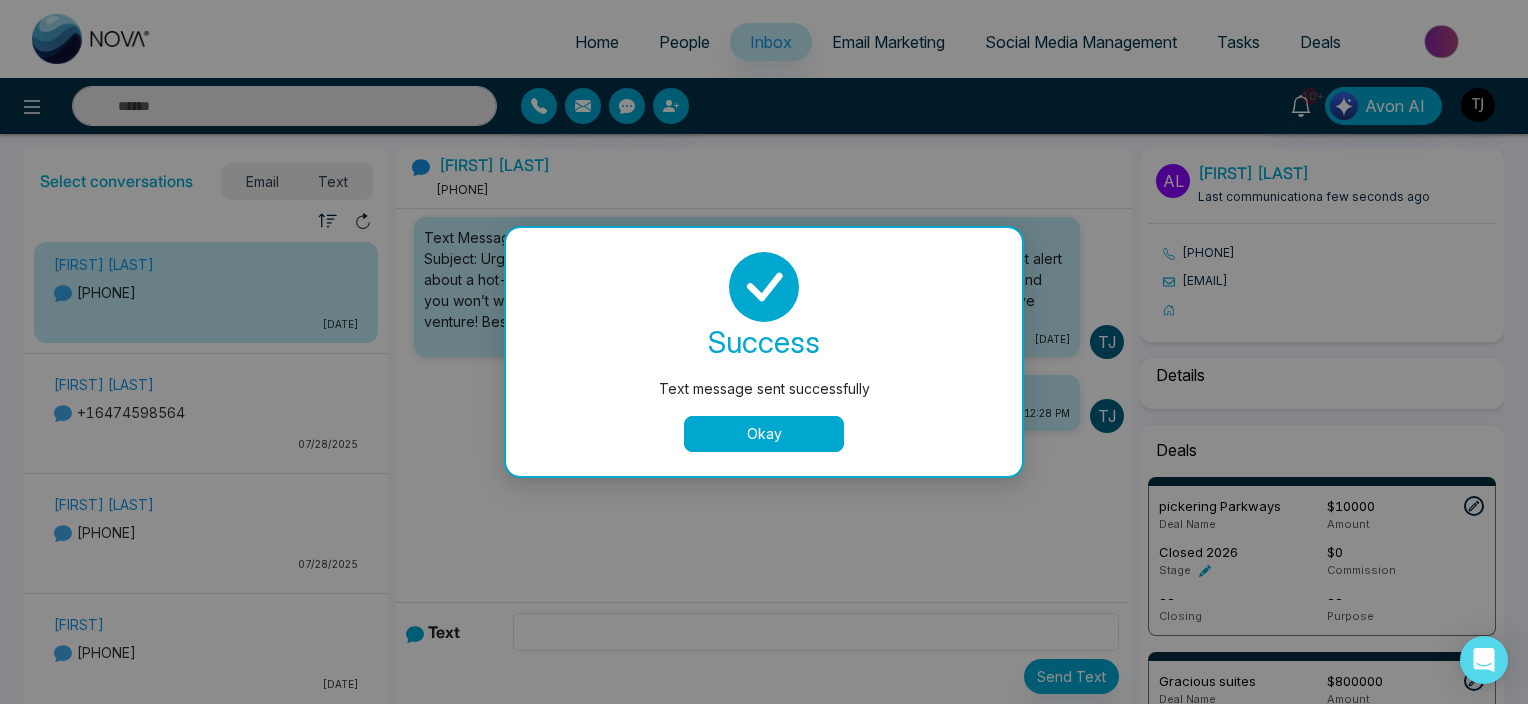 select on "*****" 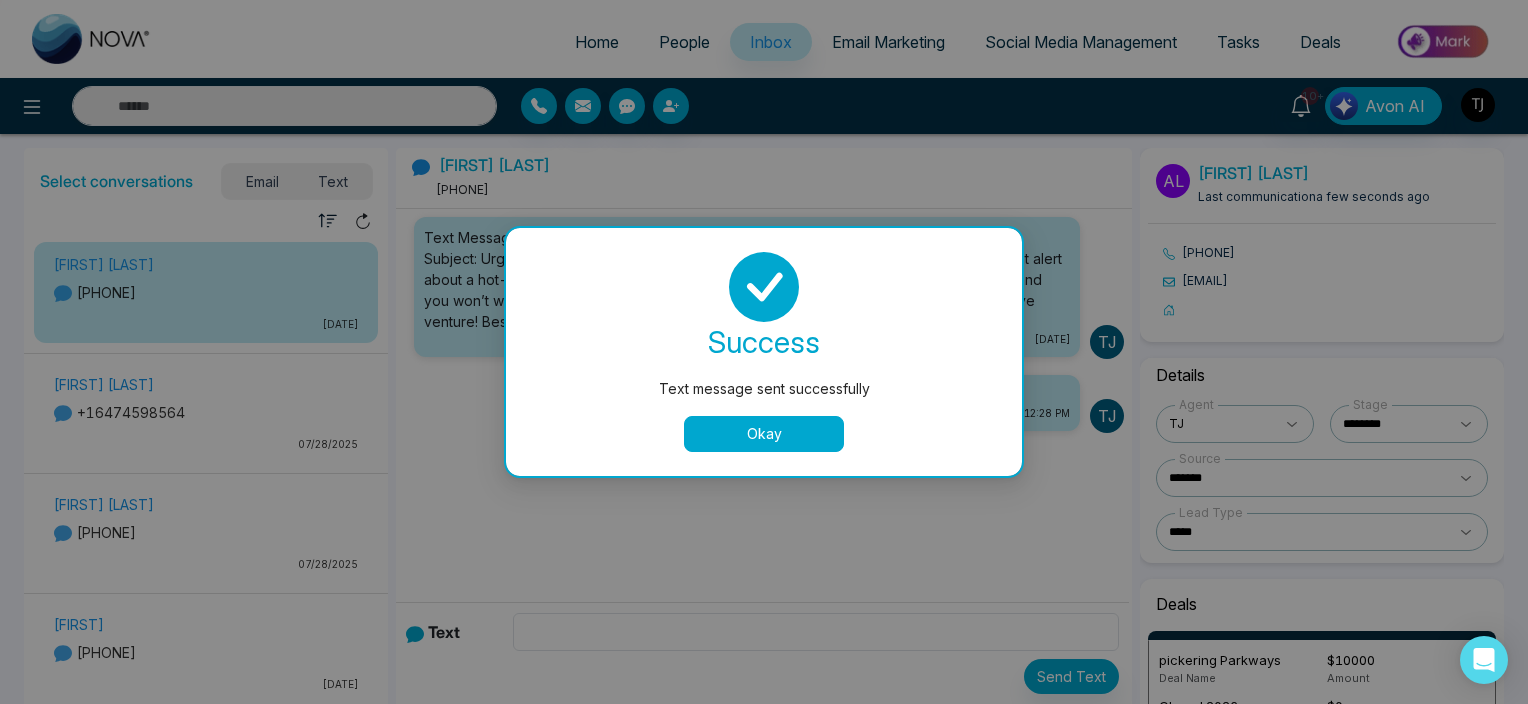 click on "Okay" at bounding box center (764, 434) 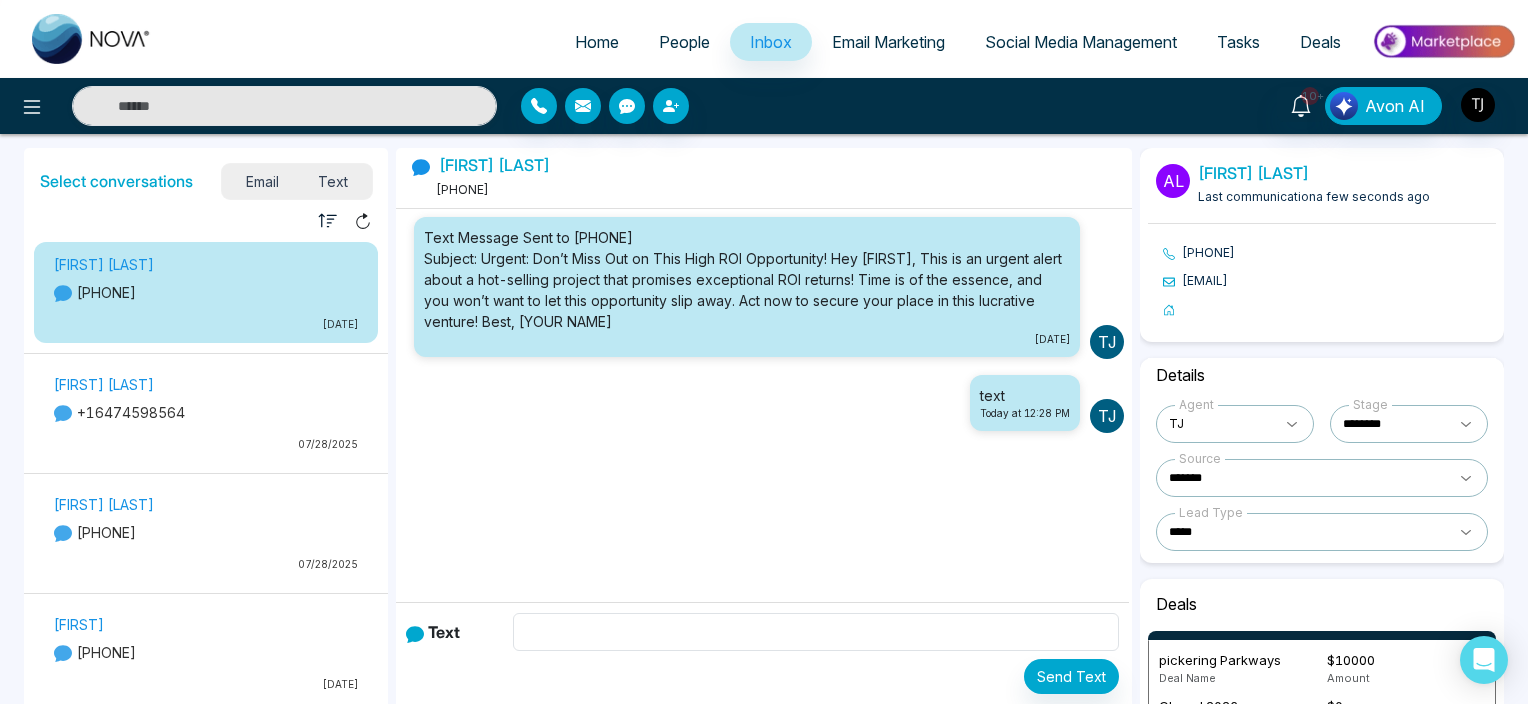 click on "Email" at bounding box center (262, 181) 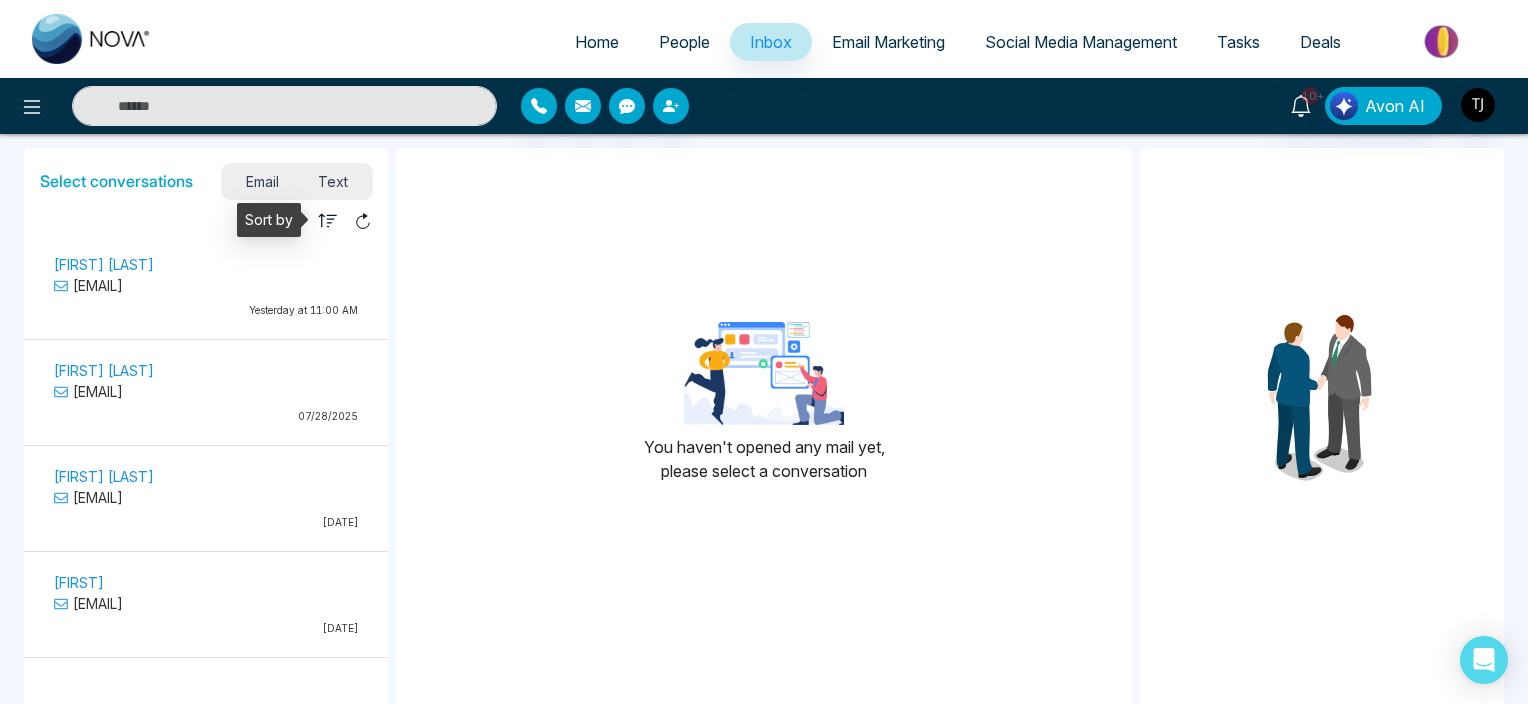 click 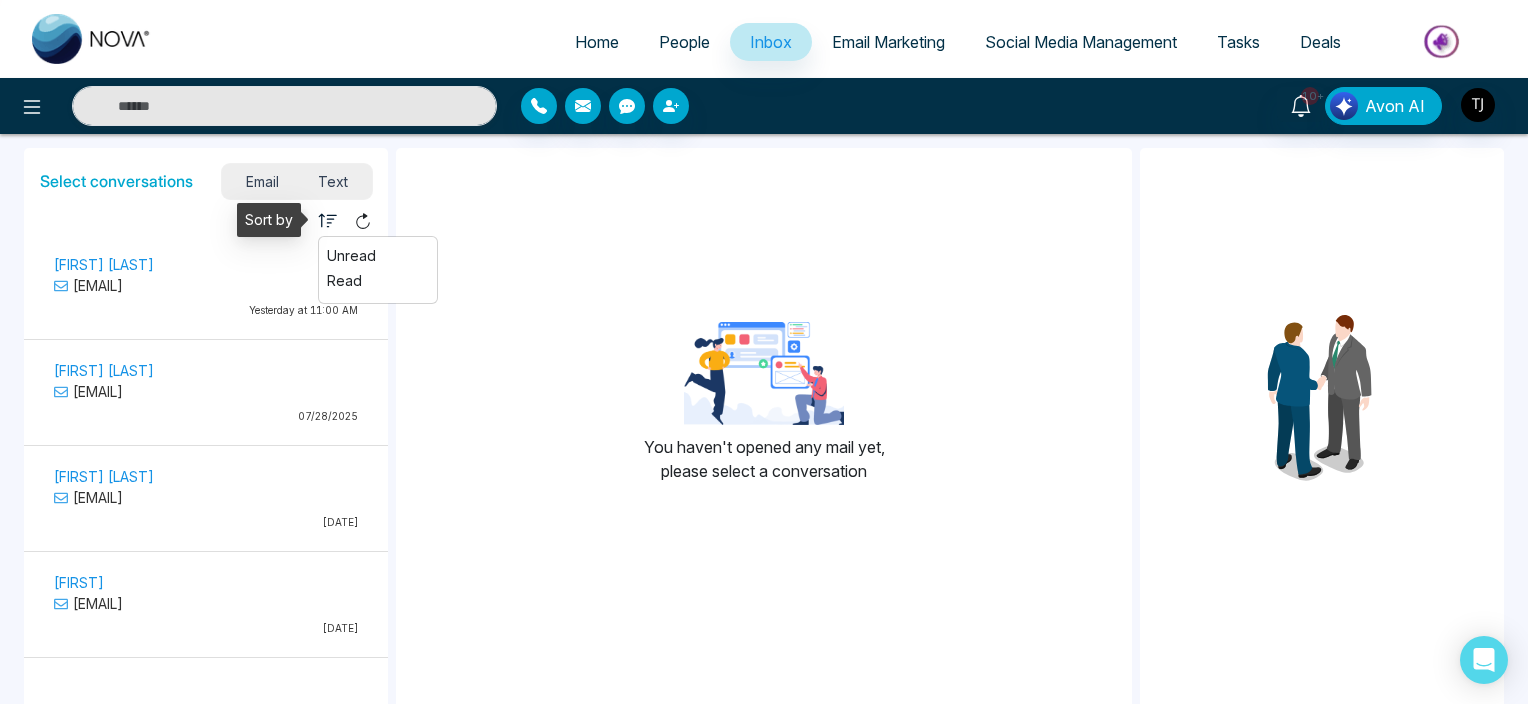 type 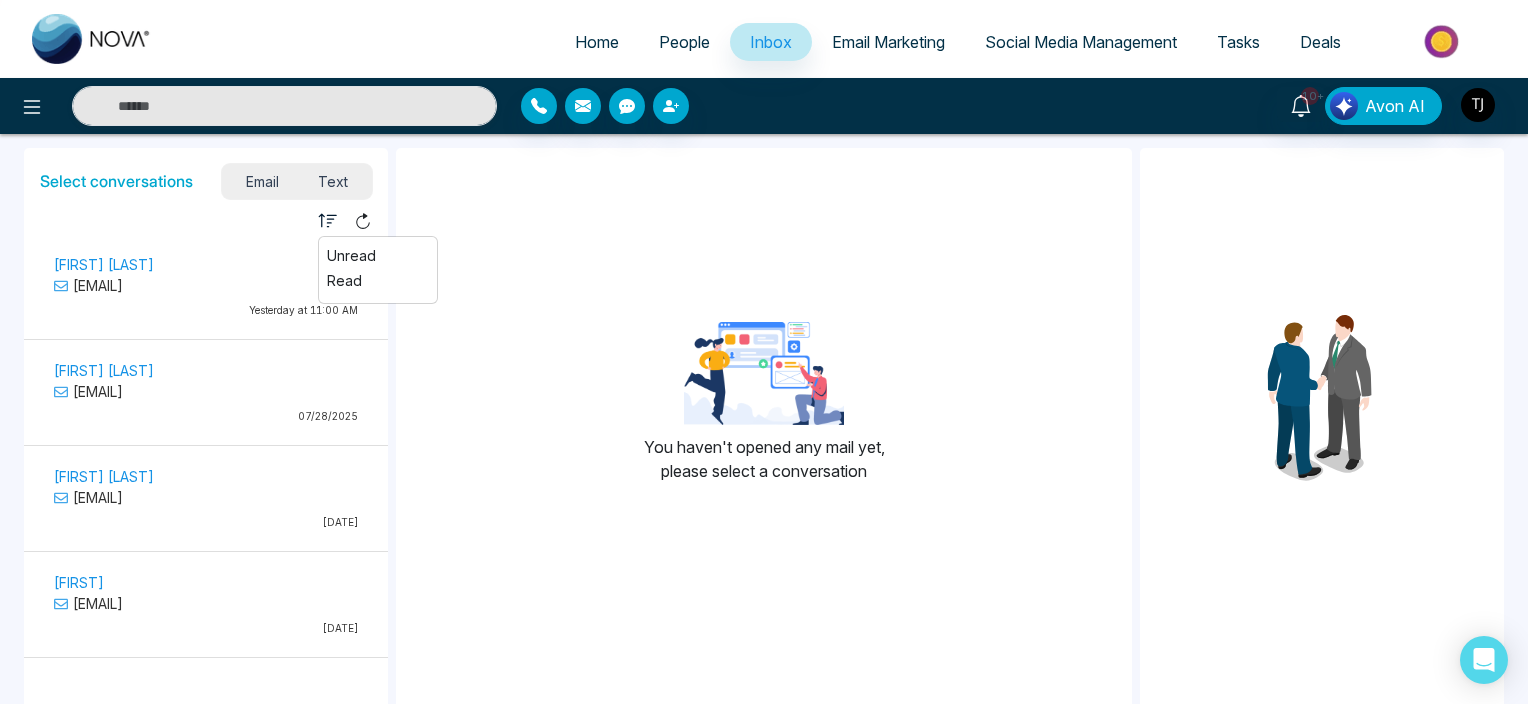 click on "You haven't opened any mail yet,  please select a conversation" at bounding box center [764, 410] 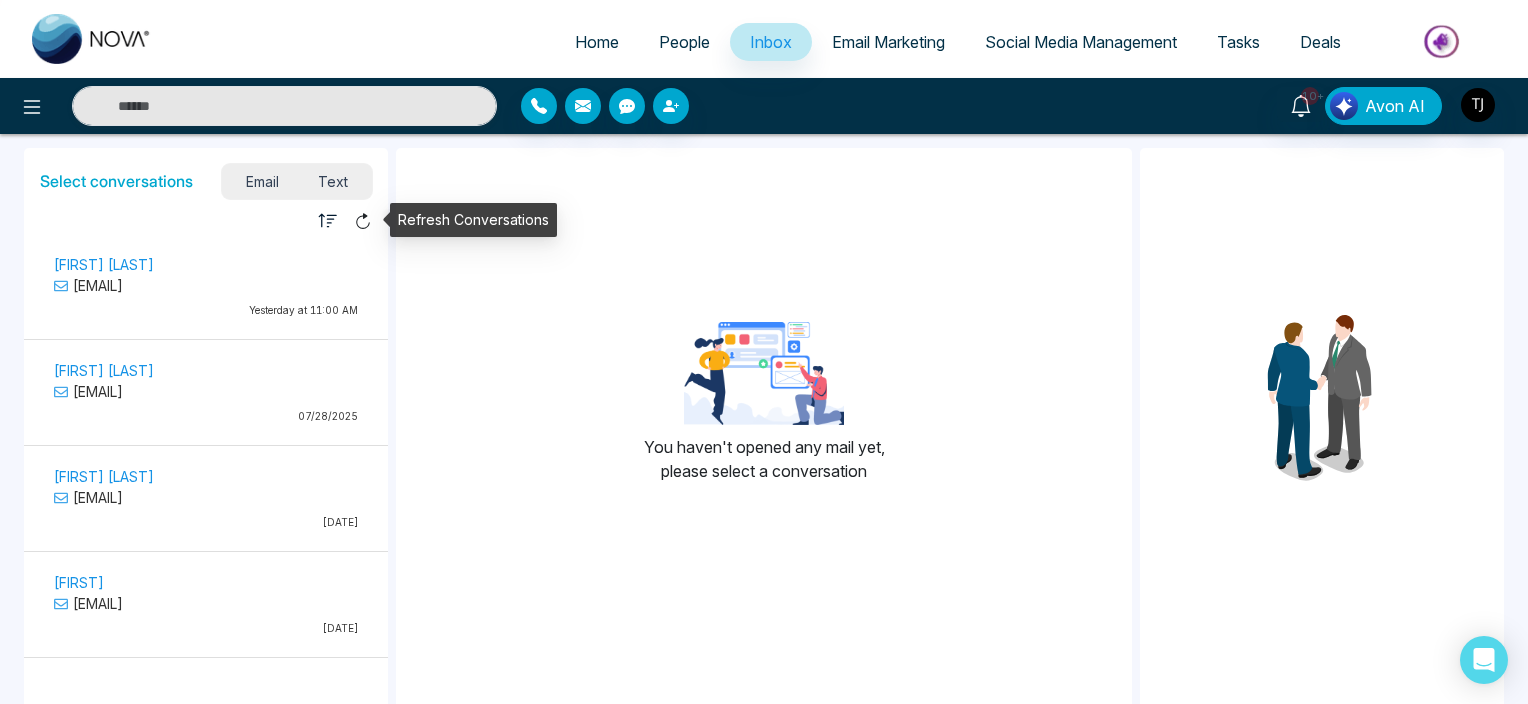 click 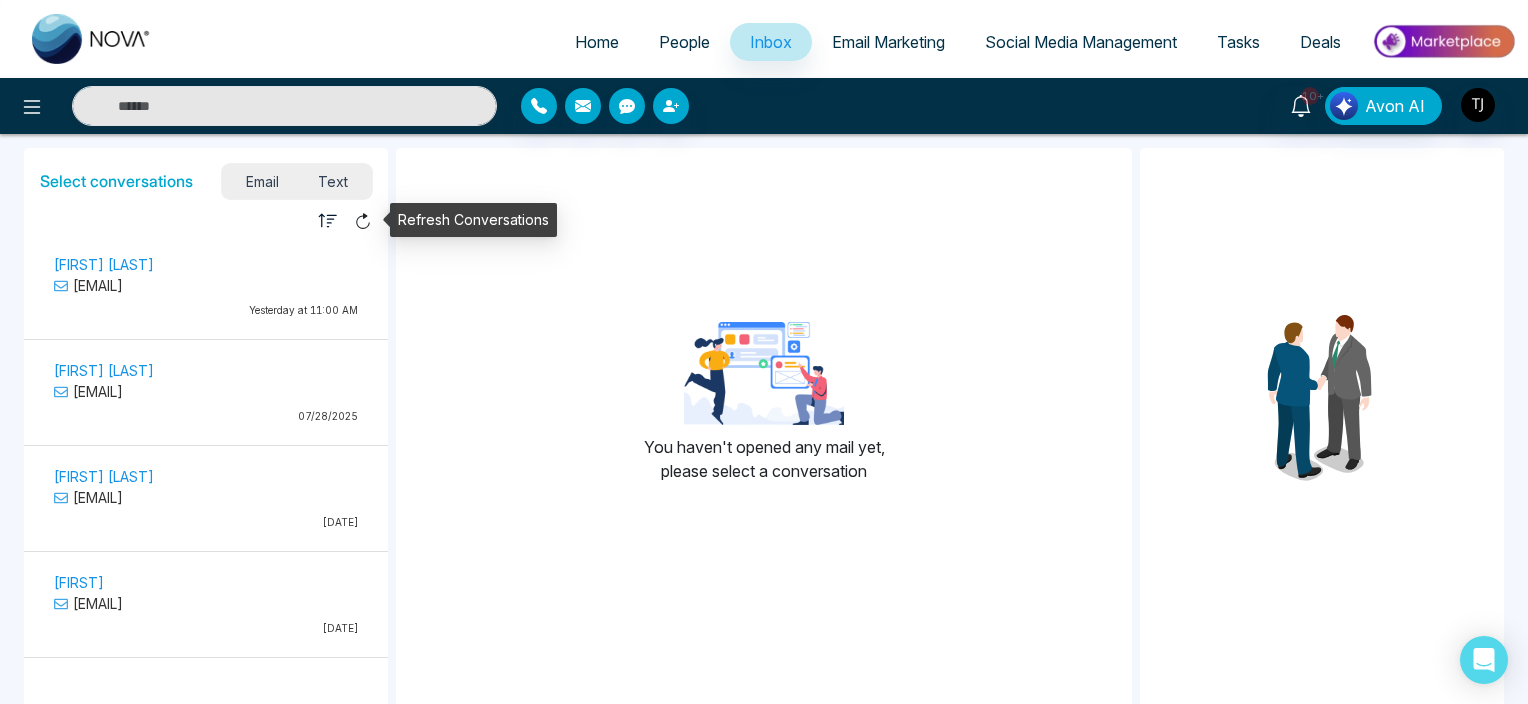 click 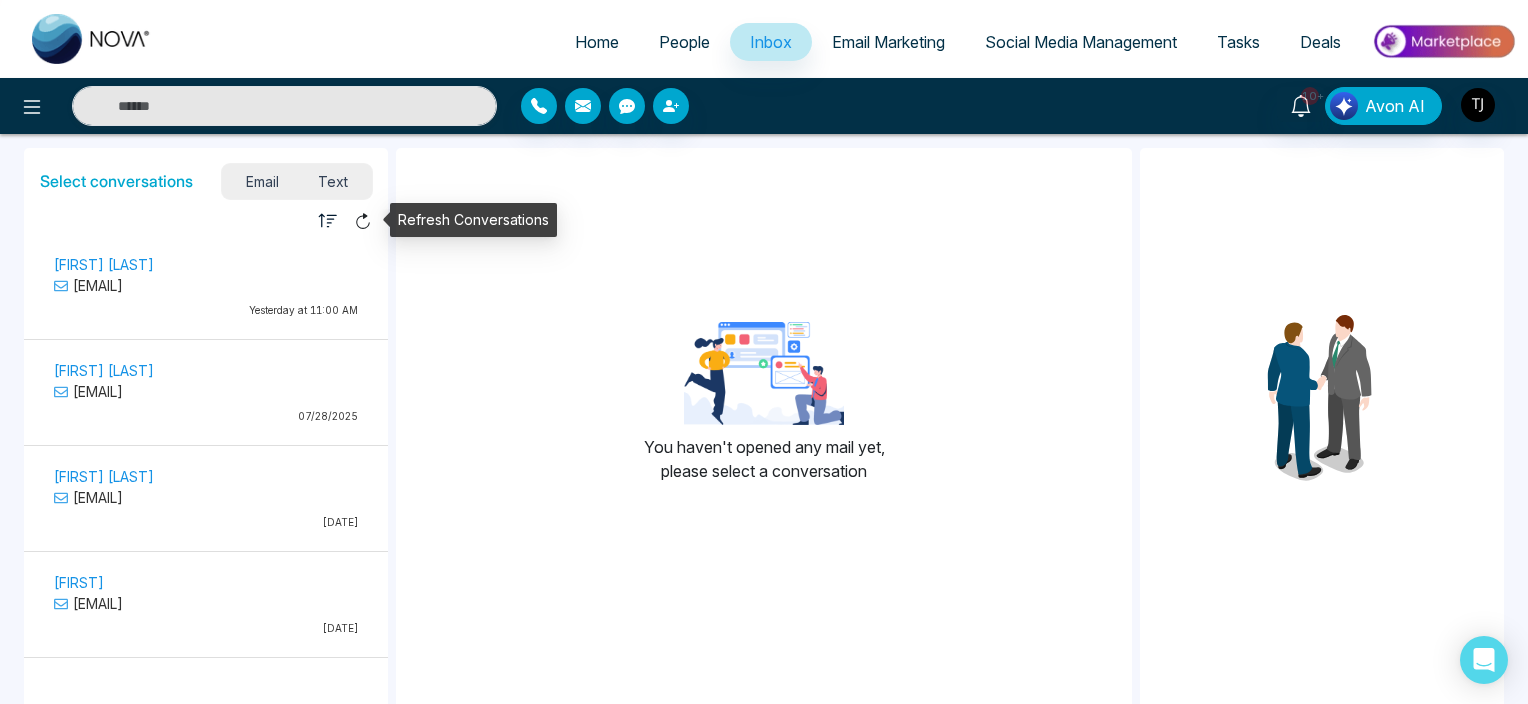 click 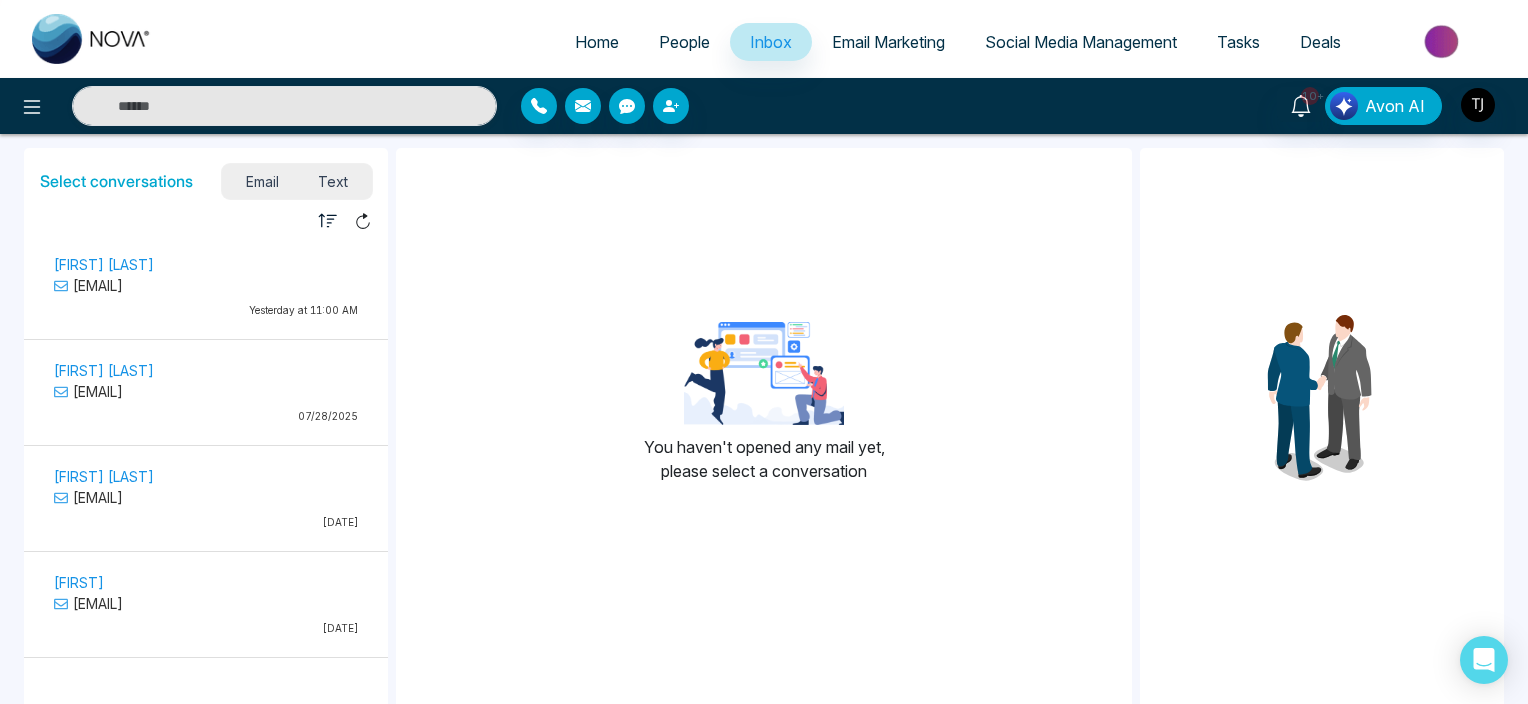 click on "Email" at bounding box center [262, 181] 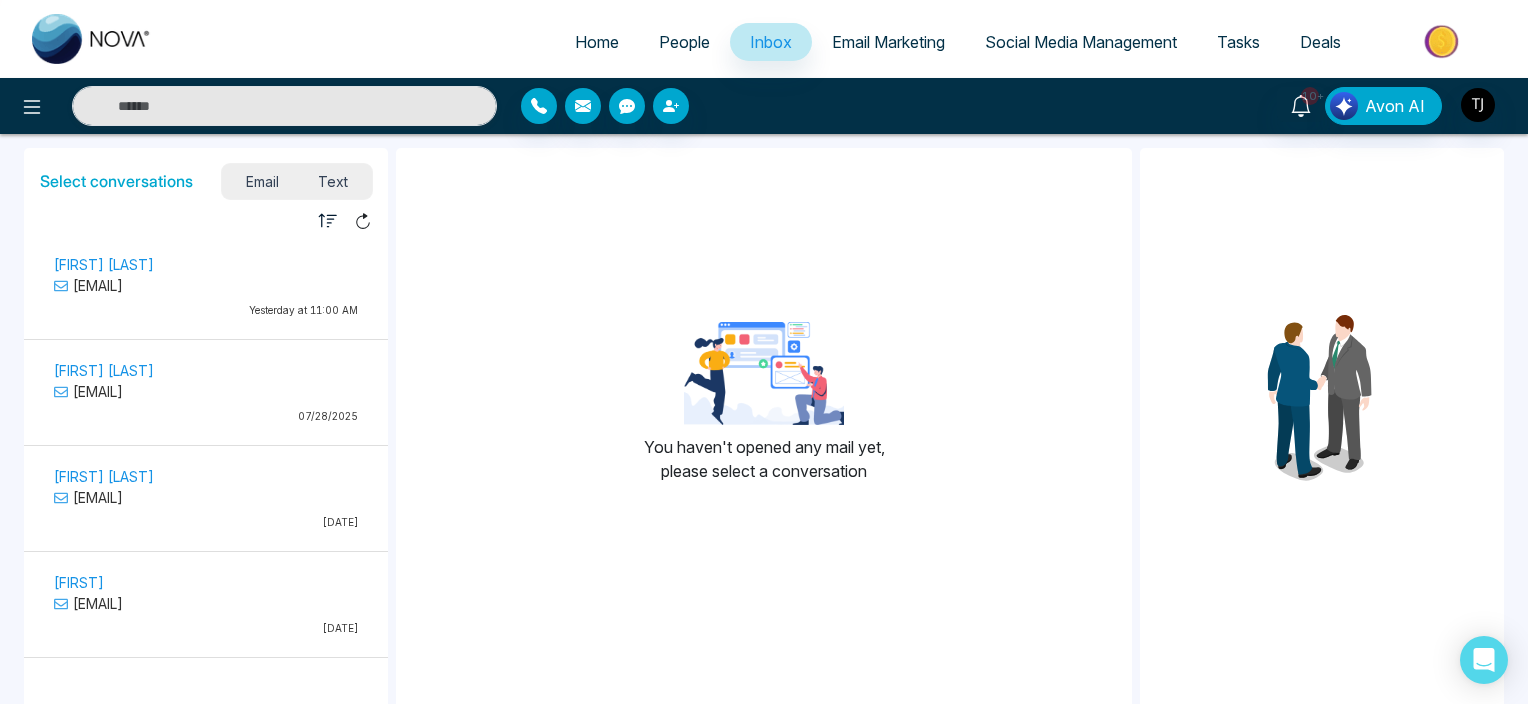 click on "Select conversations" at bounding box center [116, 181] 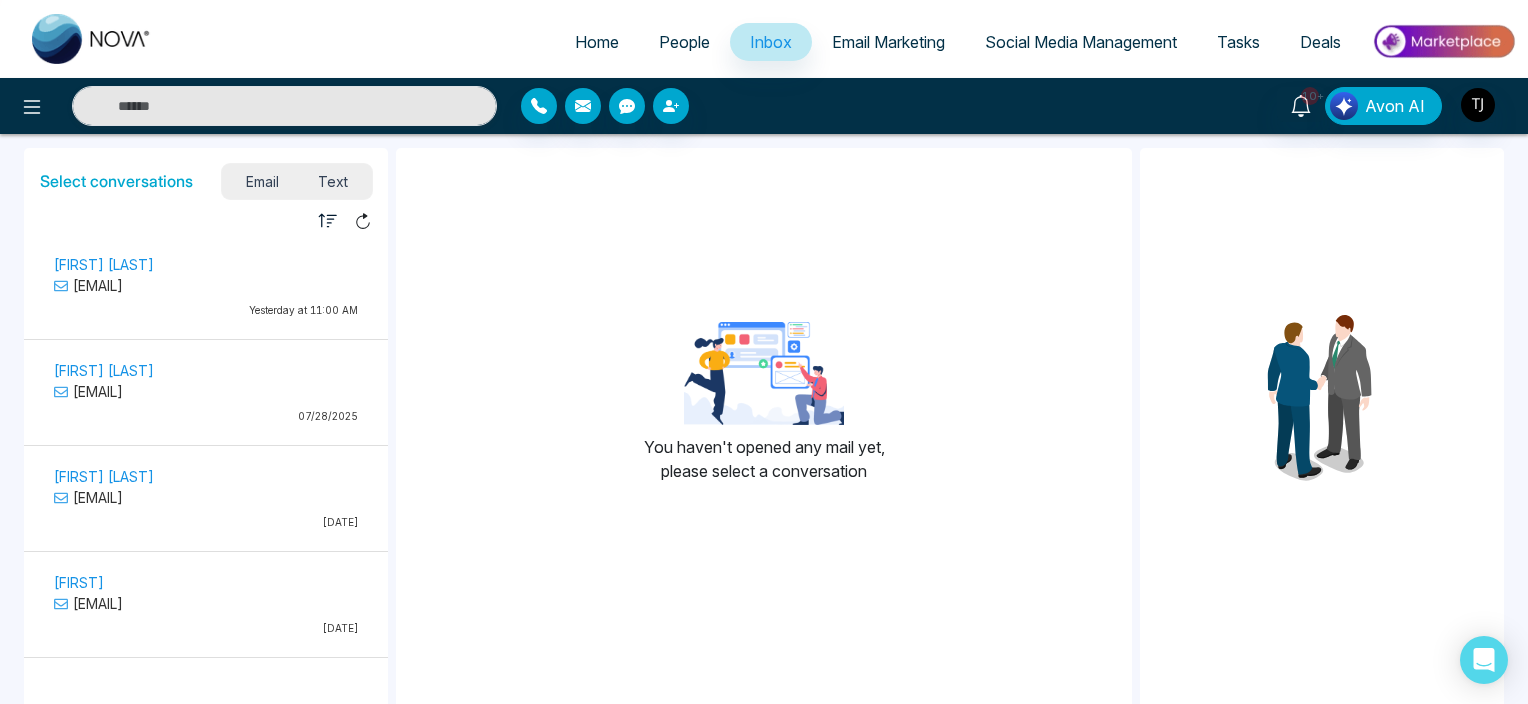 click on "Email" at bounding box center (262, 181) 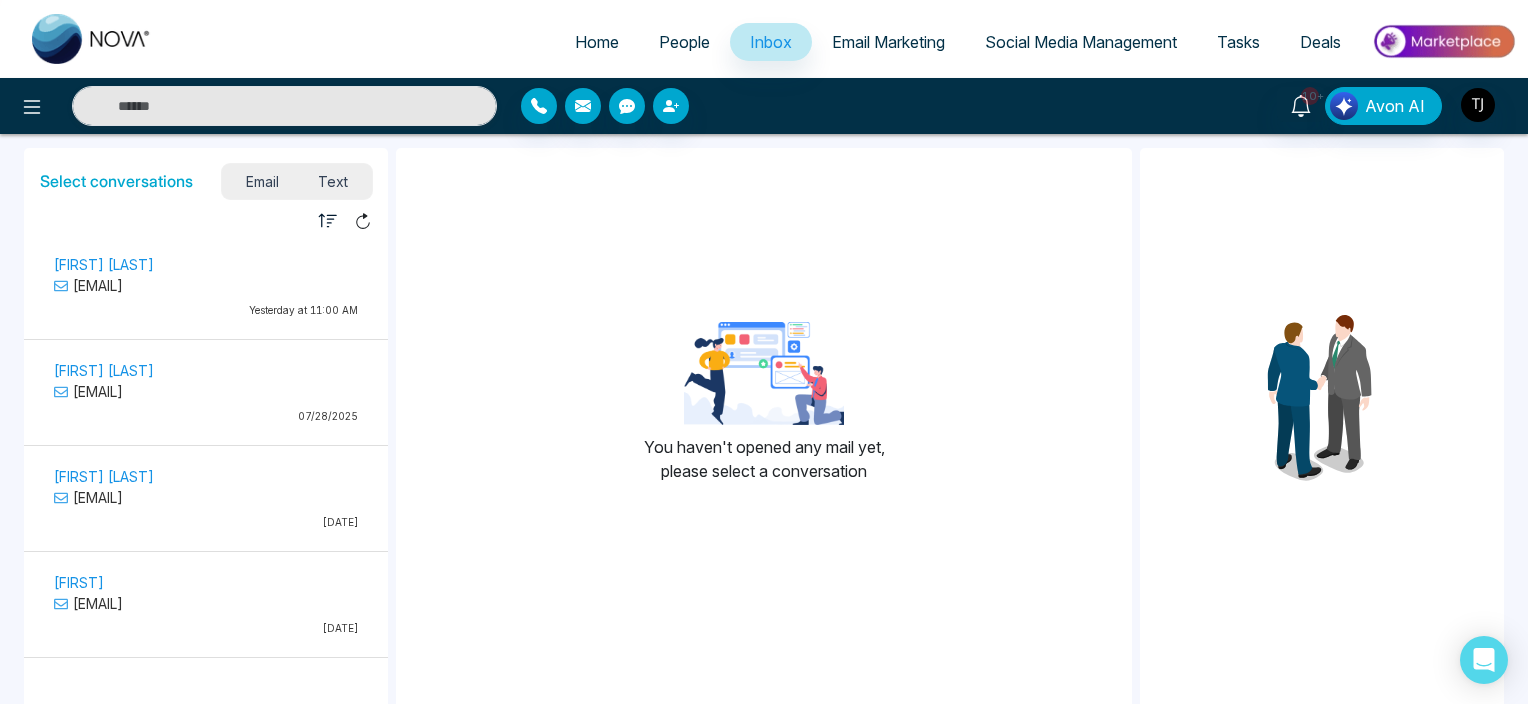 click on "[FIRST] [LAST]" at bounding box center (206, 264) 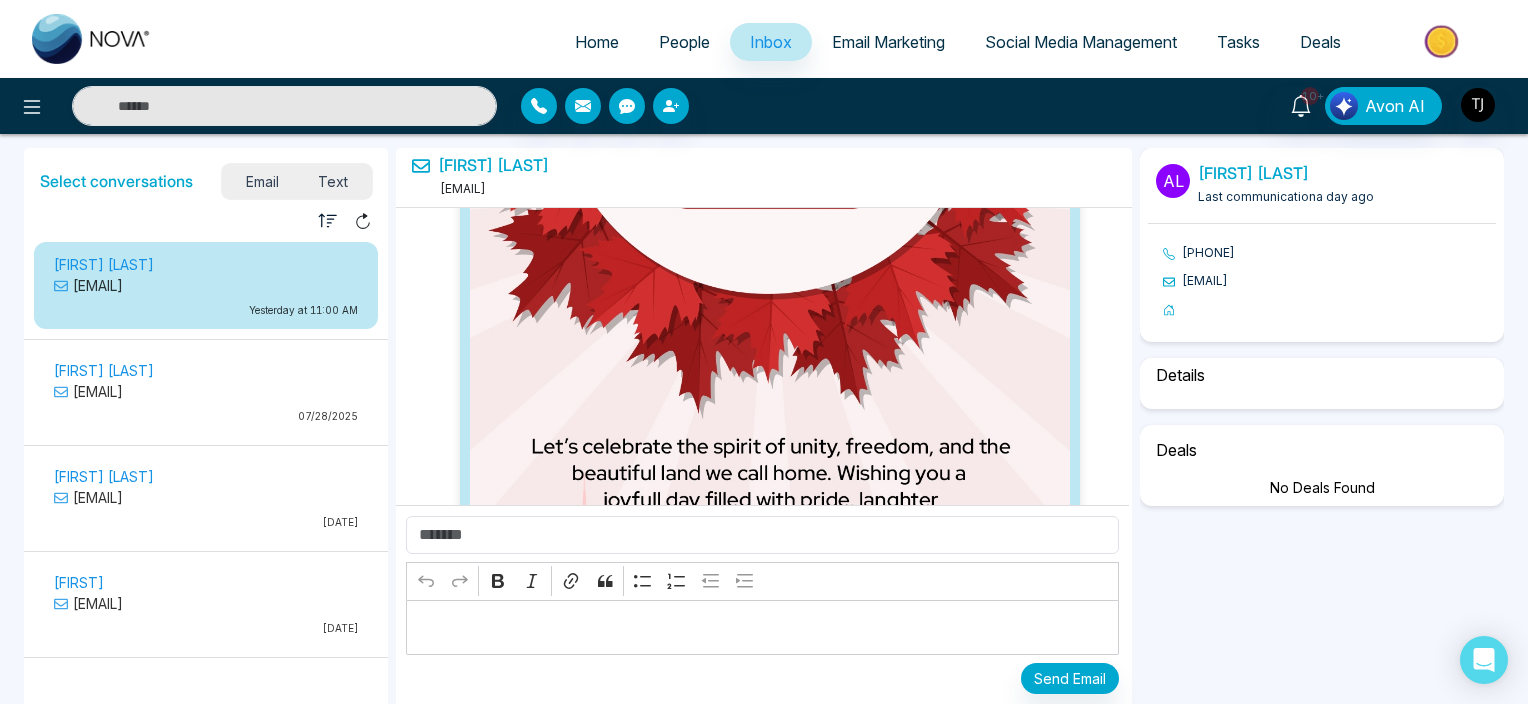 scroll, scrollTop: 6791, scrollLeft: 0, axis: vertical 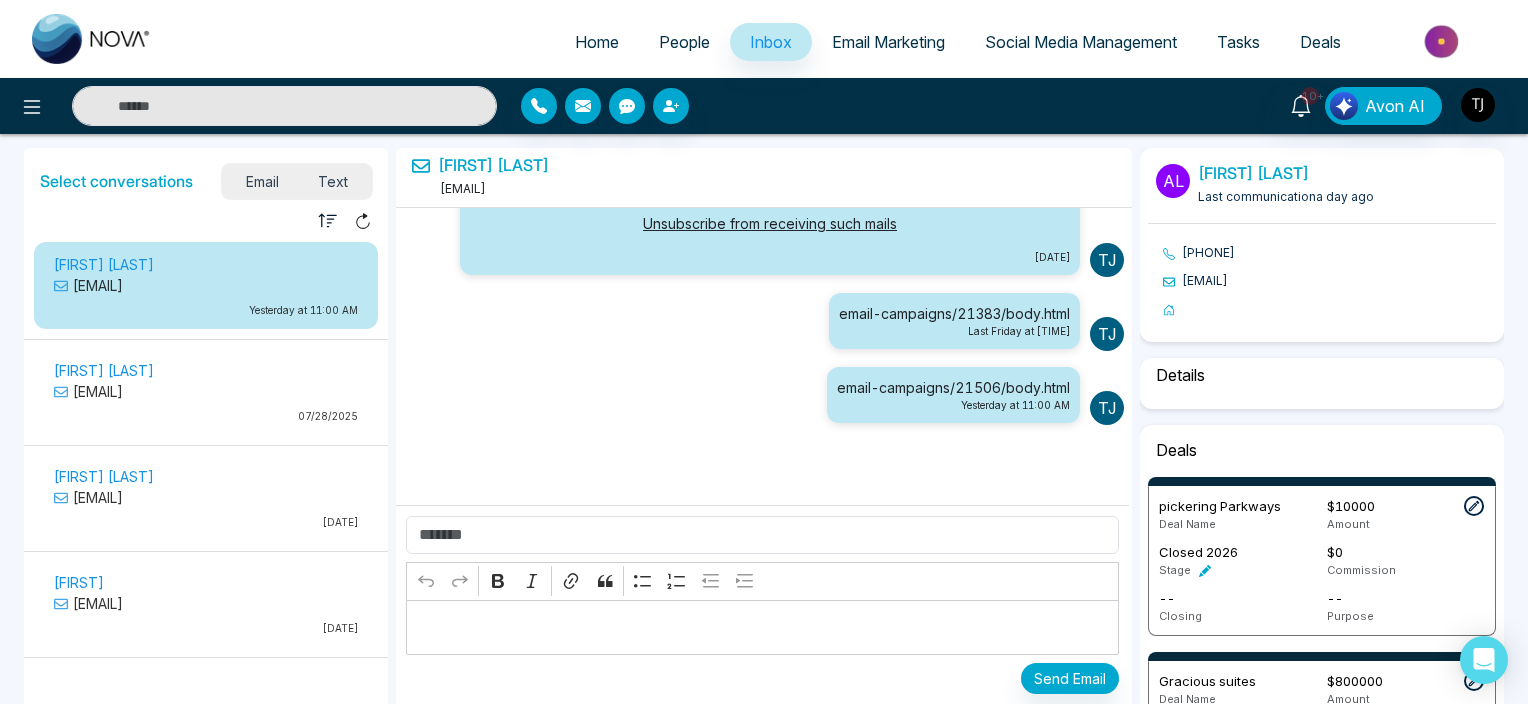 select on "*" 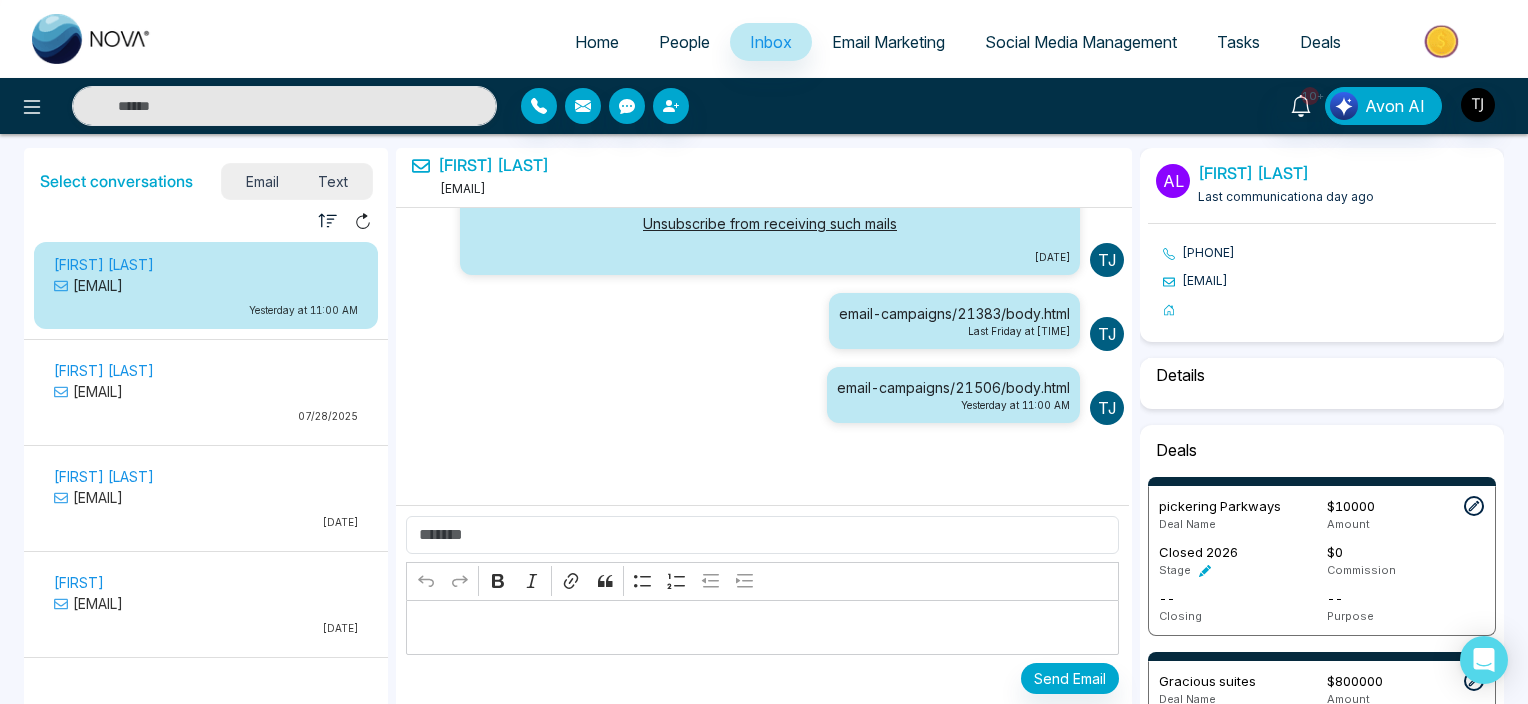 select on "*******" 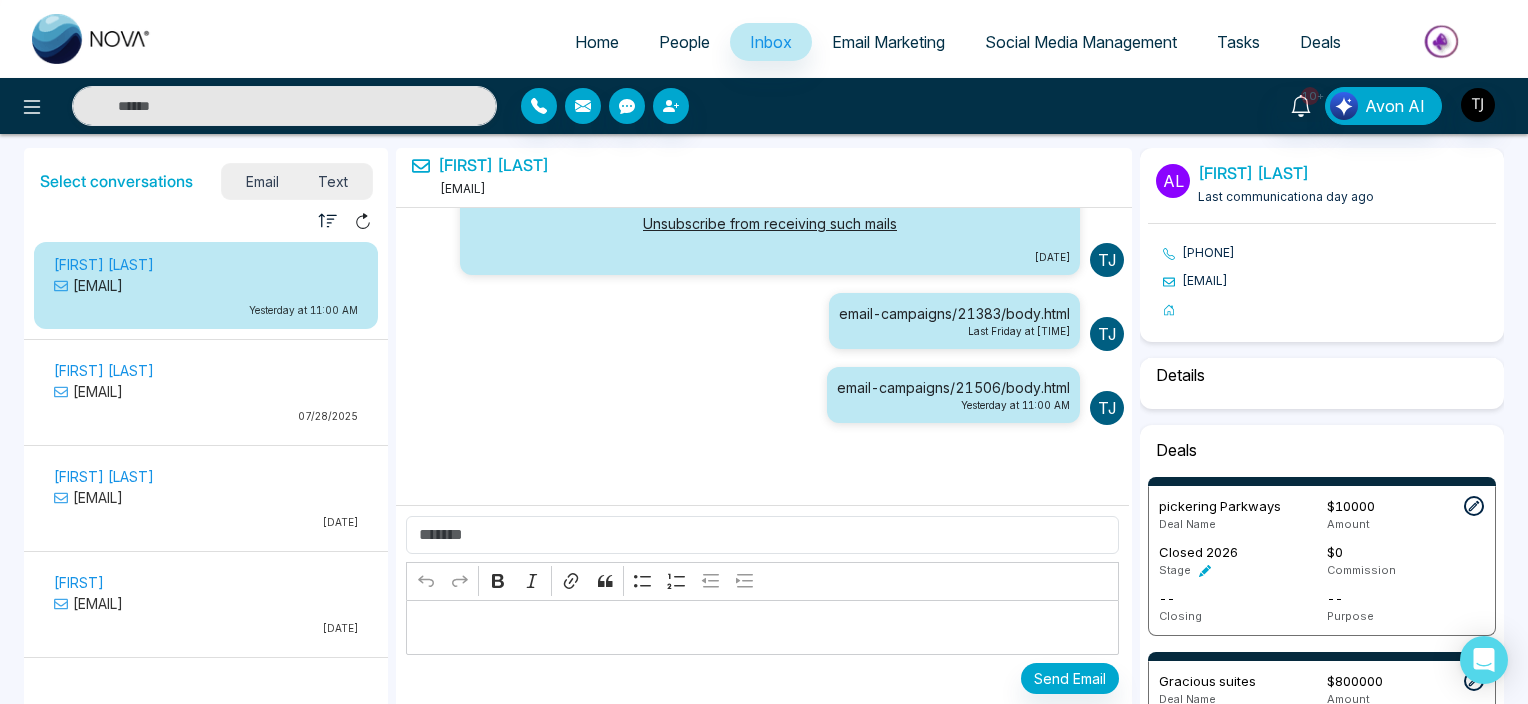 select on "*****" 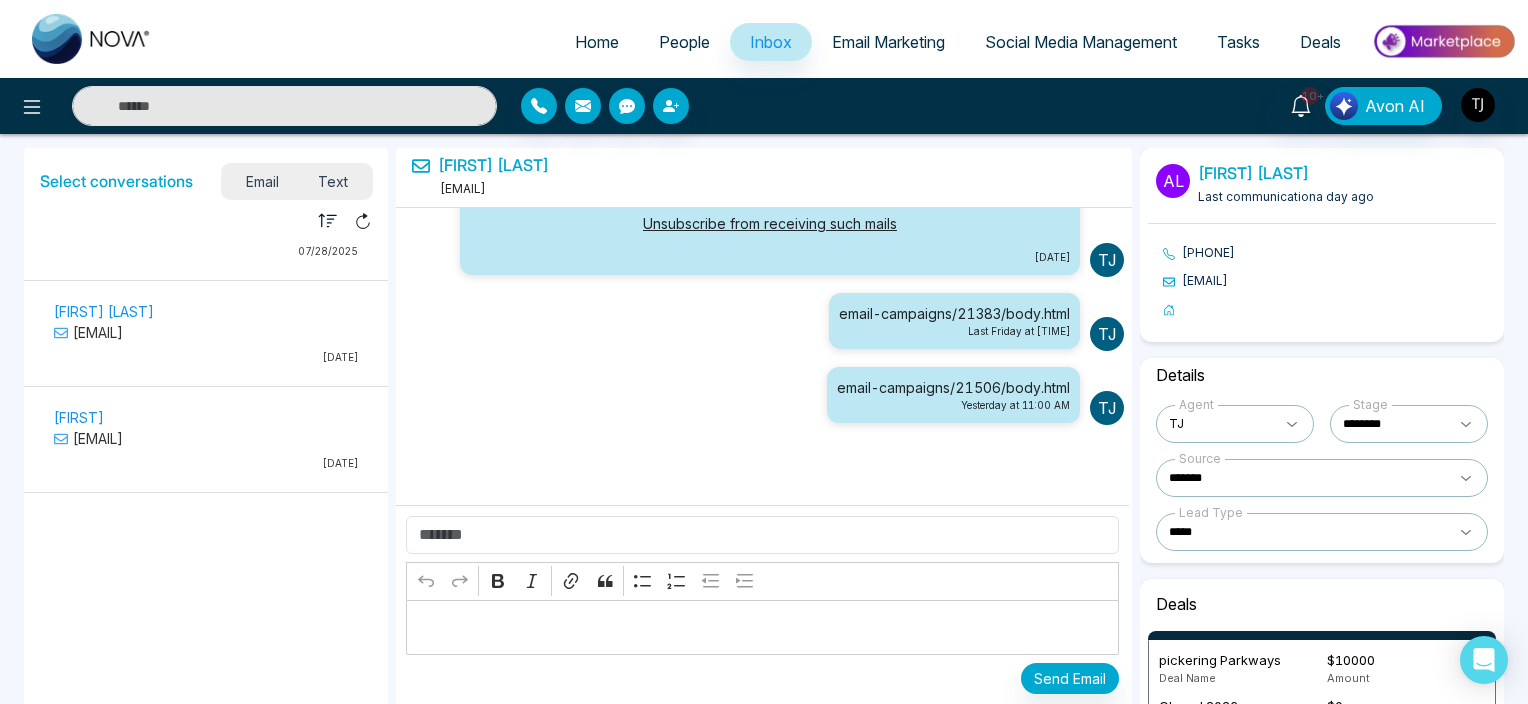 scroll, scrollTop: 0, scrollLeft: 0, axis: both 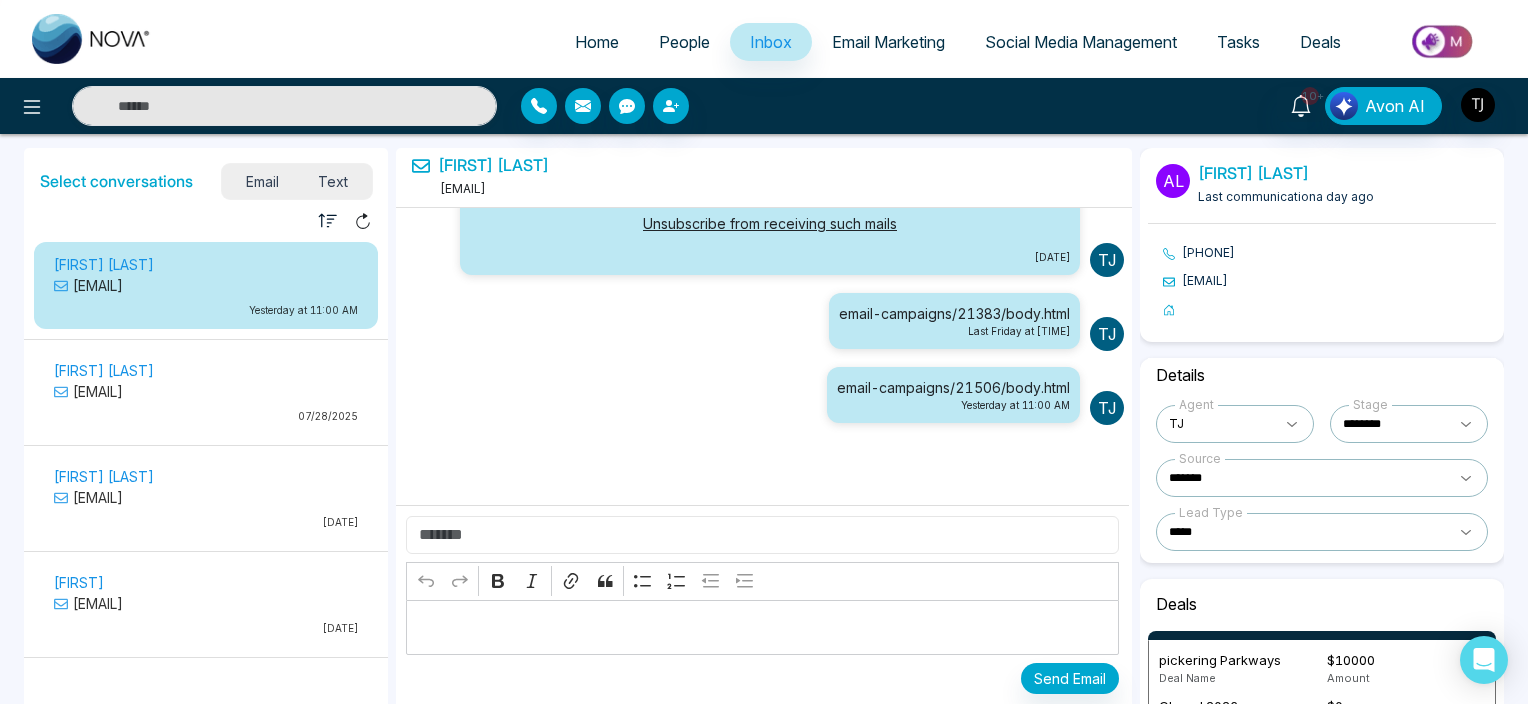 click at bounding box center (762, 535) 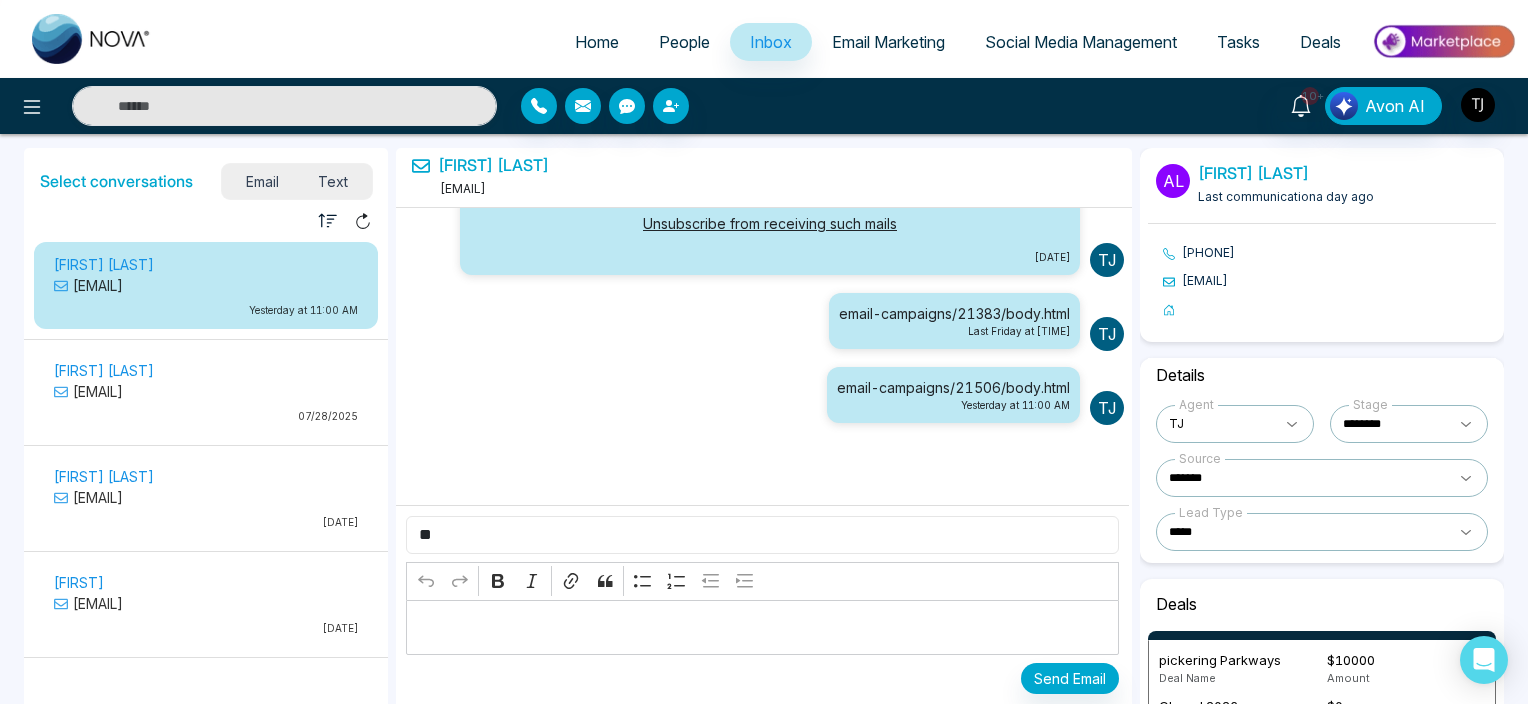 type on "*" 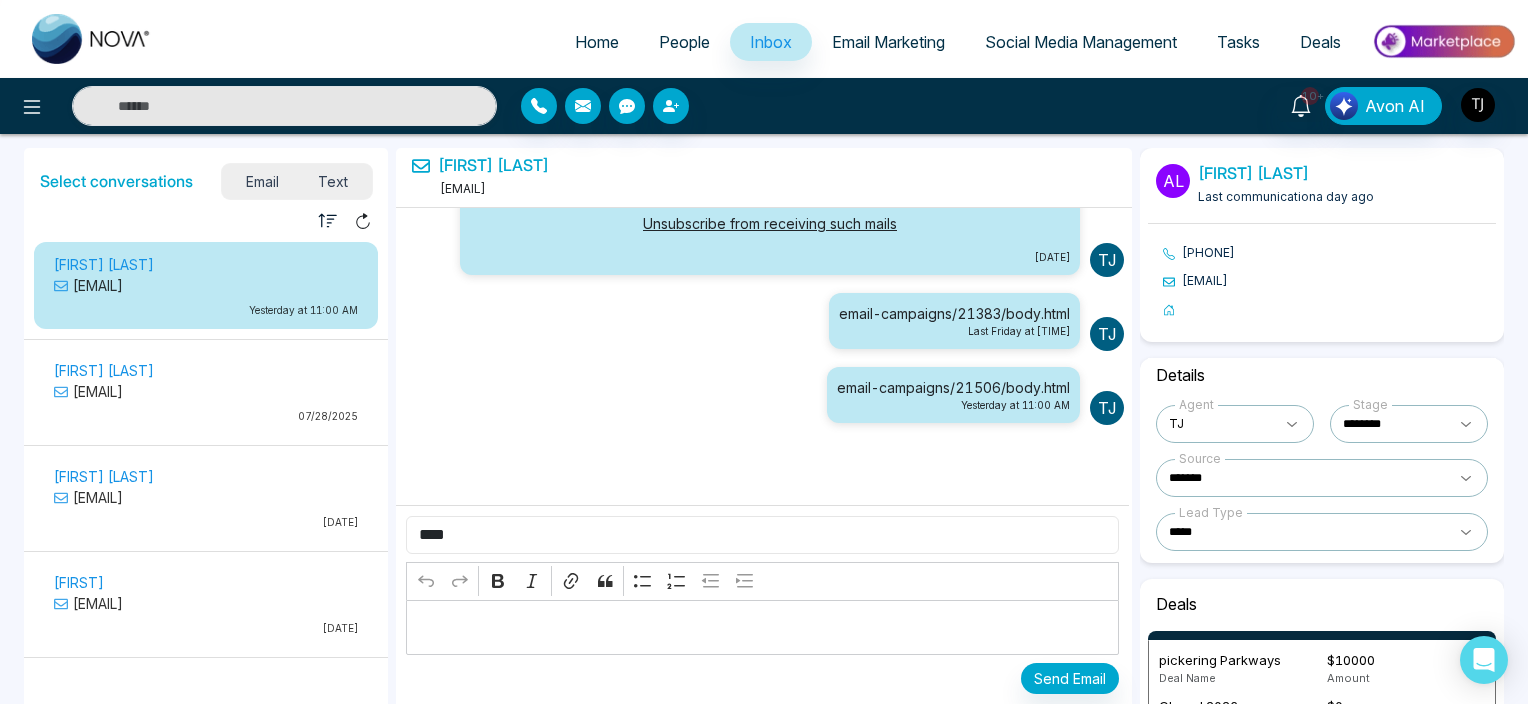 type on "****" 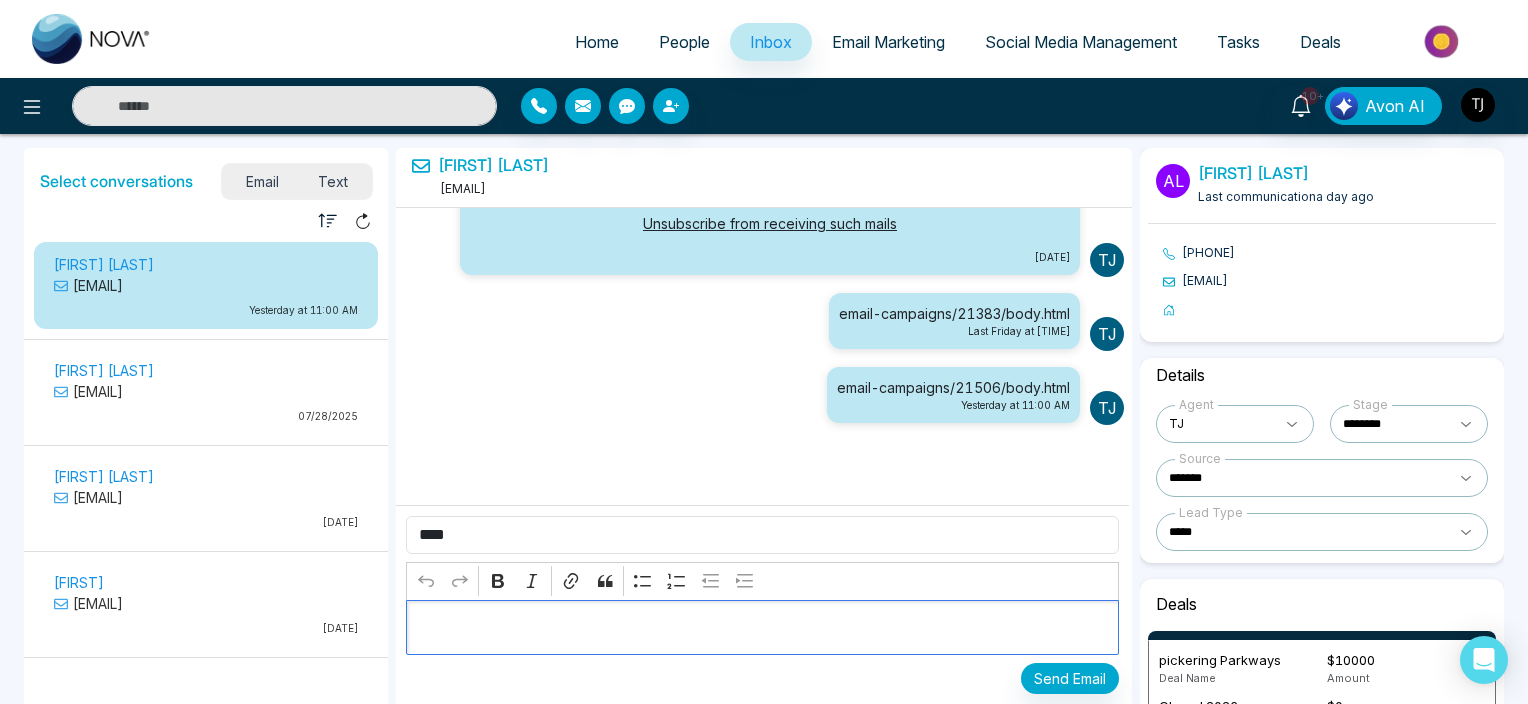 click at bounding box center [763, 628] 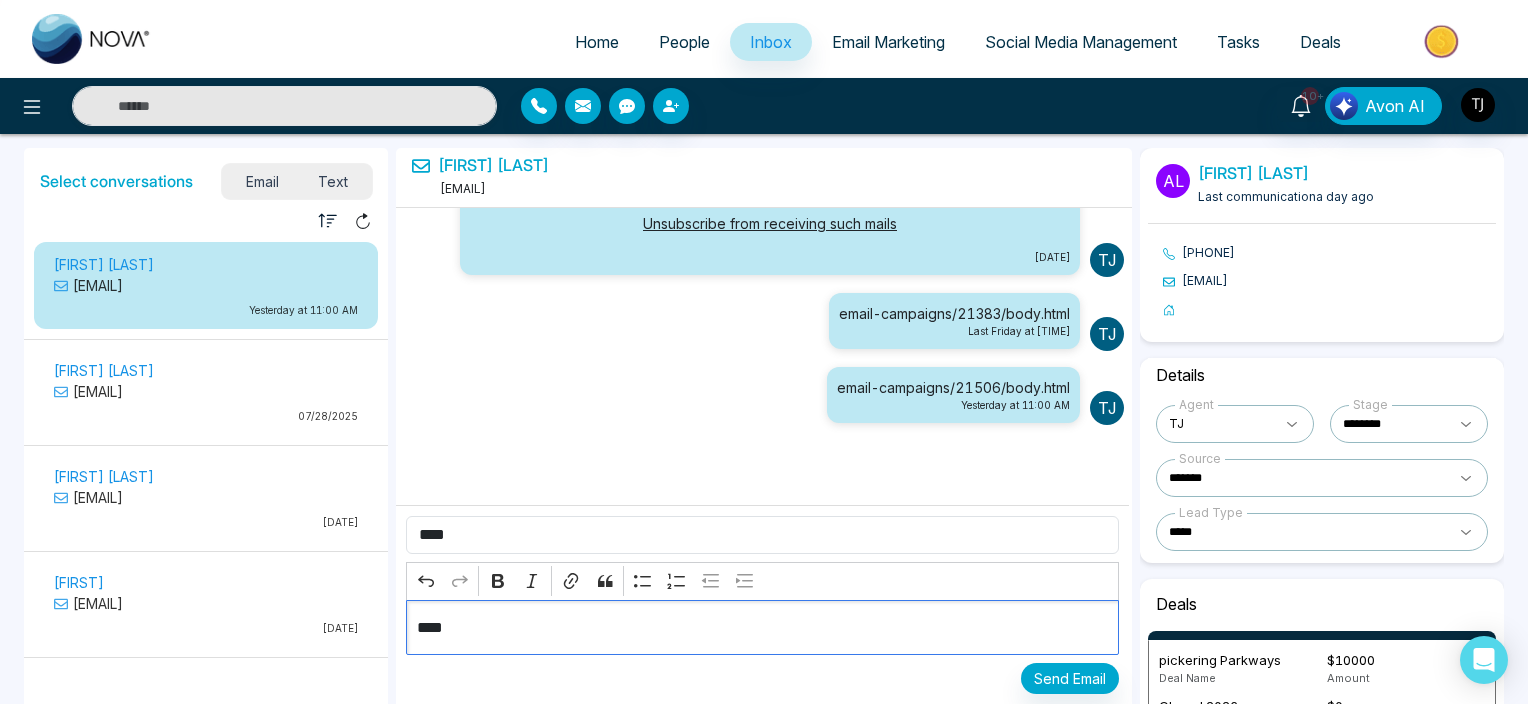 scroll, scrollTop: 360, scrollLeft: 0, axis: vertical 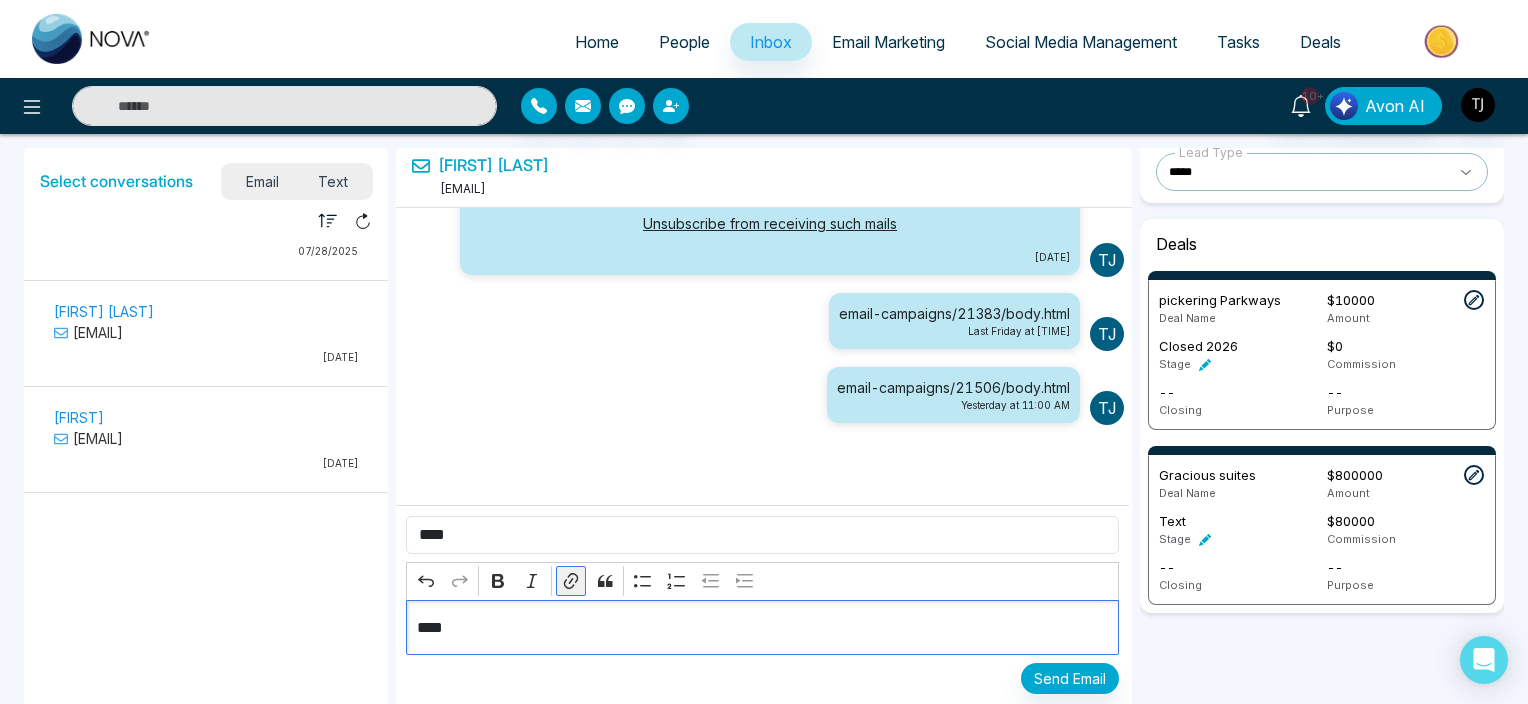 click 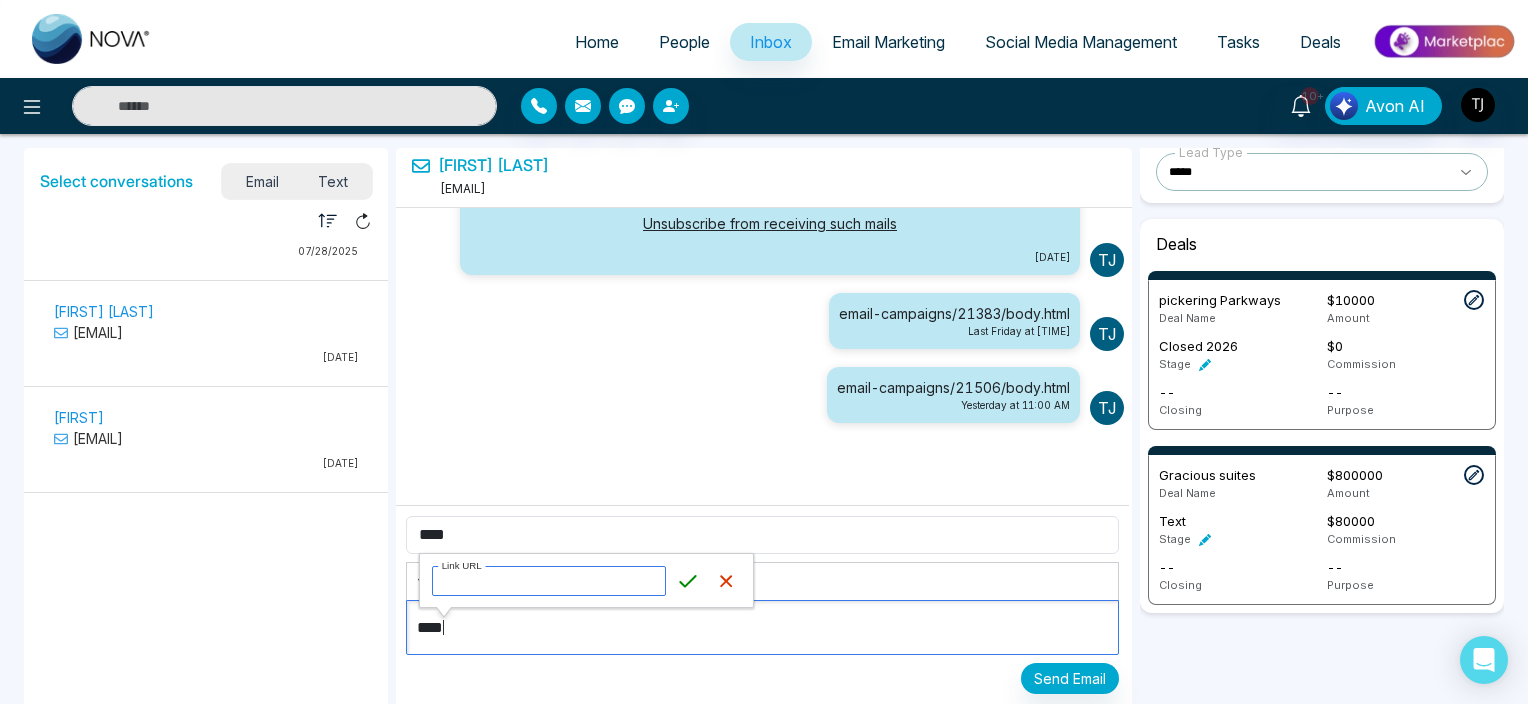 click on "Link URL" at bounding box center [549, 581] 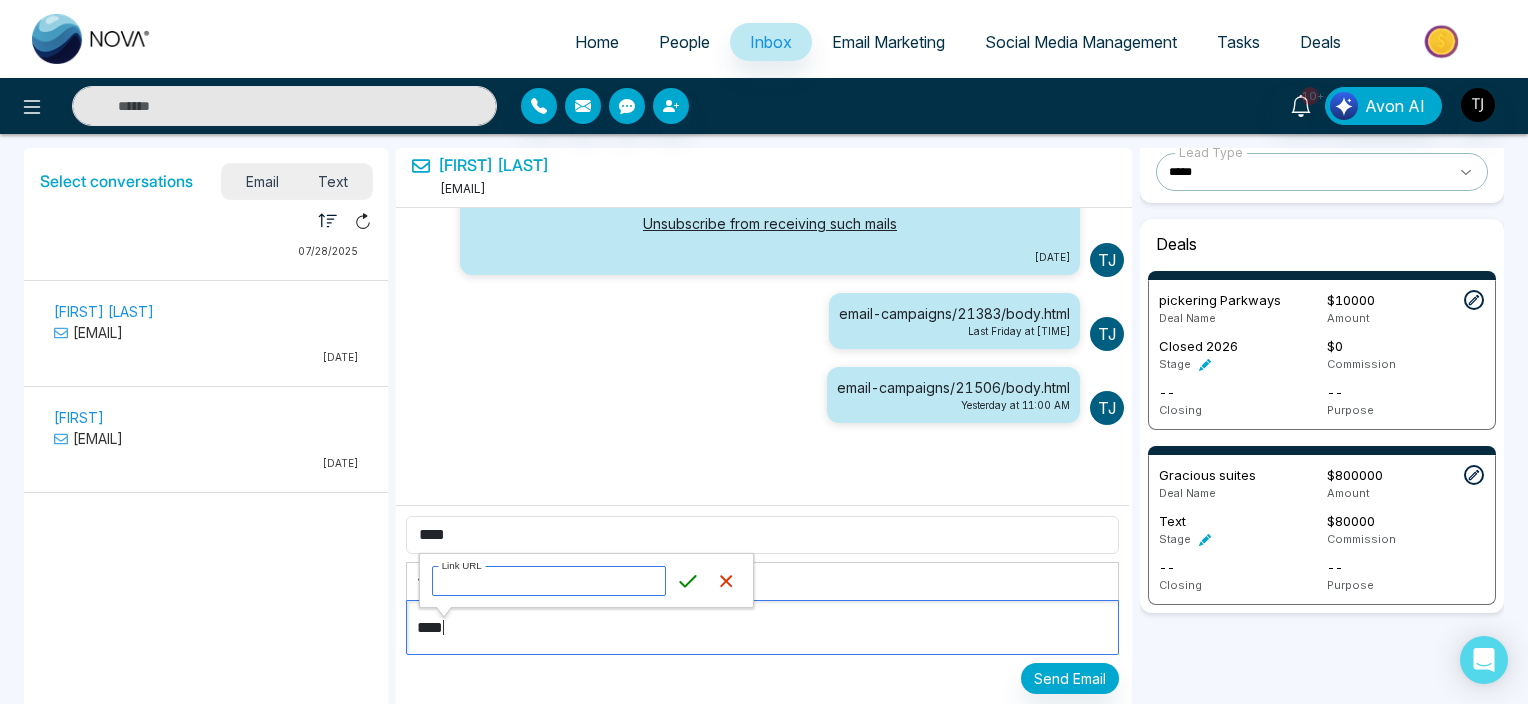 paste on "**********" 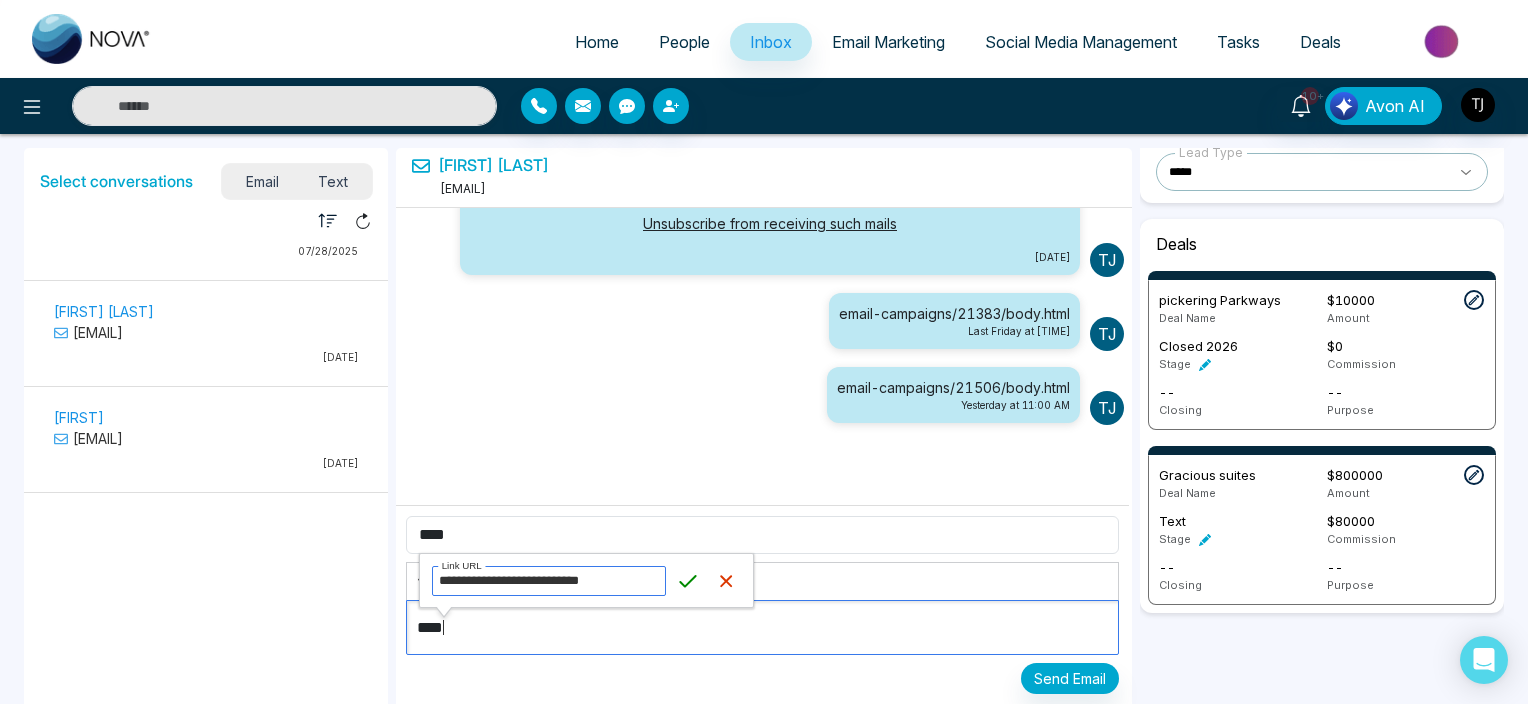 type on "**********" 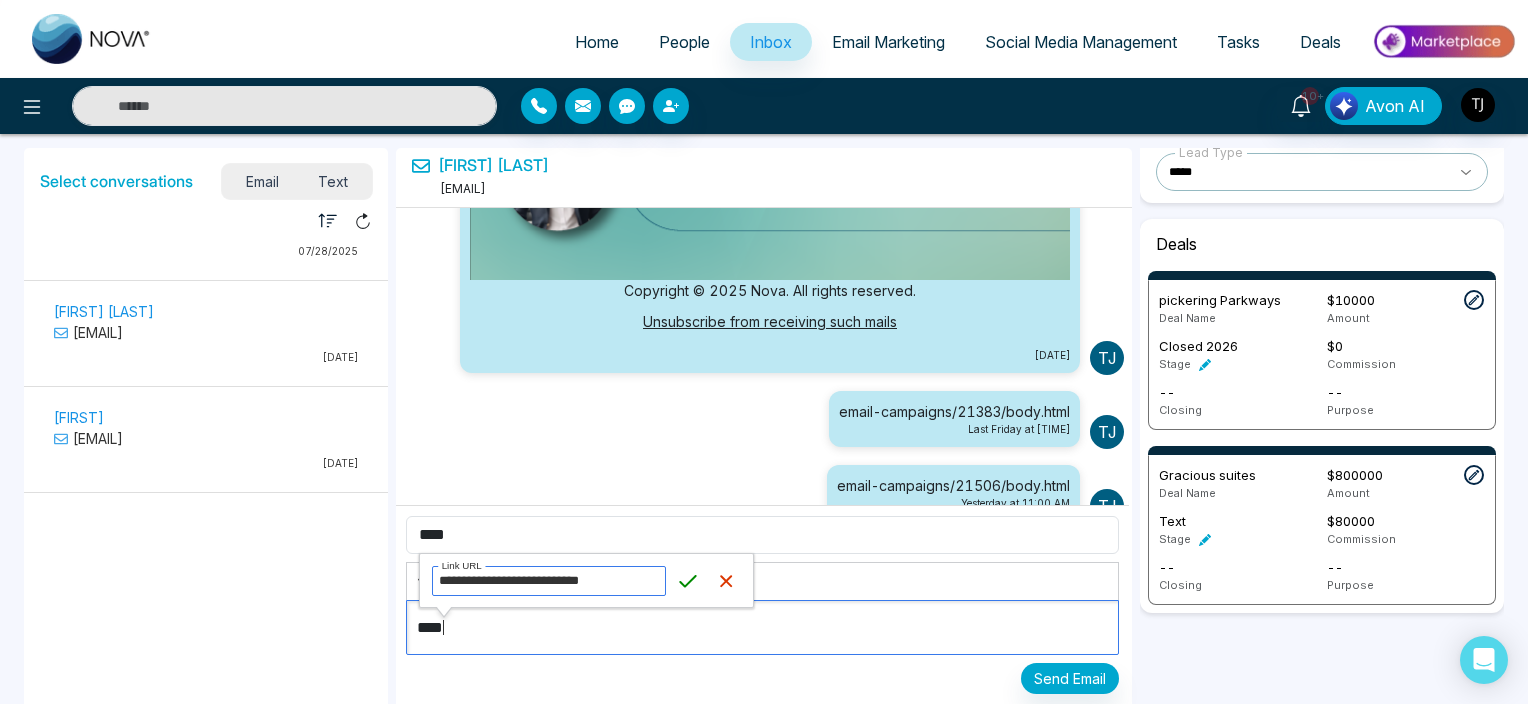 scroll, scrollTop: 6692, scrollLeft: 0, axis: vertical 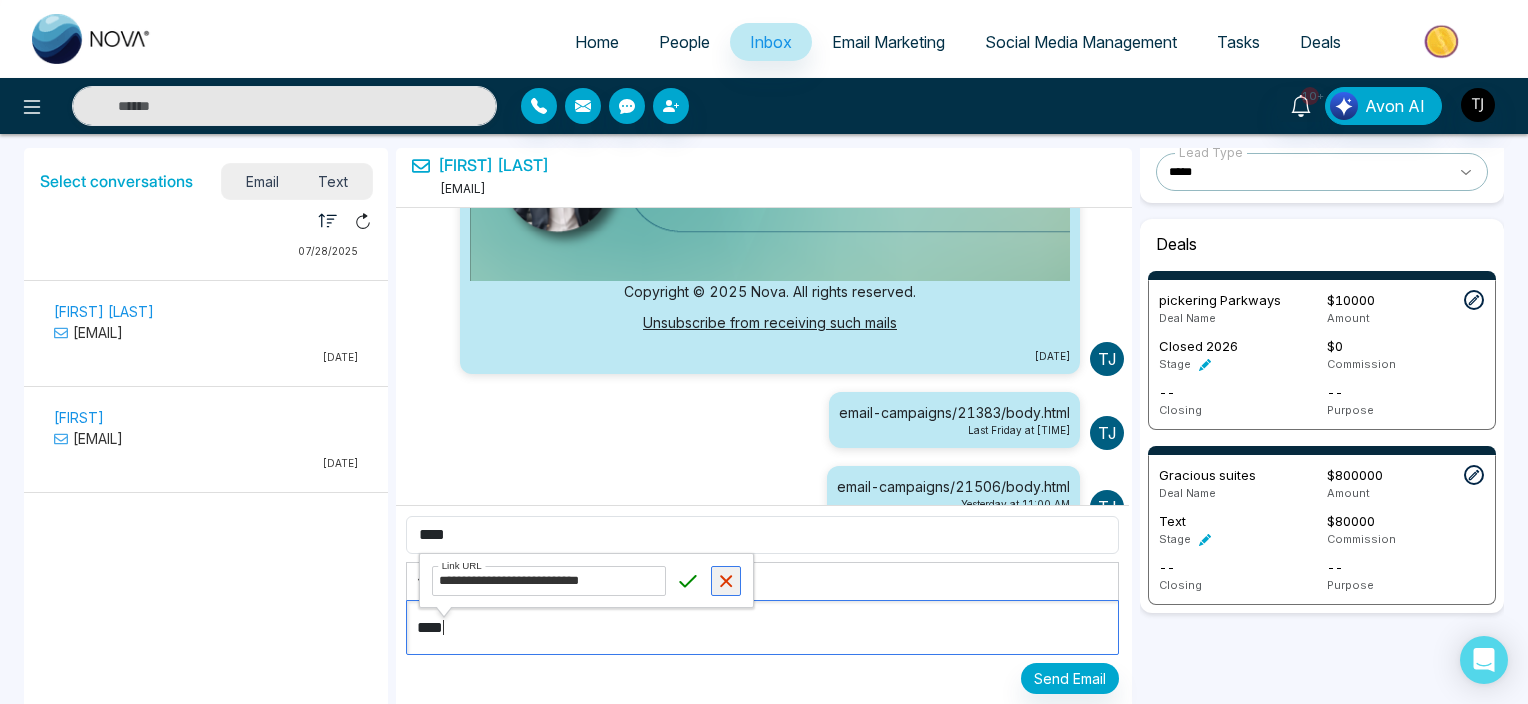 click on "Cancel" at bounding box center [726, 581] 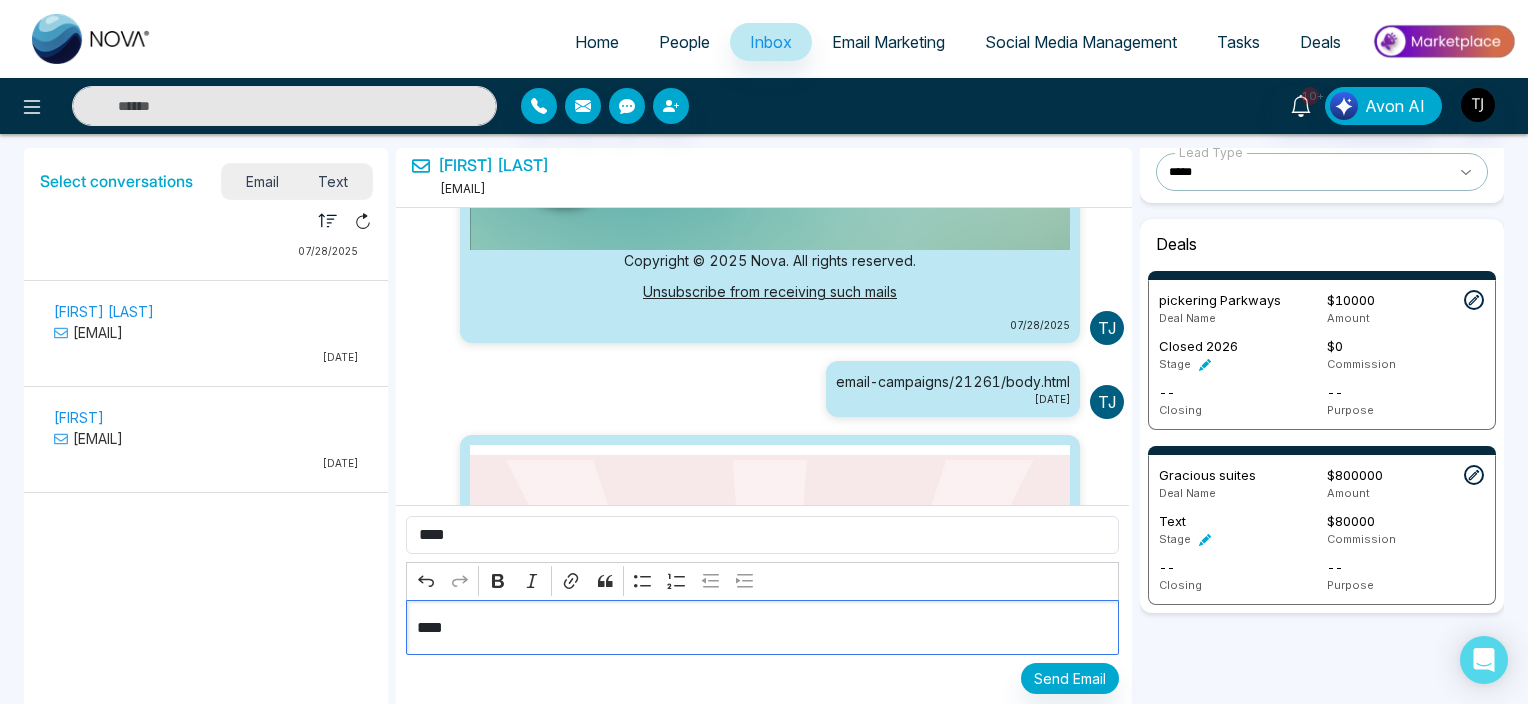 scroll, scrollTop: 5230, scrollLeft: 0, axis: vertical 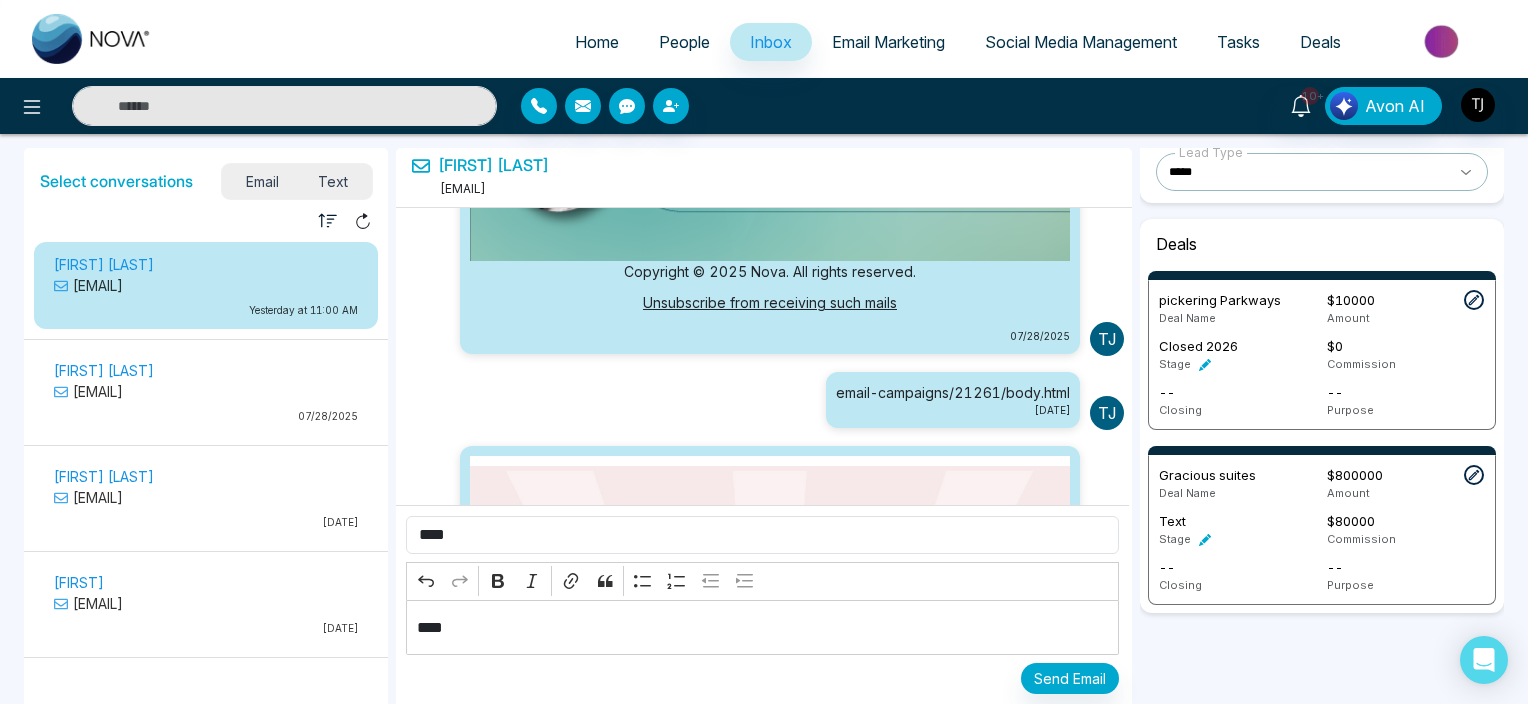 click on "[EMAIL]" at bounding box center (206, 285) 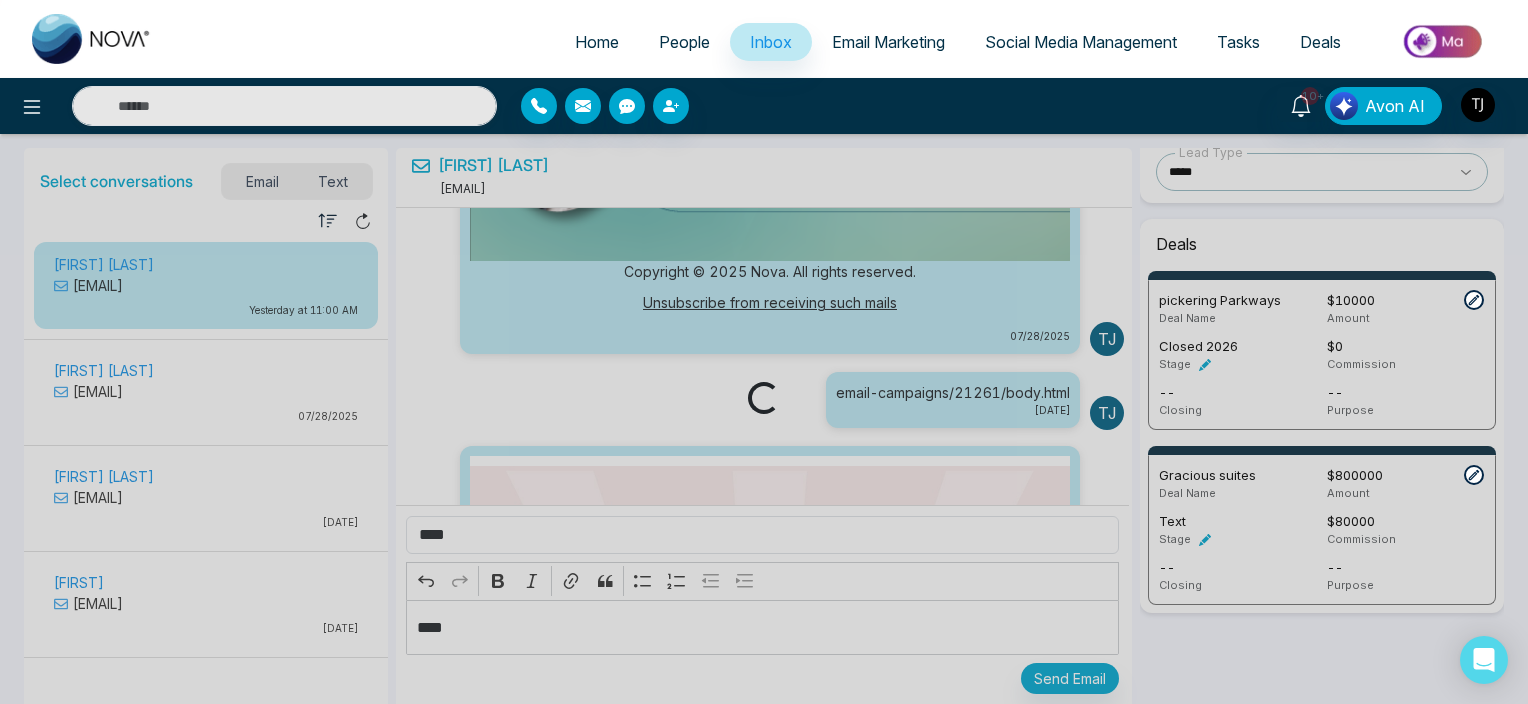 scroll, scrollTop: 206, scrollLeft: 0, axis: vertical 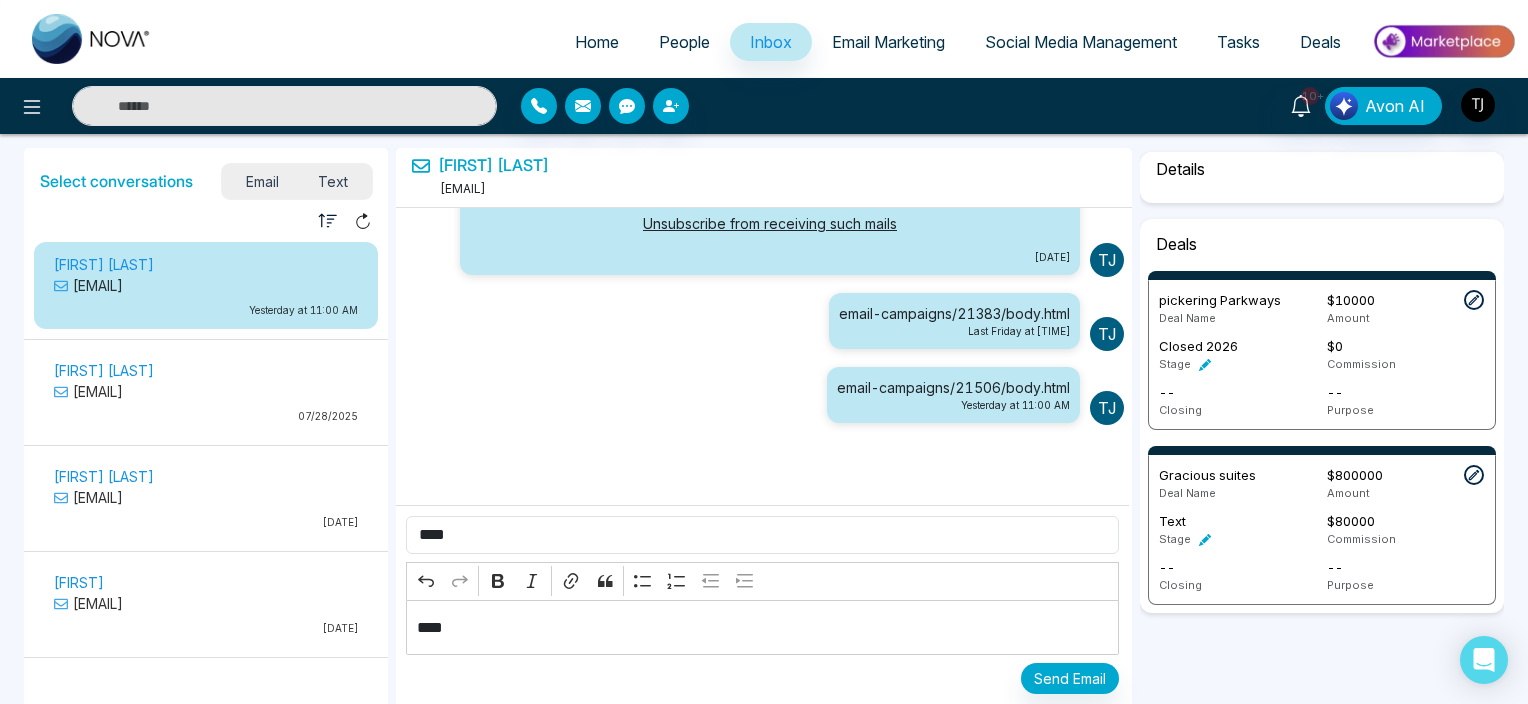 select on "*" 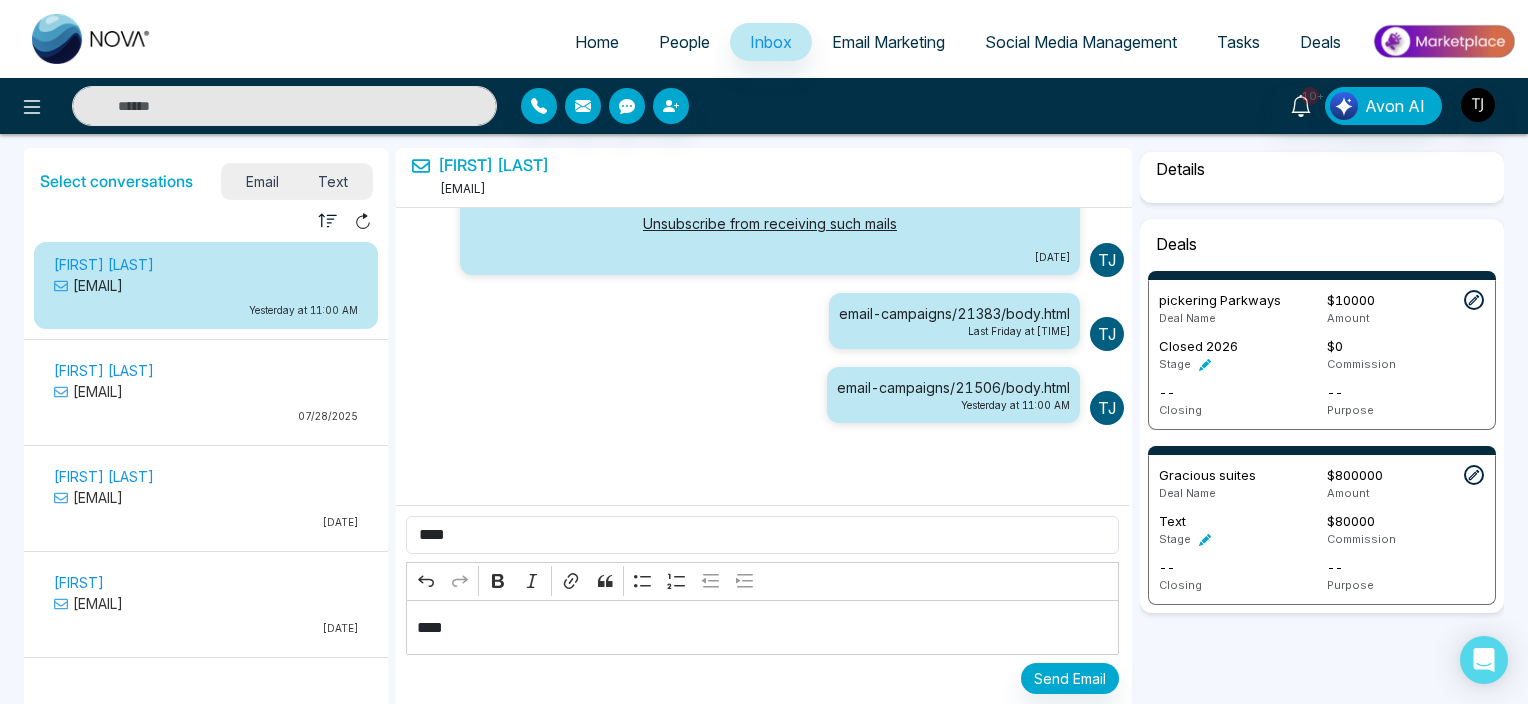 select on "*******" 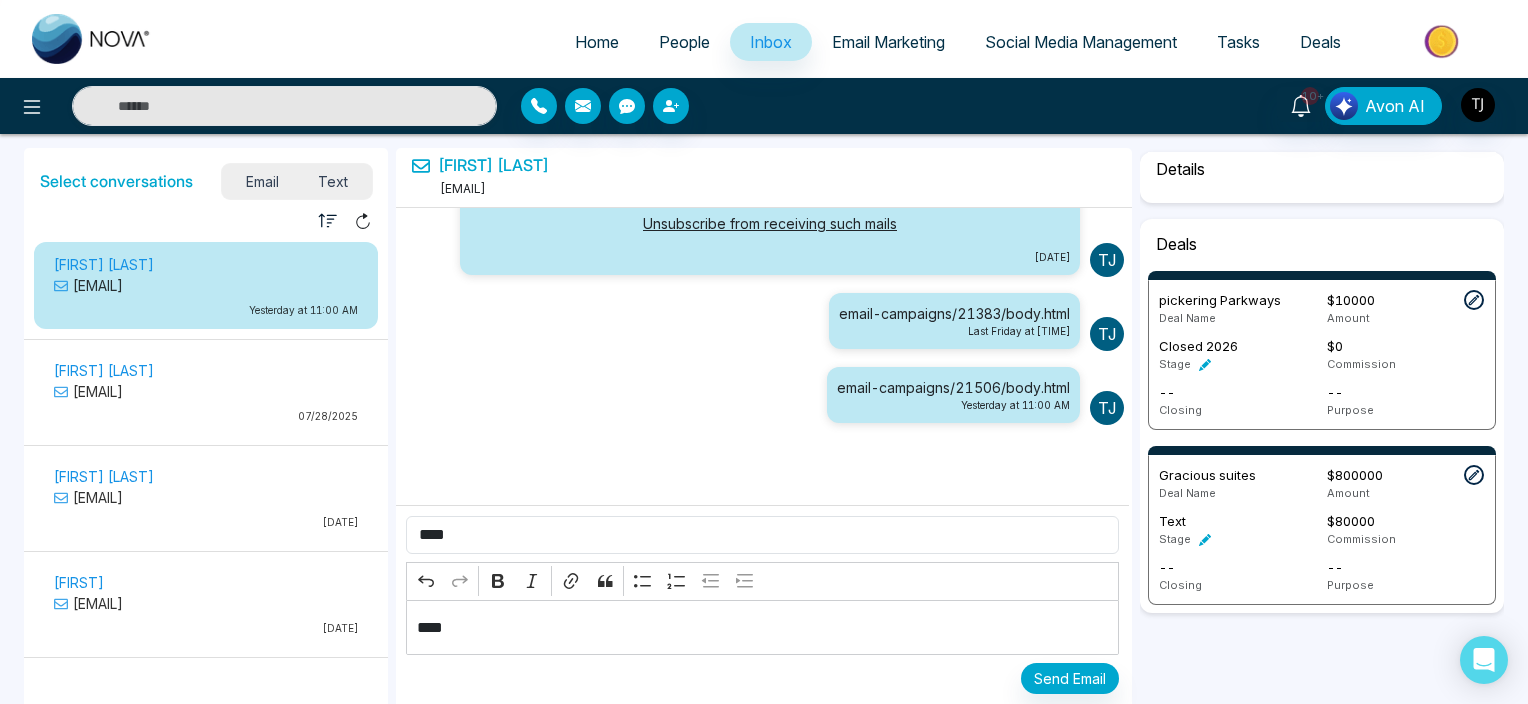 select on "*****" 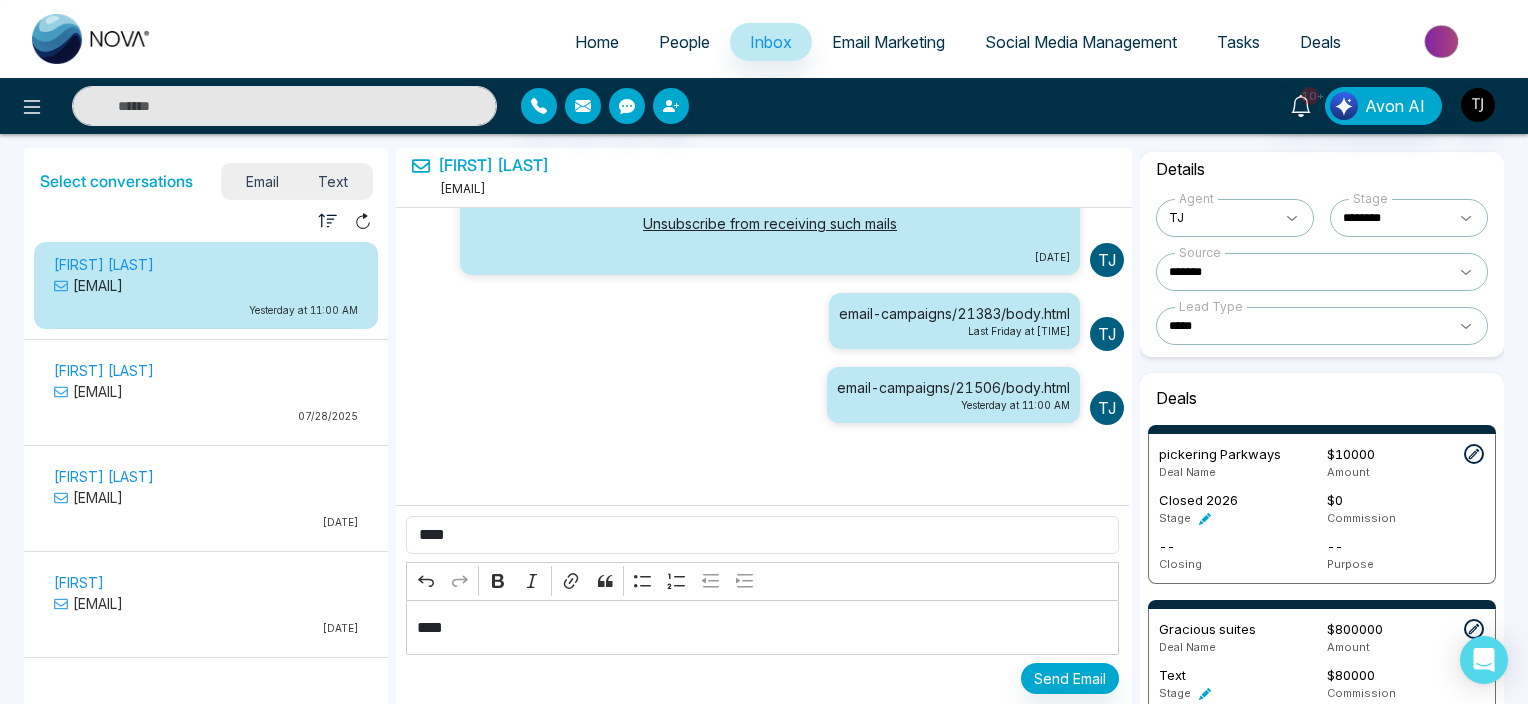 scroll, scrollTop: 360, scrollLeft: 0, axis: vertical 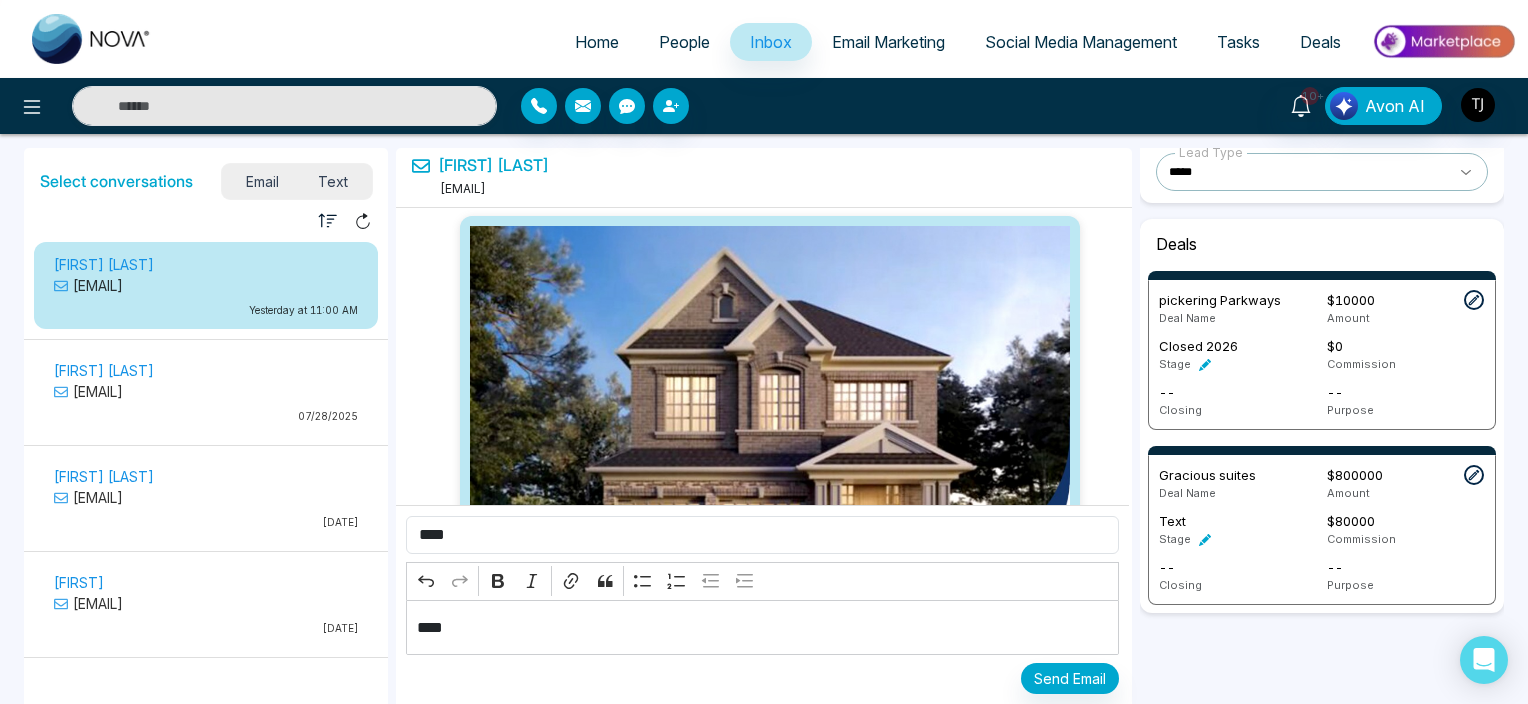 click on "[FIRST] [LAST]" at bounding box center (206, 370) 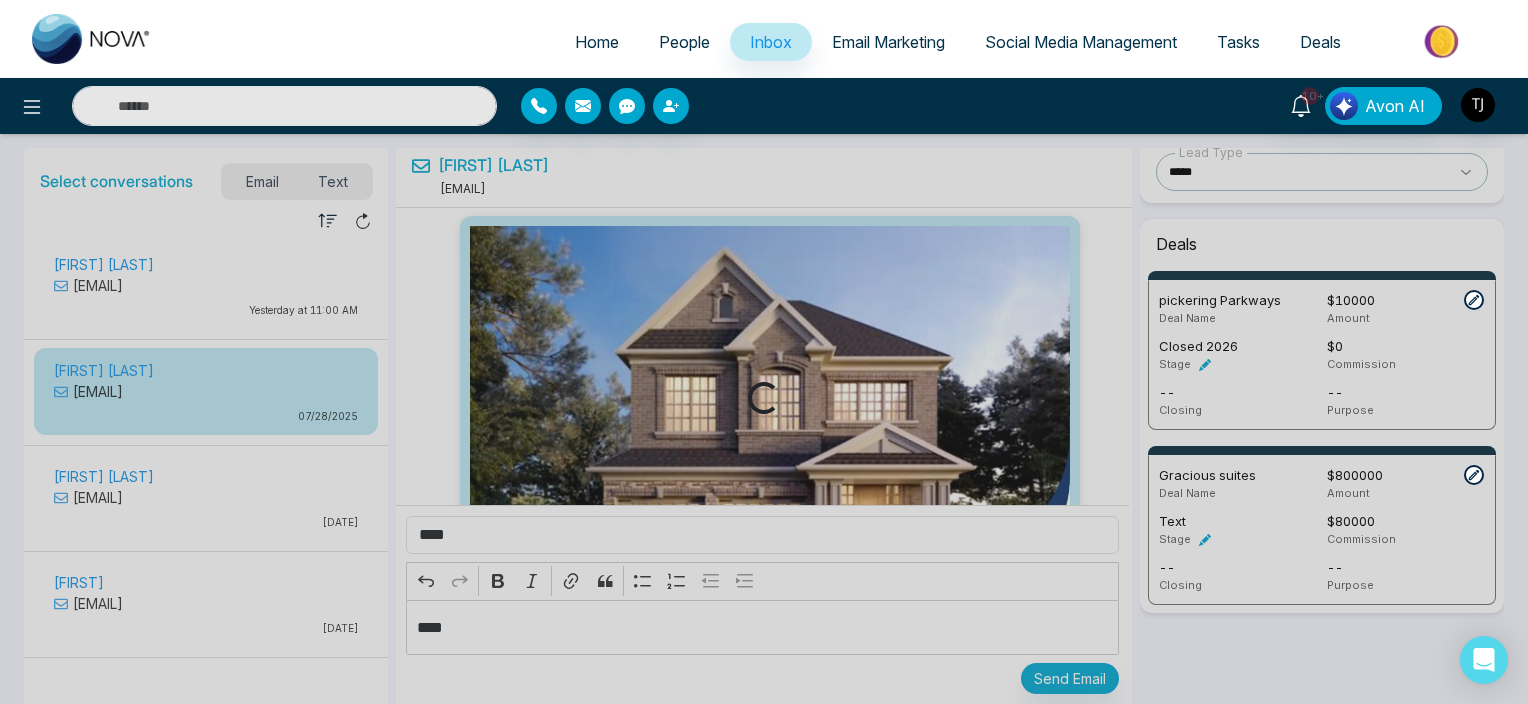 scroll, scrollTop: 206, scrollLeft: 0, axis: vertical 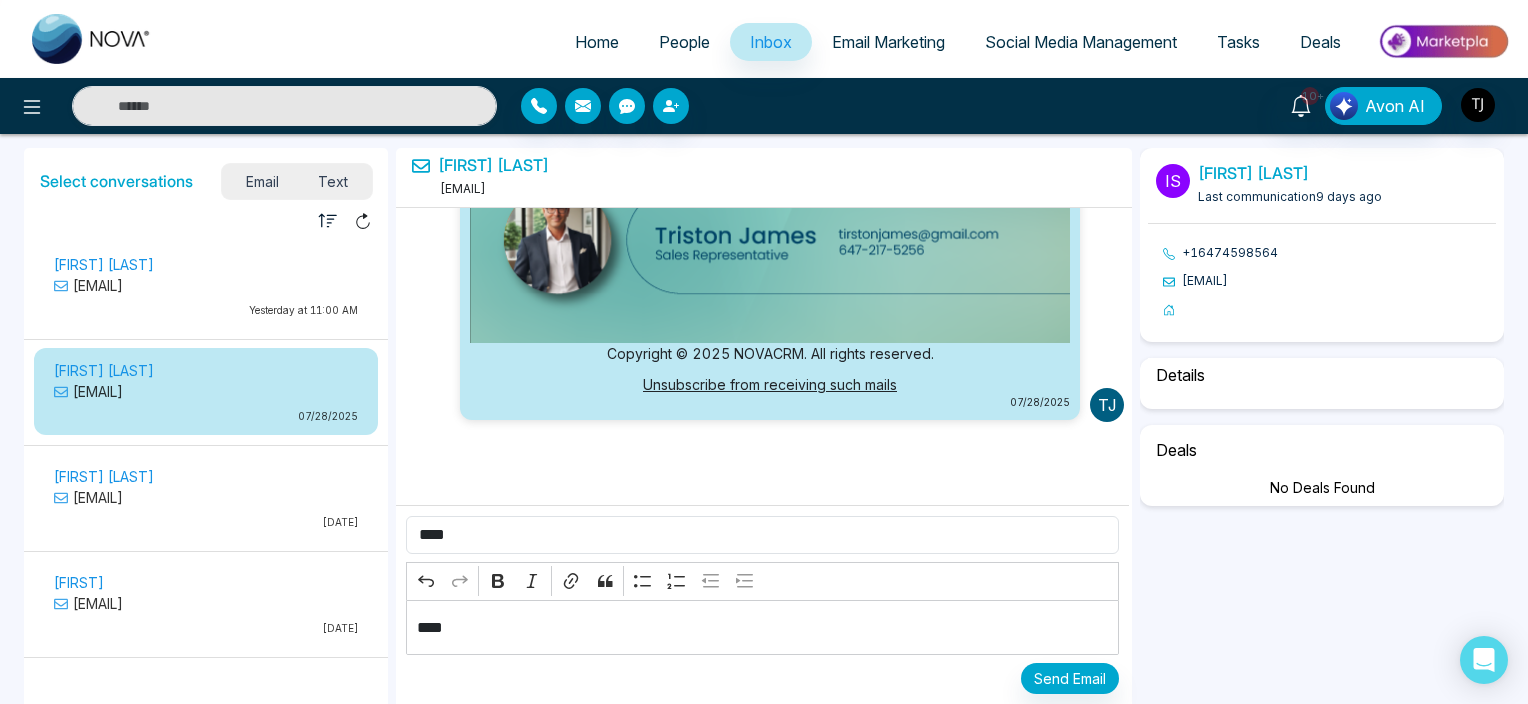 select on "*" 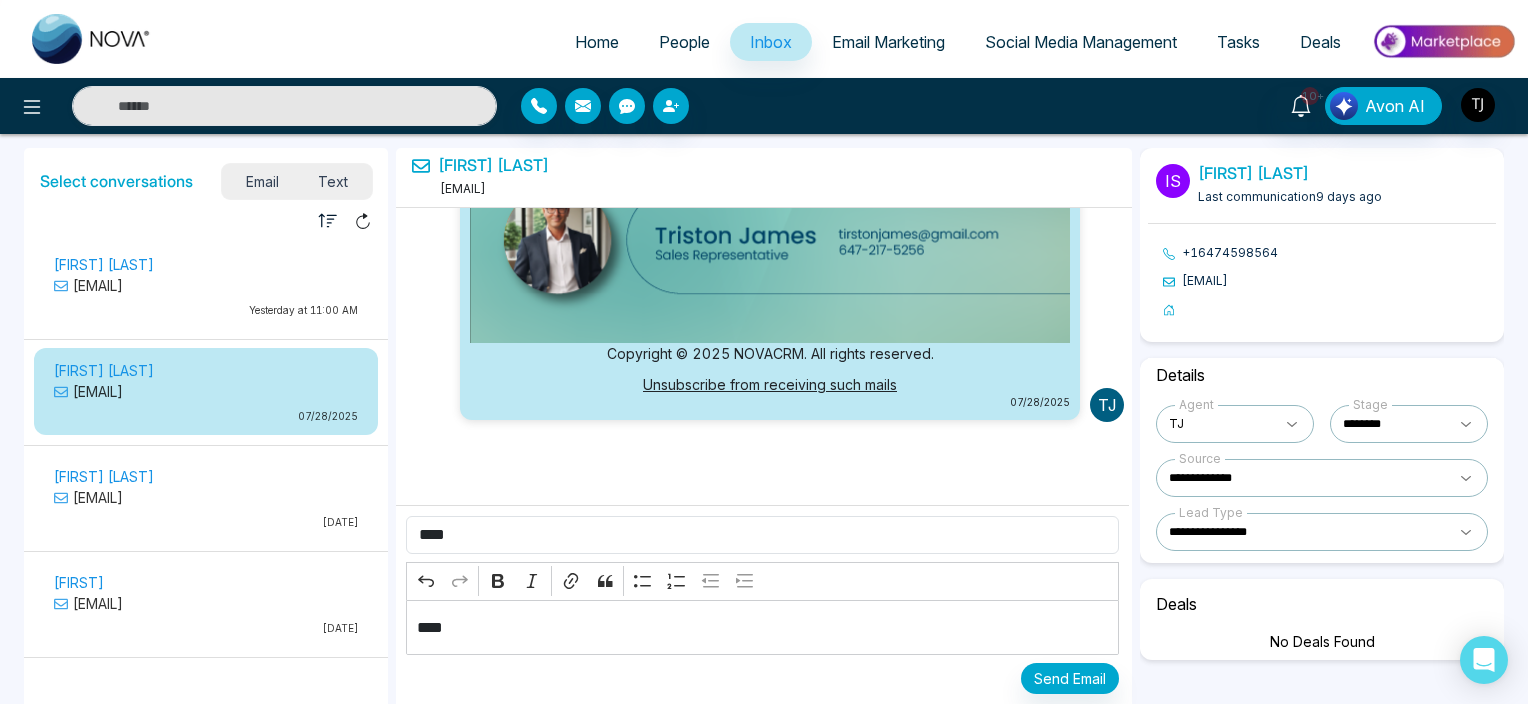 click on "[FIRST] [LAST]" at bounding box center [206, 264] 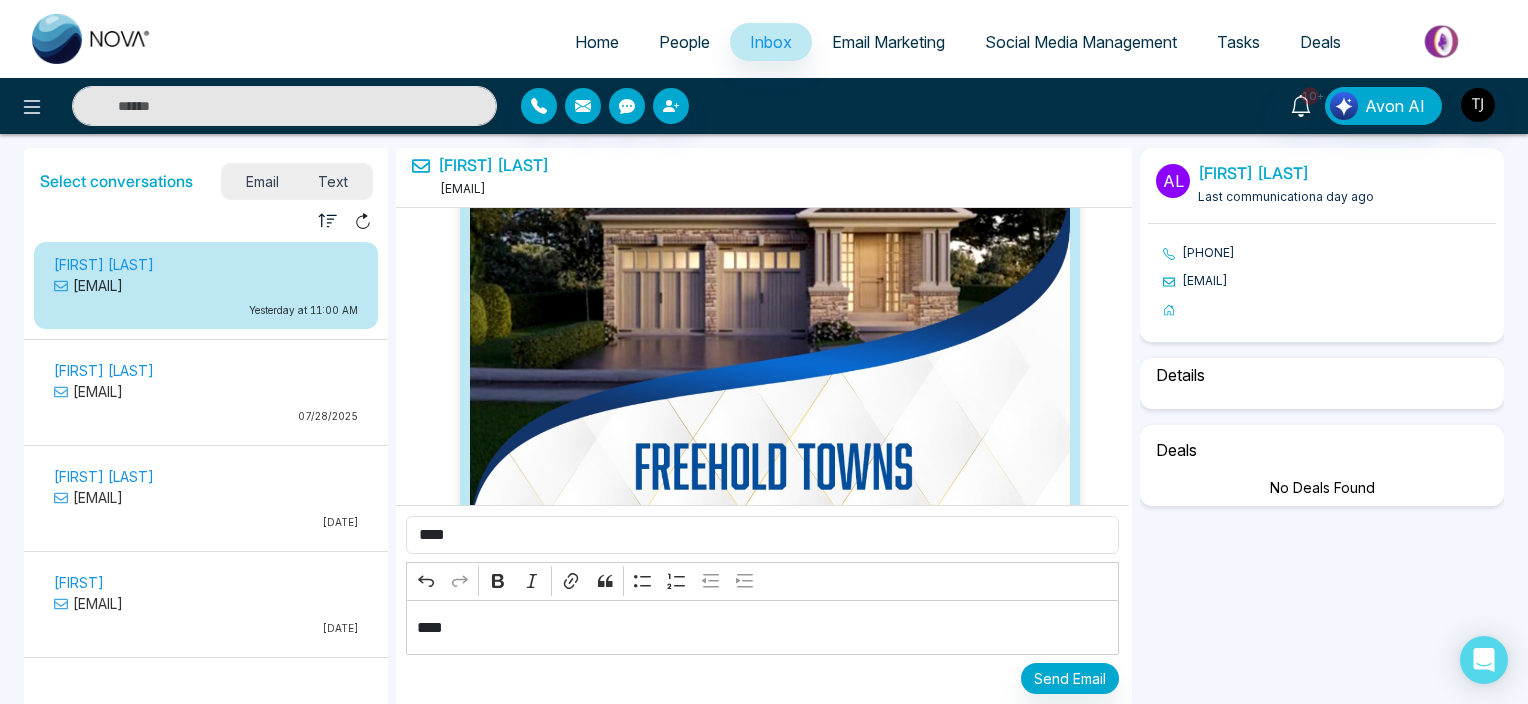 scroll, scrollTop: 6791, scrollLeft: 0, axis: vertical 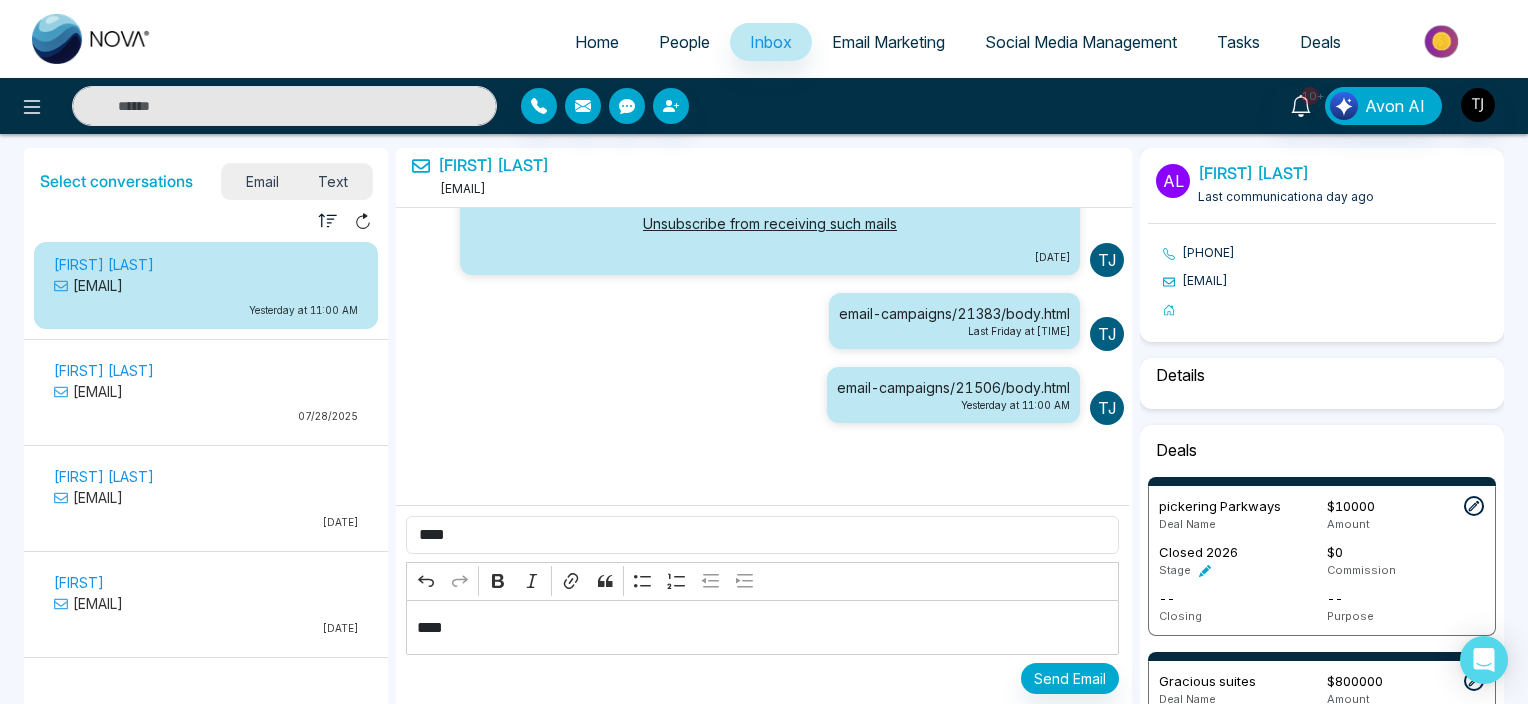 select on "*" 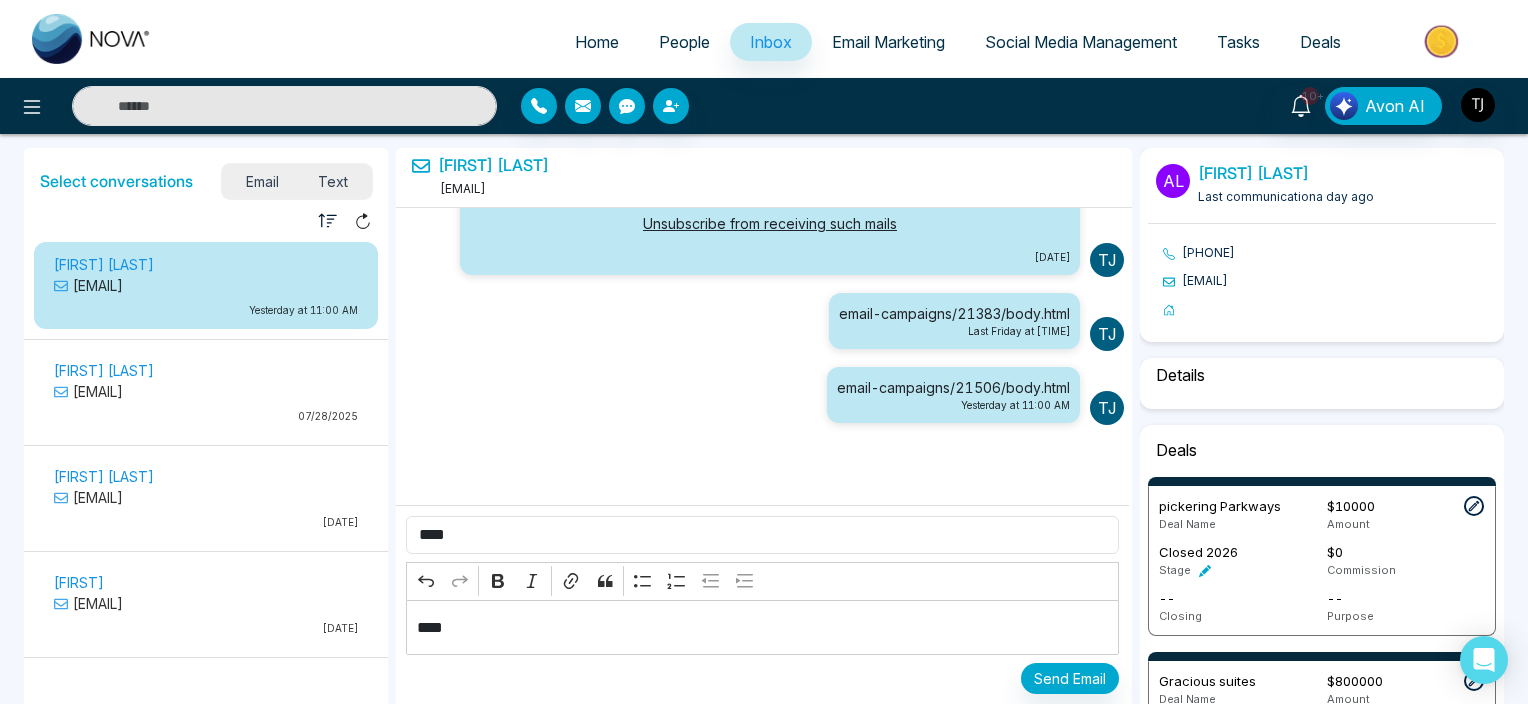 select on "*******" 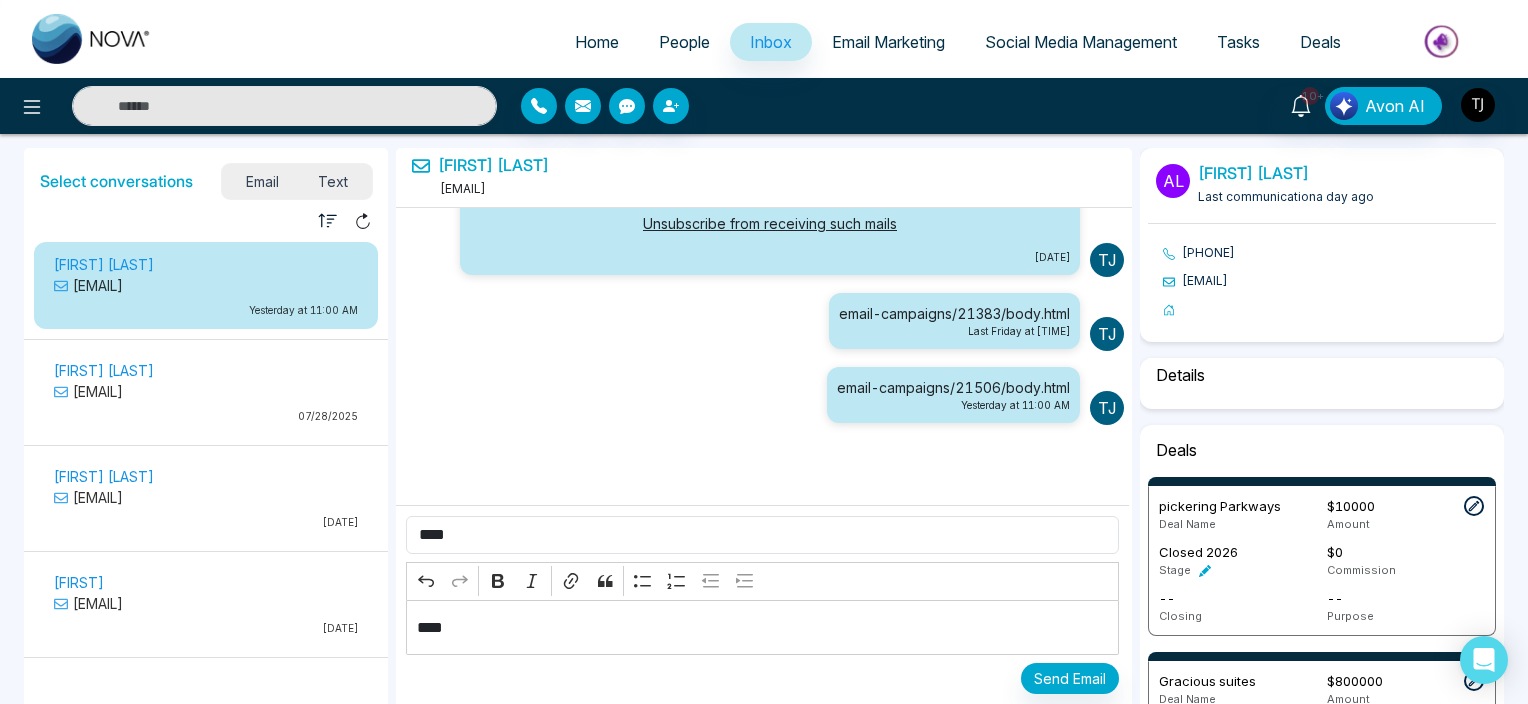 select on "*****" 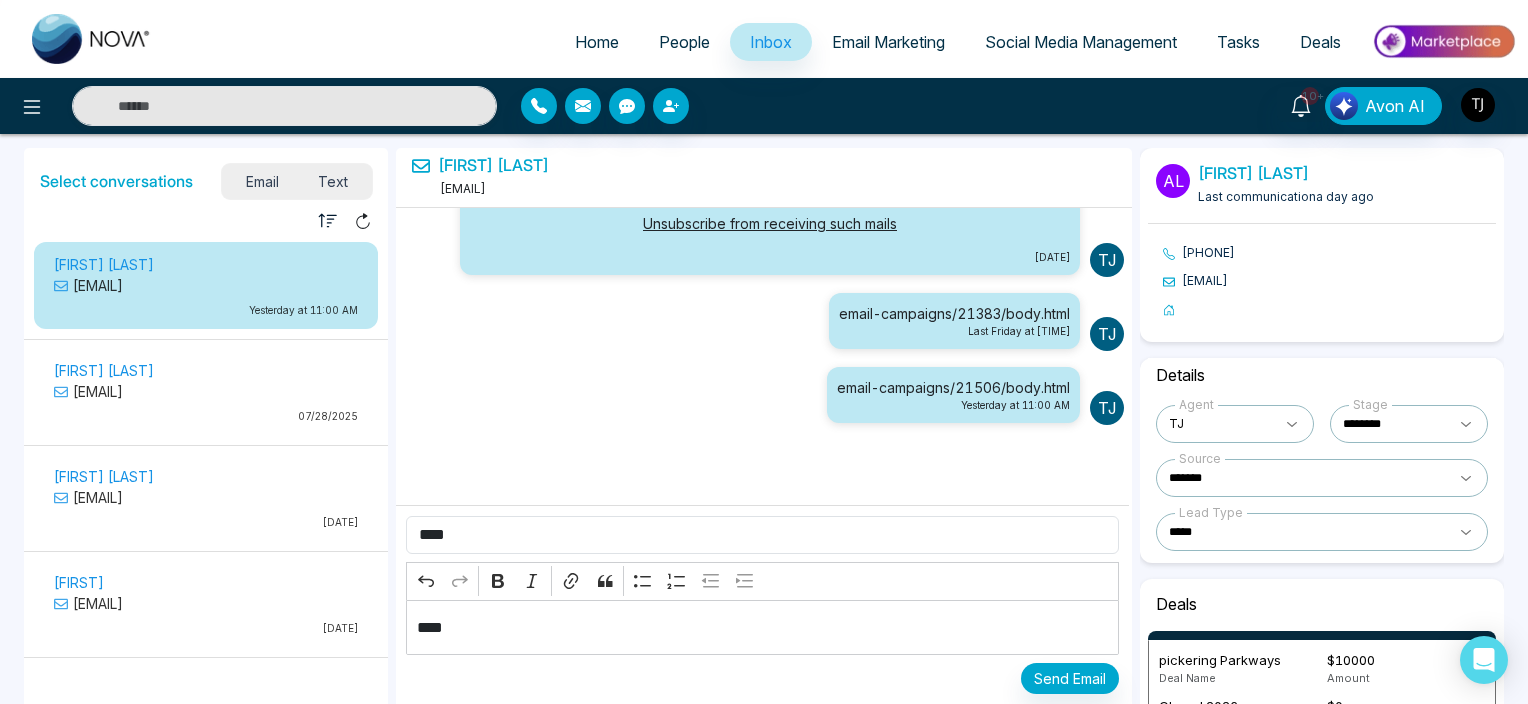 click on "[FIRST] [LAST]" at bounding box center [206, 264] 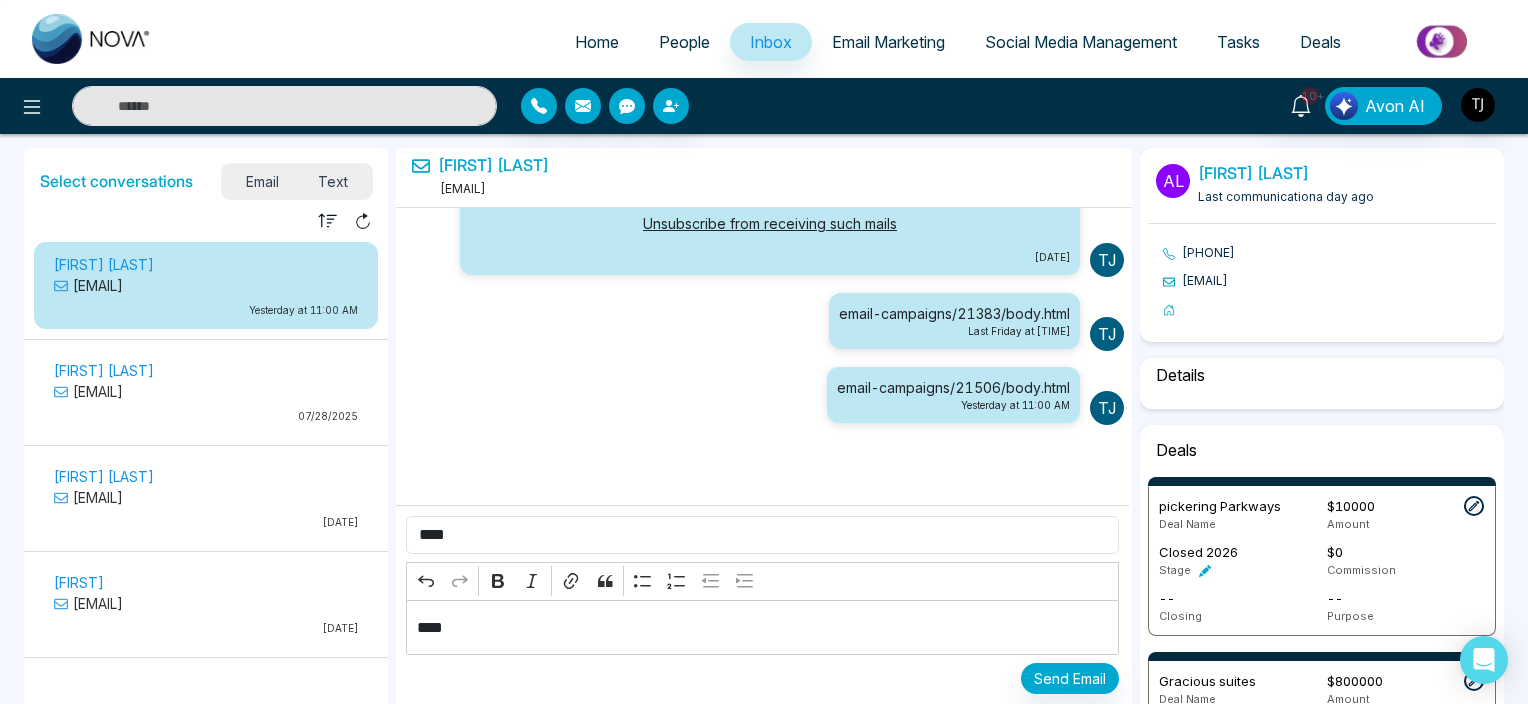 select on "*" 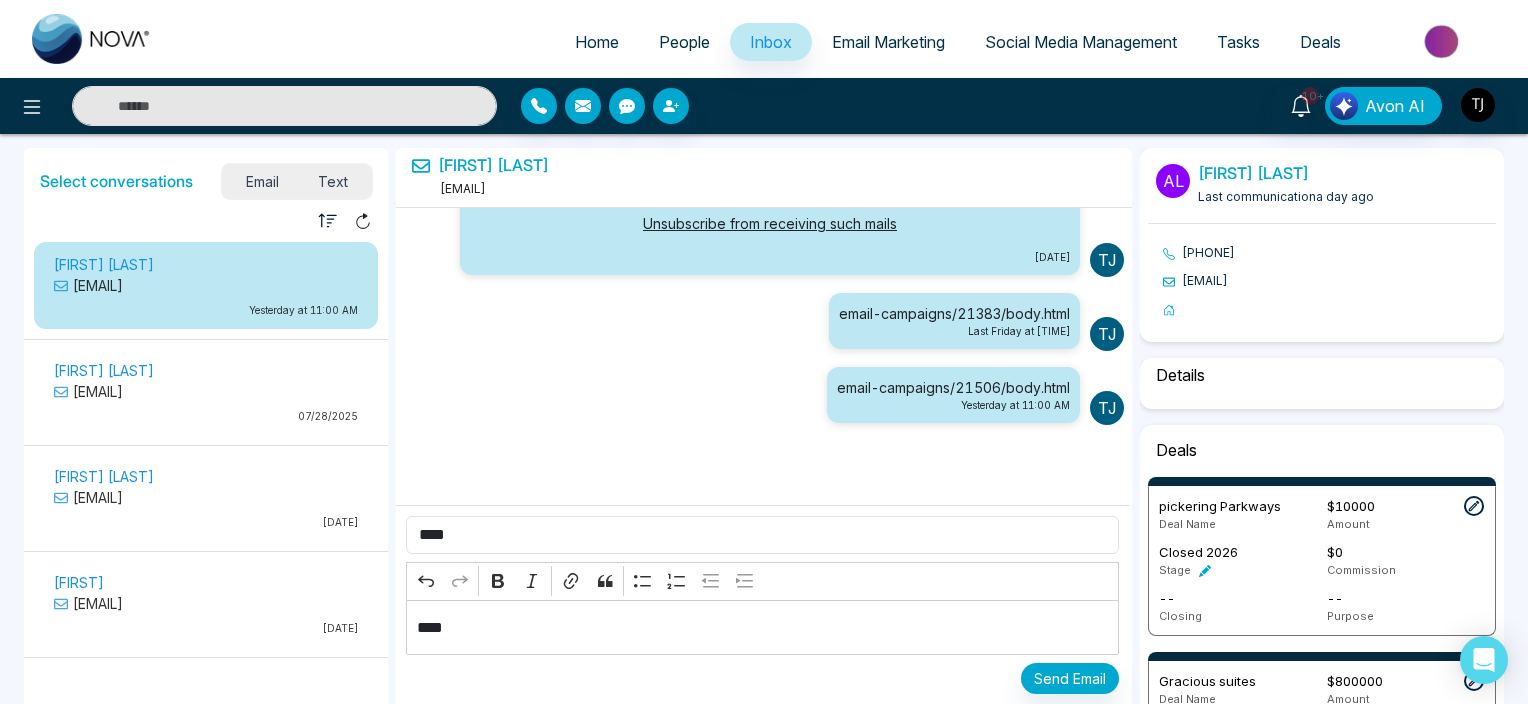 select on "*******" 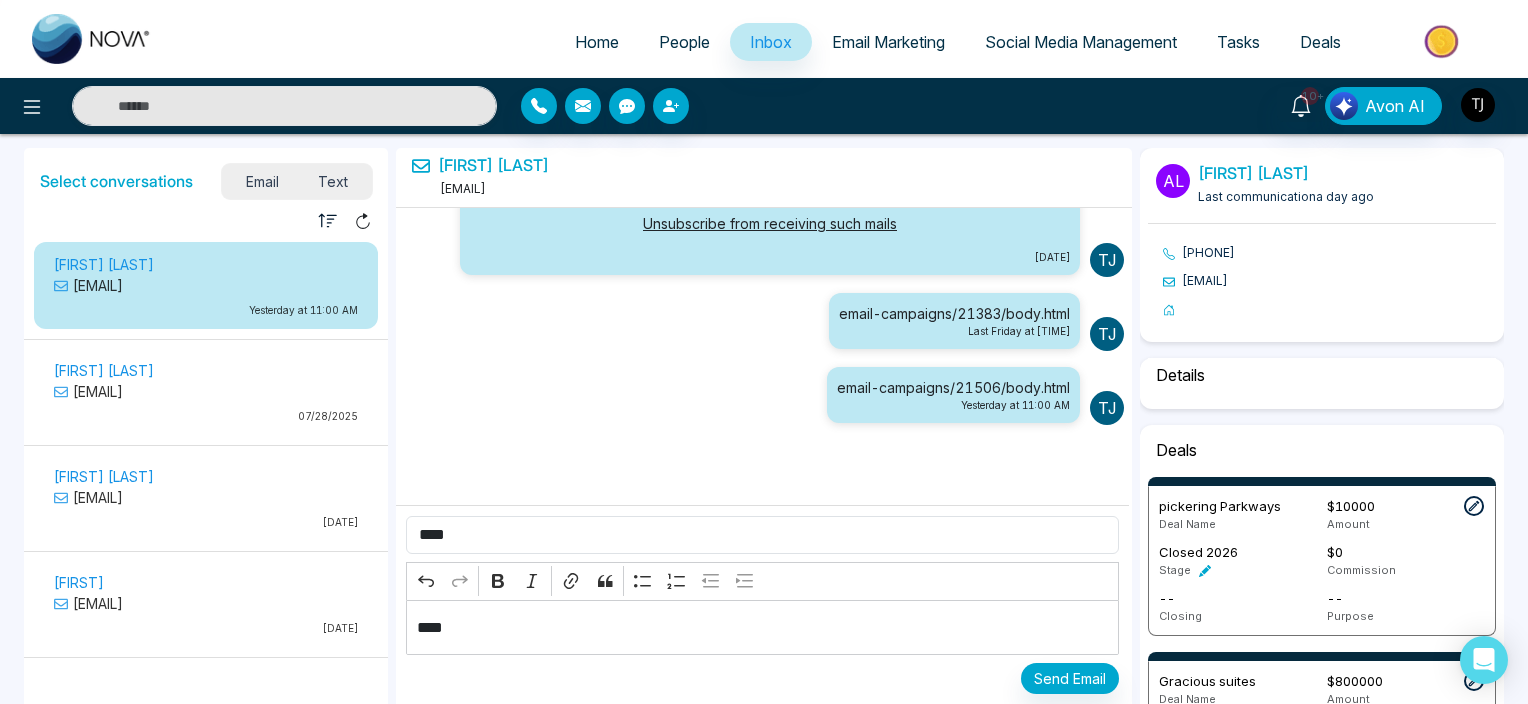 select on "*****" 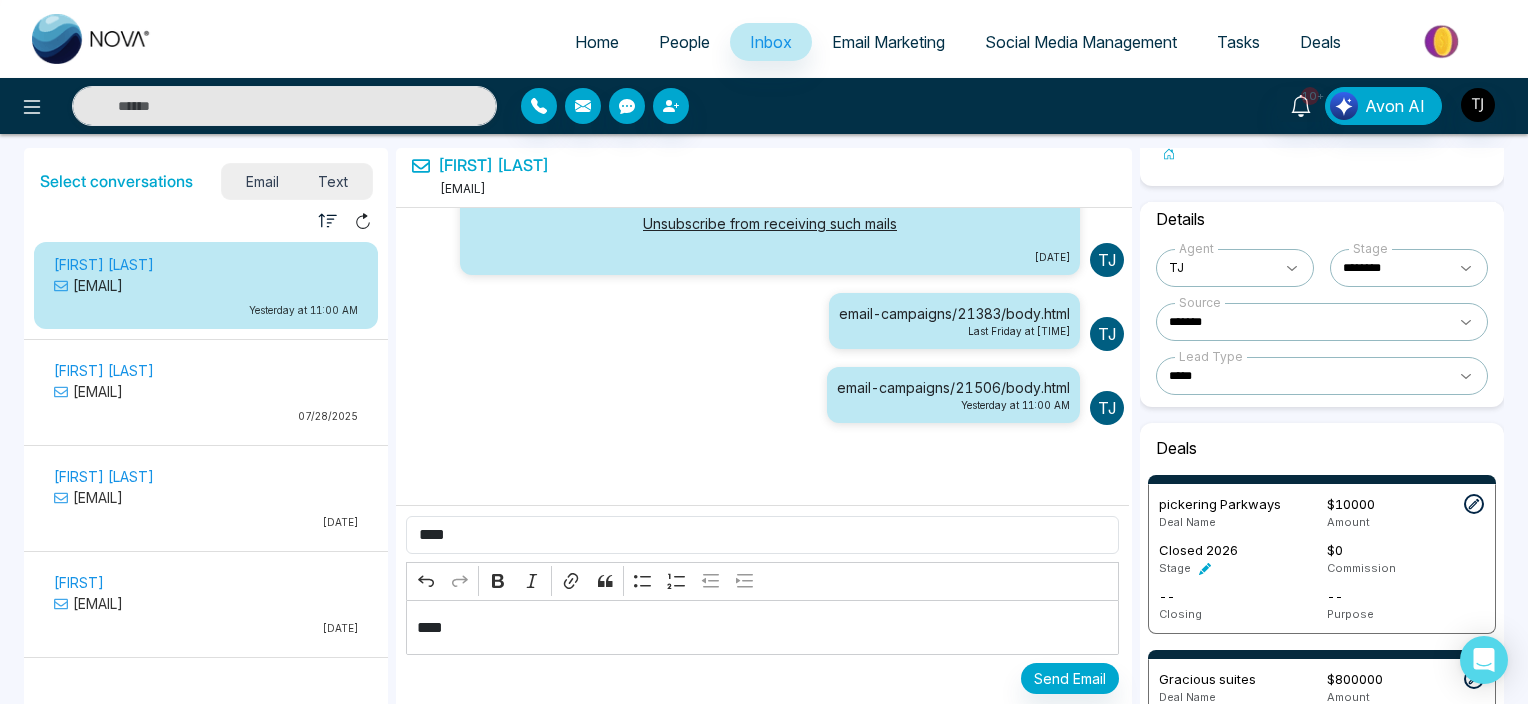 scroll, scrollTop: 360, scrollLeft: 0, axis: vertical 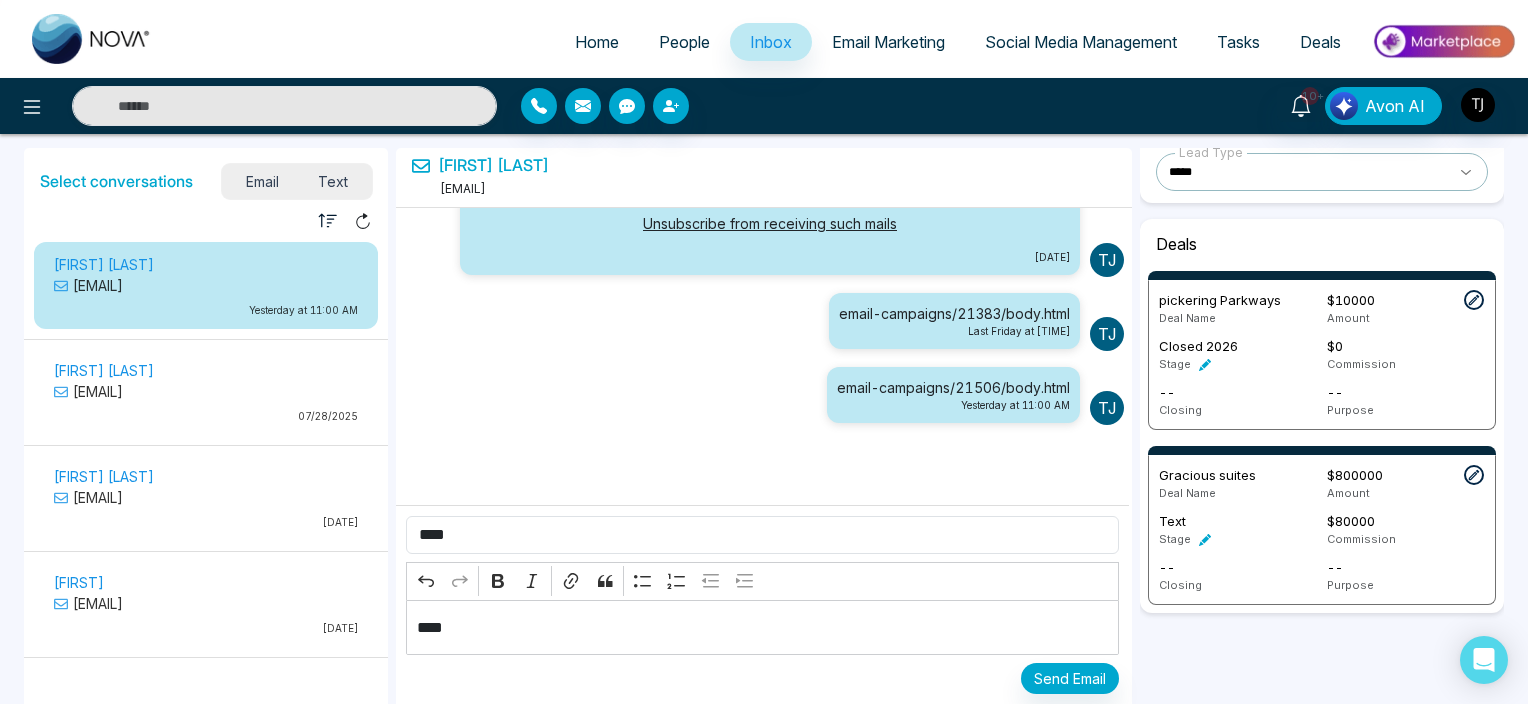 click on "[EMAIL]" at bounding box center (206, 285) 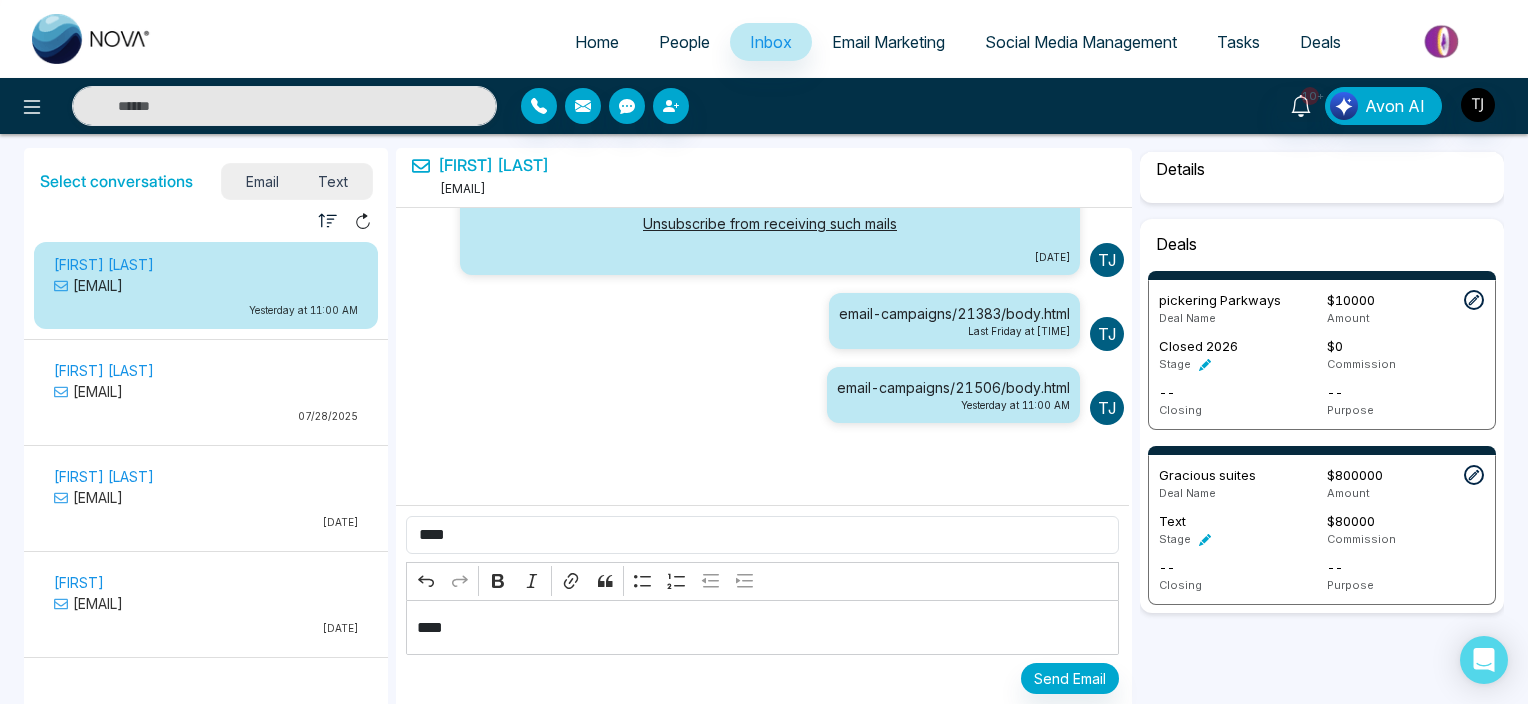 scroll, scrollTop: 360, scrollLeft: 0, axis: vertical 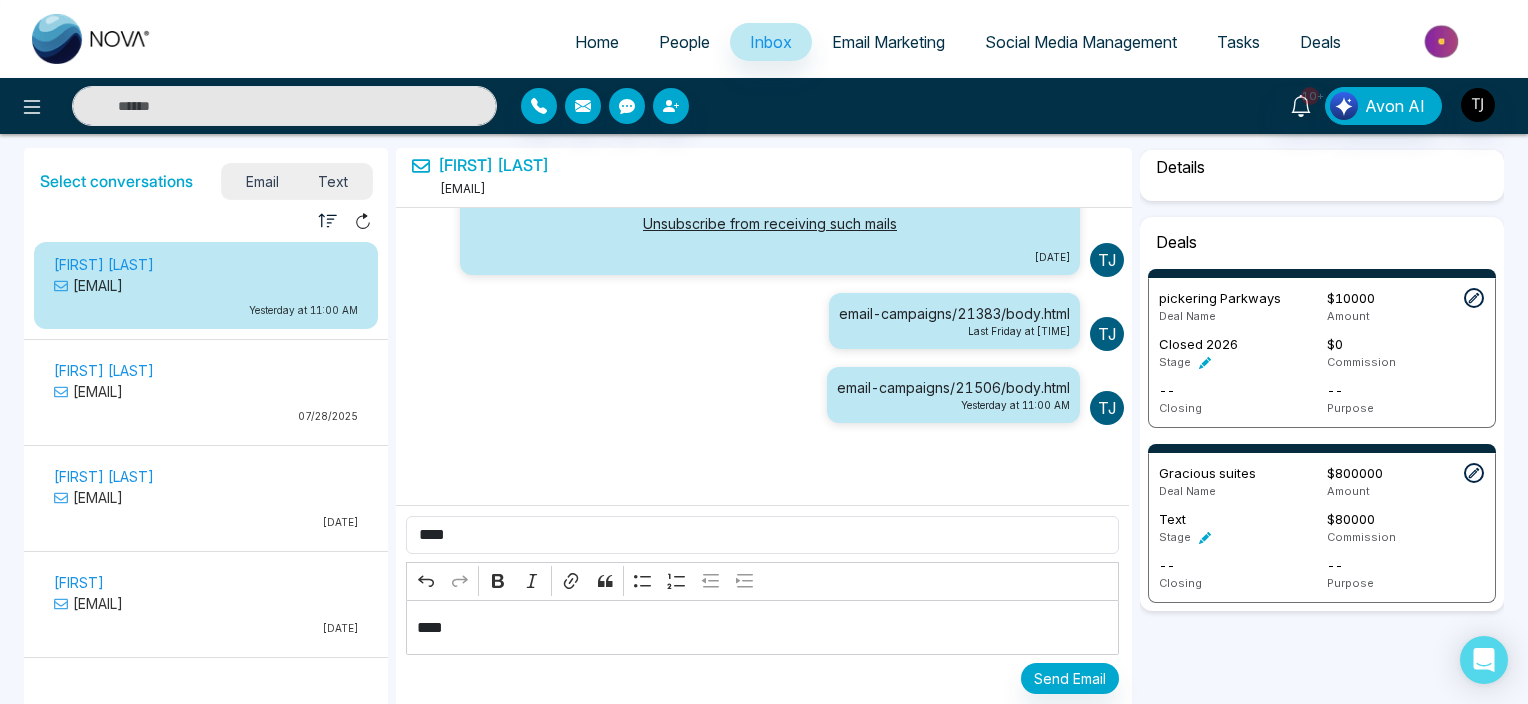 select on "*" 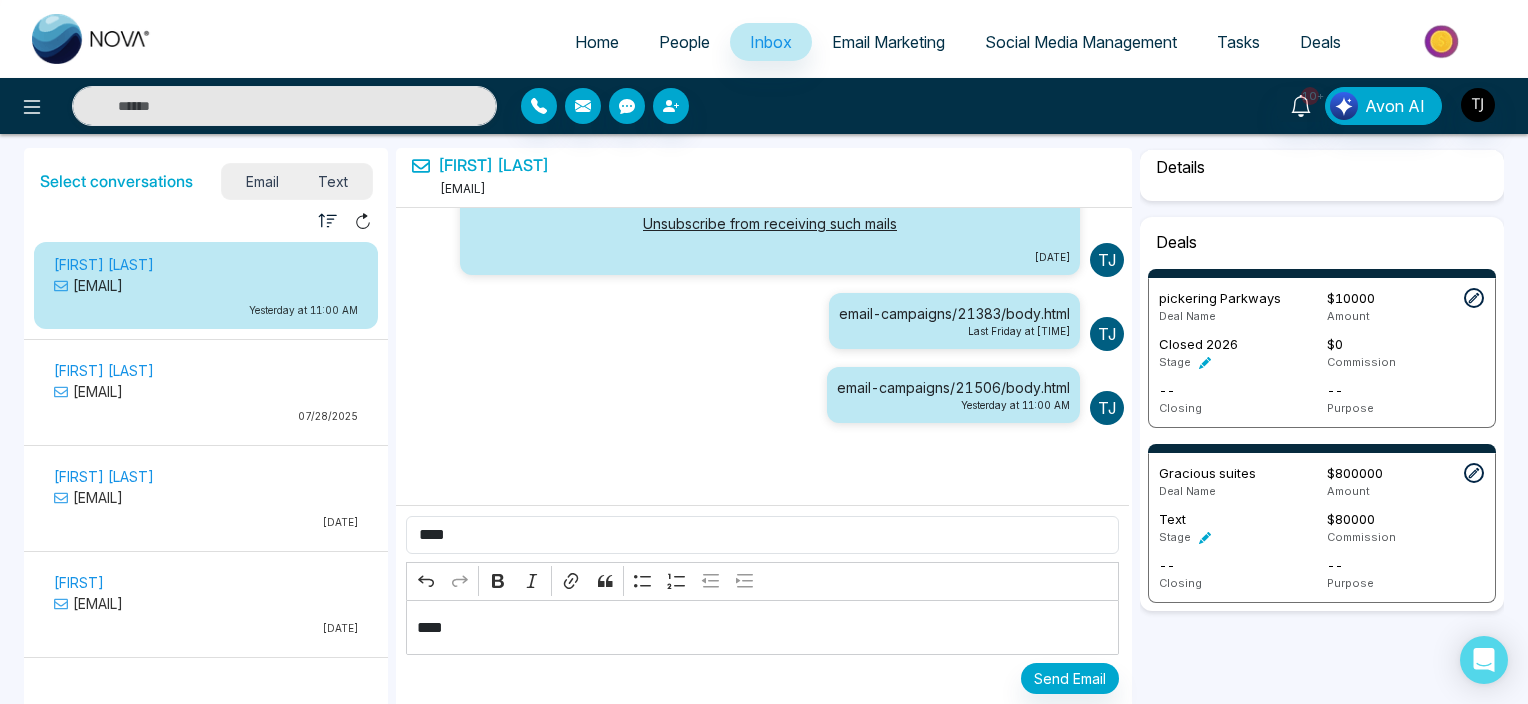 select on "*******" 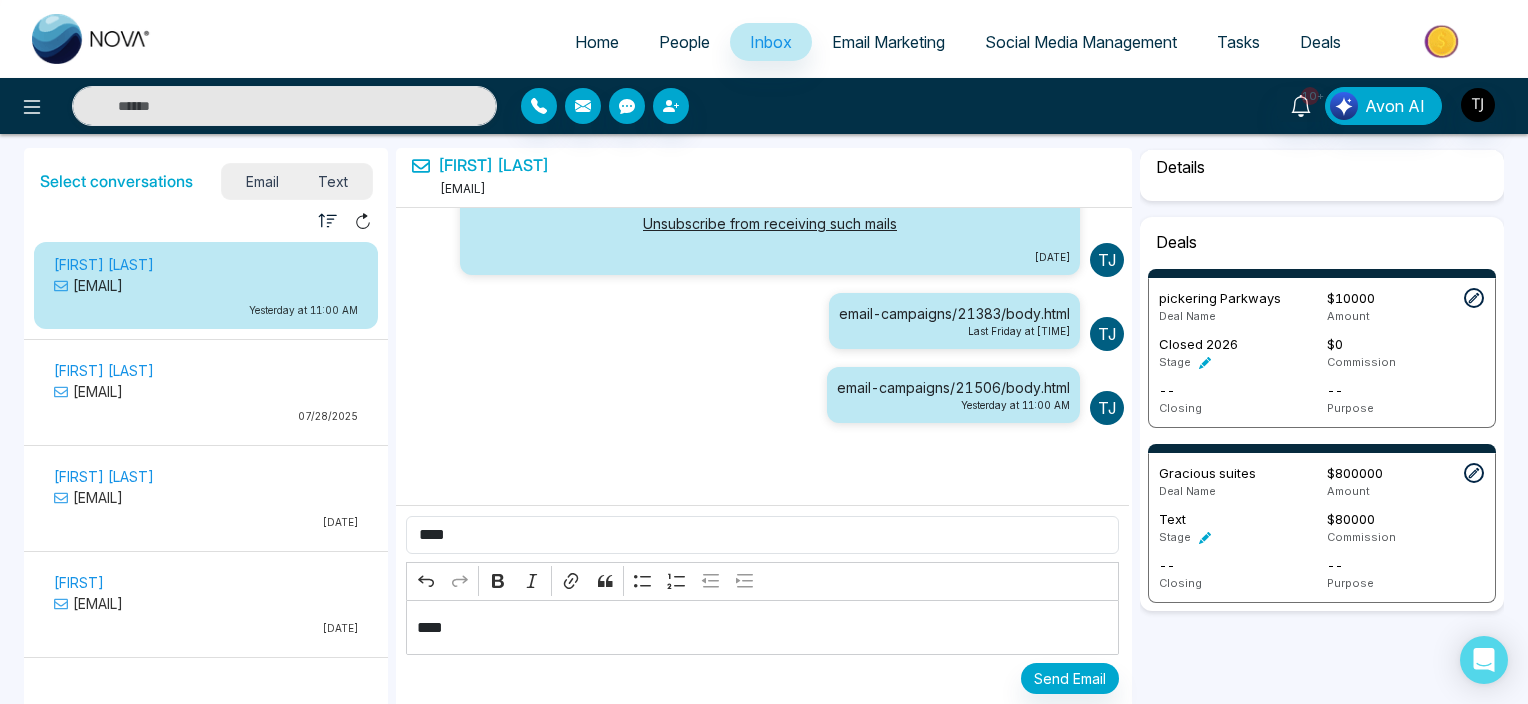 select on "*****" 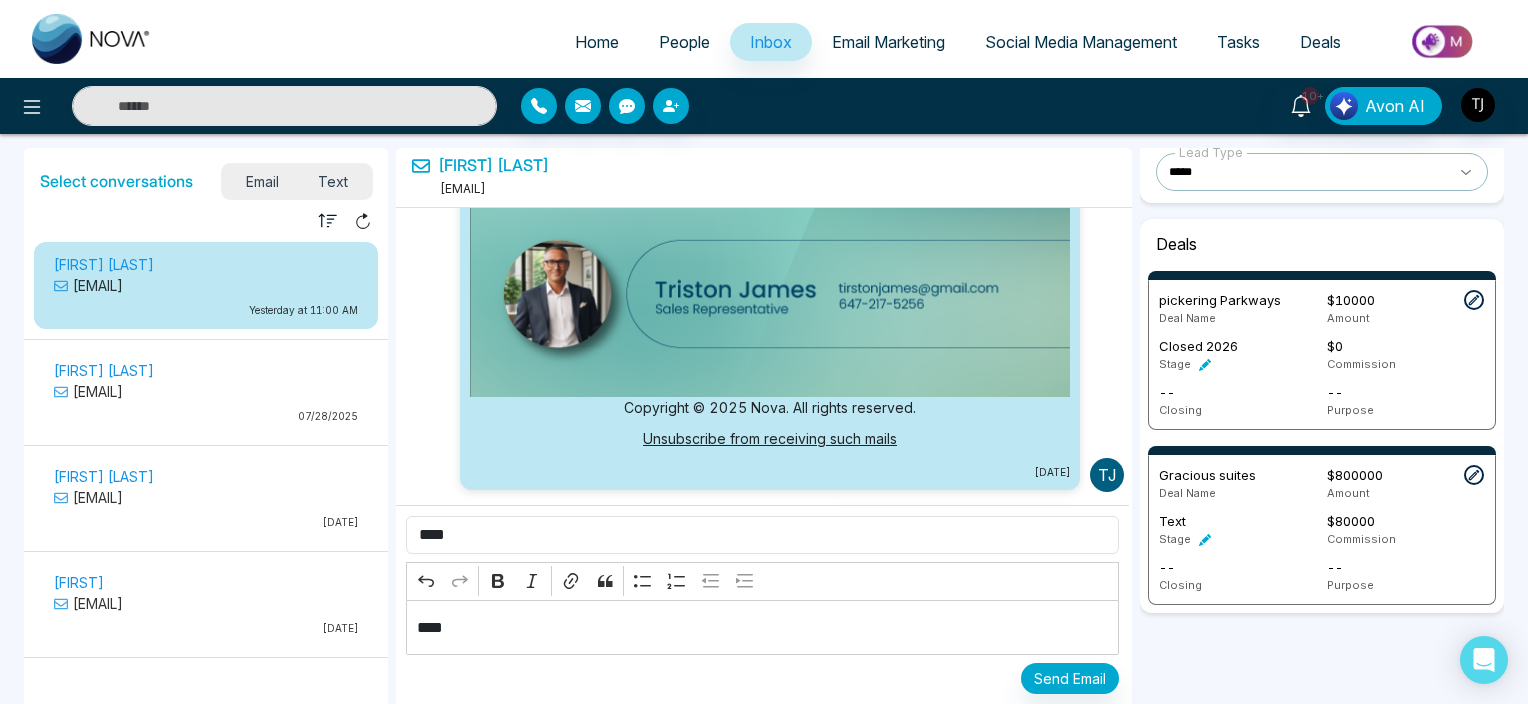 scroll, scrollTop: 6791, scrollLeft: 0, axis: vertical 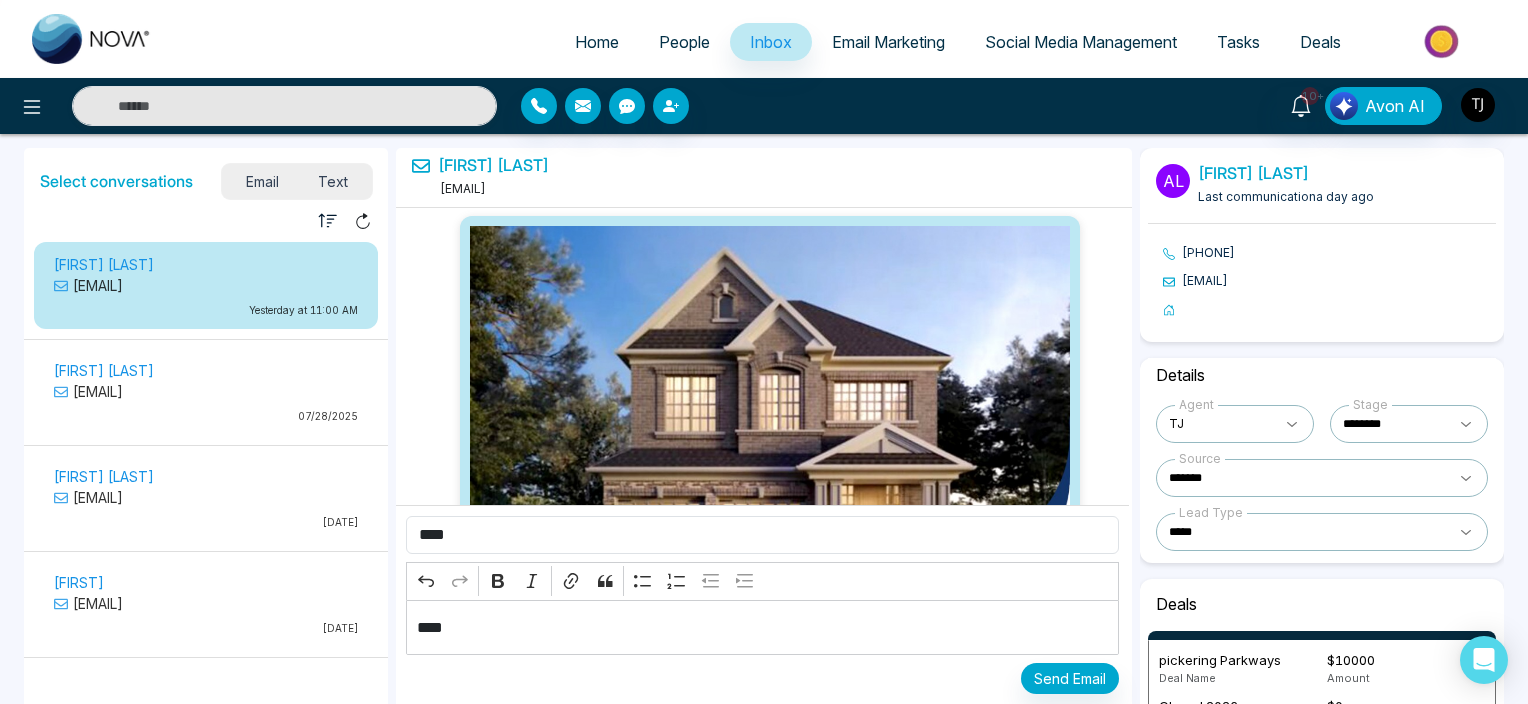 click on "[EMAIL]" at bounding box center [206, 285] 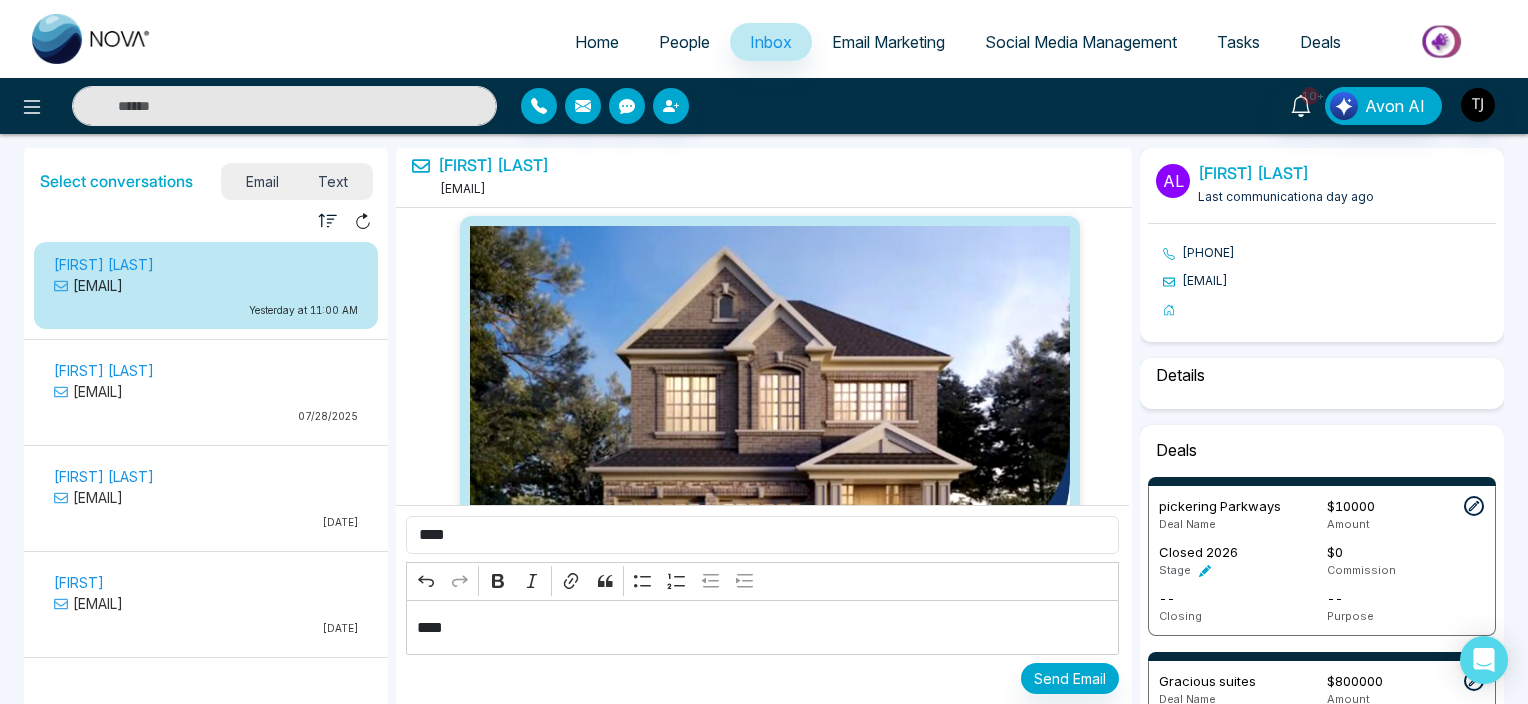 scroll, scrollTop: 6791, scrollLeft: 0, axis: vertical 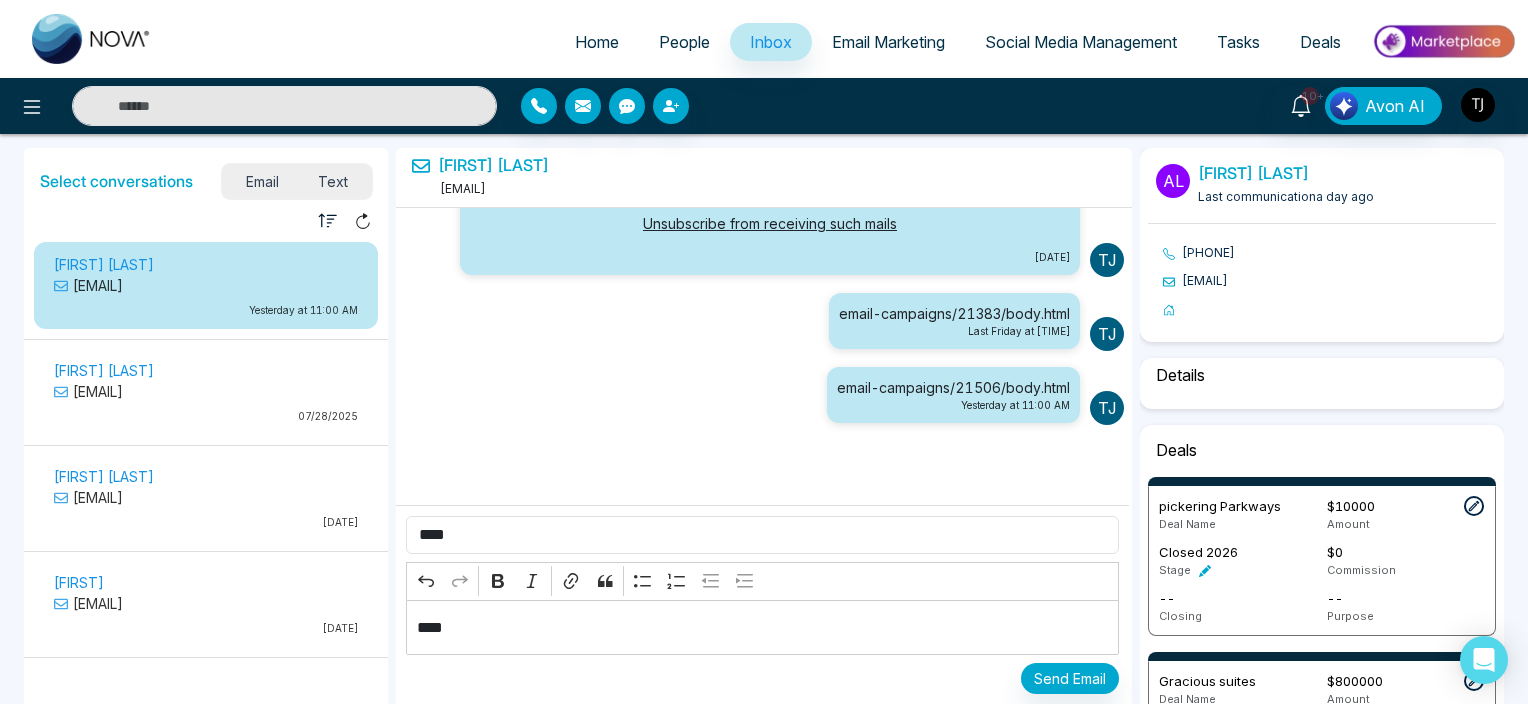 select on "*" 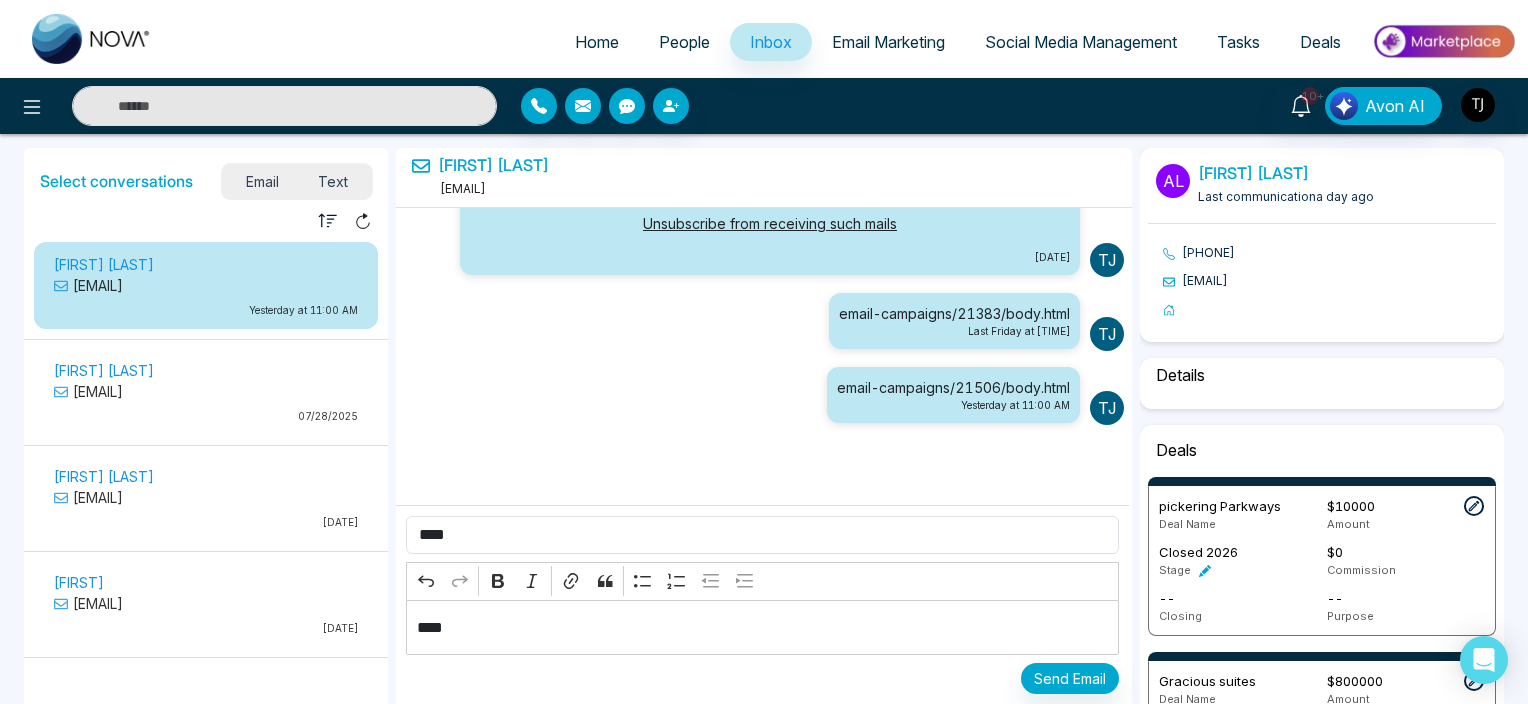 select on "*******" 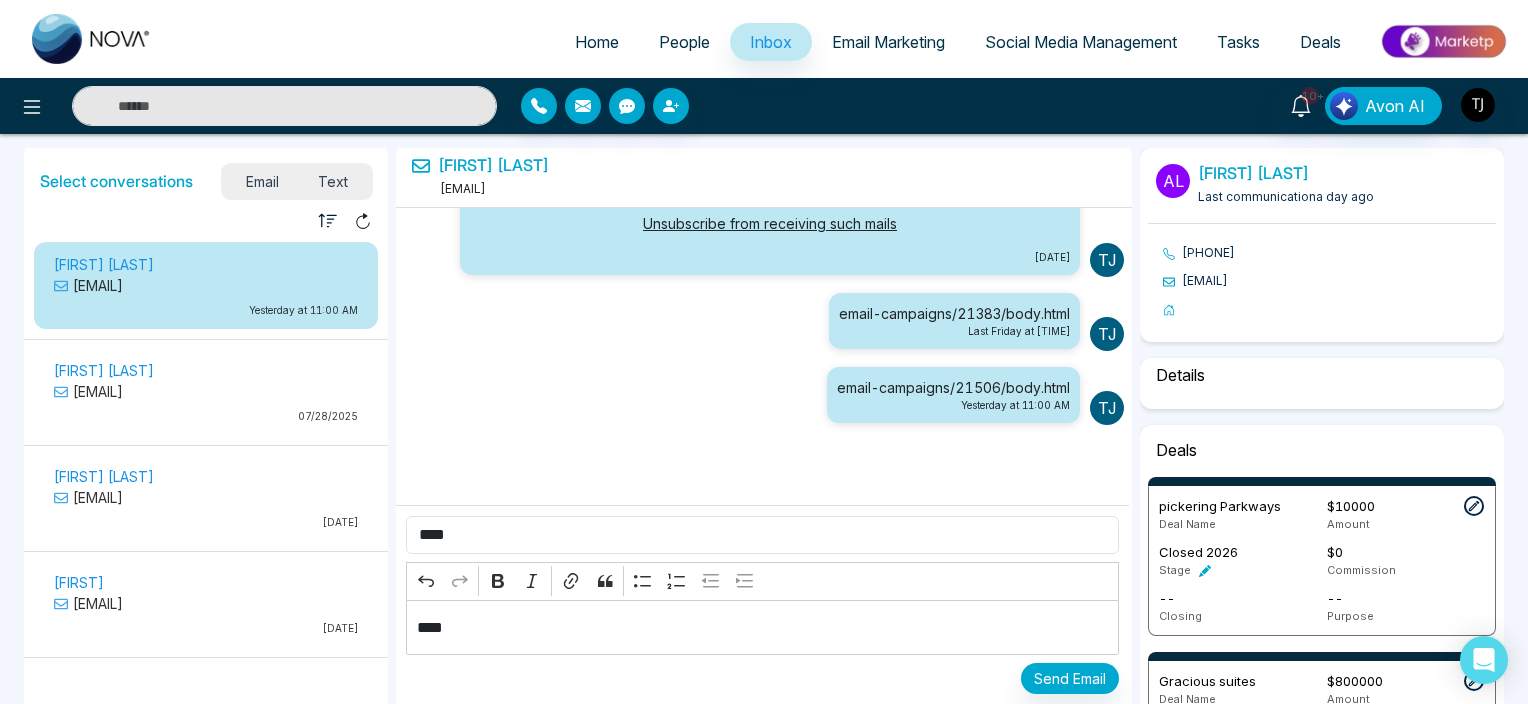 select on "*****" 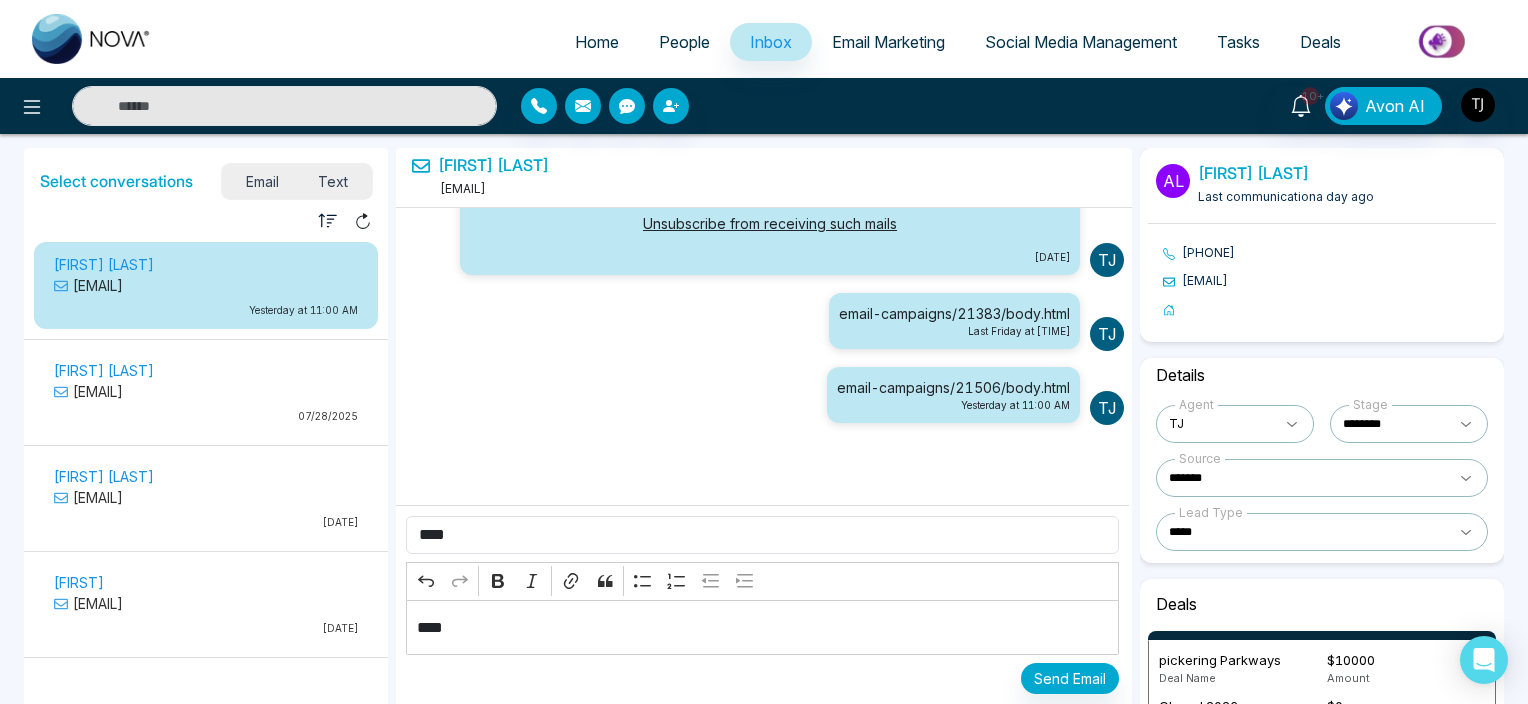 click on "**********" at bounding box center (1409, 424) 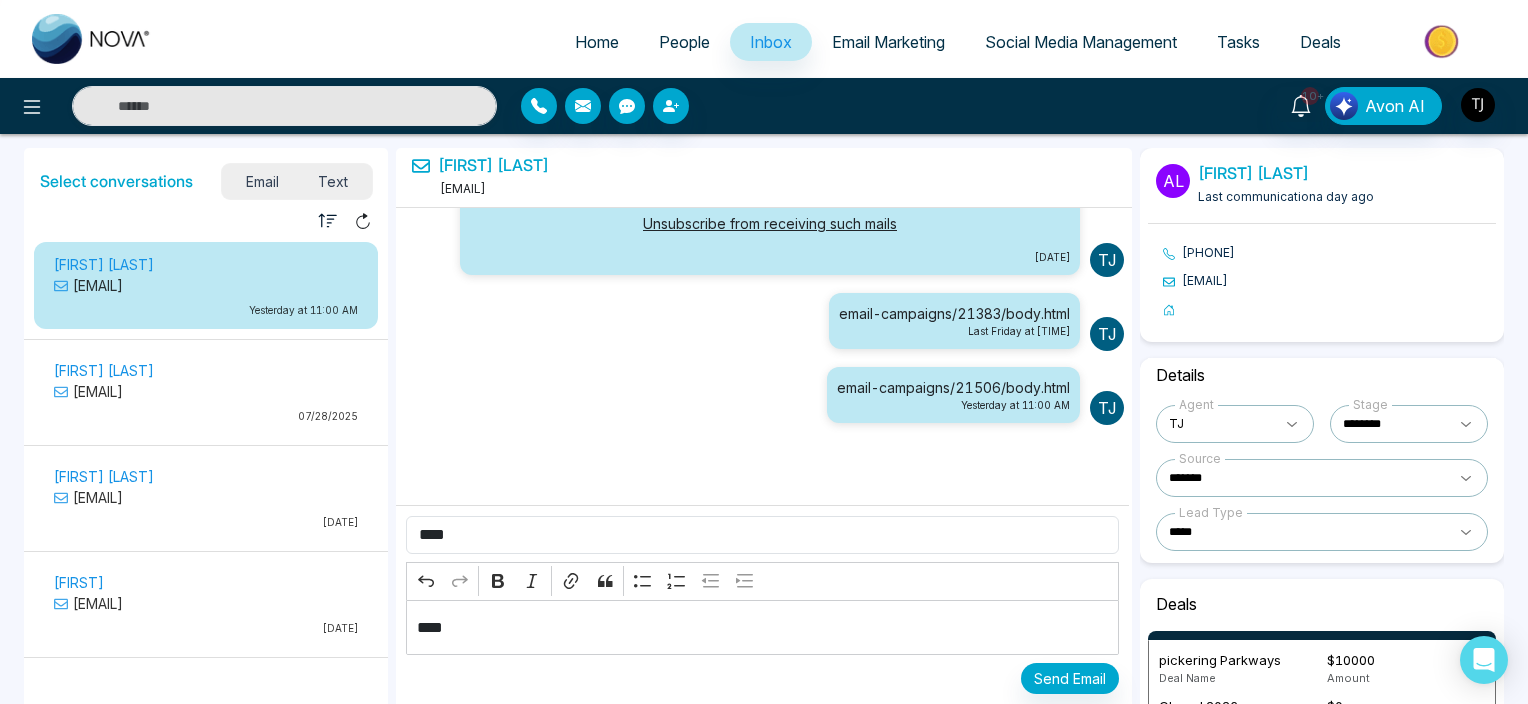 click on "**********" at bounding box center (1322, 478) 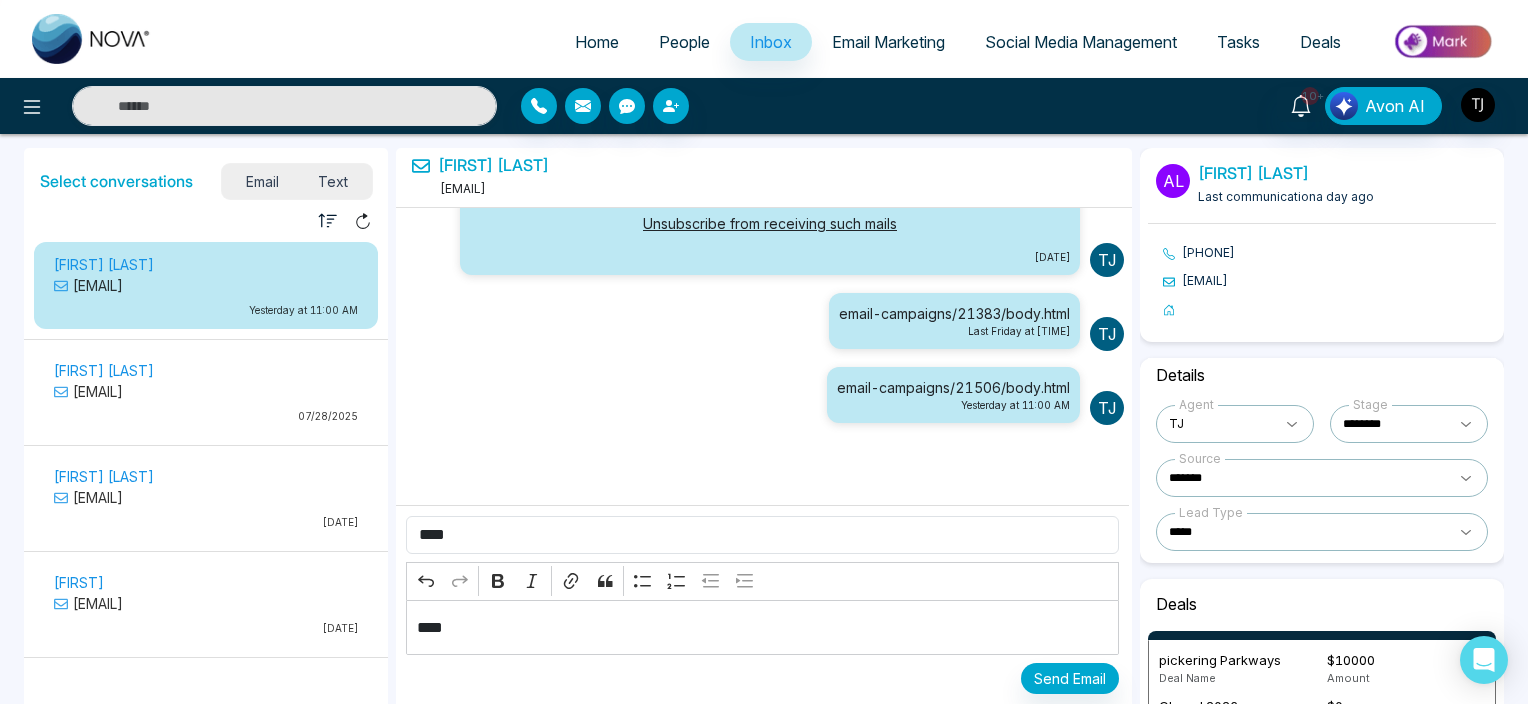 click on "**********" at bounding box center [1322, 460] 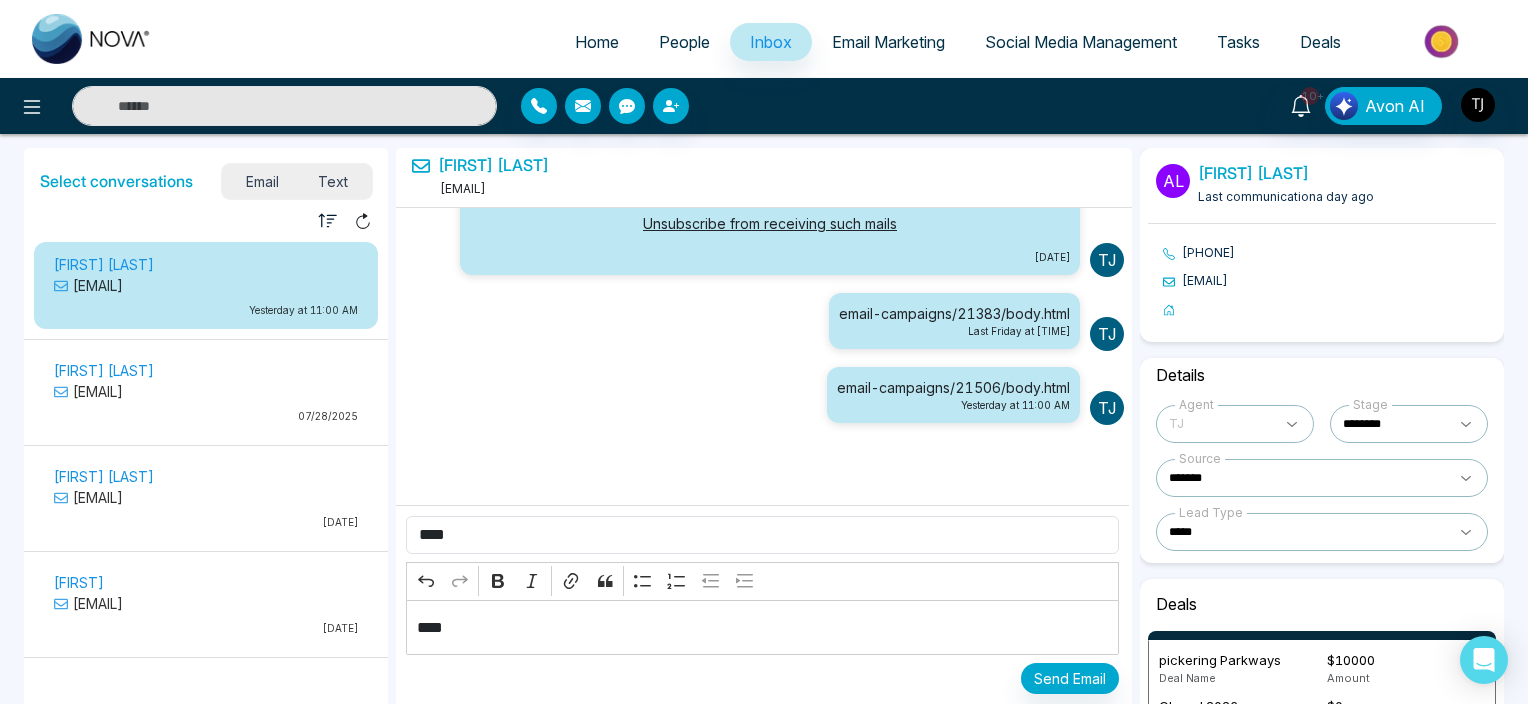 click at bounding box center [1235, 424] 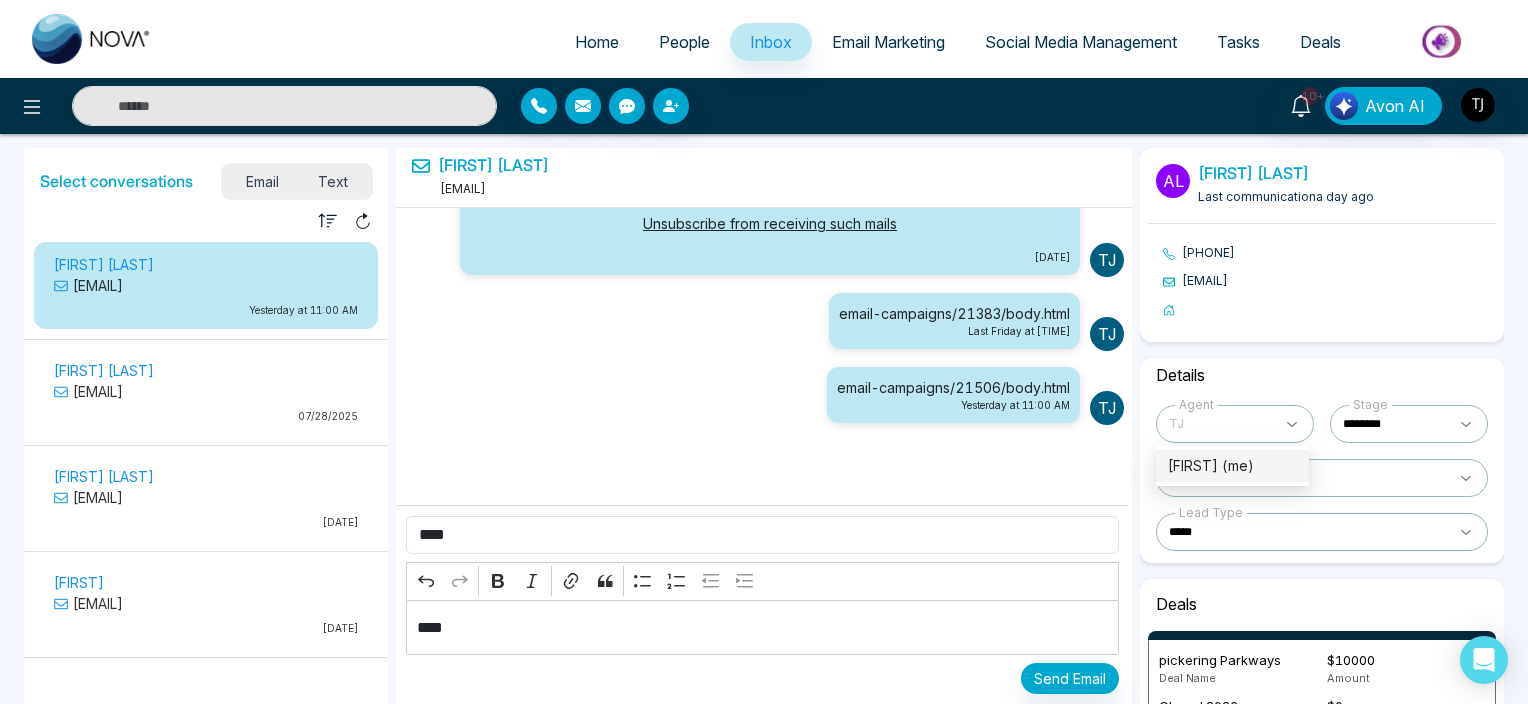 click at bounding box center [1235, 424] 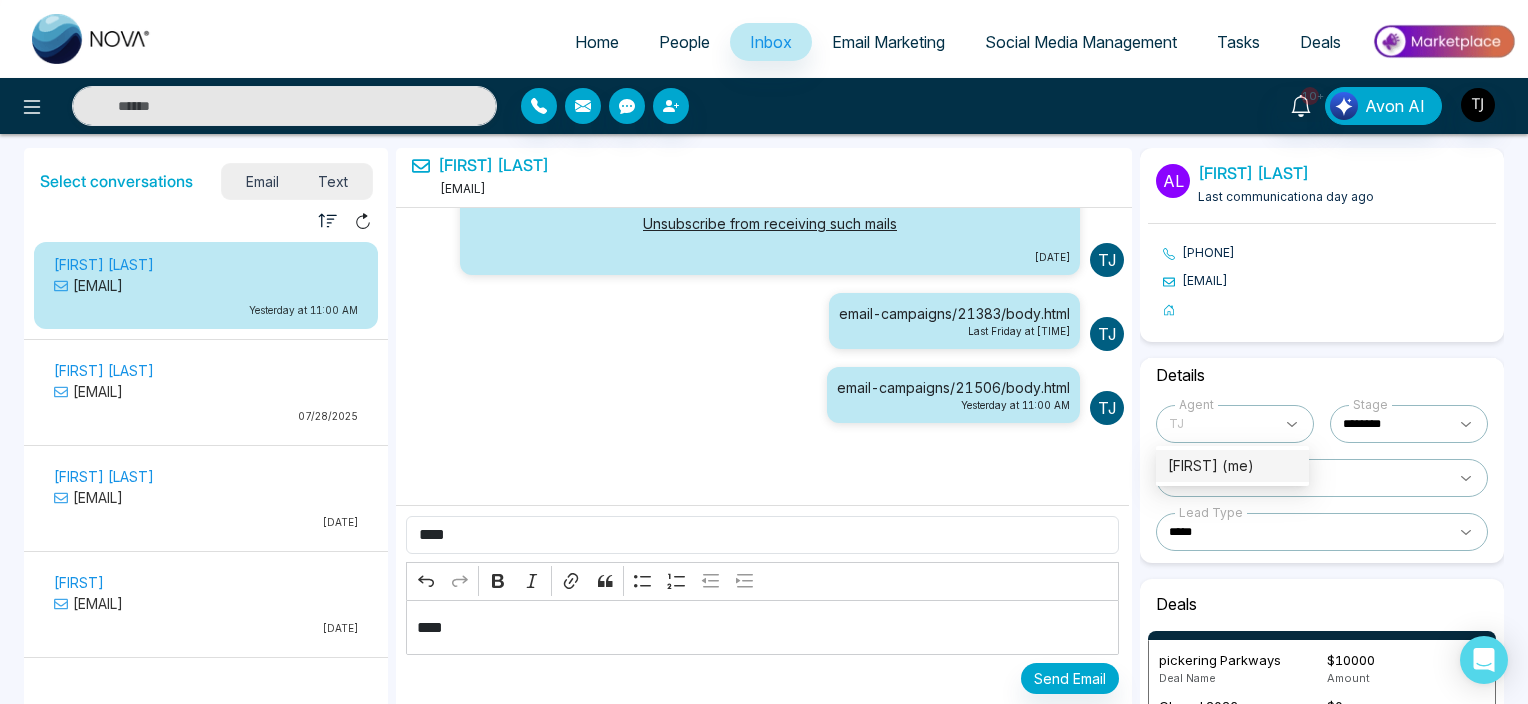 click at bounding box center (1235, 424) 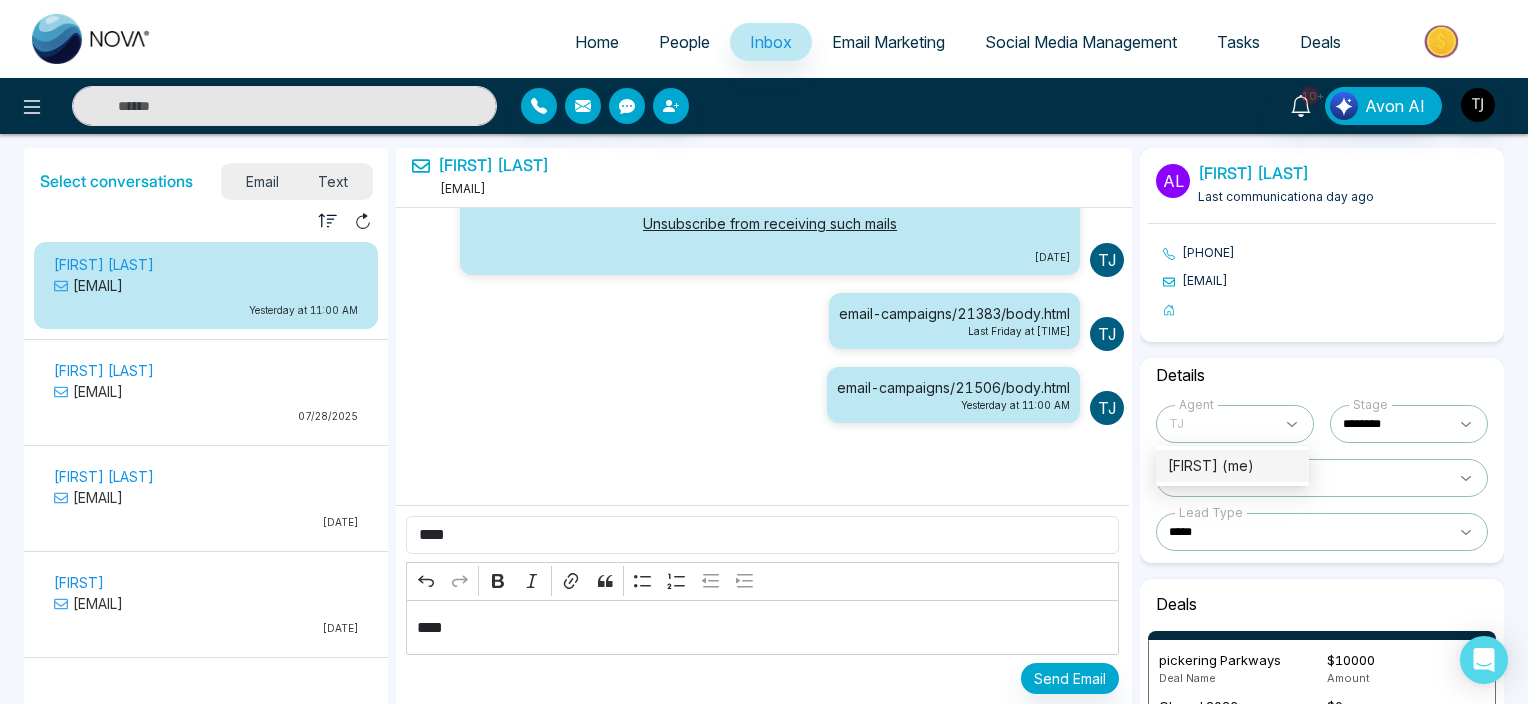 click on "Details" at bounding box center (1322, 375) 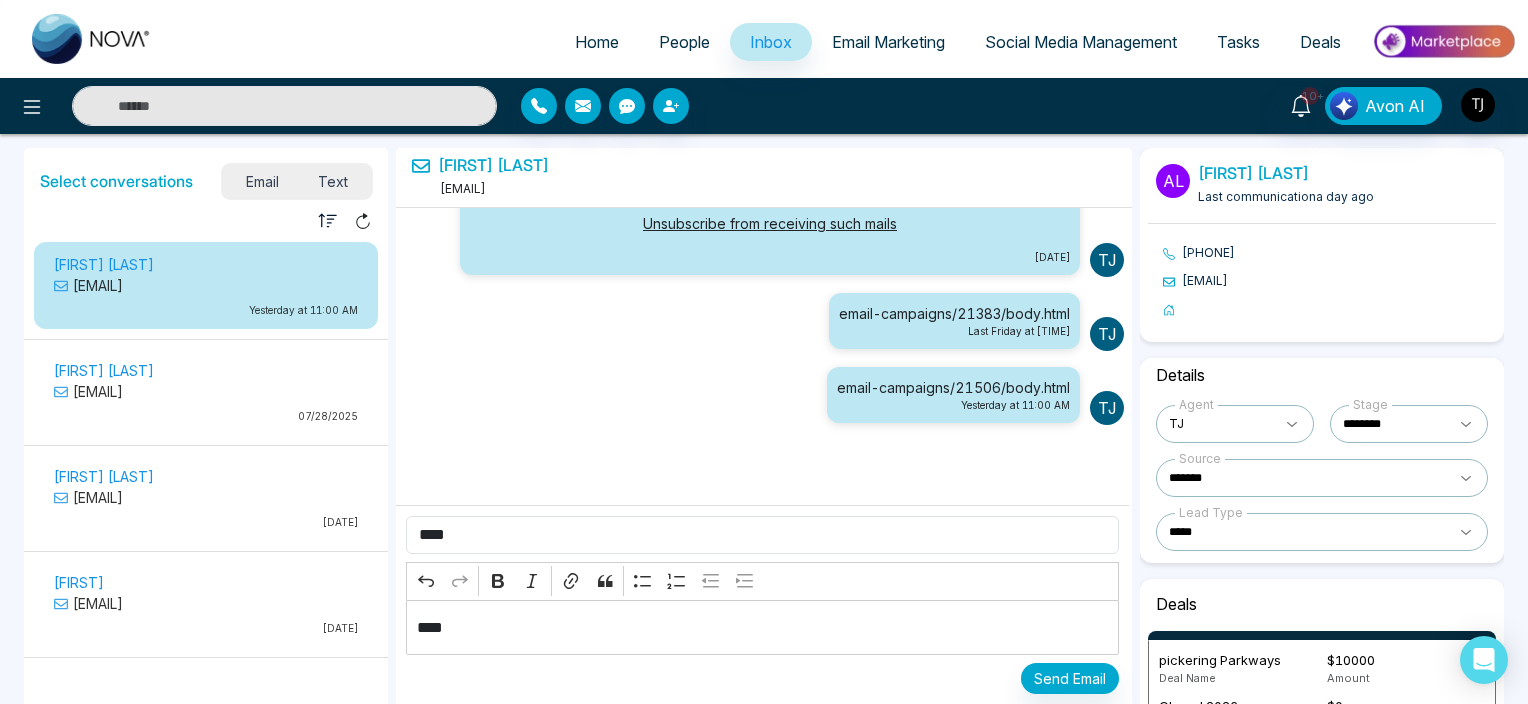 click on "[FIRST] [FIRST] Last communication a day ago   [PHONE]   [EMAIL]" at bounding box center (1322, 245) 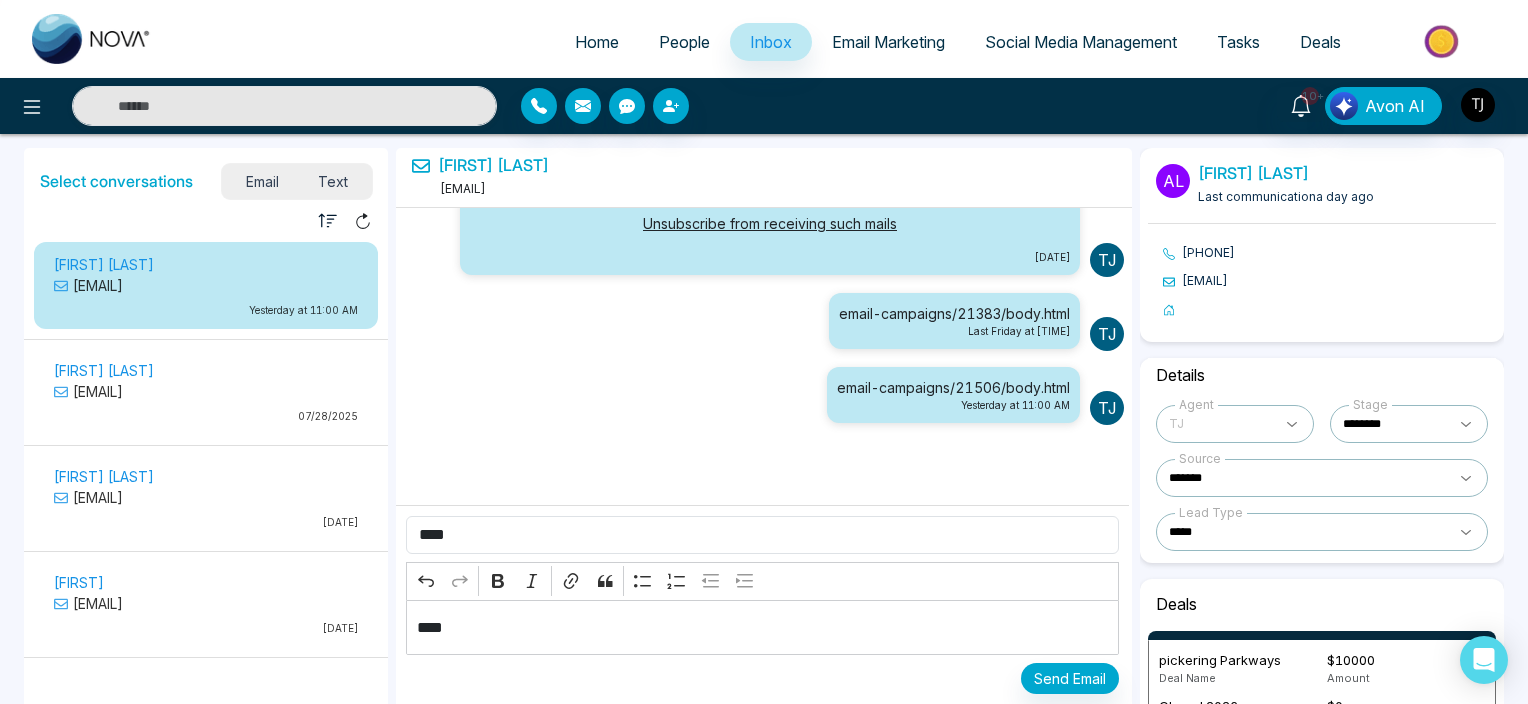 click at bounding box center [1235, 424] 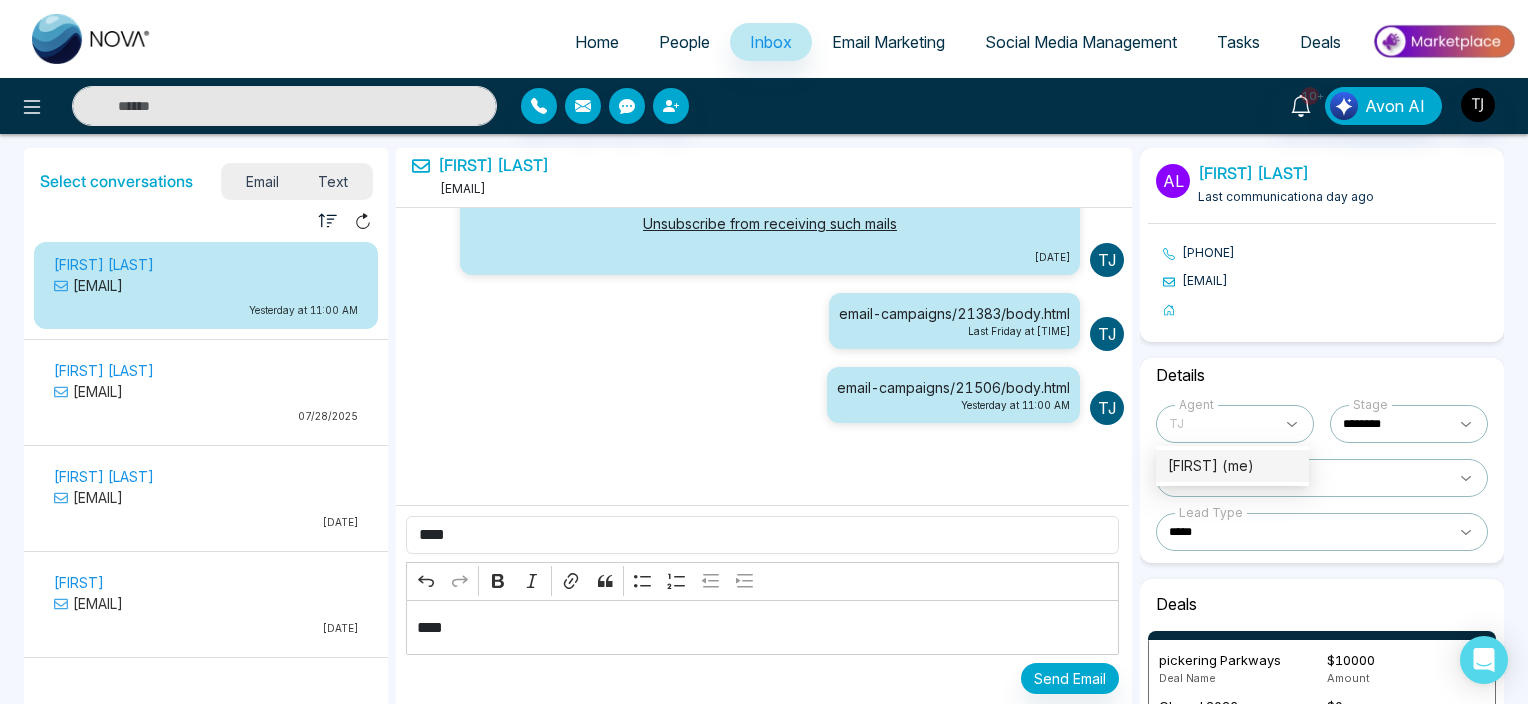 click at bounding box center (1235, 424) 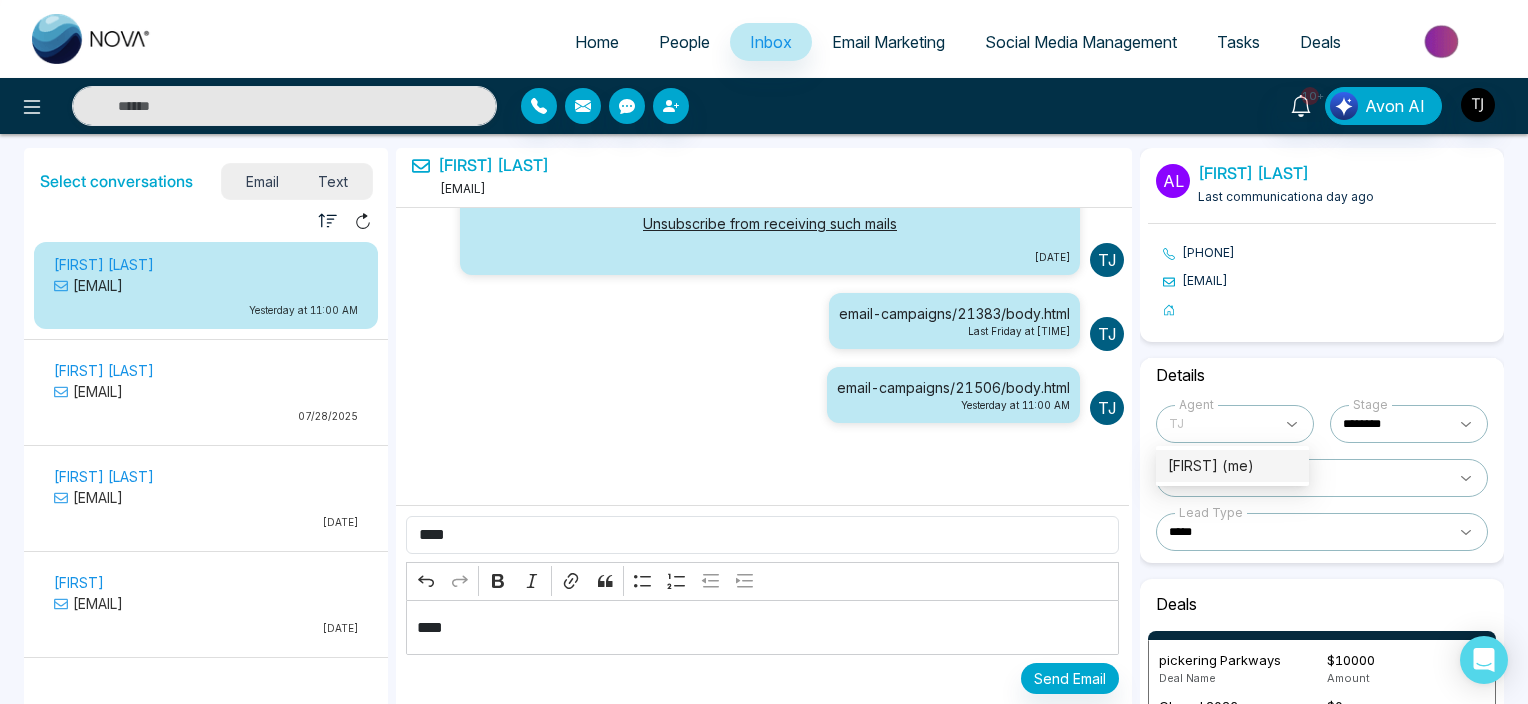 click on "Details" at bounding box center (1322, 375) 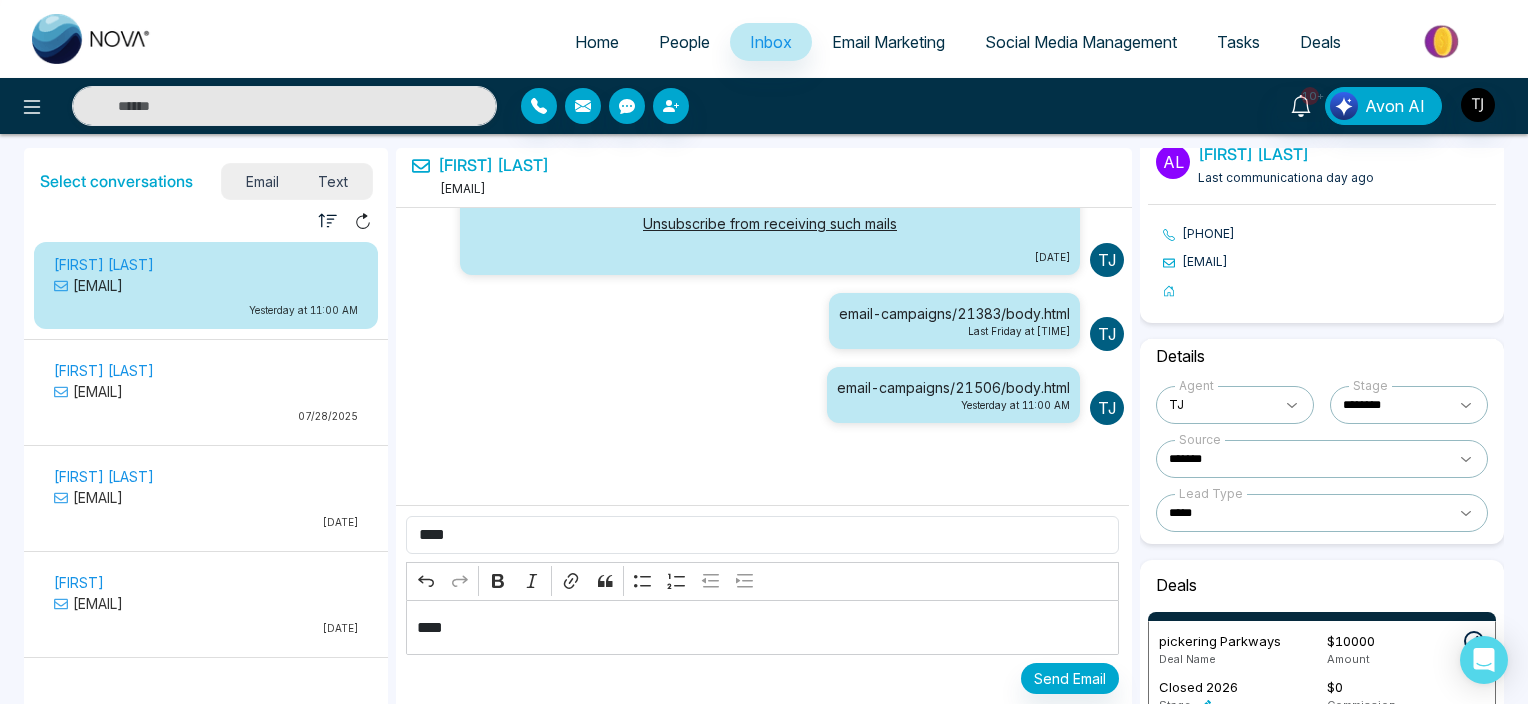 scroll, scrollTop: 18, scrollLeft: 0, axis: vertical 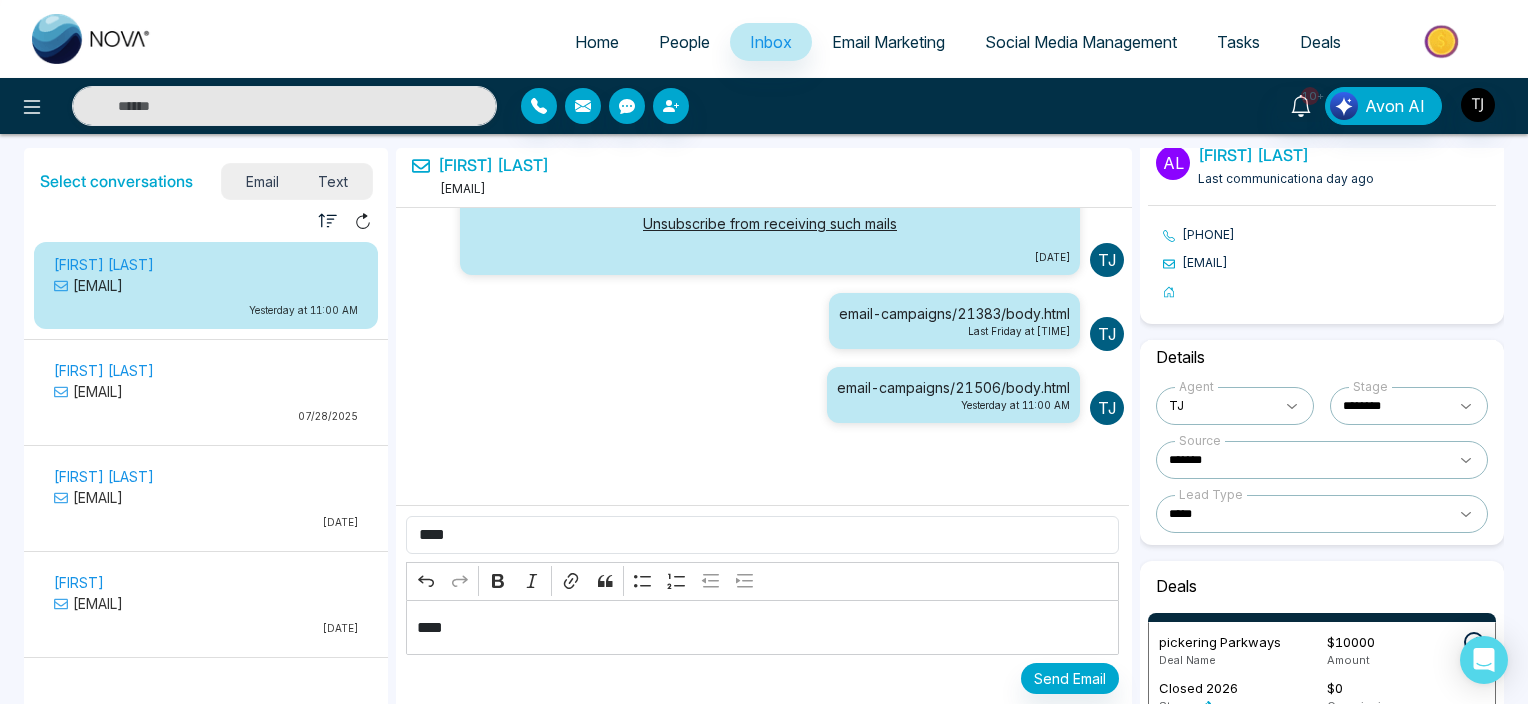 click at bounding box center [1235, 406] 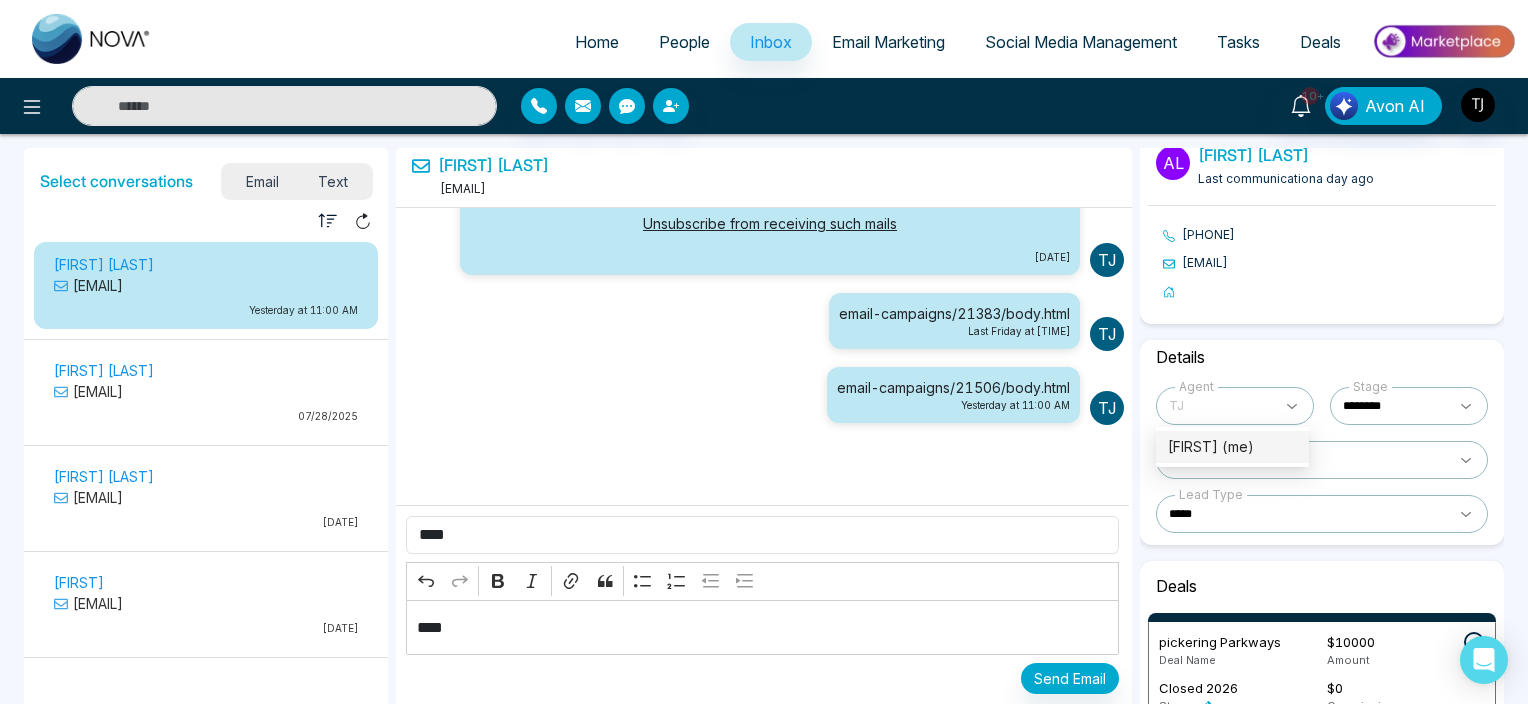 click on "[FIRST] (me)" at bounding box center [1232, 447] 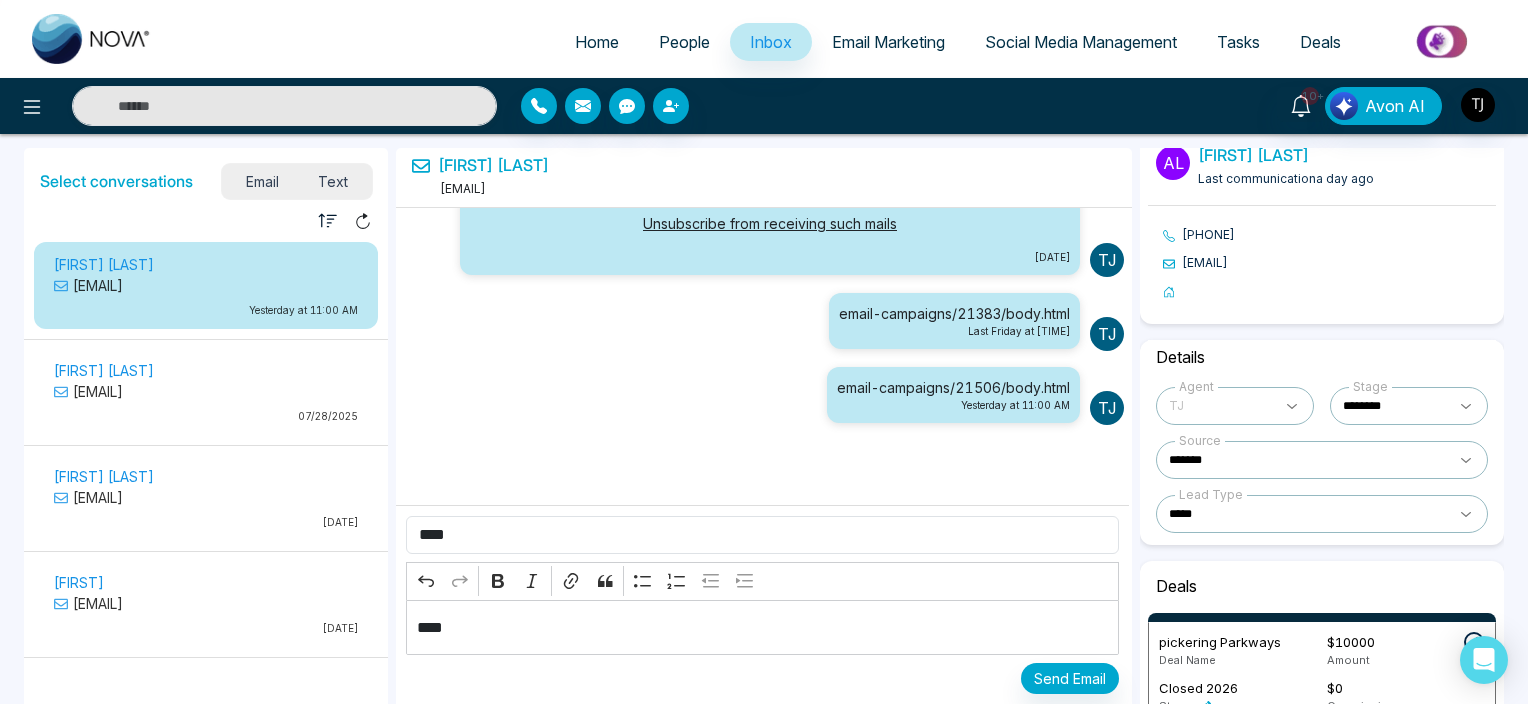 click on "**********" at bounding box center [764, 352] 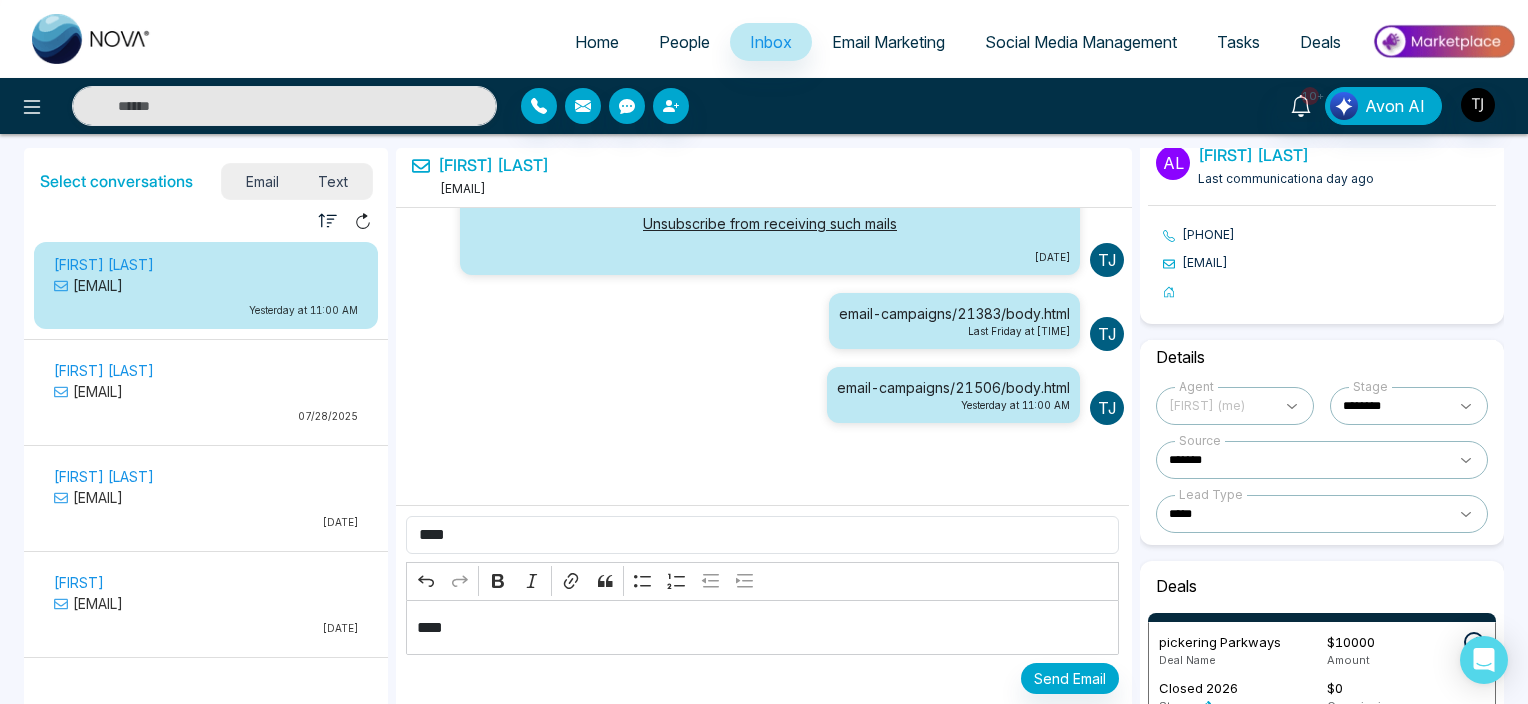 click at bounding box center (1235, 406) 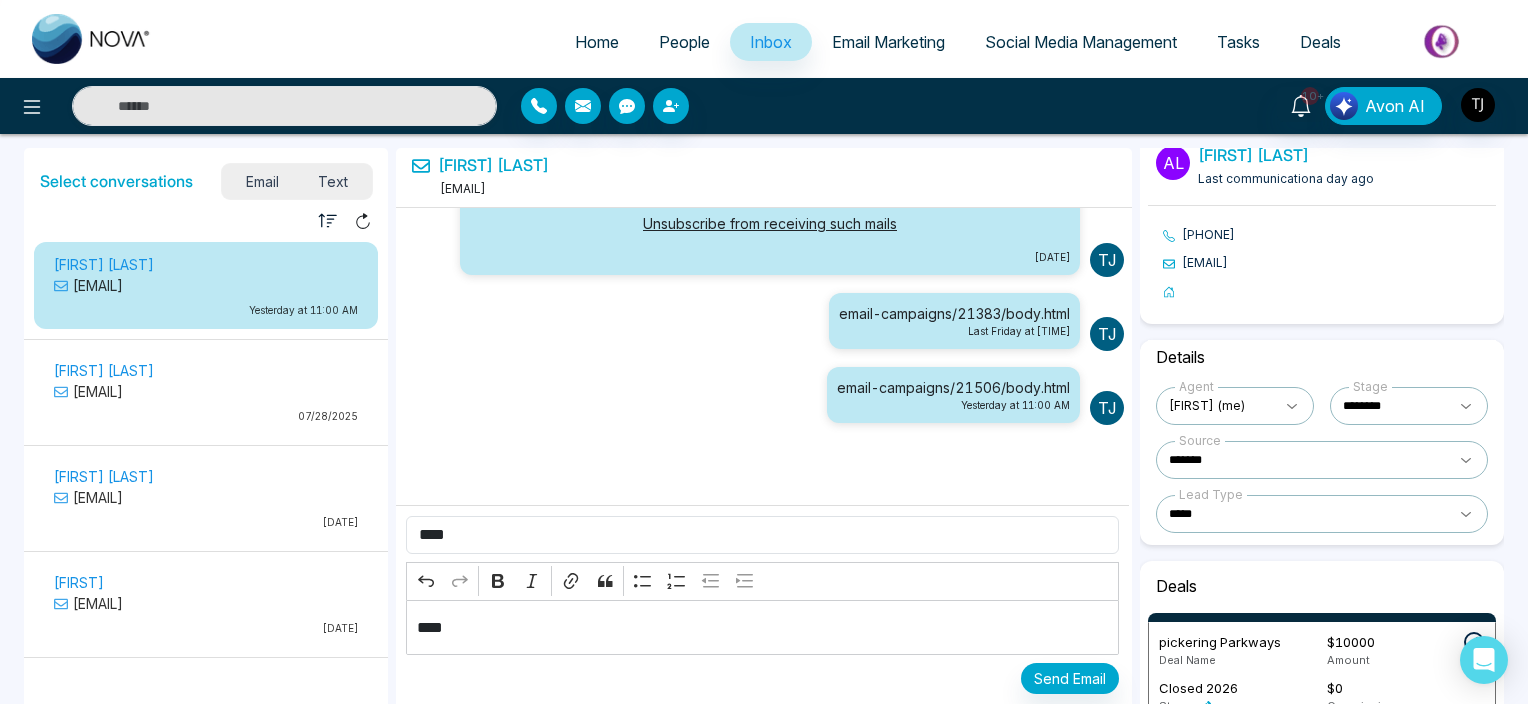 click on "Details" at bounding box center (1322, 357) 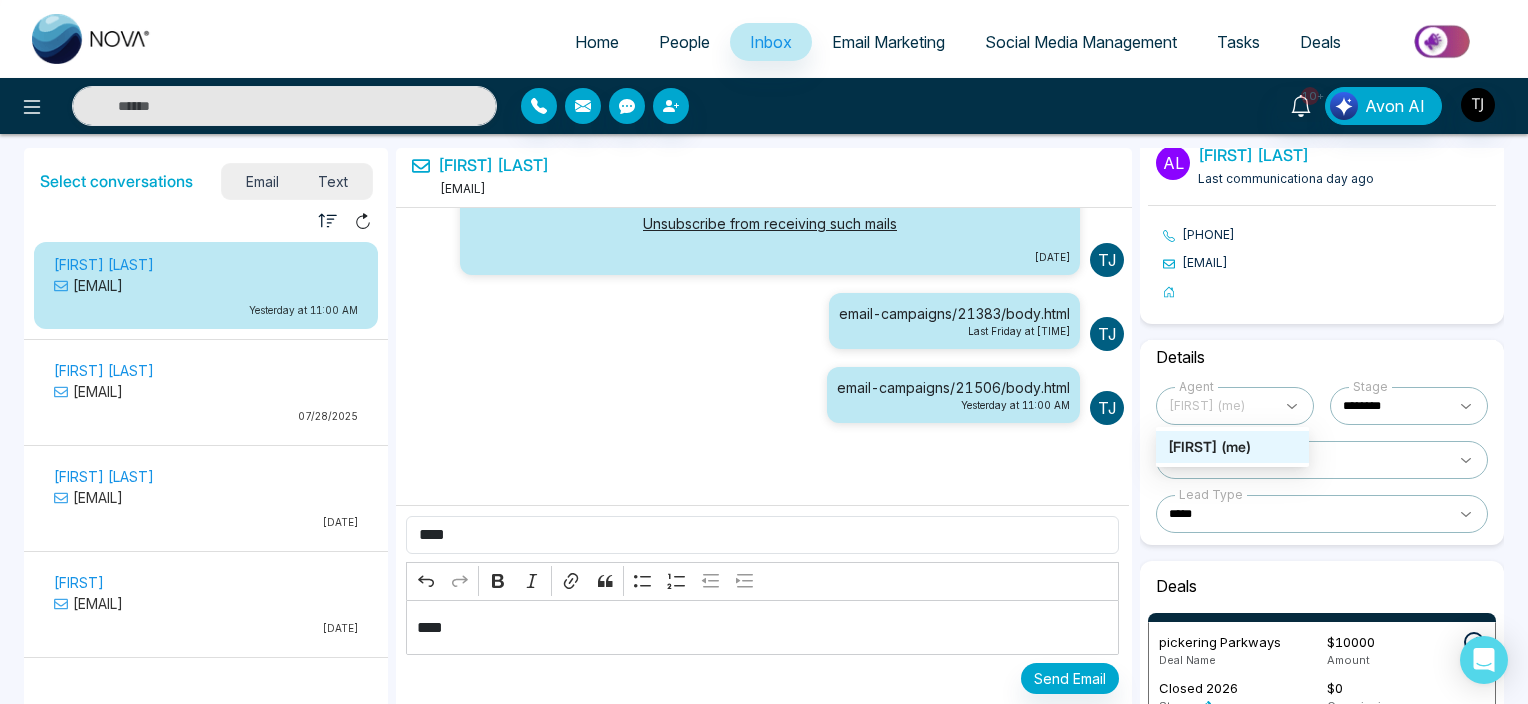 click at bounding box center [1235, 406] 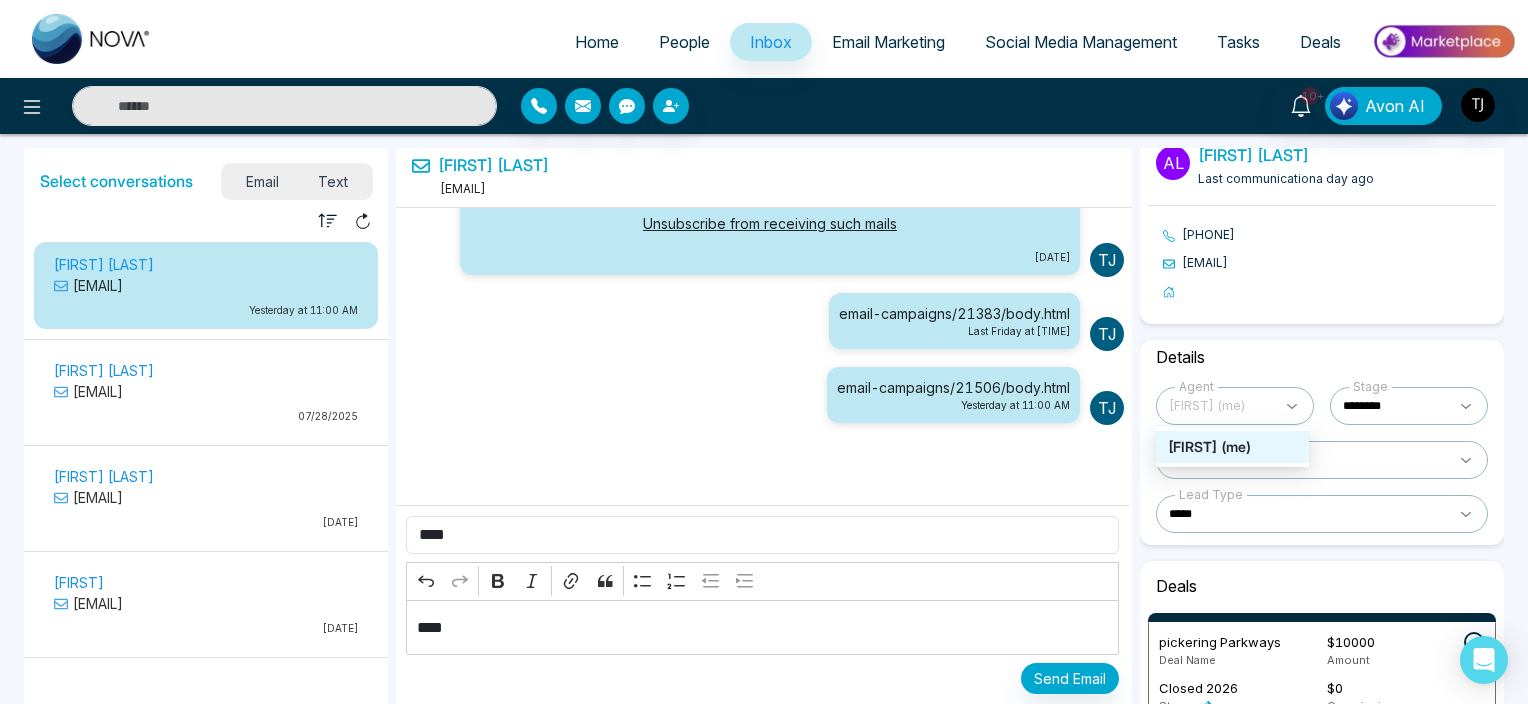 scroll, scrollTop: 165, scrollLeft: 0, axis: vertical 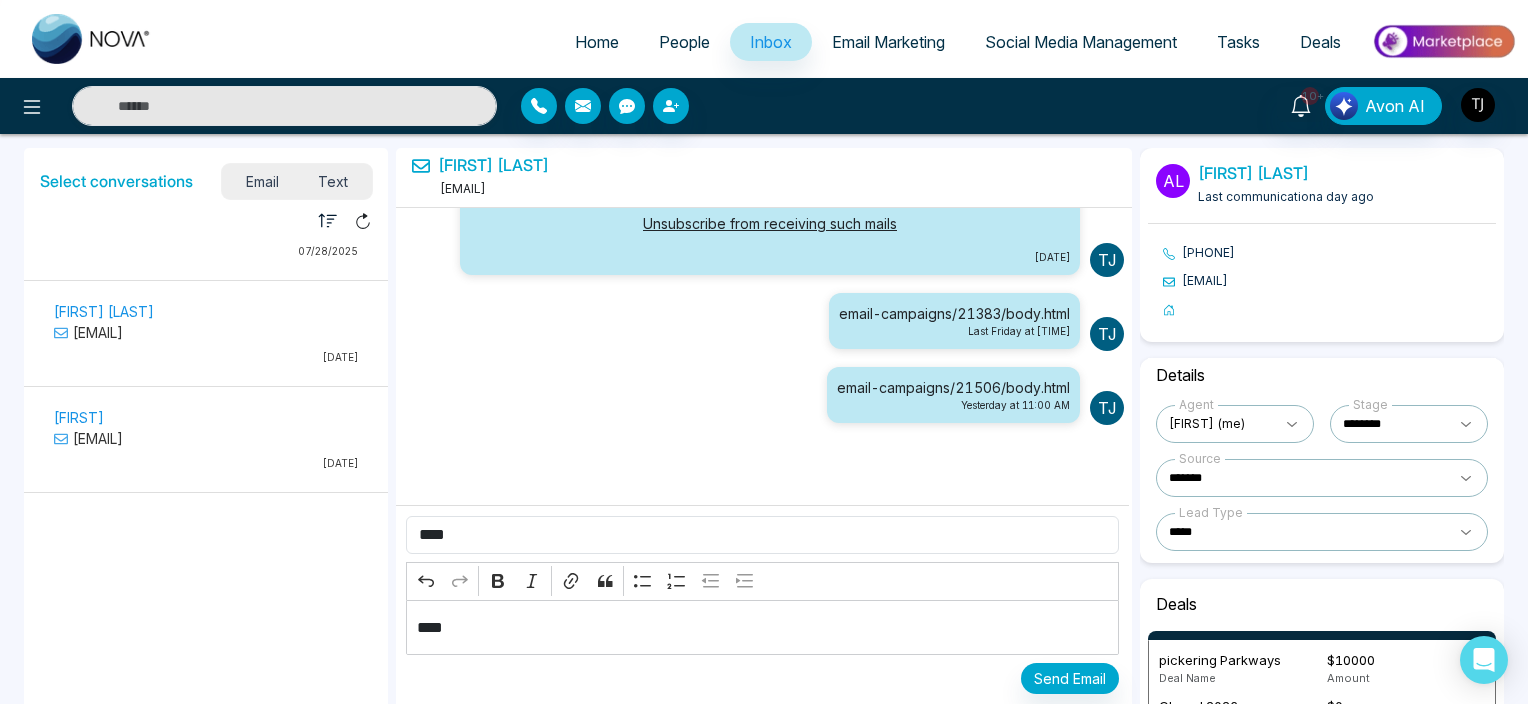 click on "**********" at bounding box center [1409, 424] 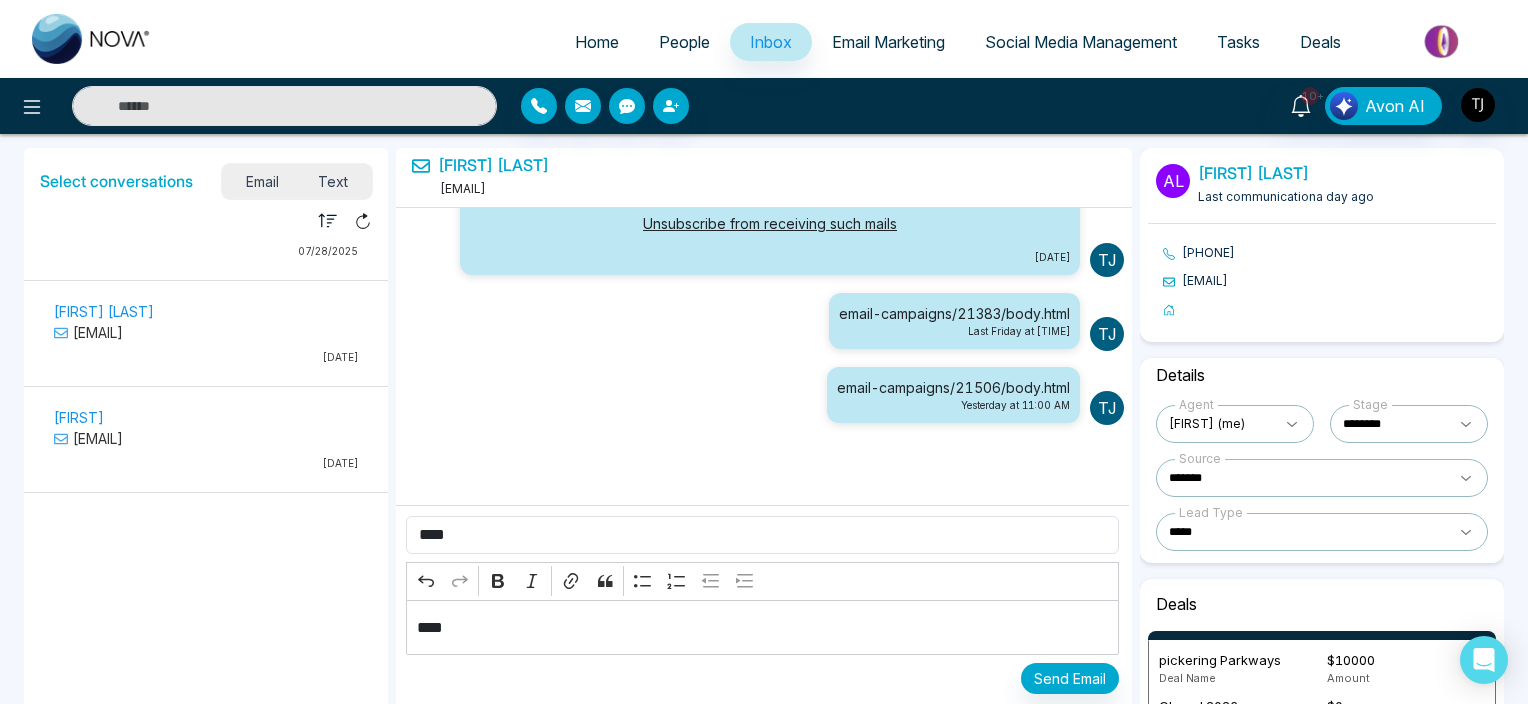 click on "Details" at bounding box center (1322, 375) 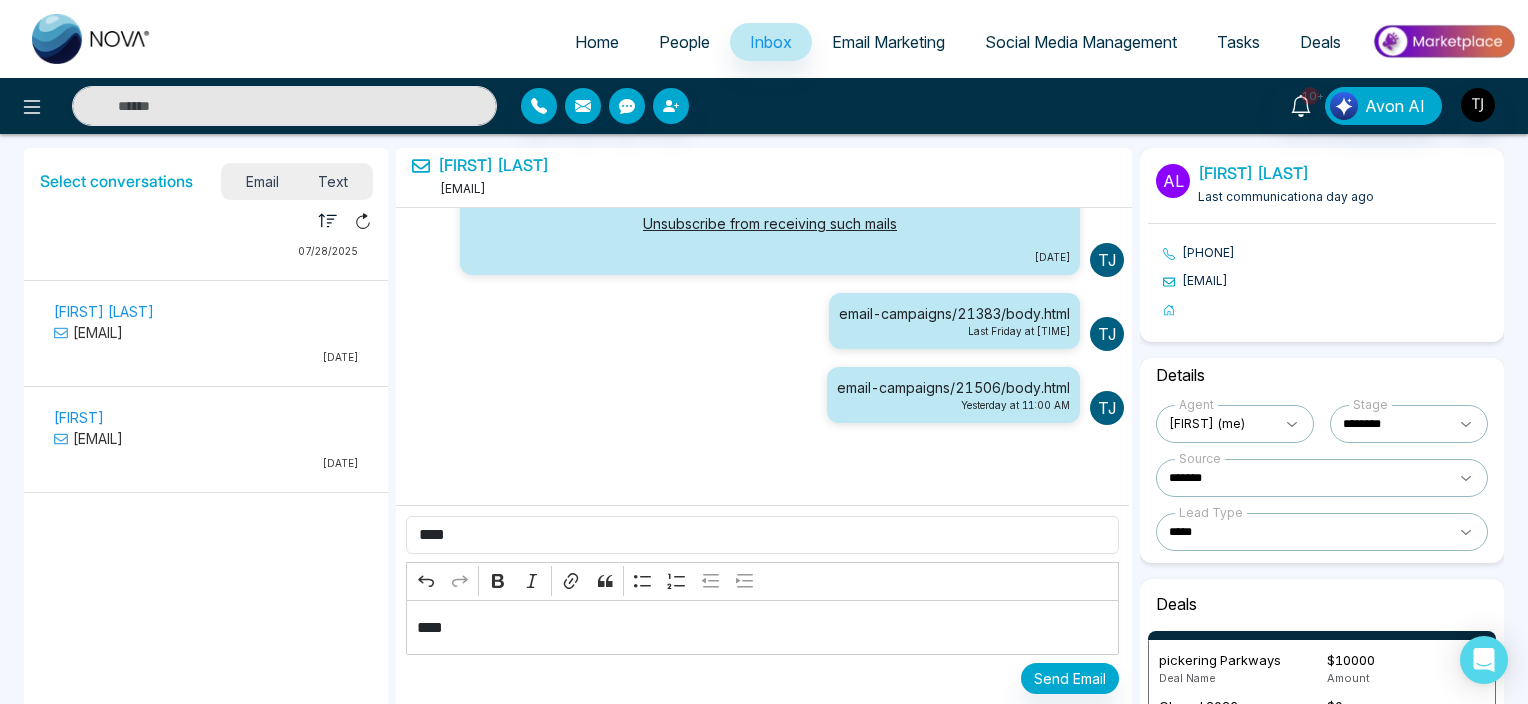 click on "**********" at bounding box center [1409, 424] 